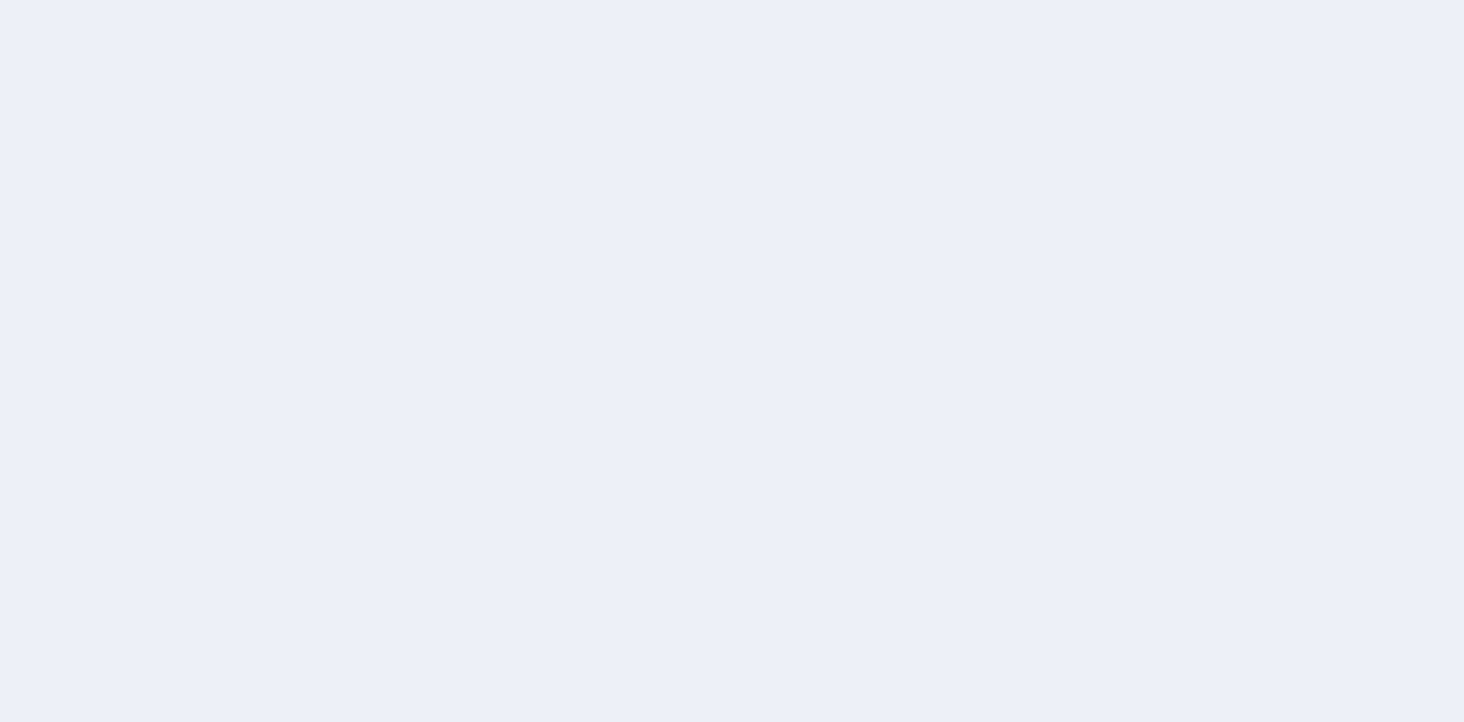 scroll, scrollTop: 0, scrollLeft: 0, axis: both 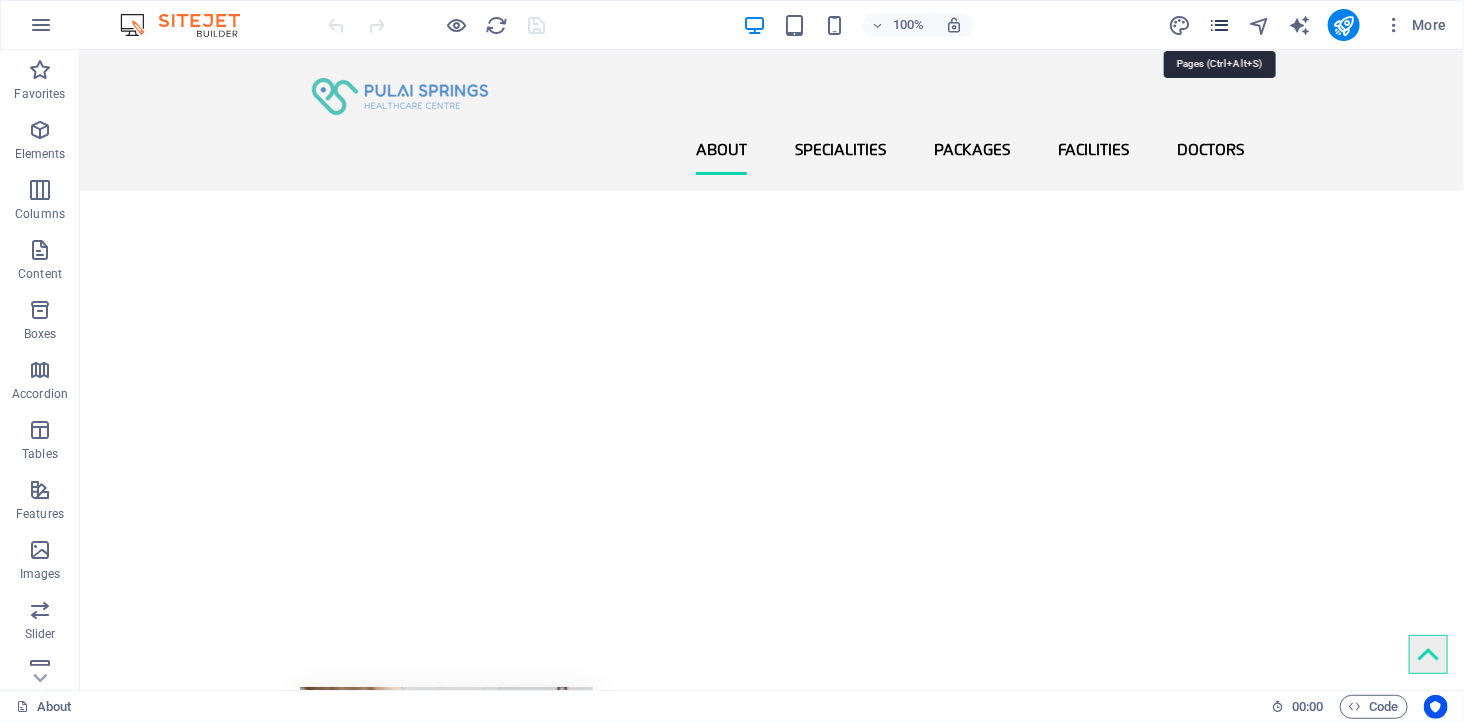 click at bounding box center (1219, 25) 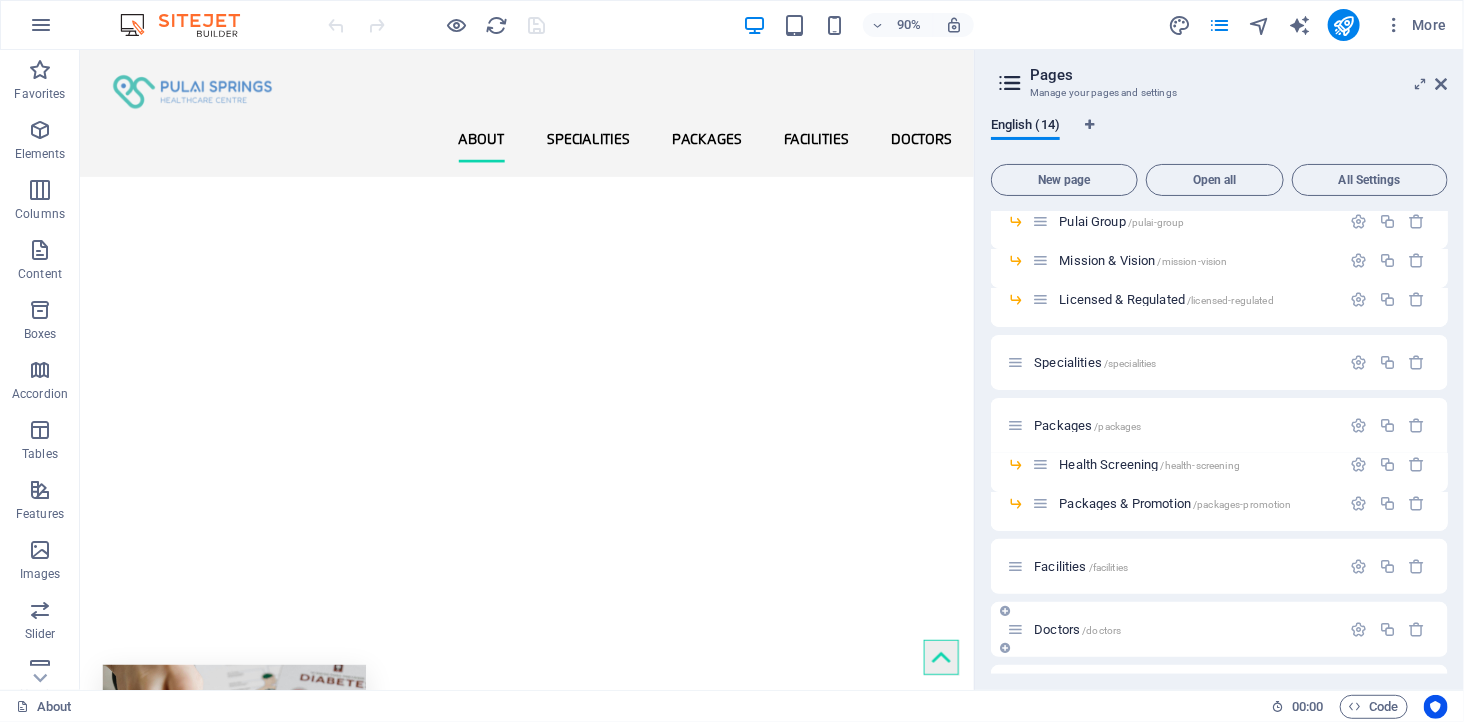 scroll, scrollTop: 274, scrollLeft: 0, axis: vertical 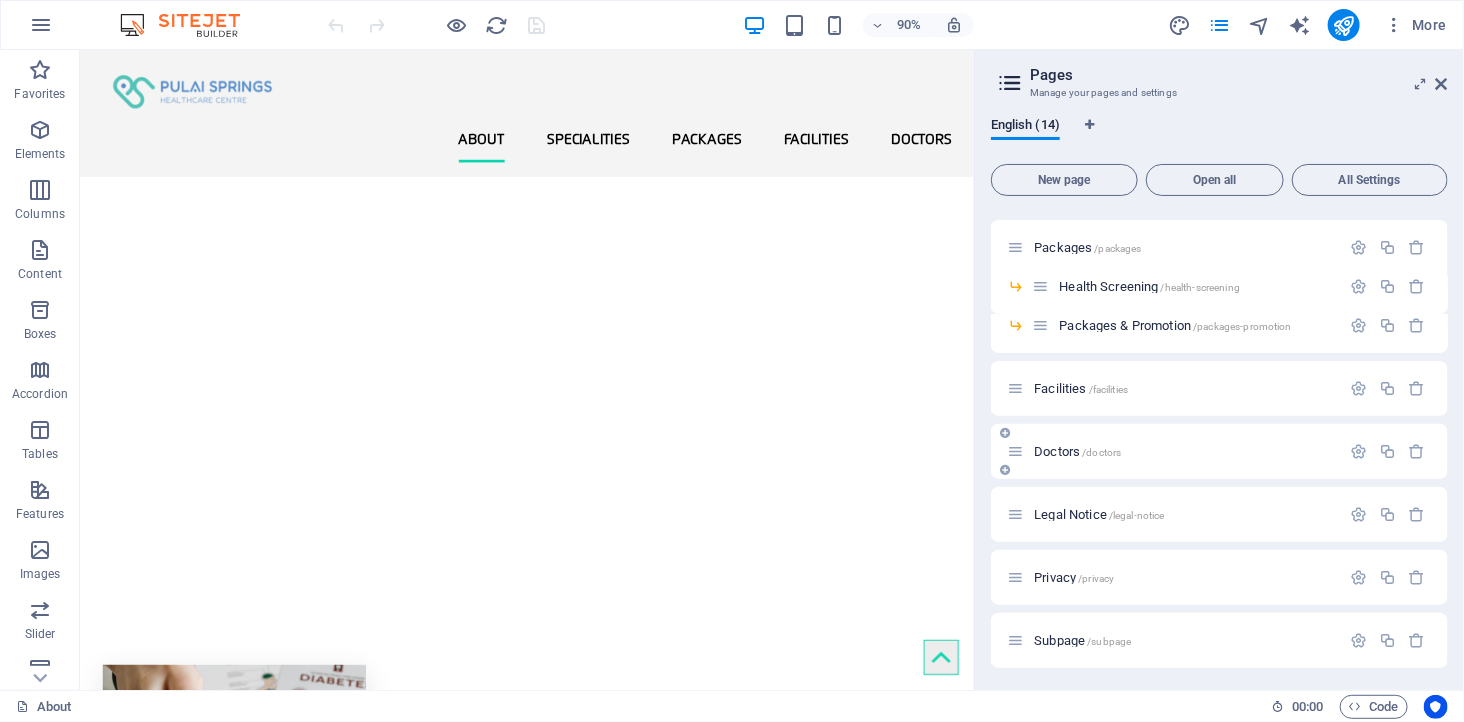 click on "Doctors /doctors" at bounding box center (1077, 451) 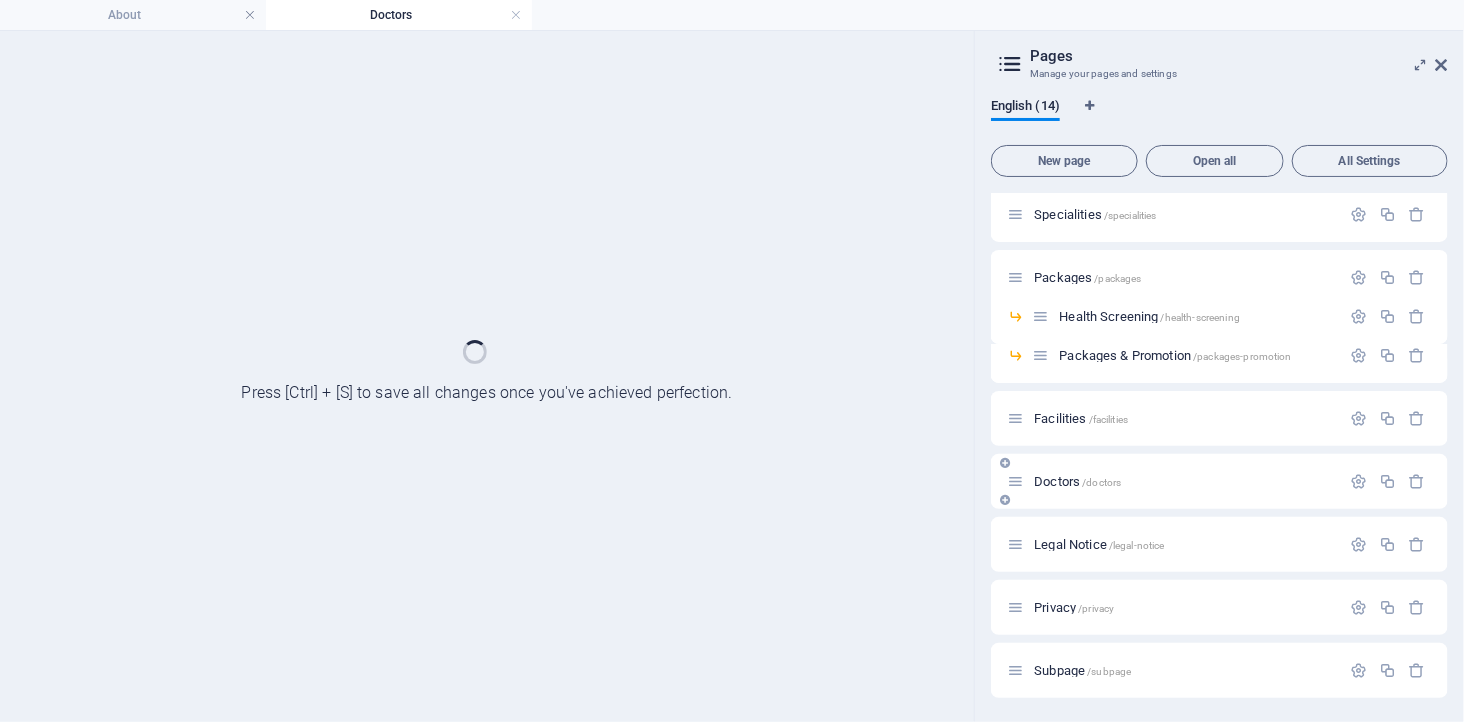 scroll, scrollTop: 224, scrollLeft: 0, axis: vertical 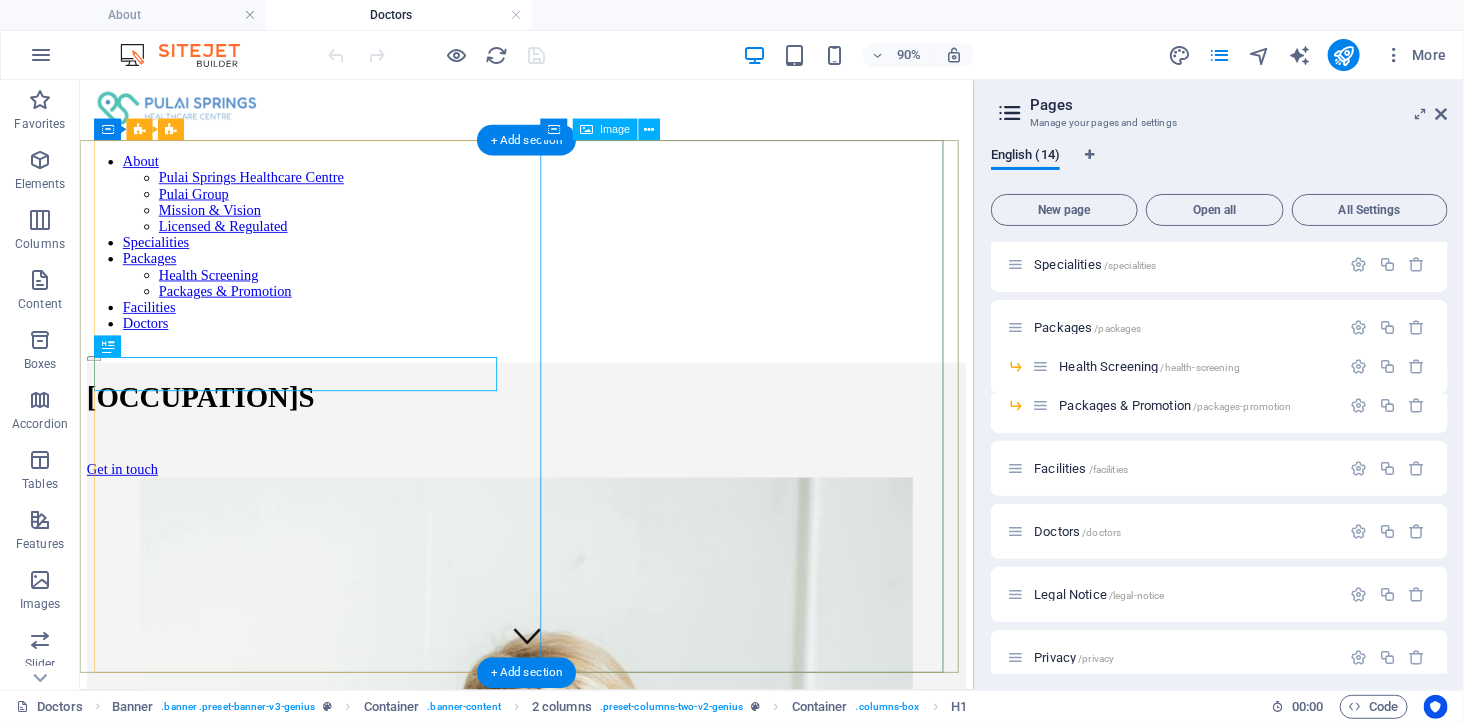 click at bounding box center [575, 1168] 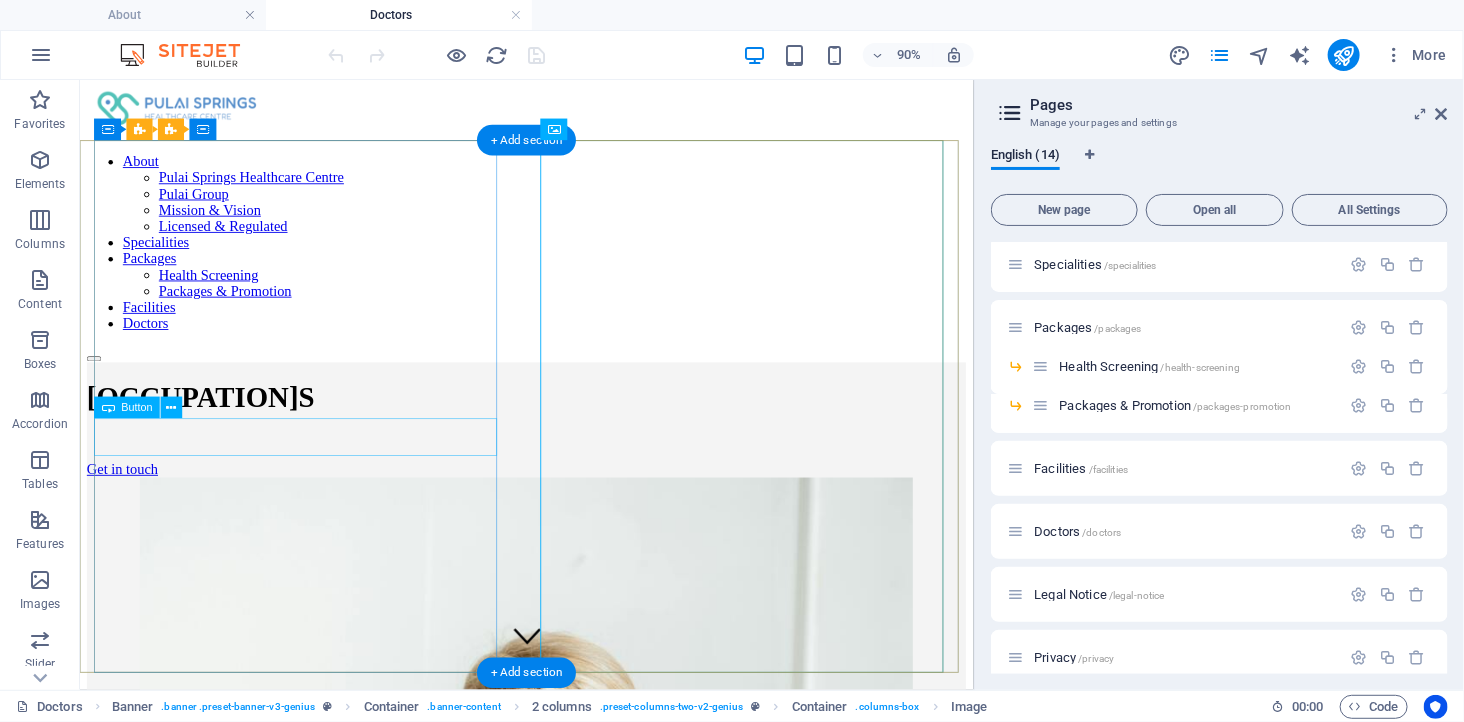 click on "Get in touch" at bounding box center (575, 512) 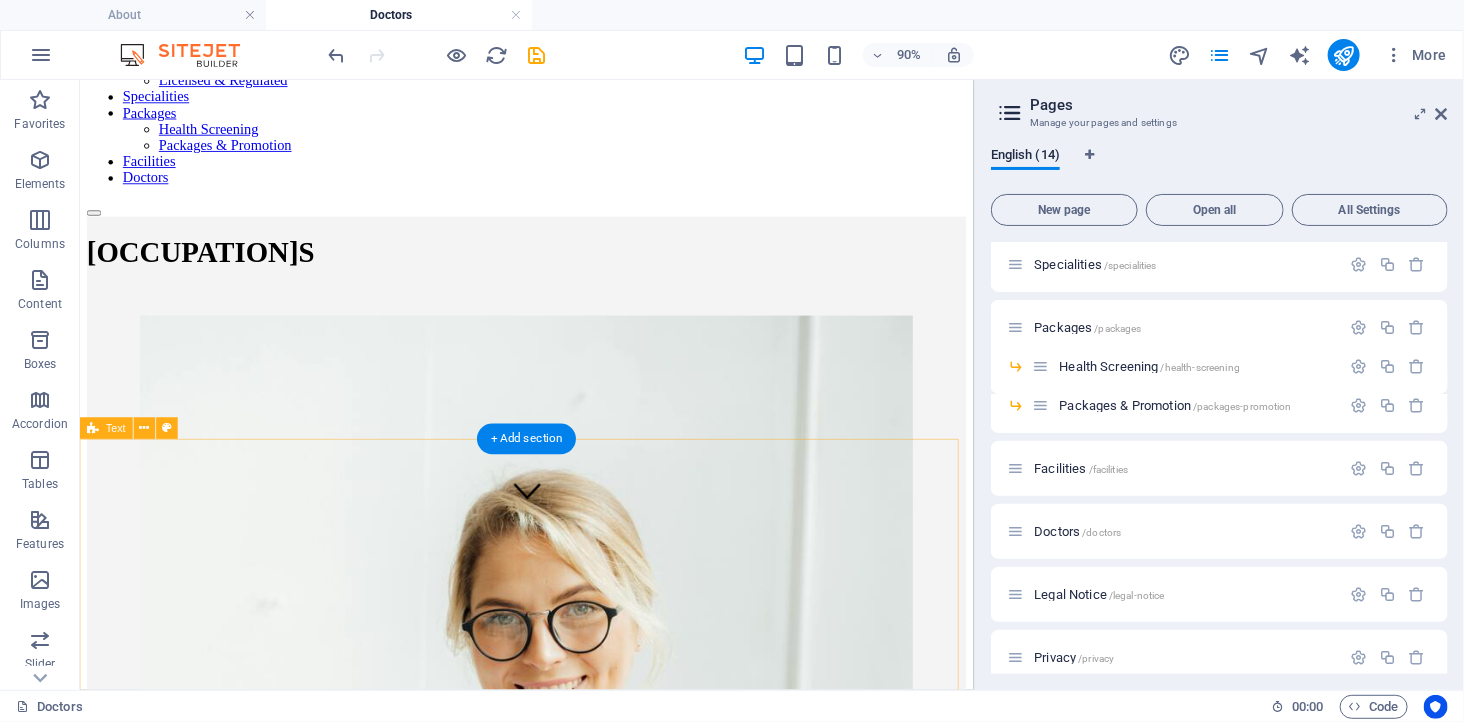 scroll, scrollTop: 333, scrollLeft: 0, axis: vertical 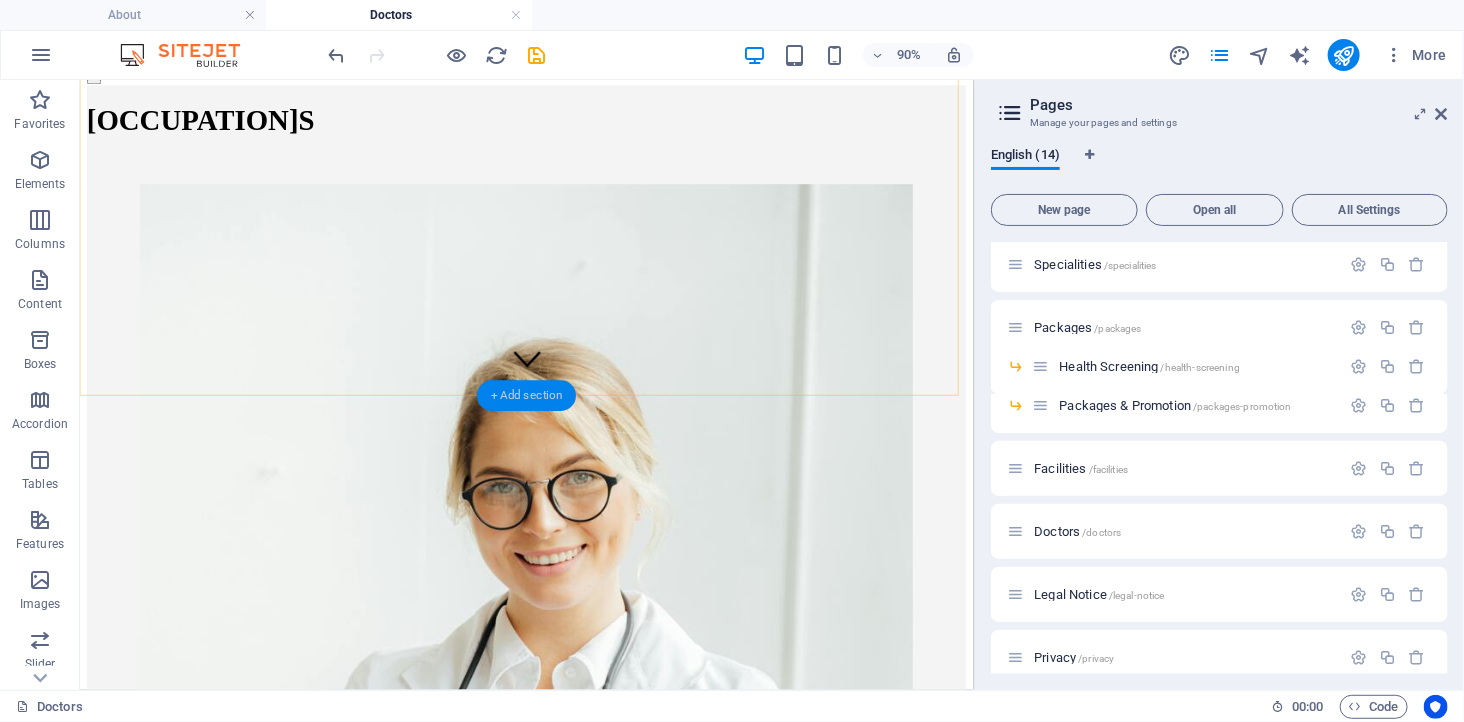 click on "+ Add section" at bounding box center [527, 396] 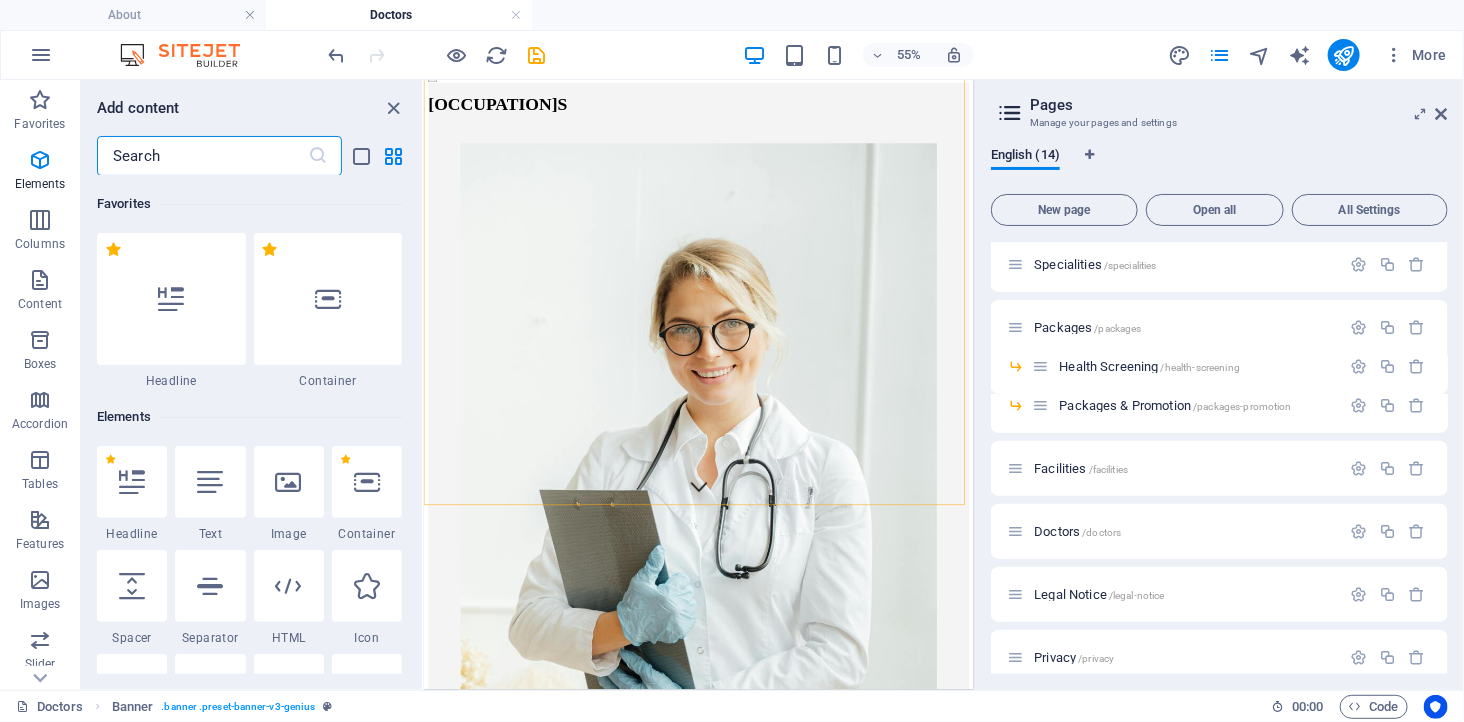 scroll, scrollTop: 3497, scrollLeft: 0, axis: vertical 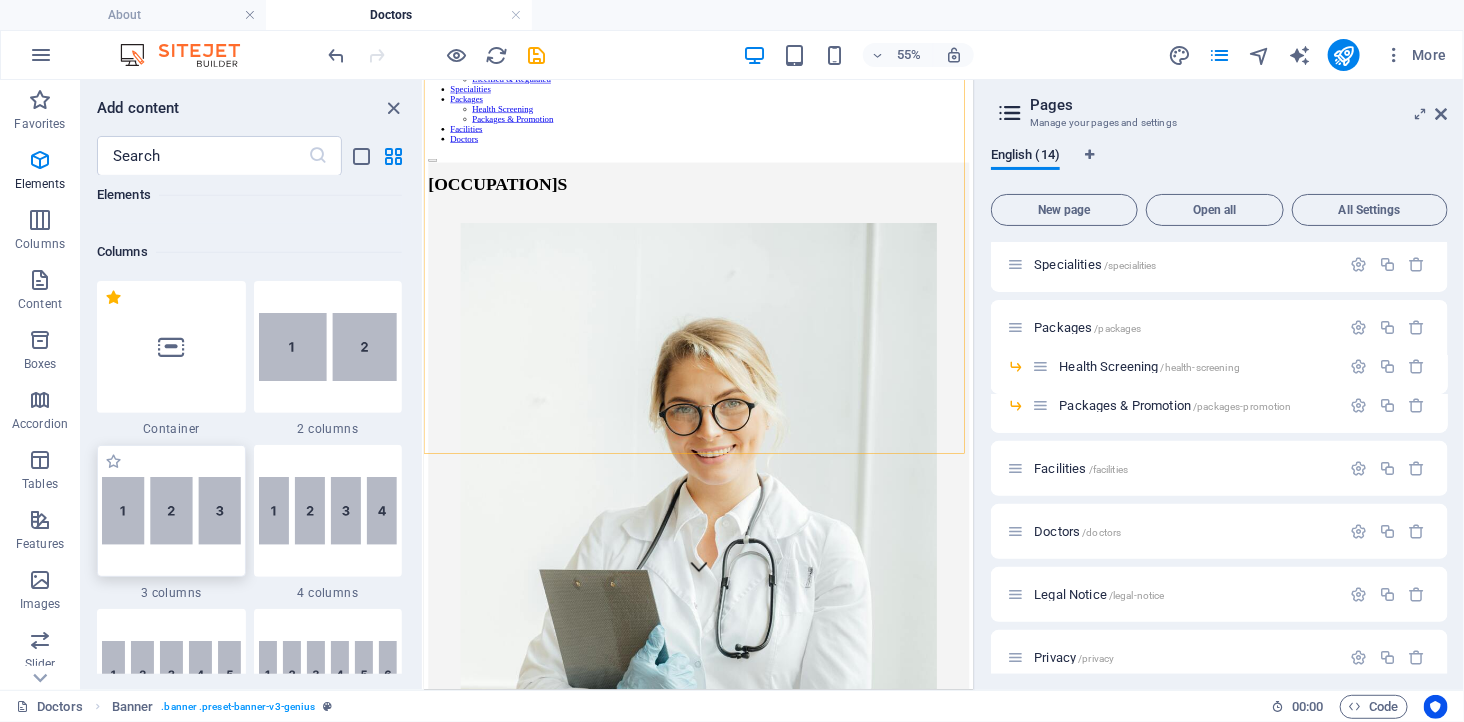 click at bounding box center [171, 511] 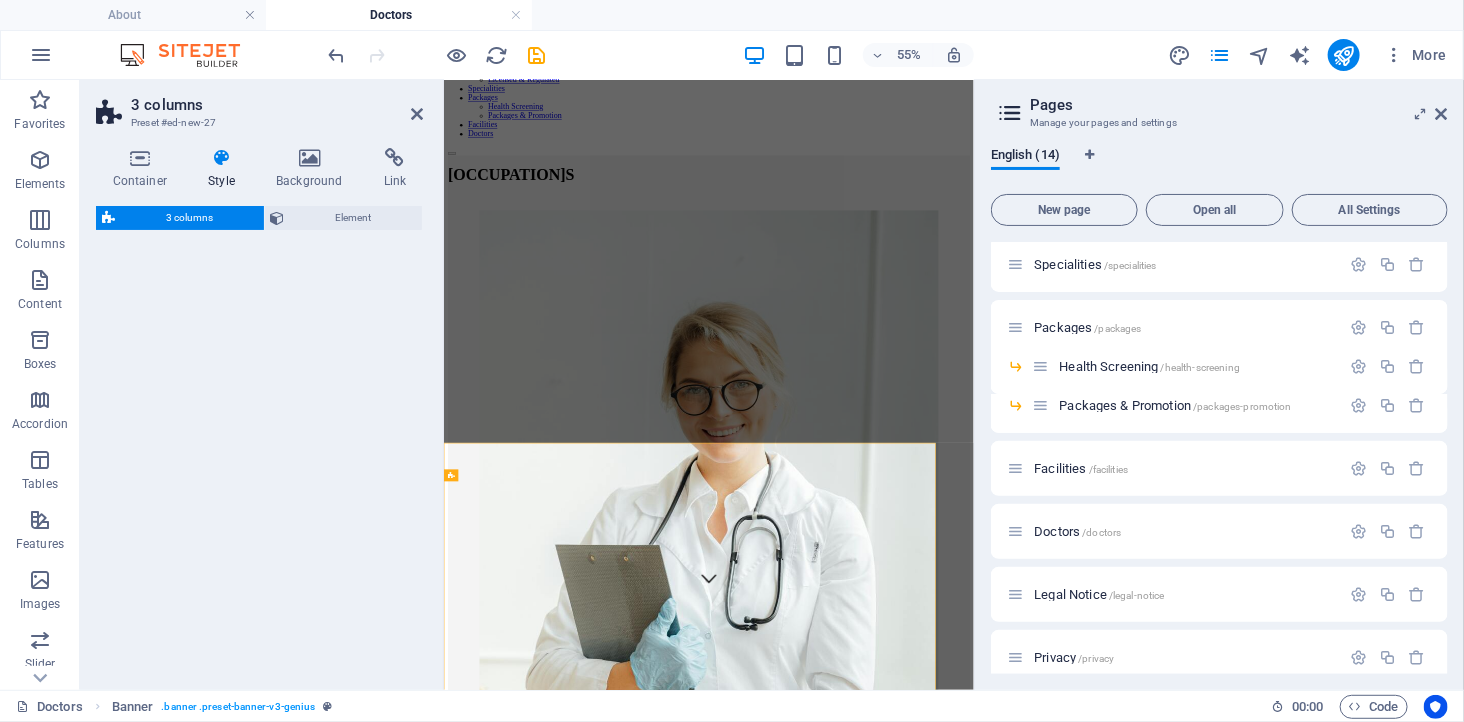 select on "rem" 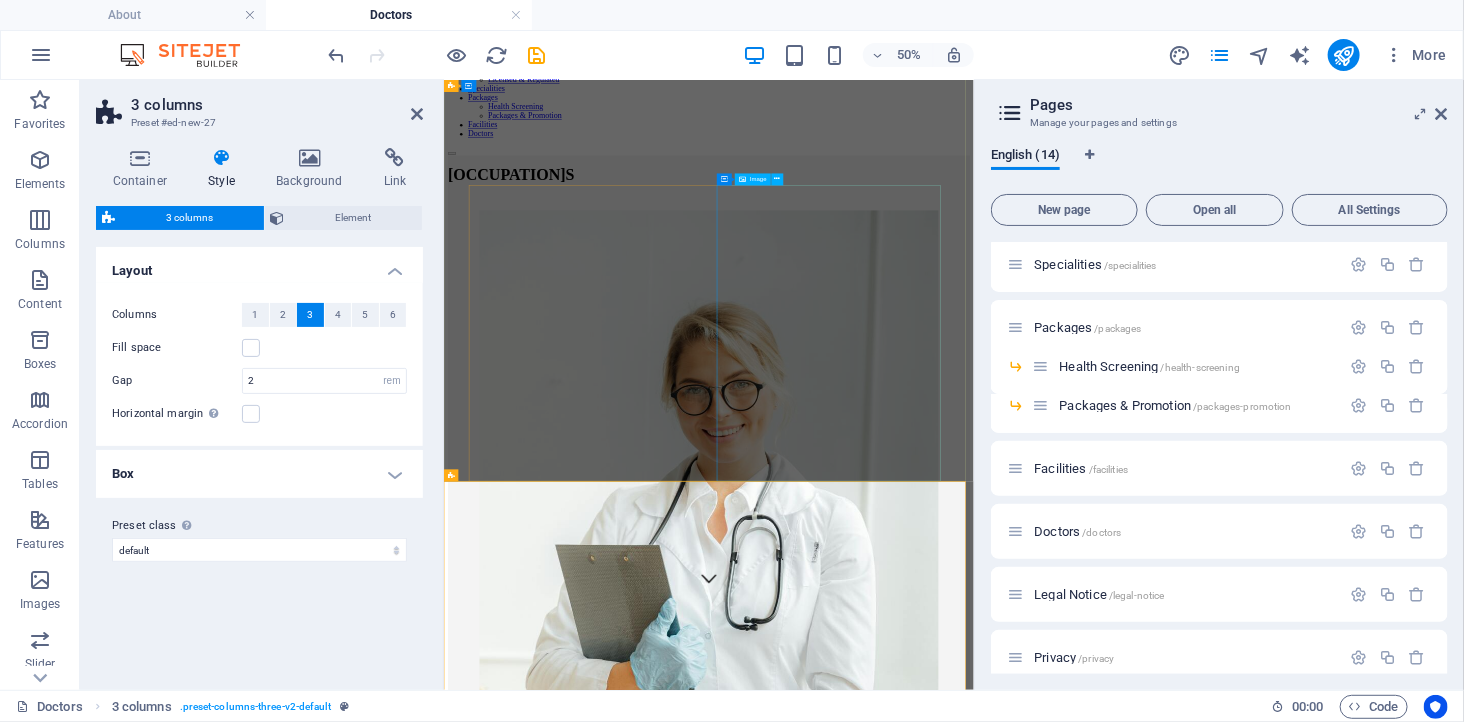 scroll, scrollTop: 144, scrollLeft: 0, axis: vertical 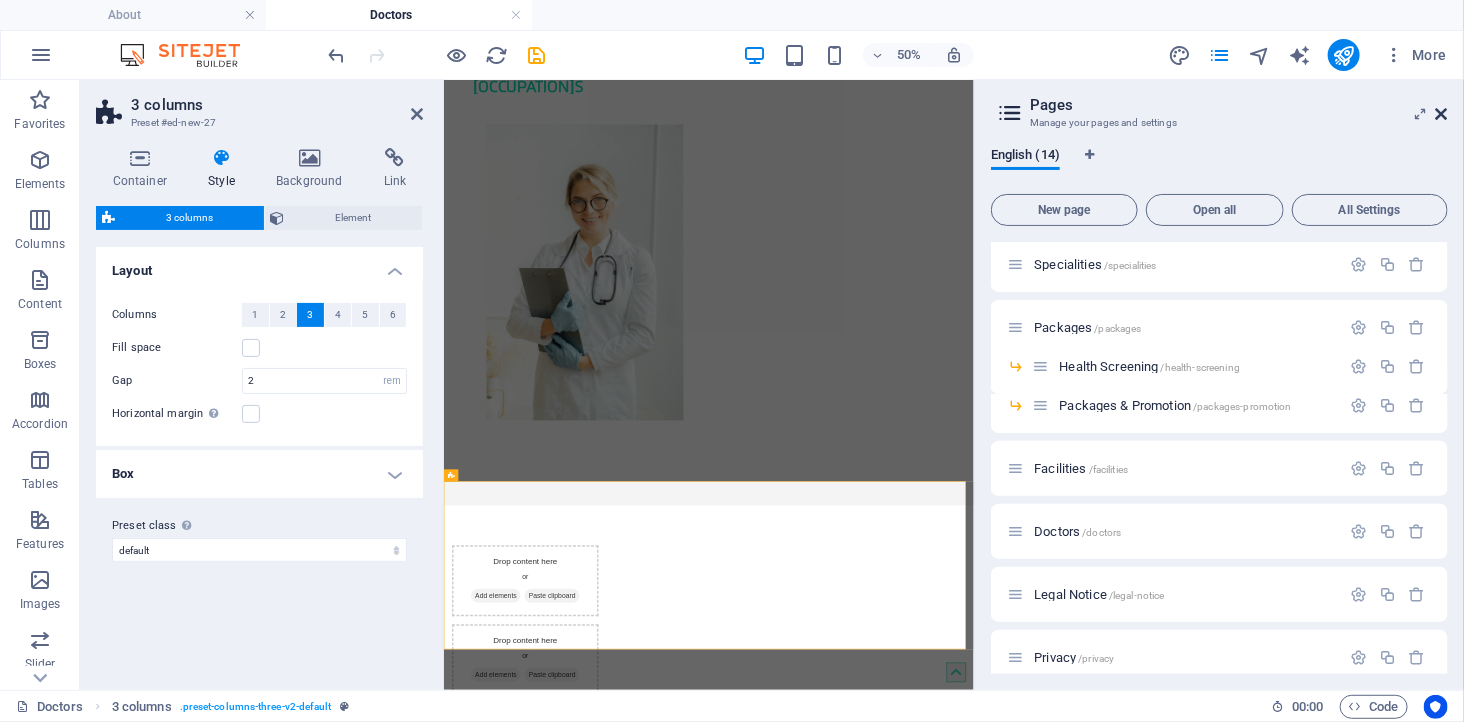 click at bounding box center [1442, 114] 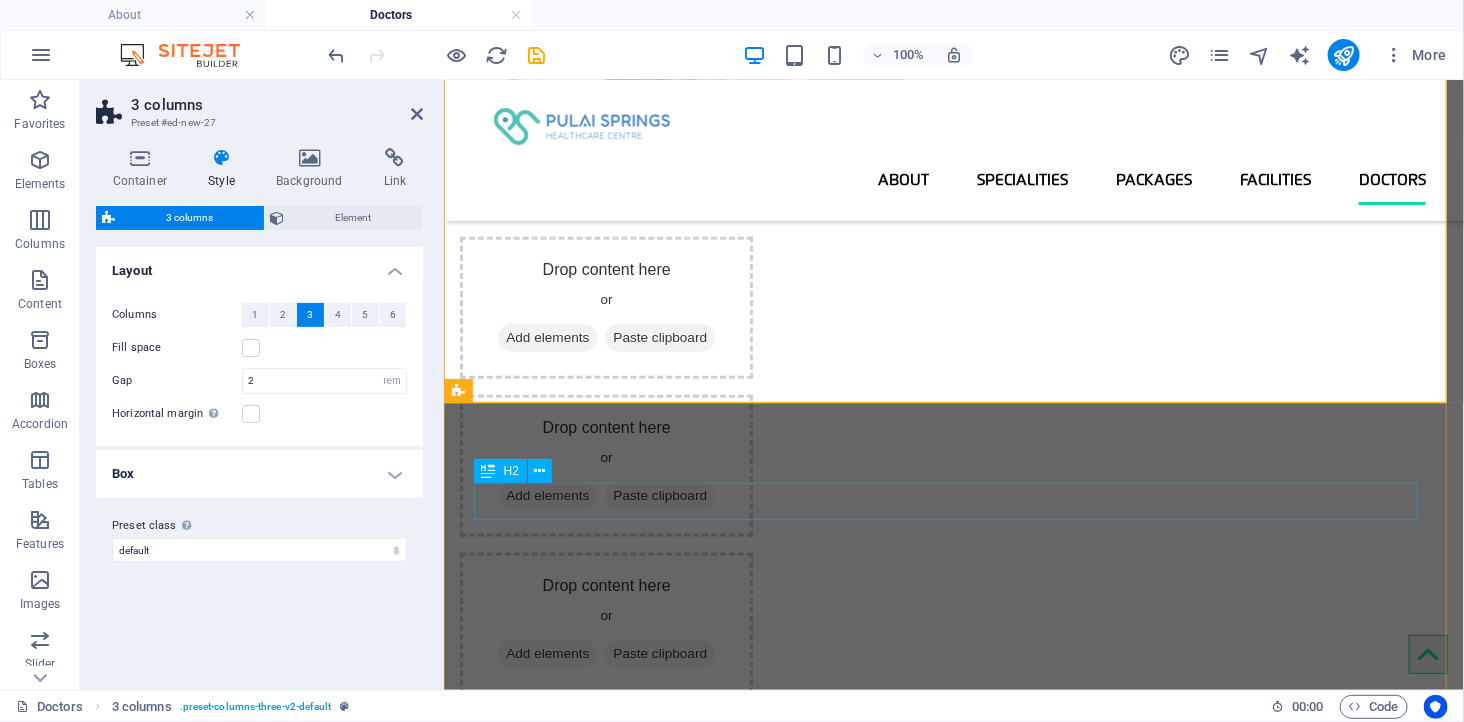 scroll, scrollTop: 588, scrollLeft: 0, axis: vertical 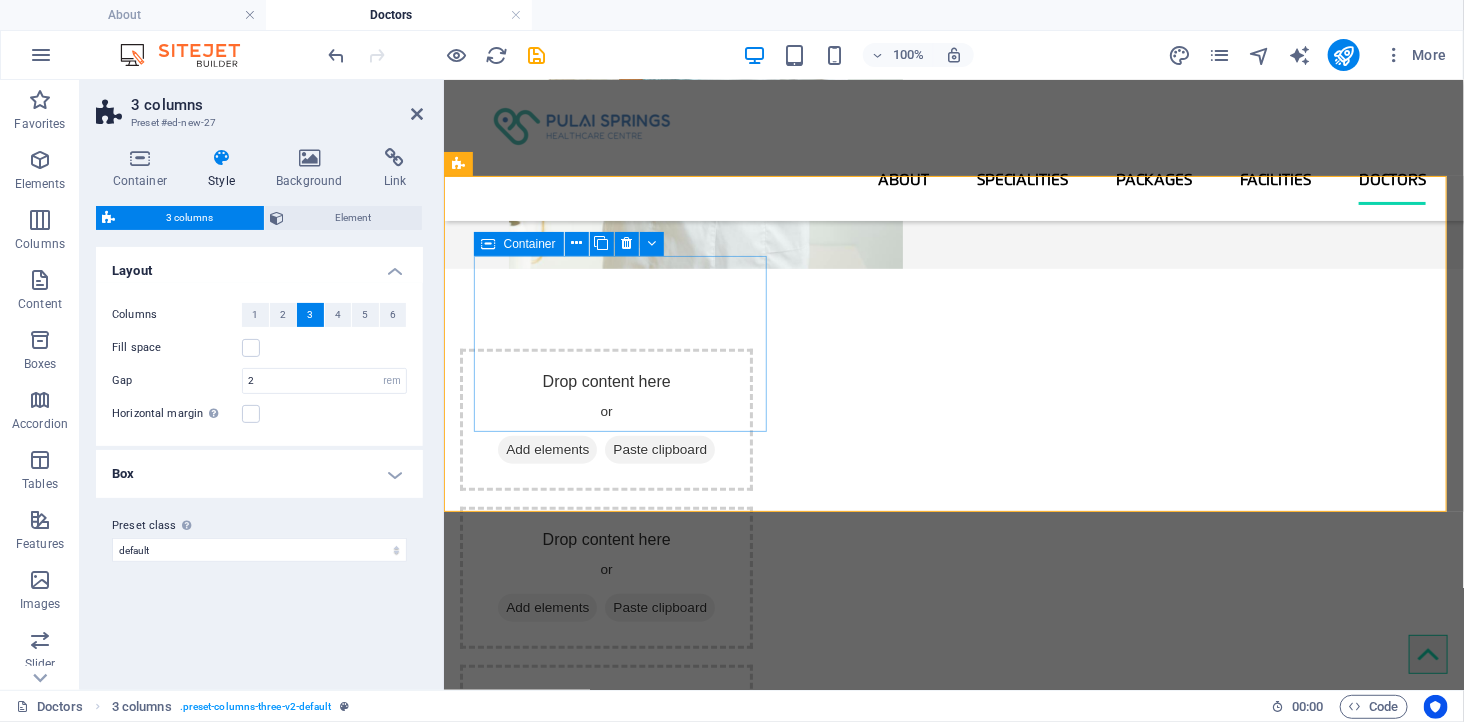 click on "Add elements" at bounding box center (546, 449) 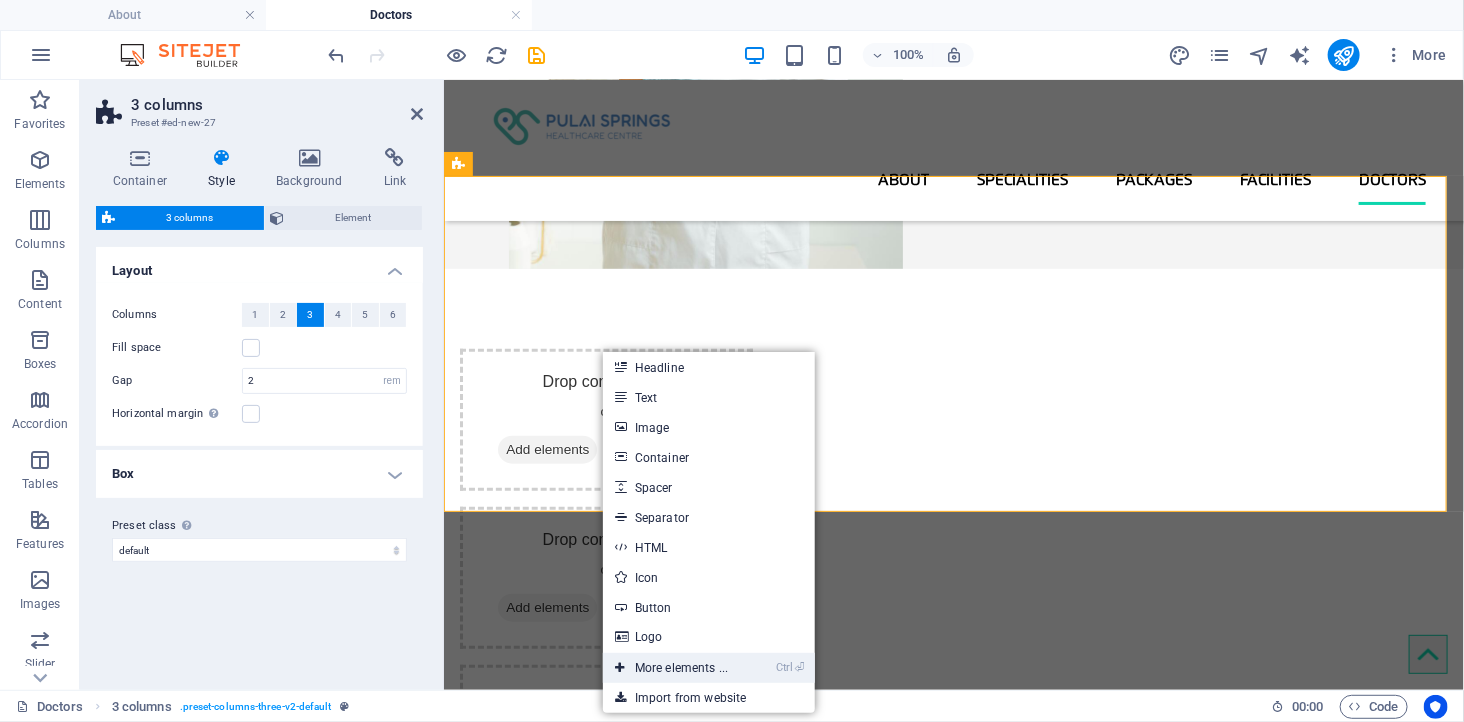 drag, startPoint x: 715, startPoint y: 656, endPoint x: 17, endPoint y: 395, distance: 745.2013 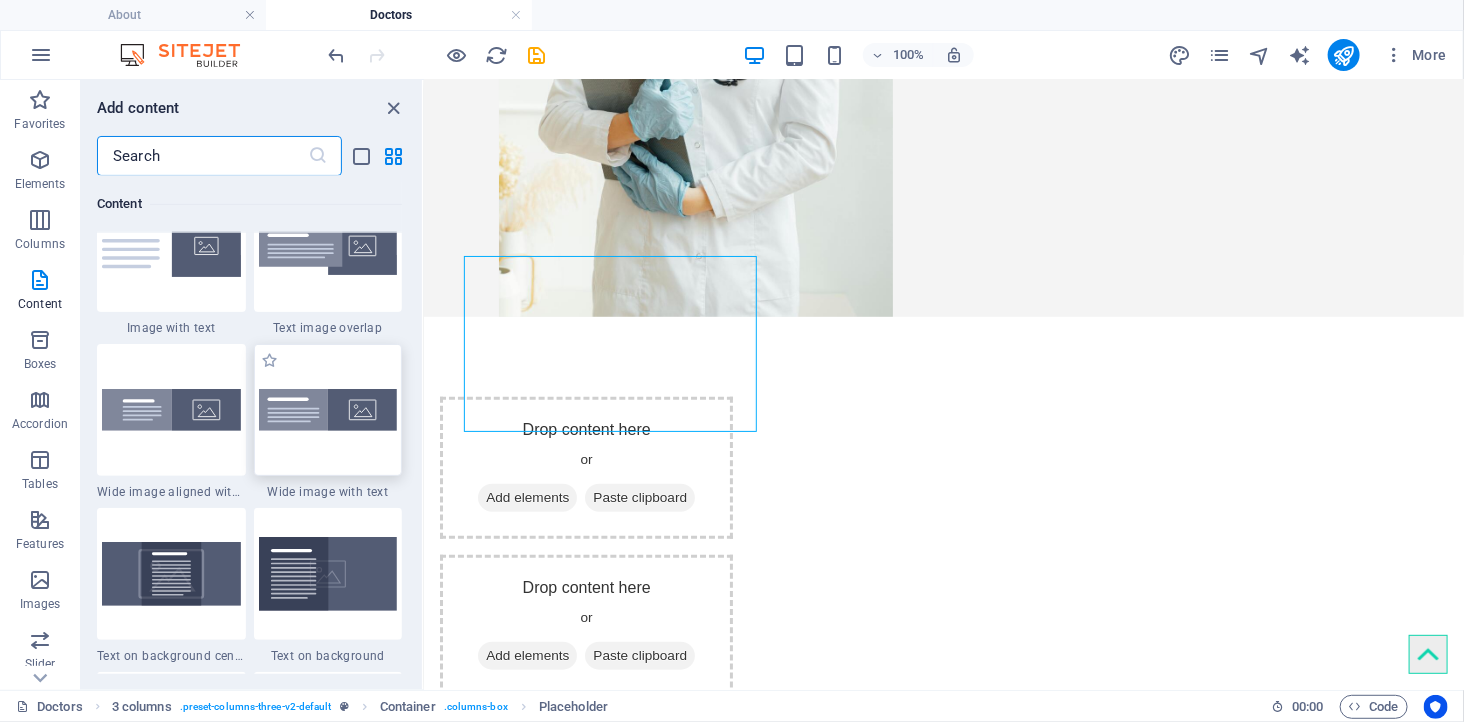 scroll, scrollTop: 3768, scrollLeft: 0, axis: vertical 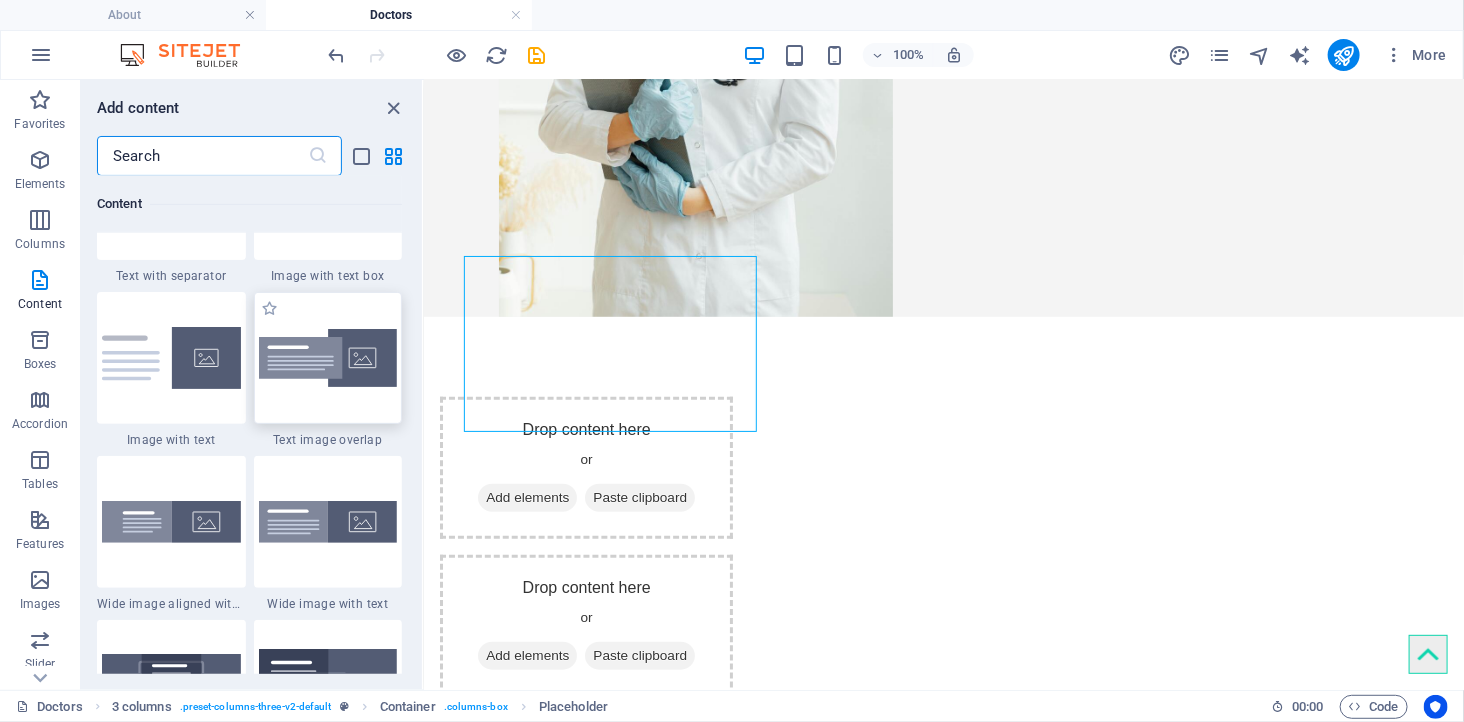 click at bounding box center [328, 358] 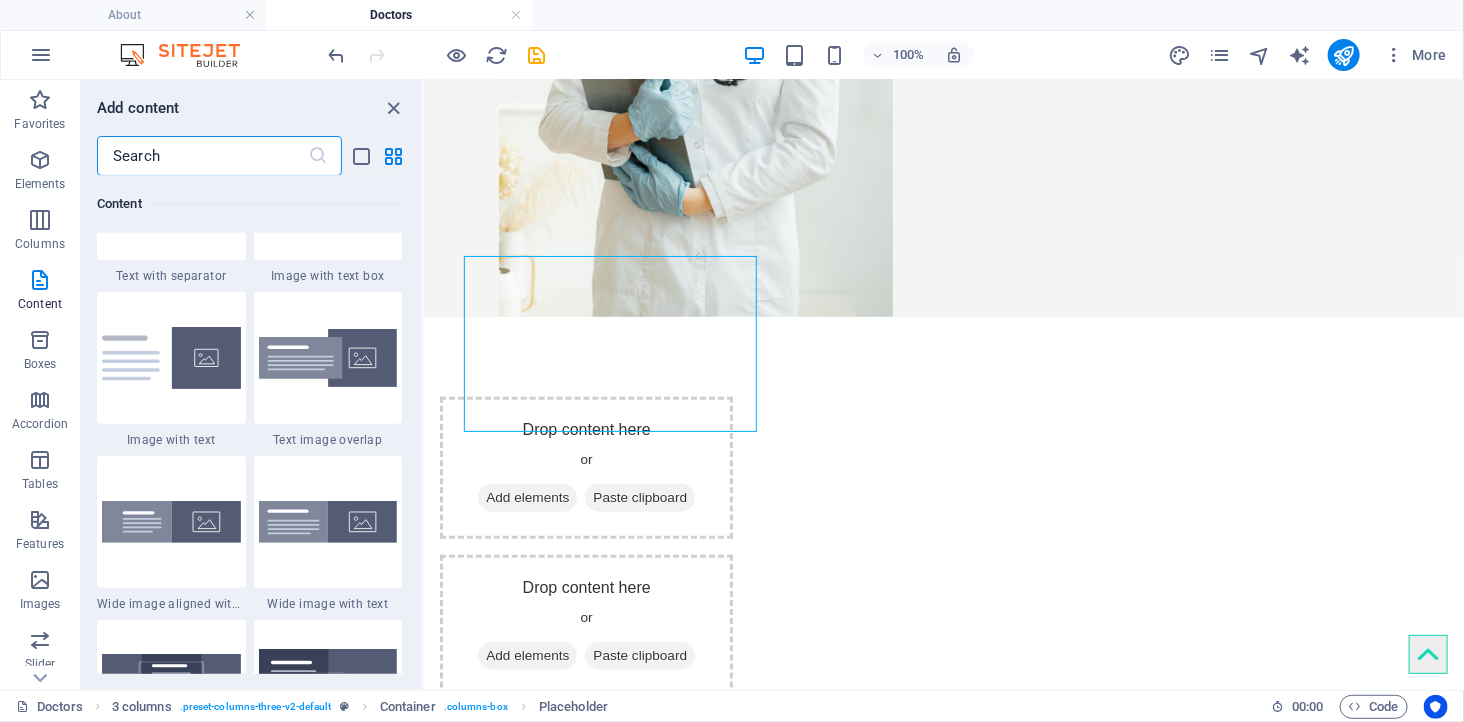 click on "H1 Banner Banner Container Container Banner 2 columns Container 2 columns Banner Container Container Image Container Spacer Button Text H2 Spacer Text 3 columns Placeholder Container Container Placeholder Container" at bounding box center (944, 385) 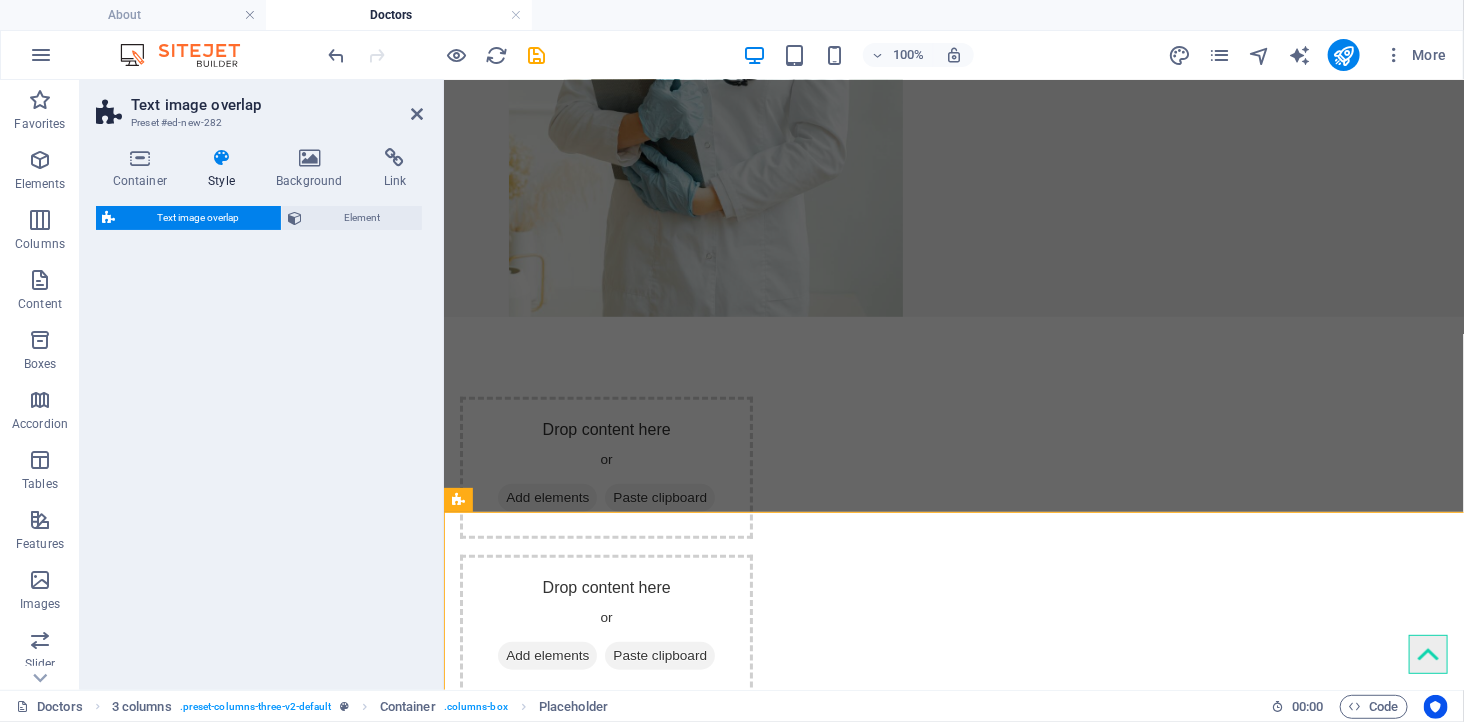 select on "rem" 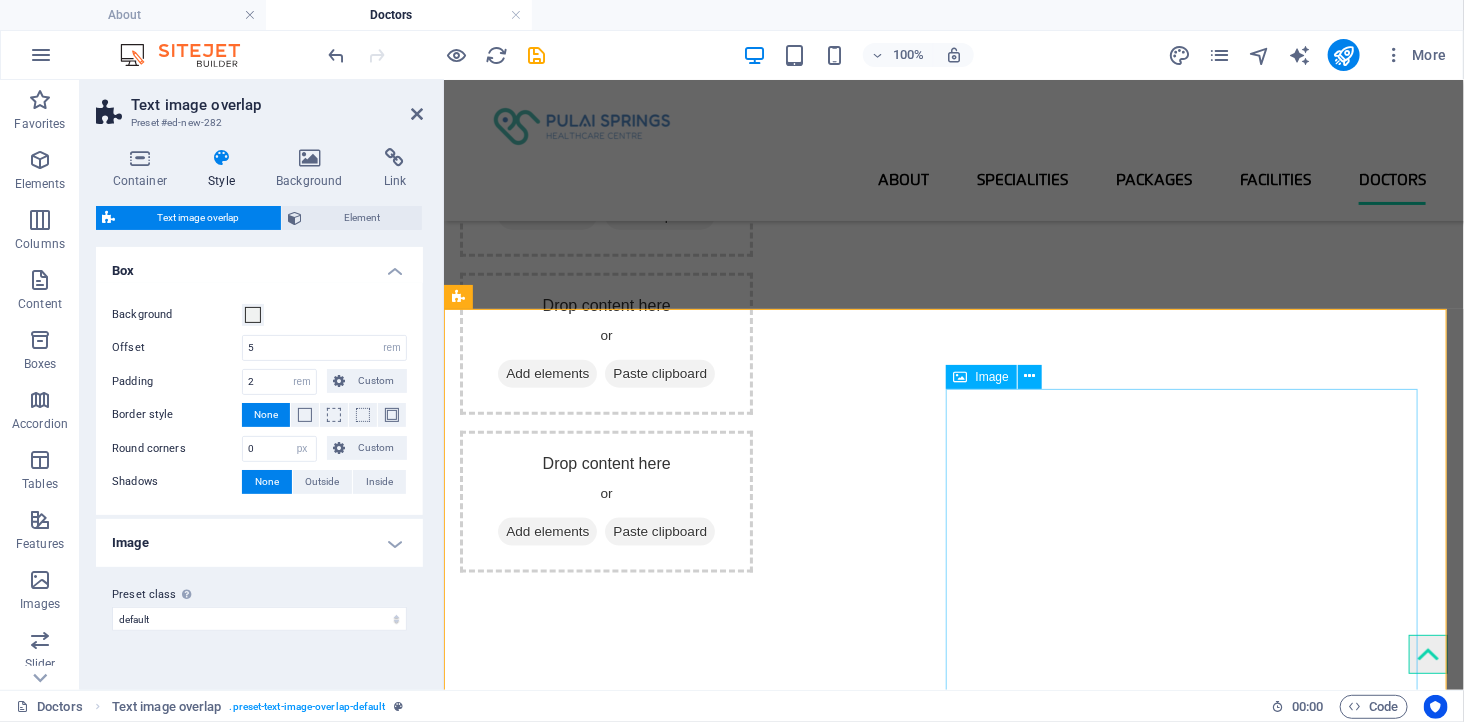 scroll, scrollTop: 700, scrollLeft: 0, axis: vertical 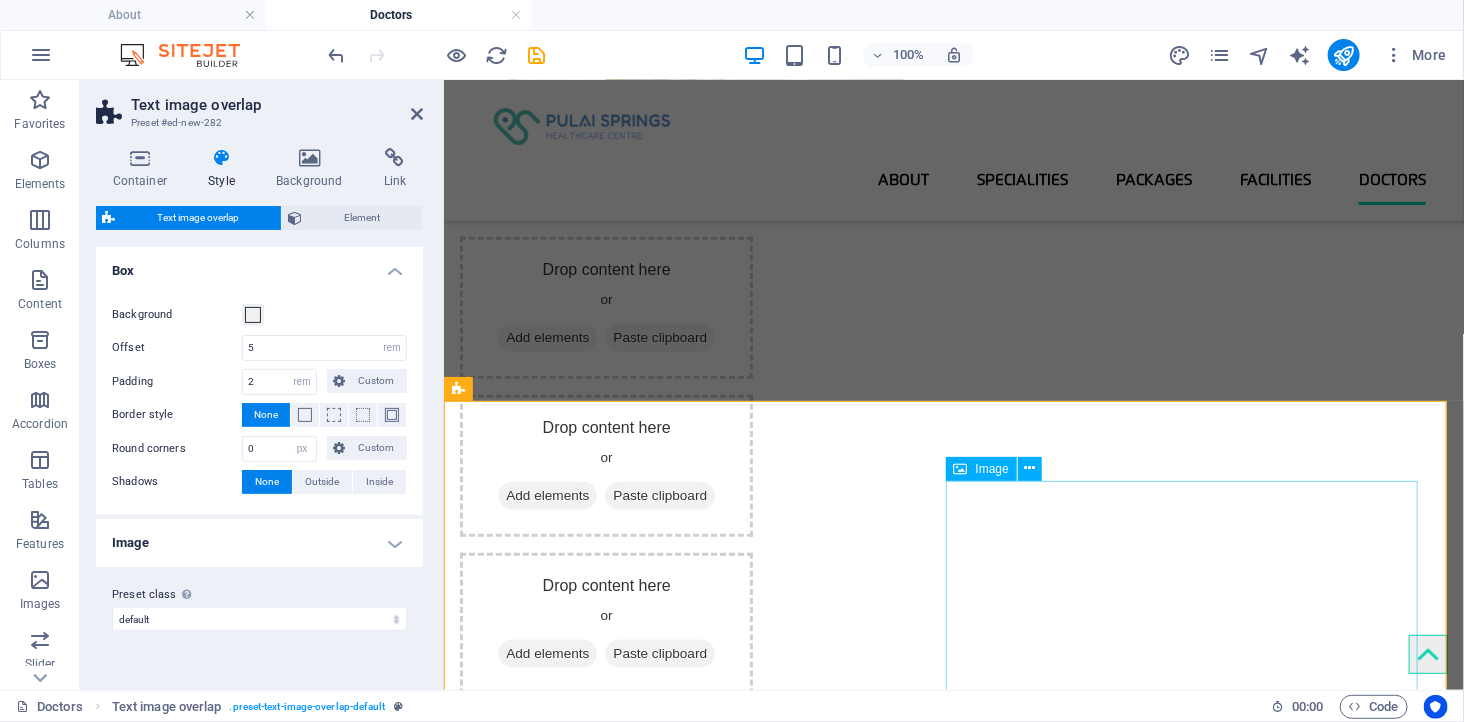 click at bounding box center (953, 1367) 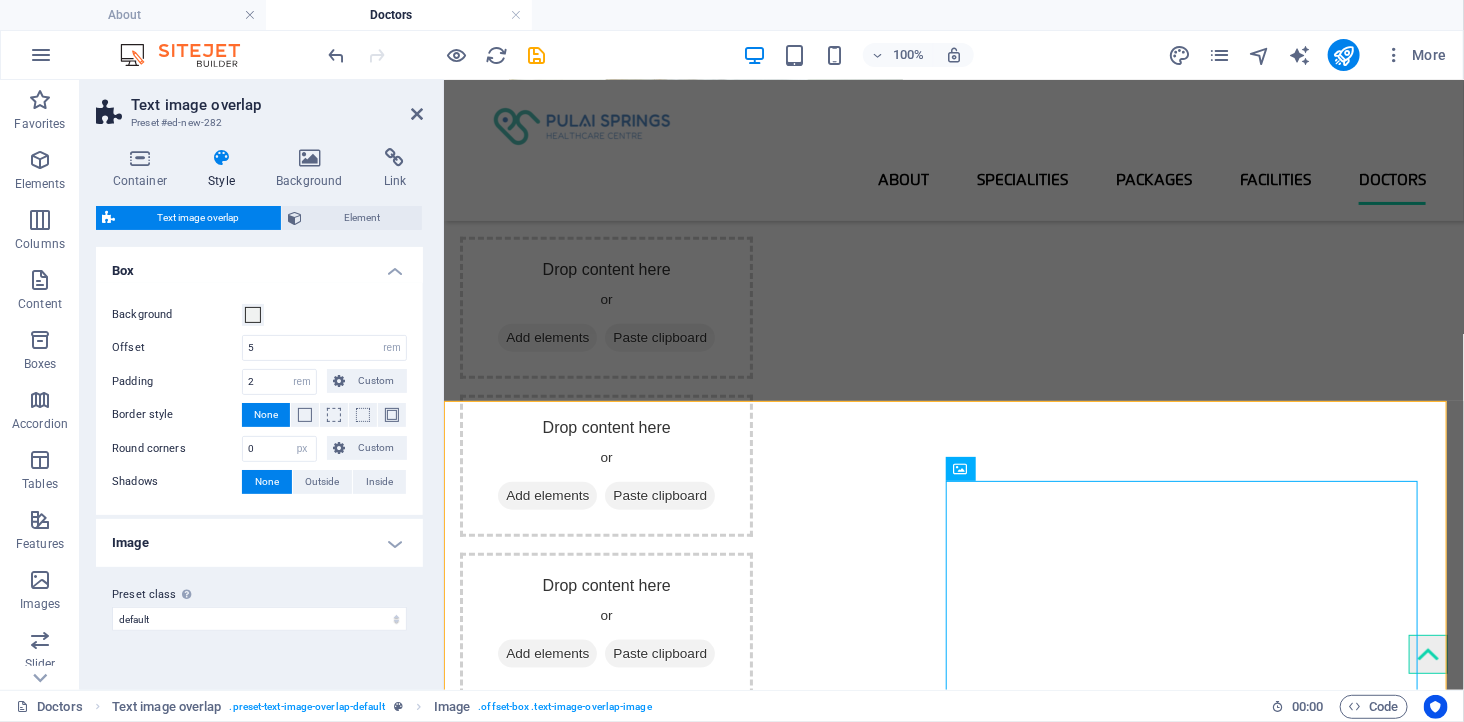 click on "Image" at bounding box center (259, 543) 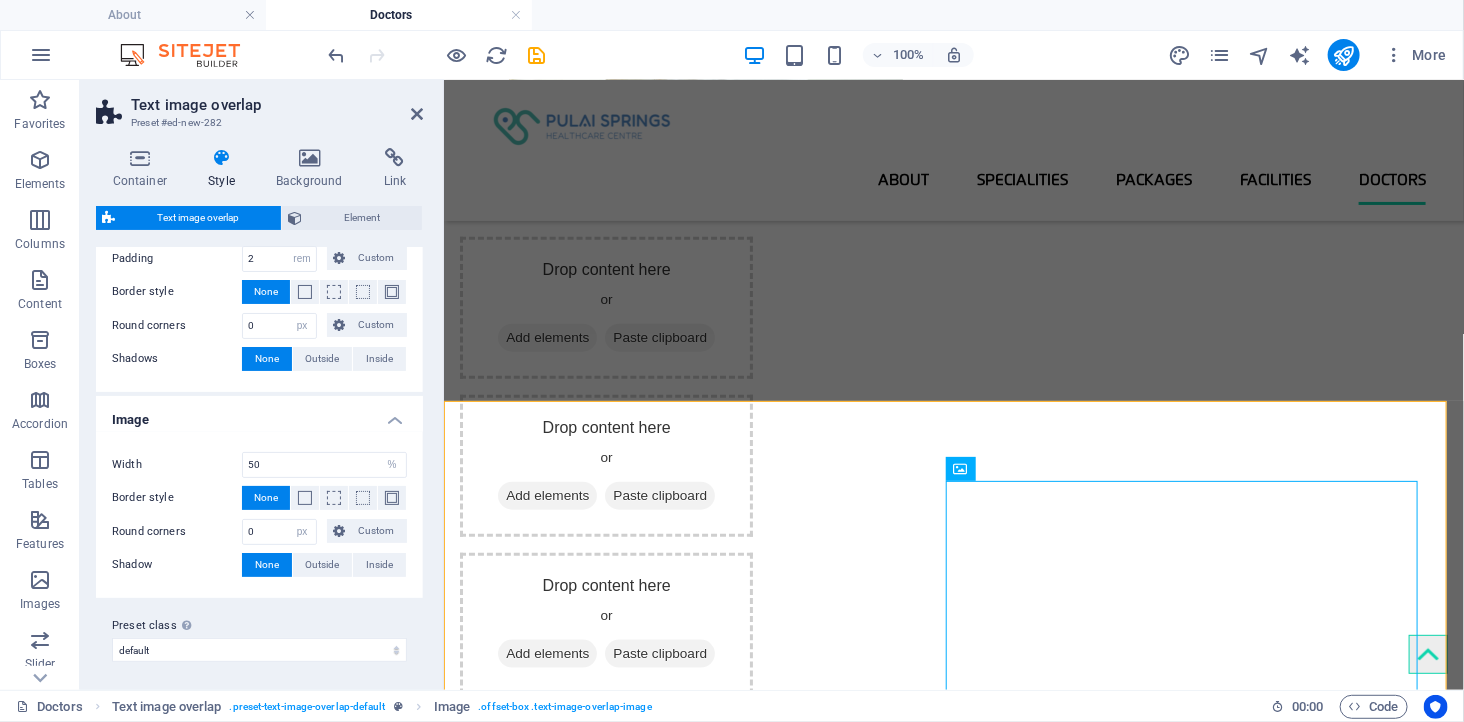 scroll, scrollTop: 126, scrollLeft: 0, axis: vertical 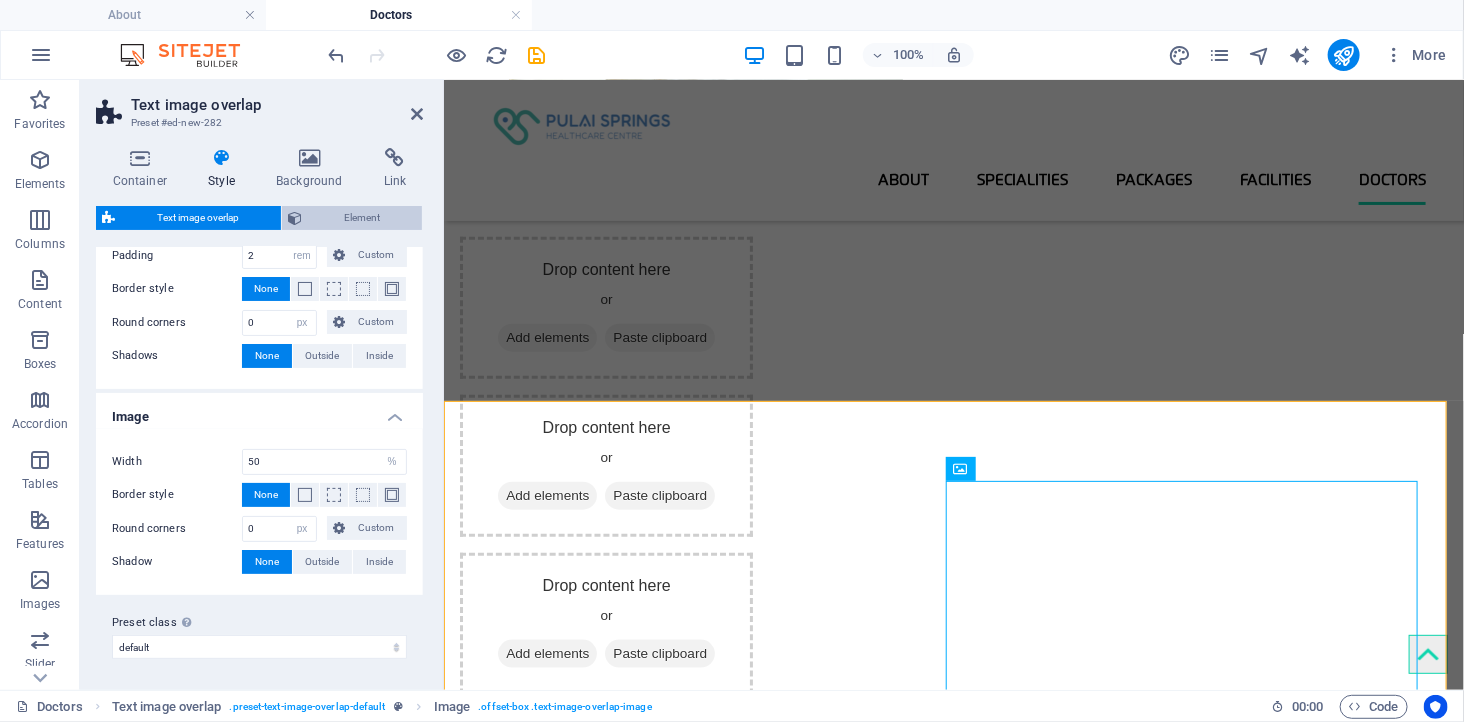 click on "Element" at bounding box center (362, 218) 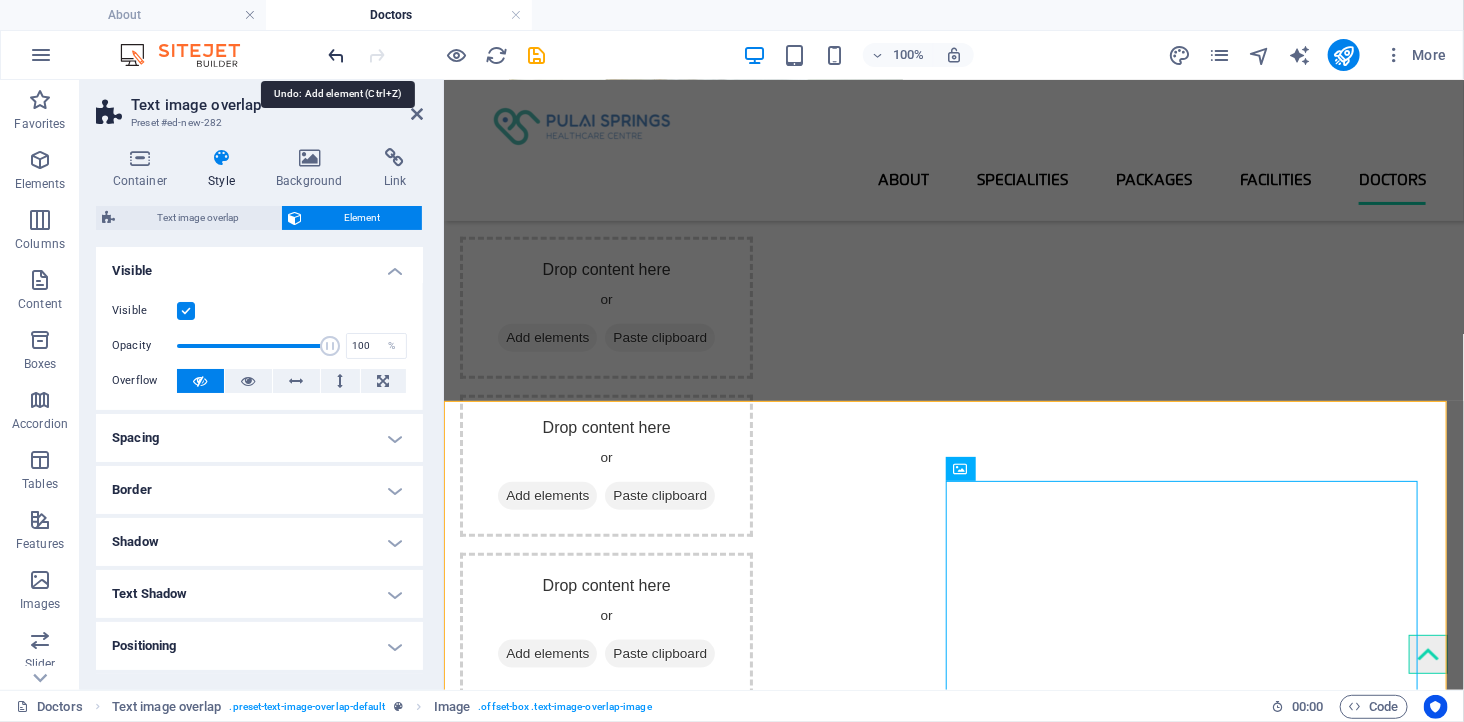 click at bounding box center [337, 55] 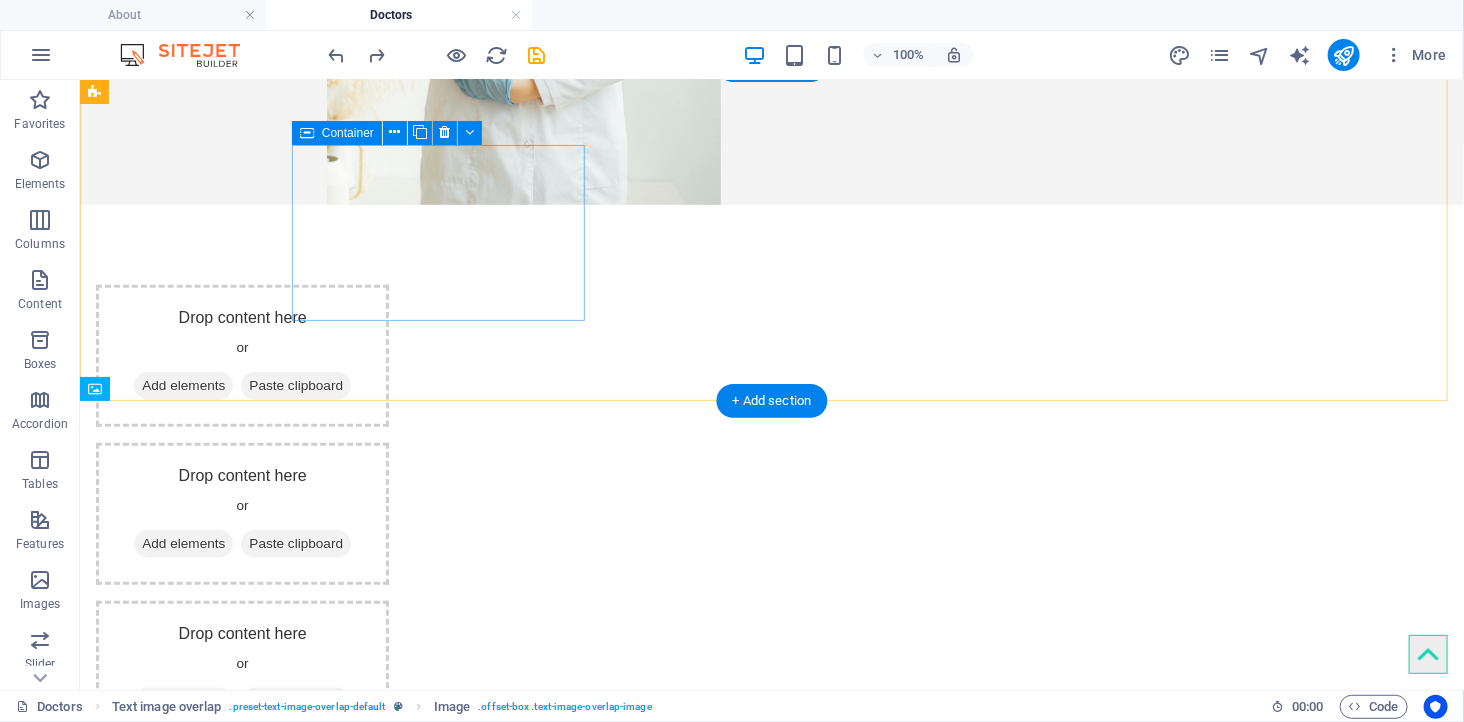 click on "Add elements" at bounding box center [182, 385] 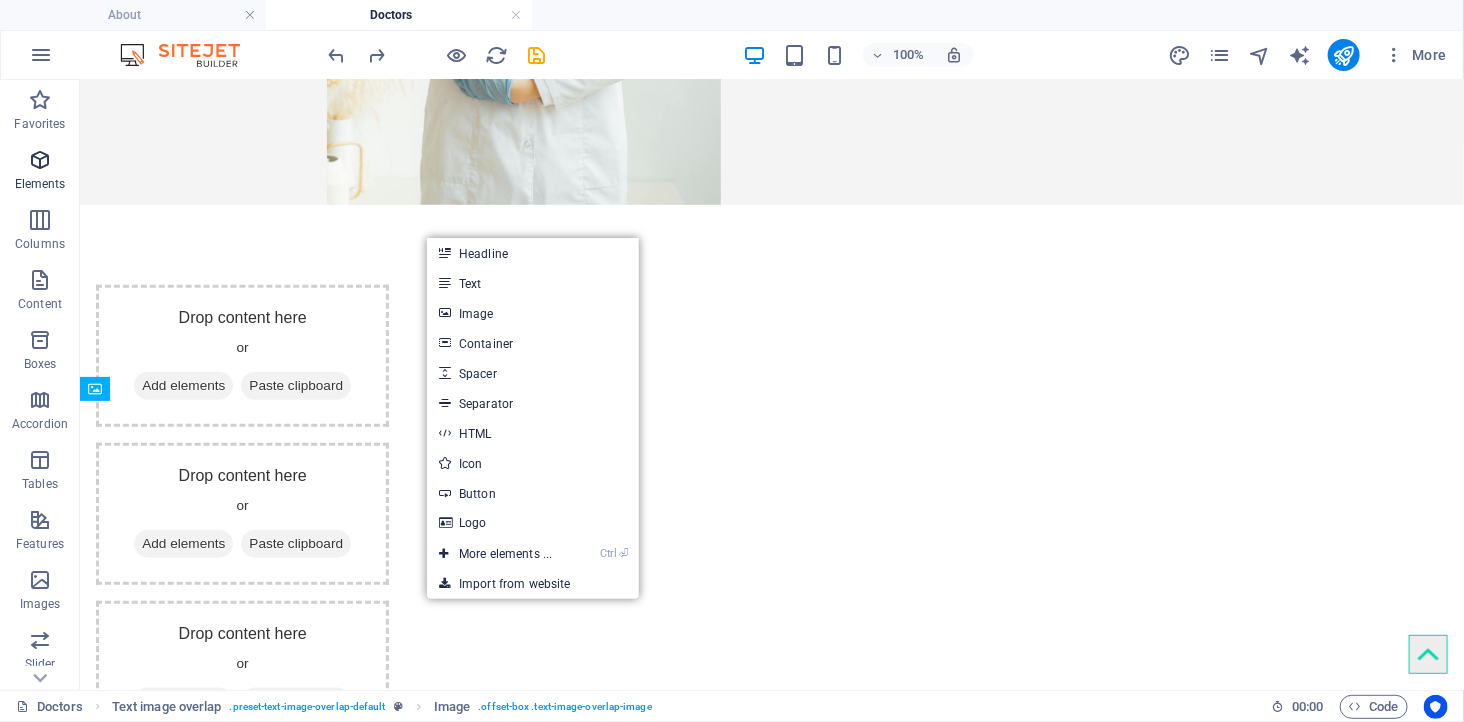 click on "Elements" at bounding box center [40, 172] 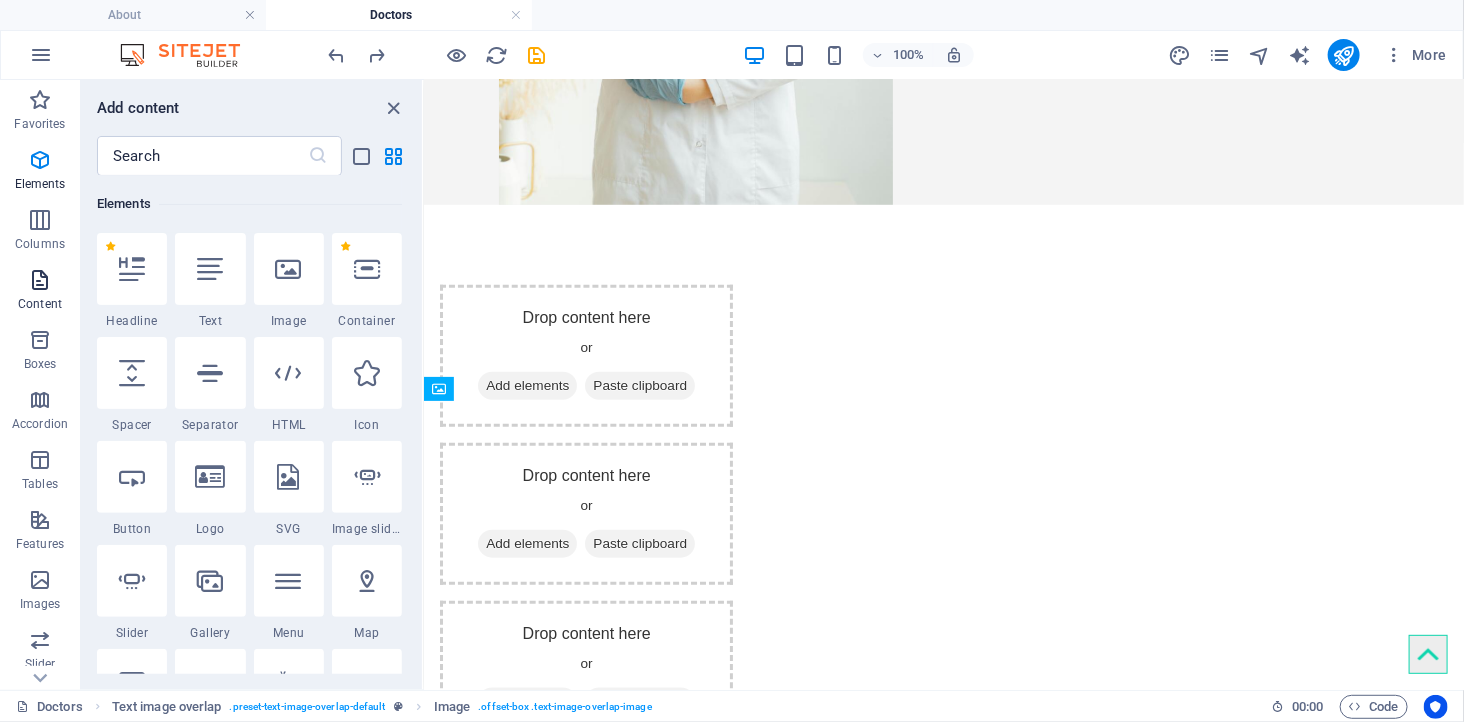 click on "Content" at bounding box center (40, 292) 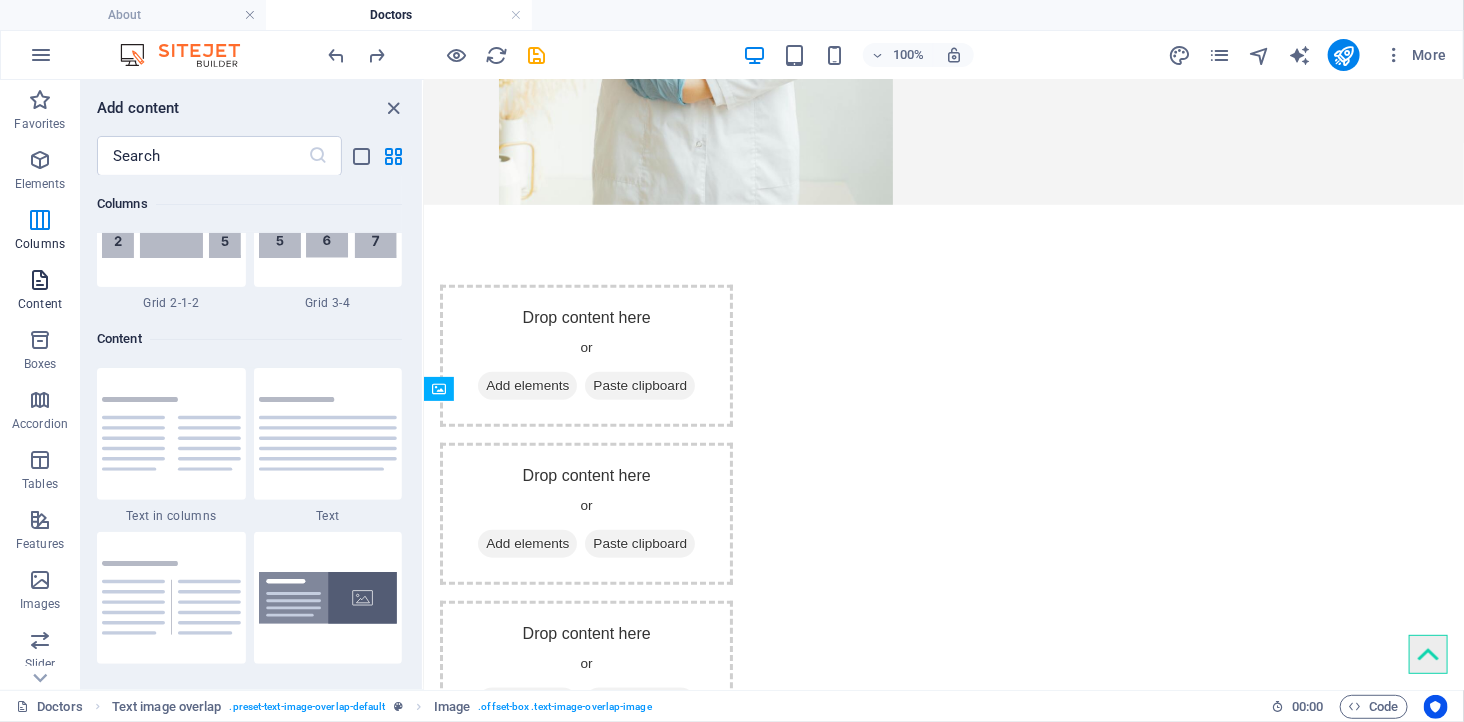 scroll, scrollTop: 3497, scrollLeft: 0, axis: vertical 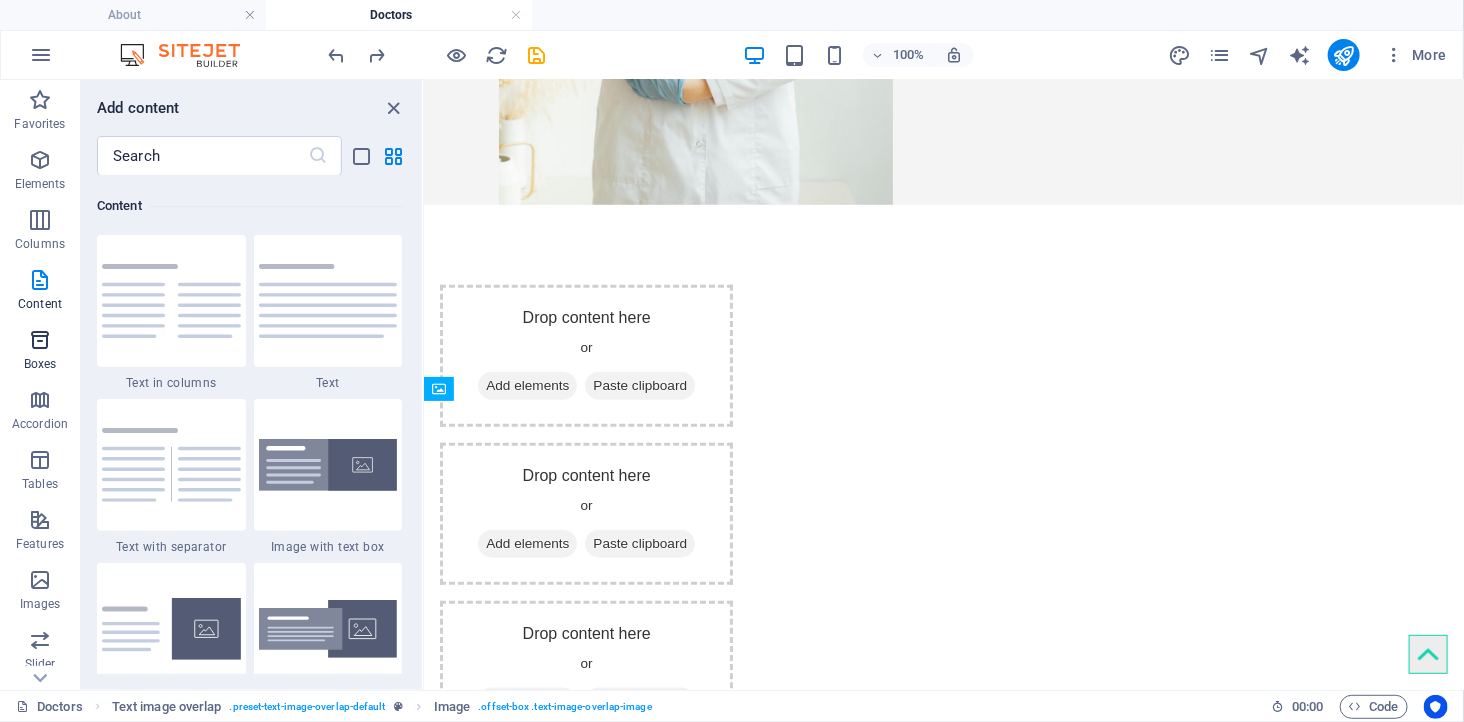 click at bounding box center (40, 340) 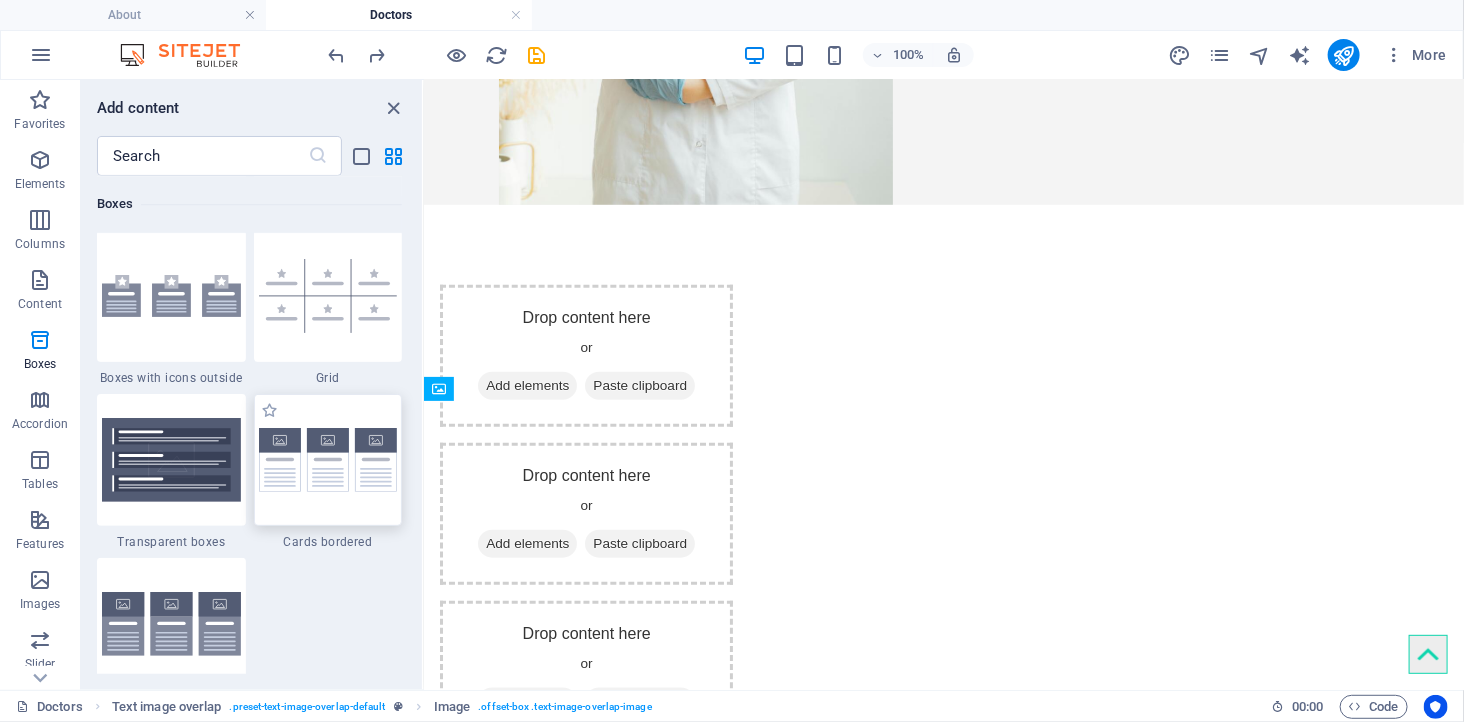 scroll, scrollTop: 5958, scrollLeft: 0, axis: vertical 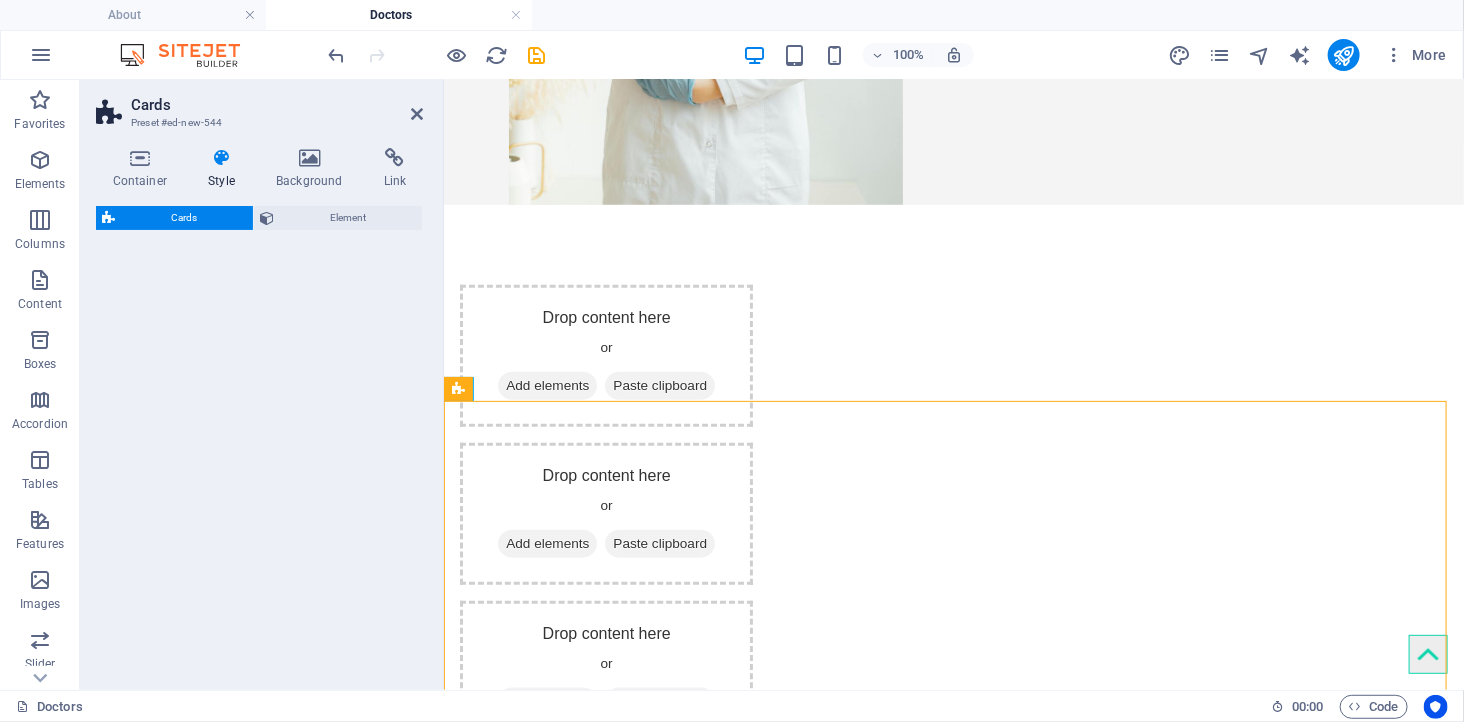 select on "rem" 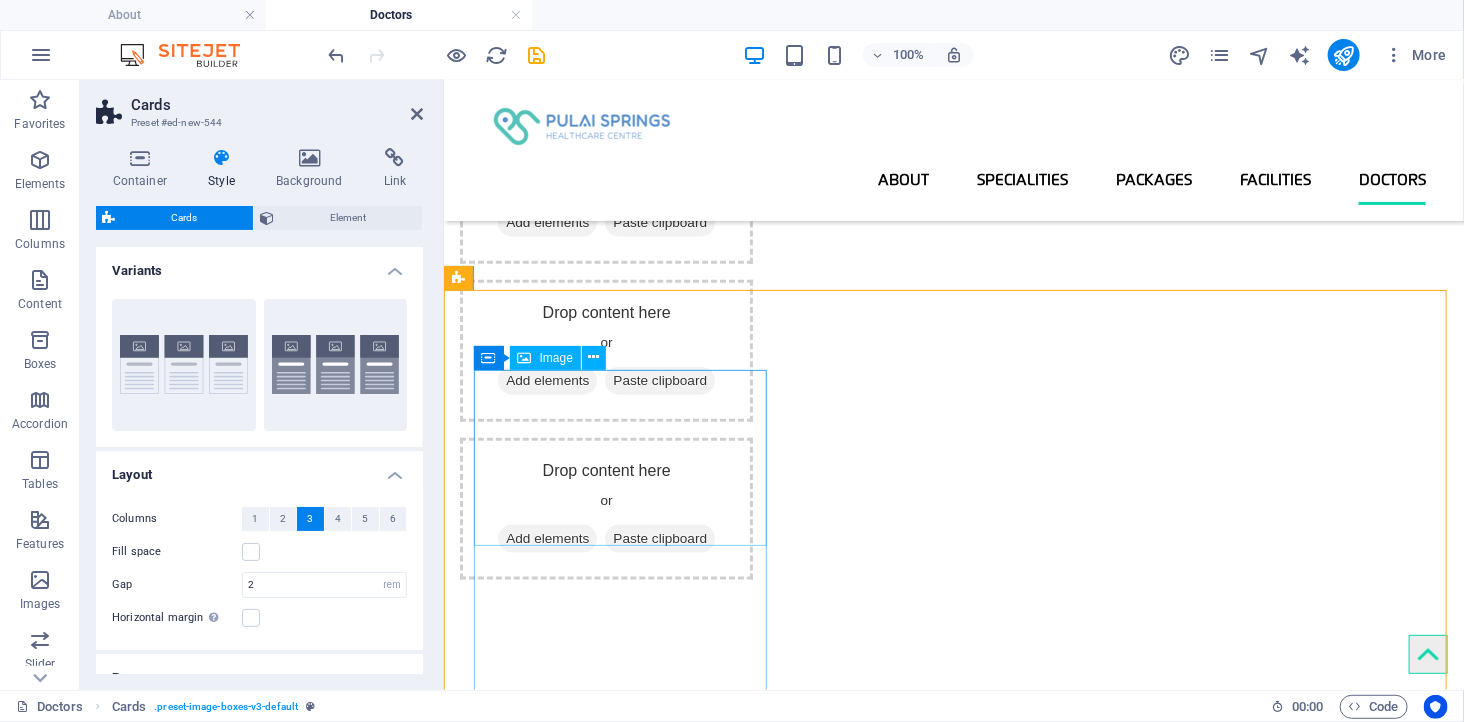 scroll, scrollTop: 811, scrollLeft: 0, axis: vertical 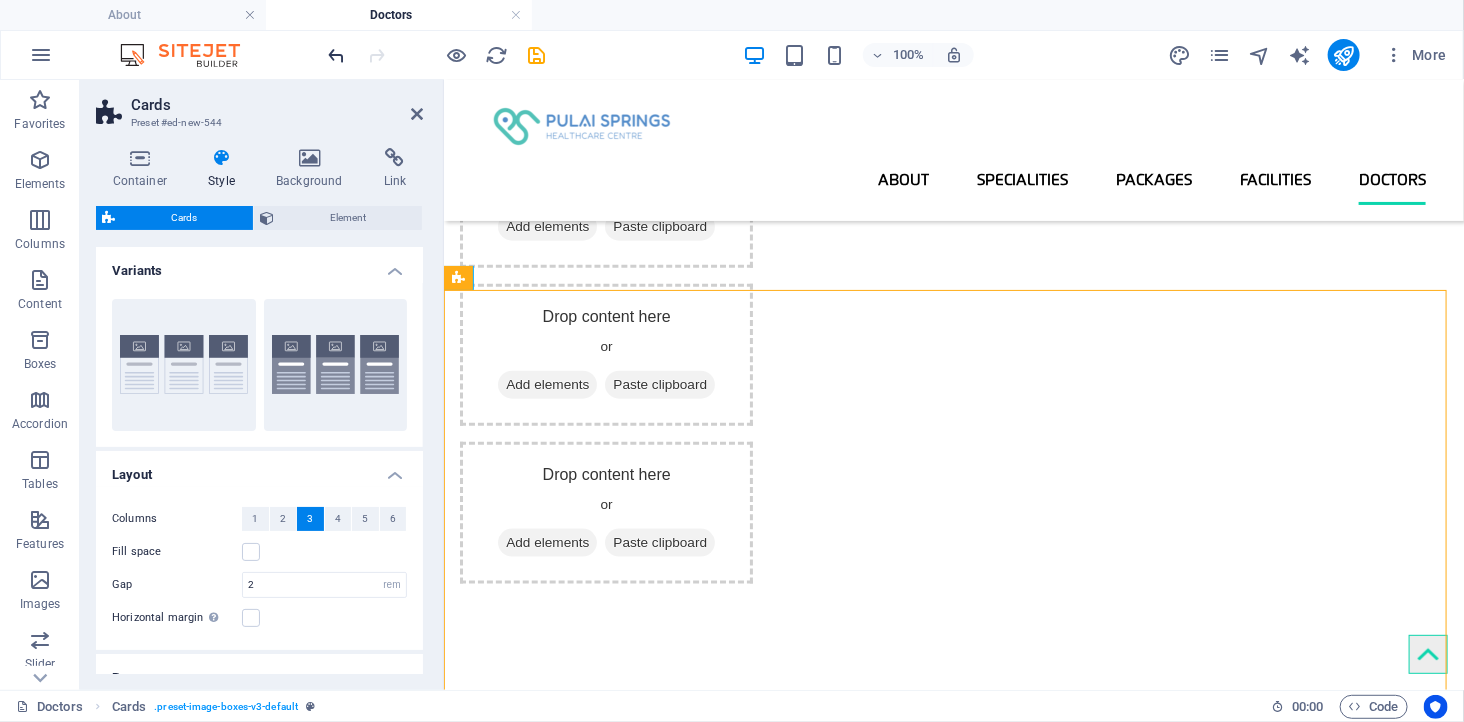 click at bounding box center (337, 55) 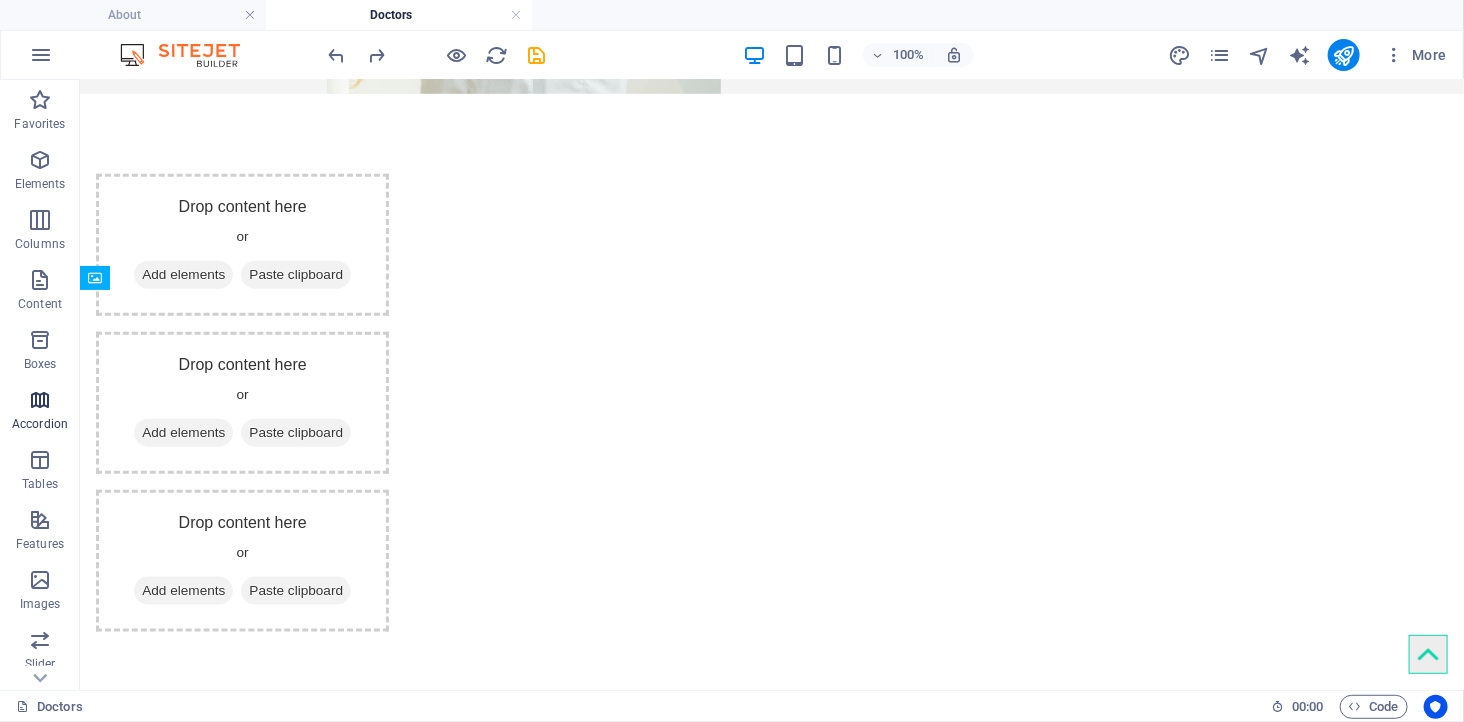 click at bounding box center (40, 400) 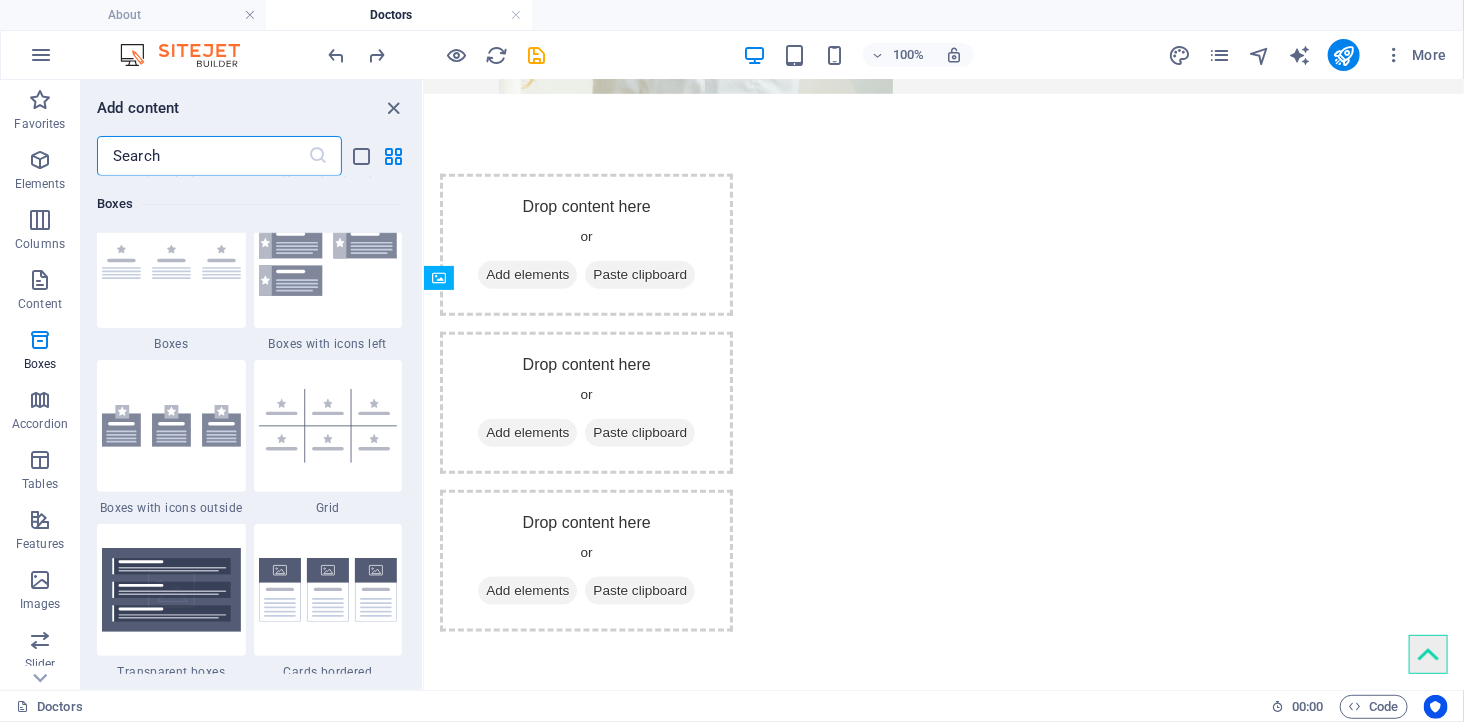 scroll, scrollTop: 5606, scrollLeft: 0, axis: vertical 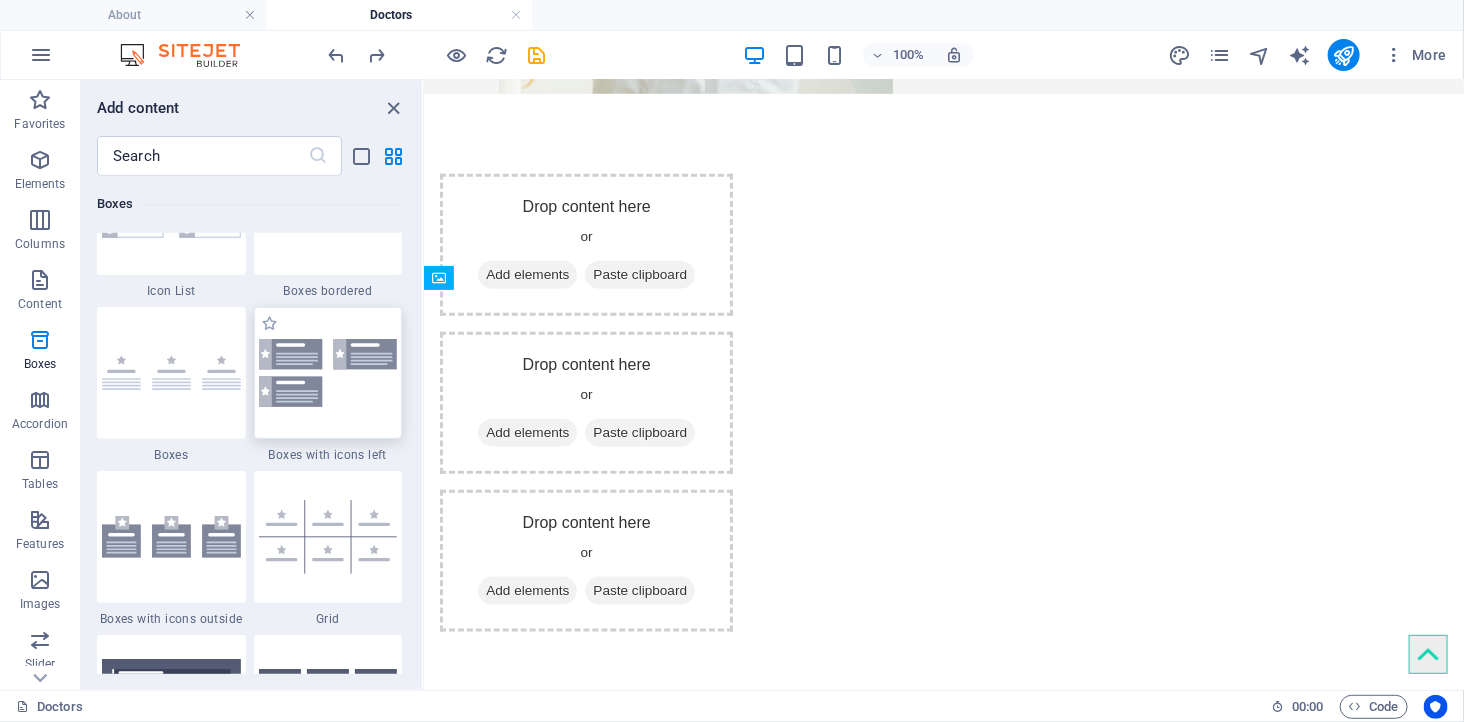 click at bounding box center (328, 372) 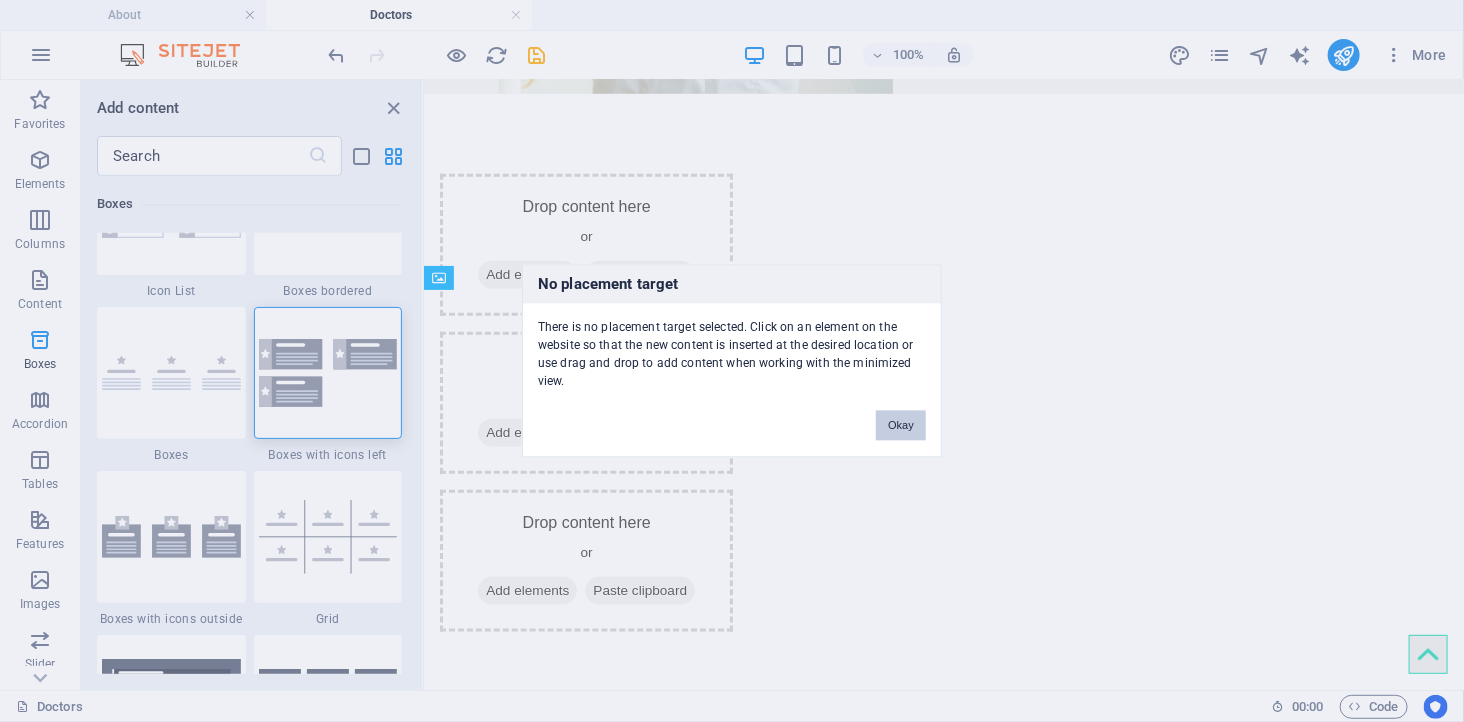 click on "Okay" at bounding box center (901, 426) 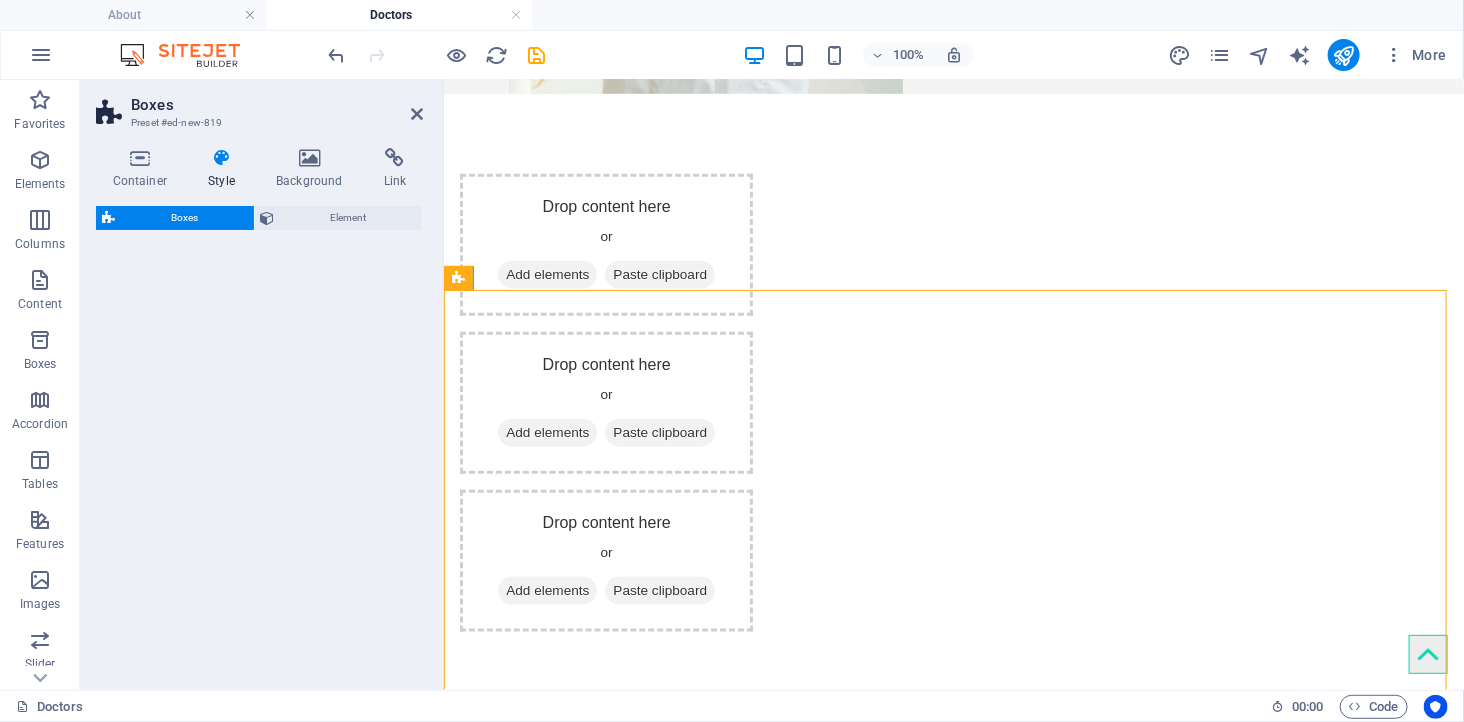 select on "rem" 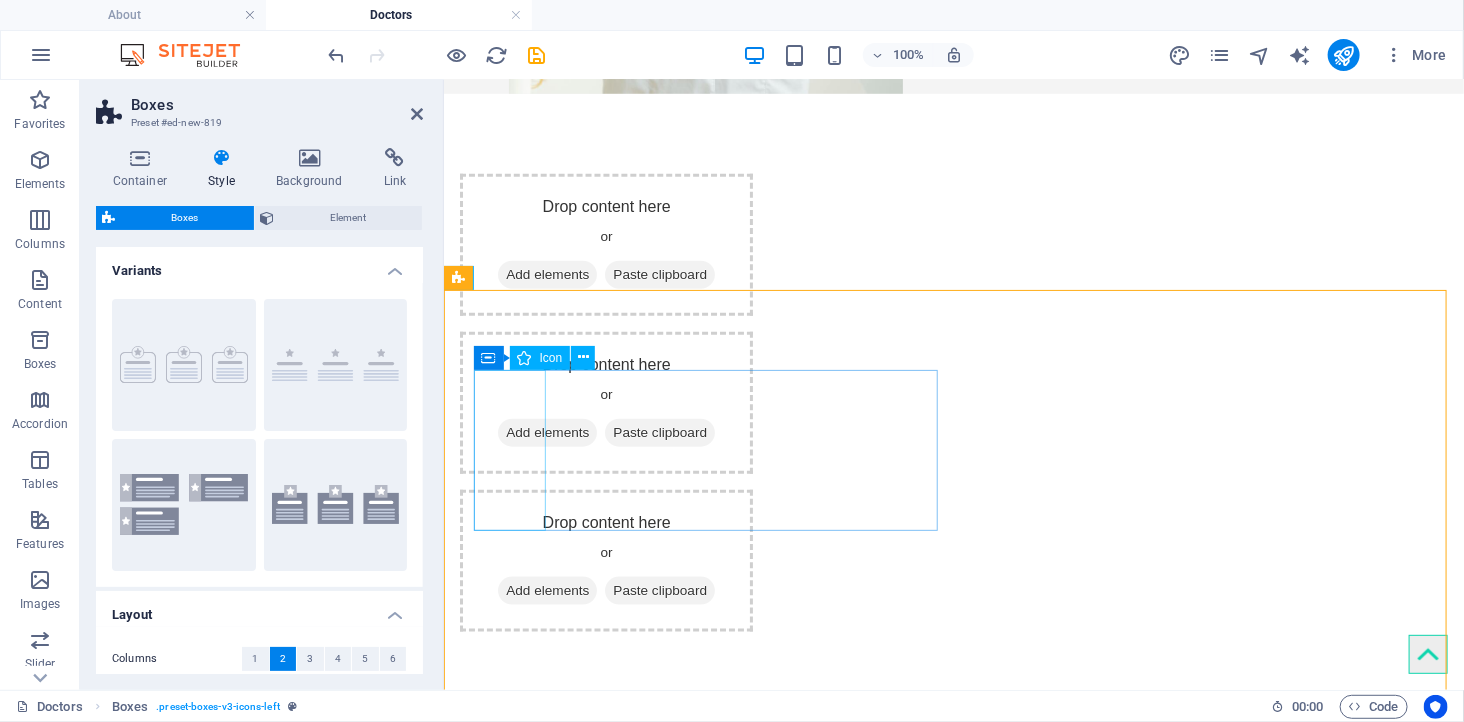 click at bounding box center [691, 827] 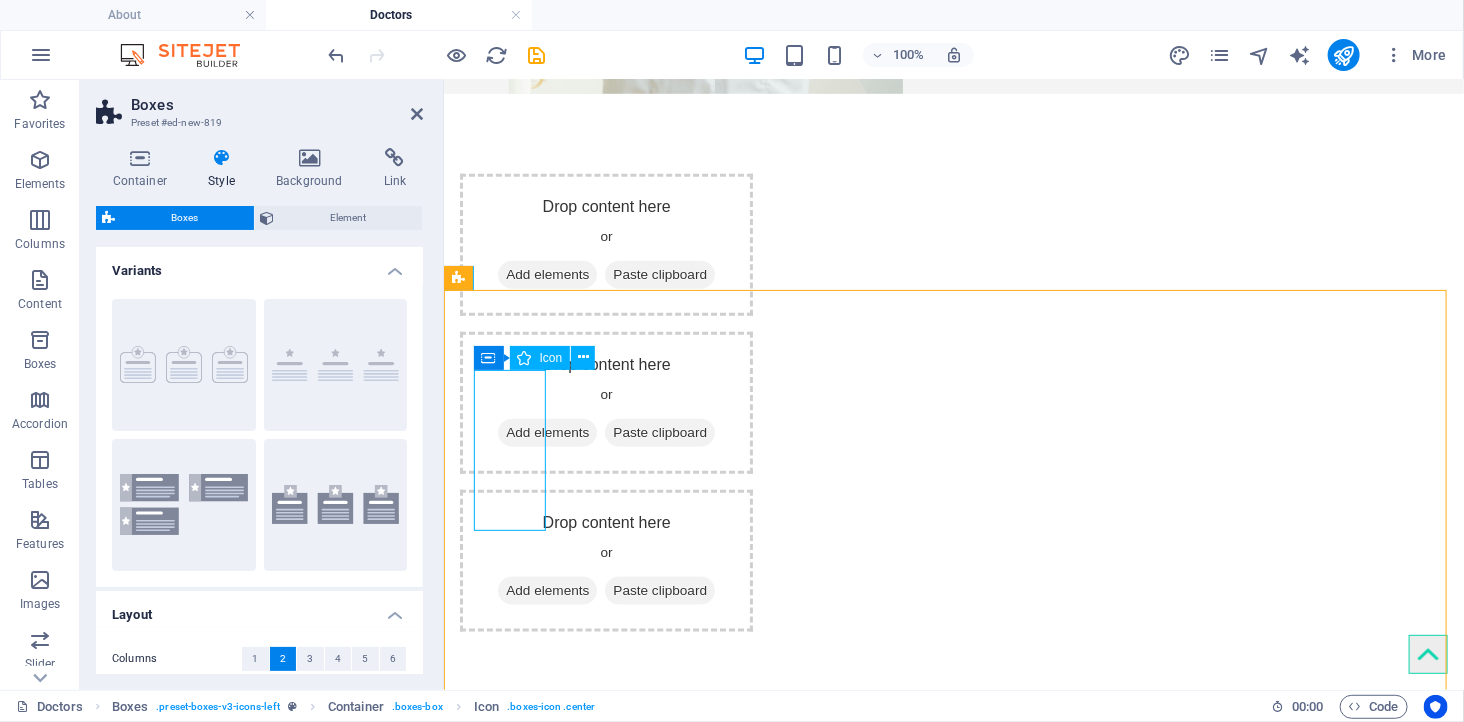 click at bounding box center [691, 827] 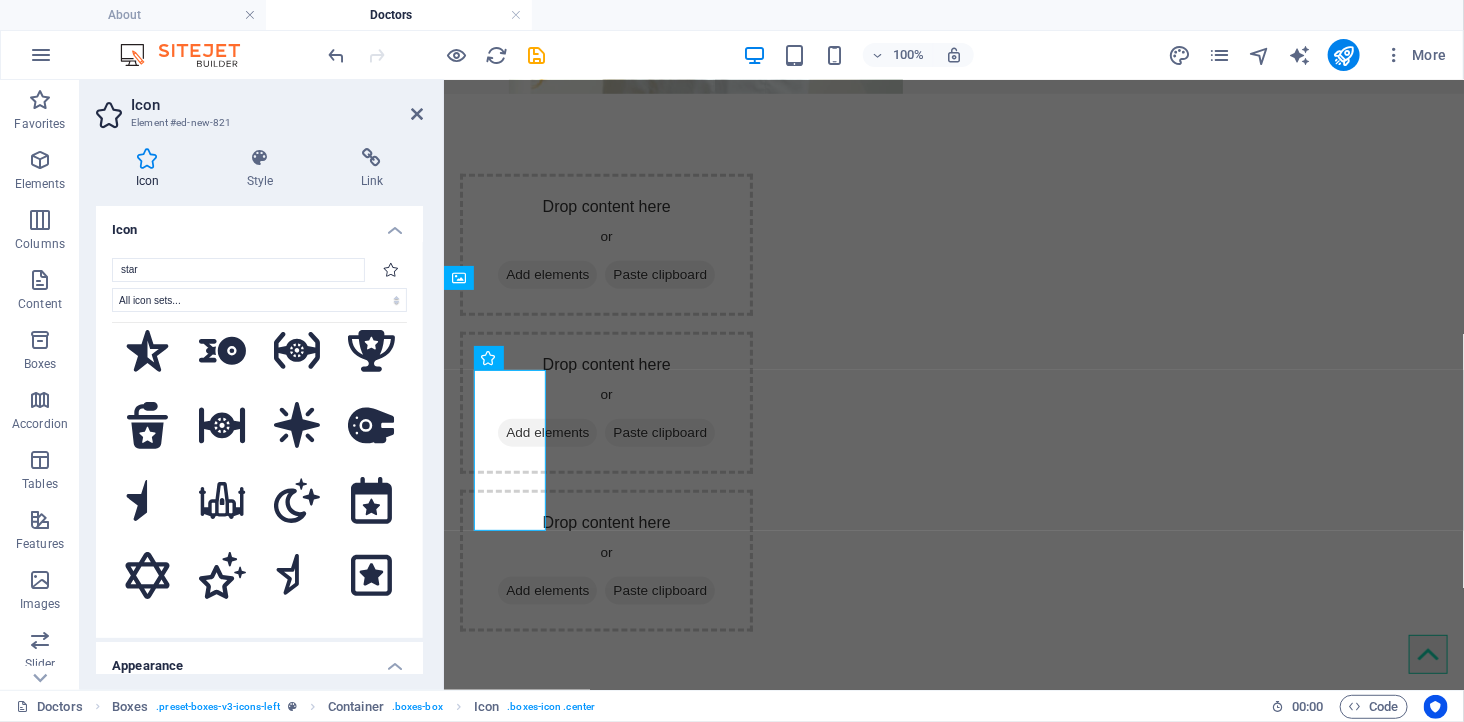 scroll, scrollTop: 1222, scrollLeft: 0, axis: vertical 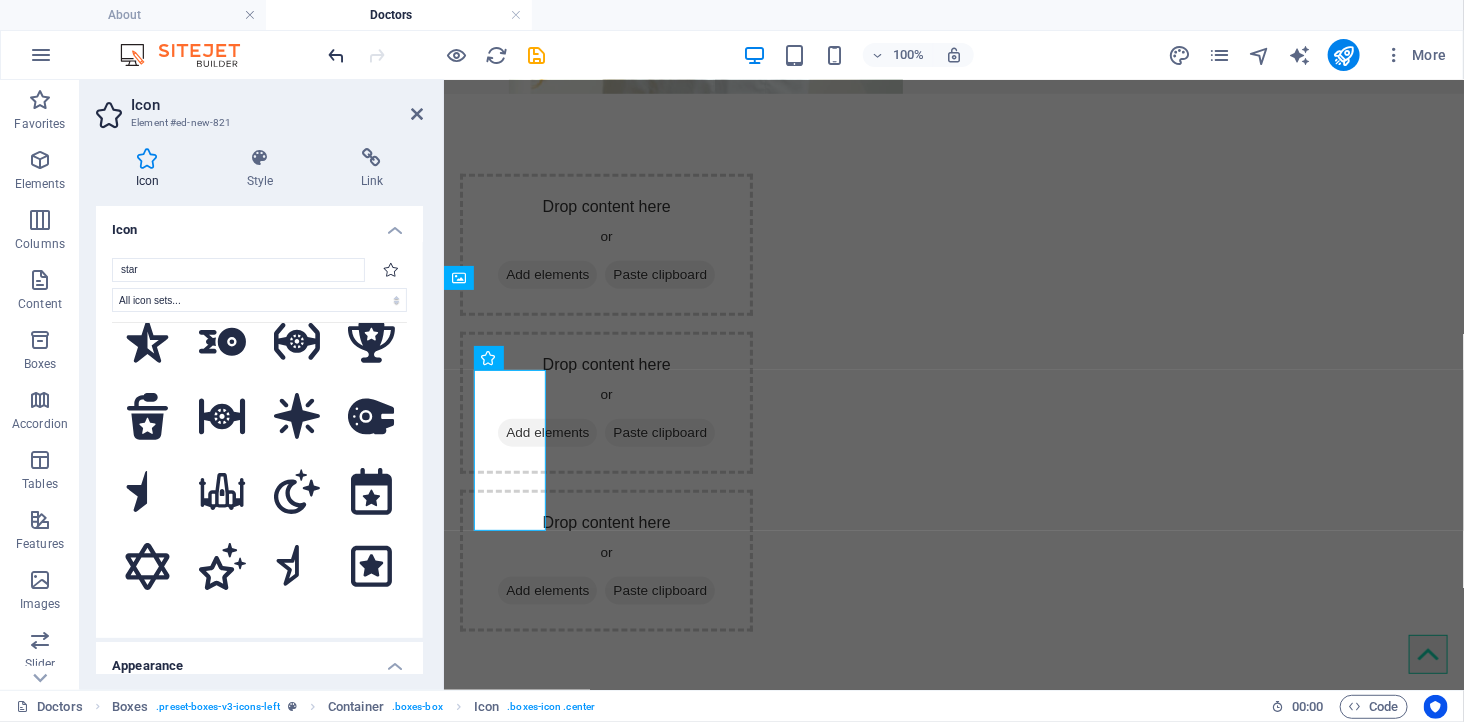 click on "100% More" at bounding box center [732, 55] 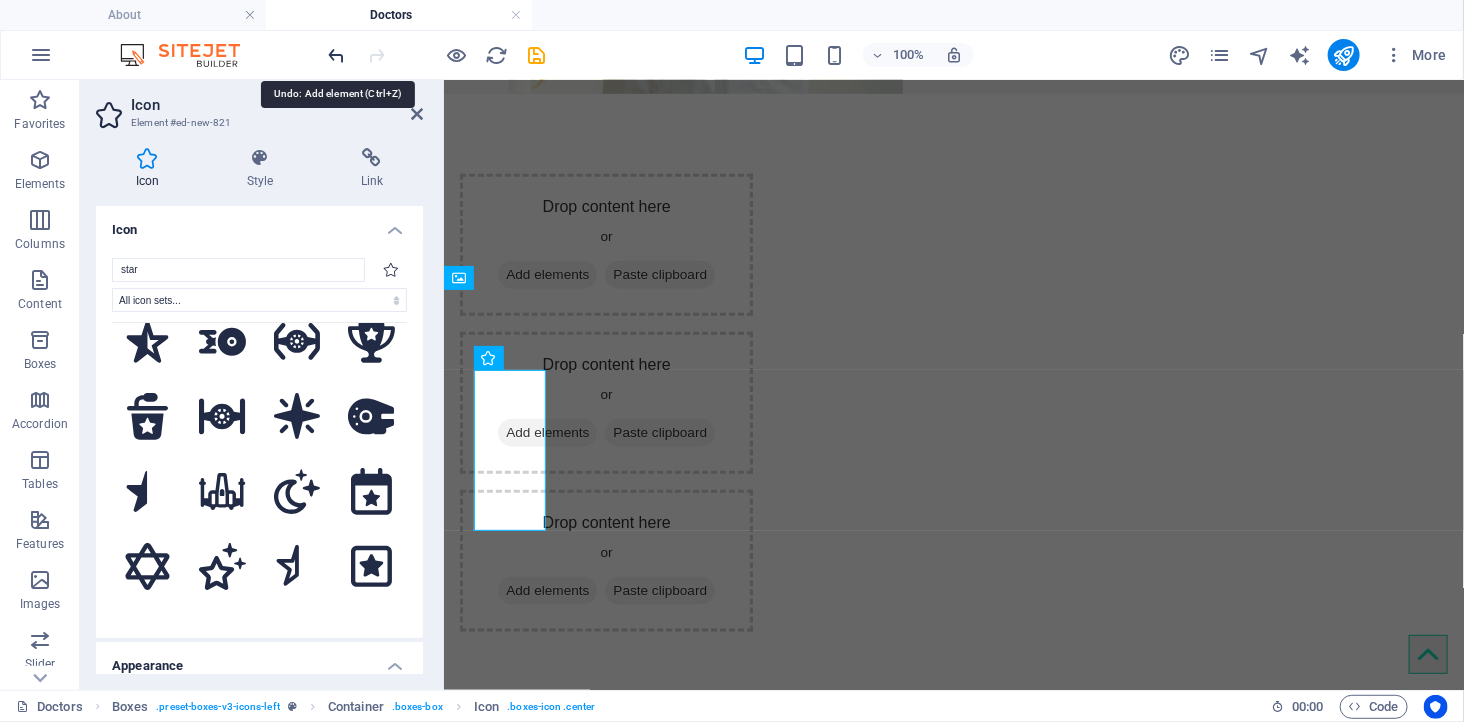 click at bounding box center (337, 55) 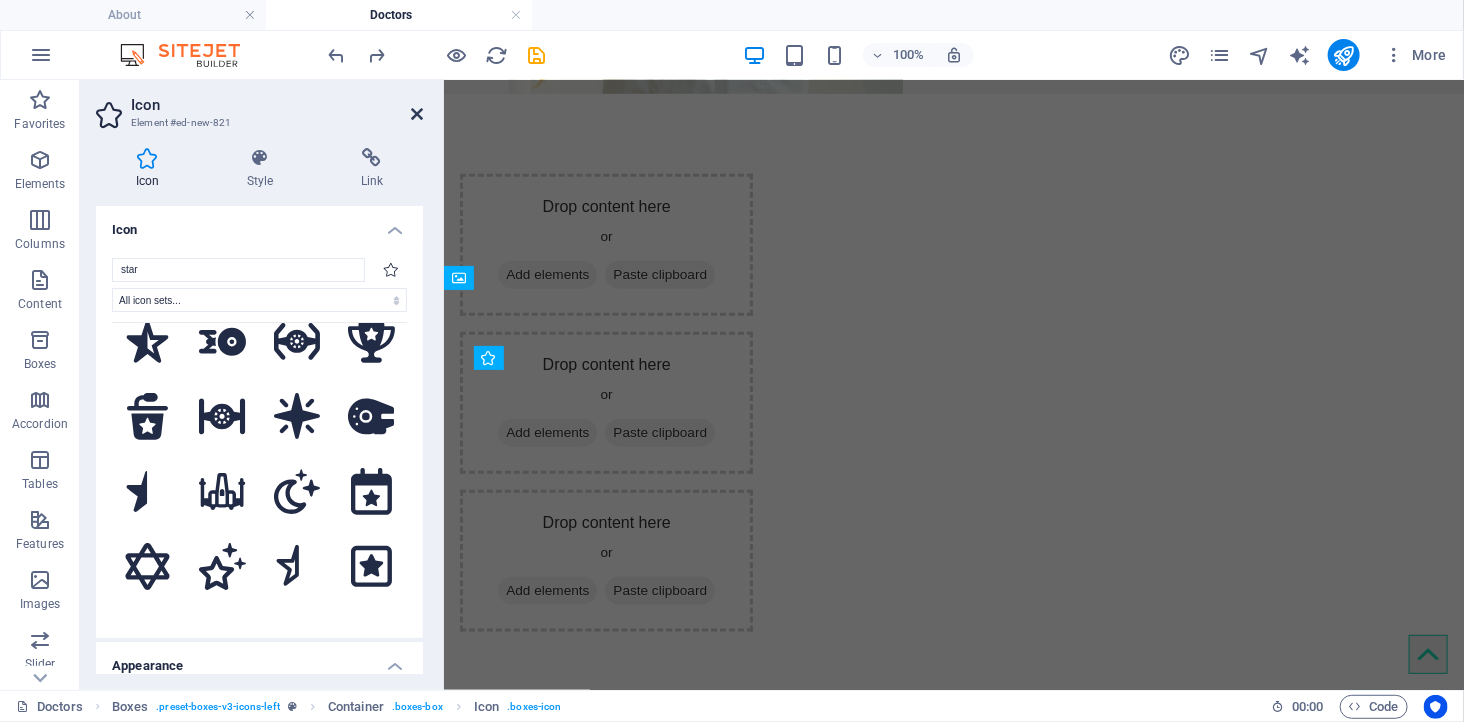 click at bounding box center [417, 114] 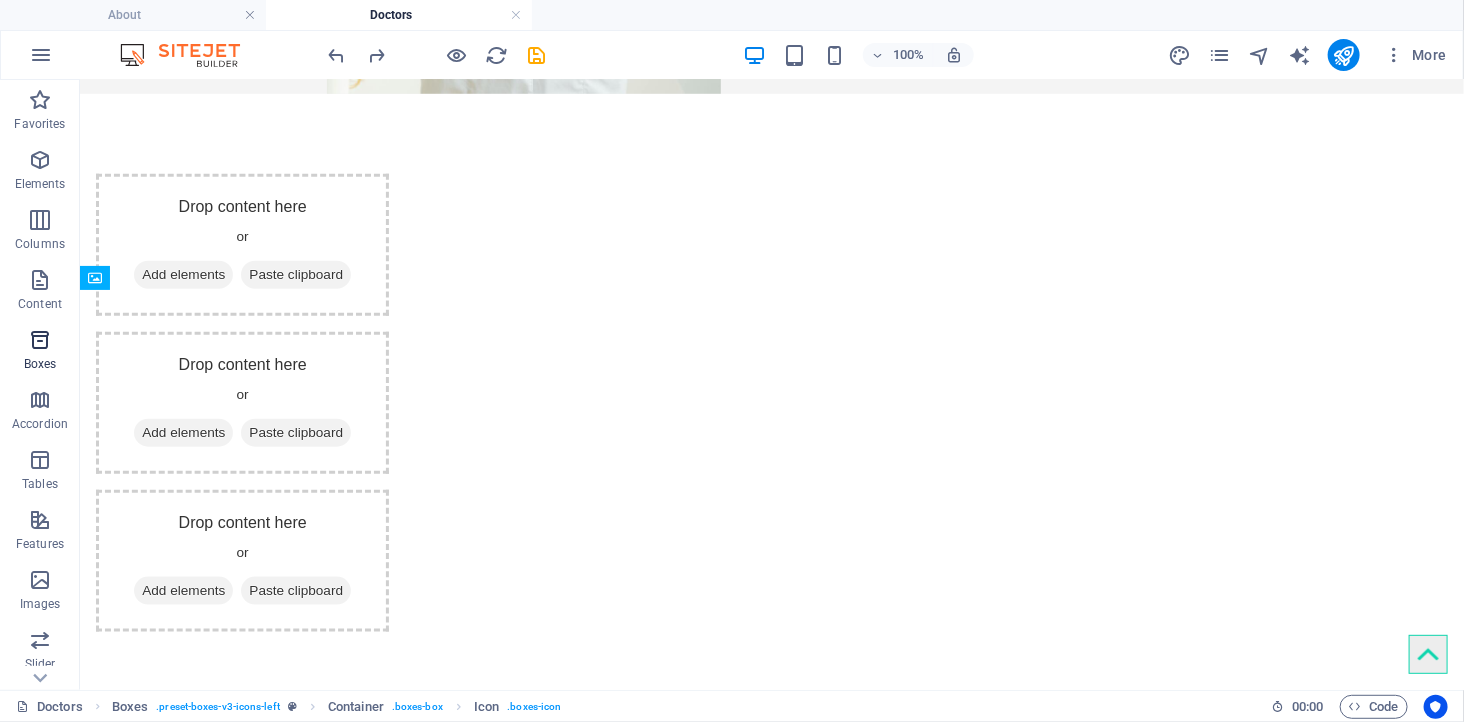 click at bounding box center (40, 340) 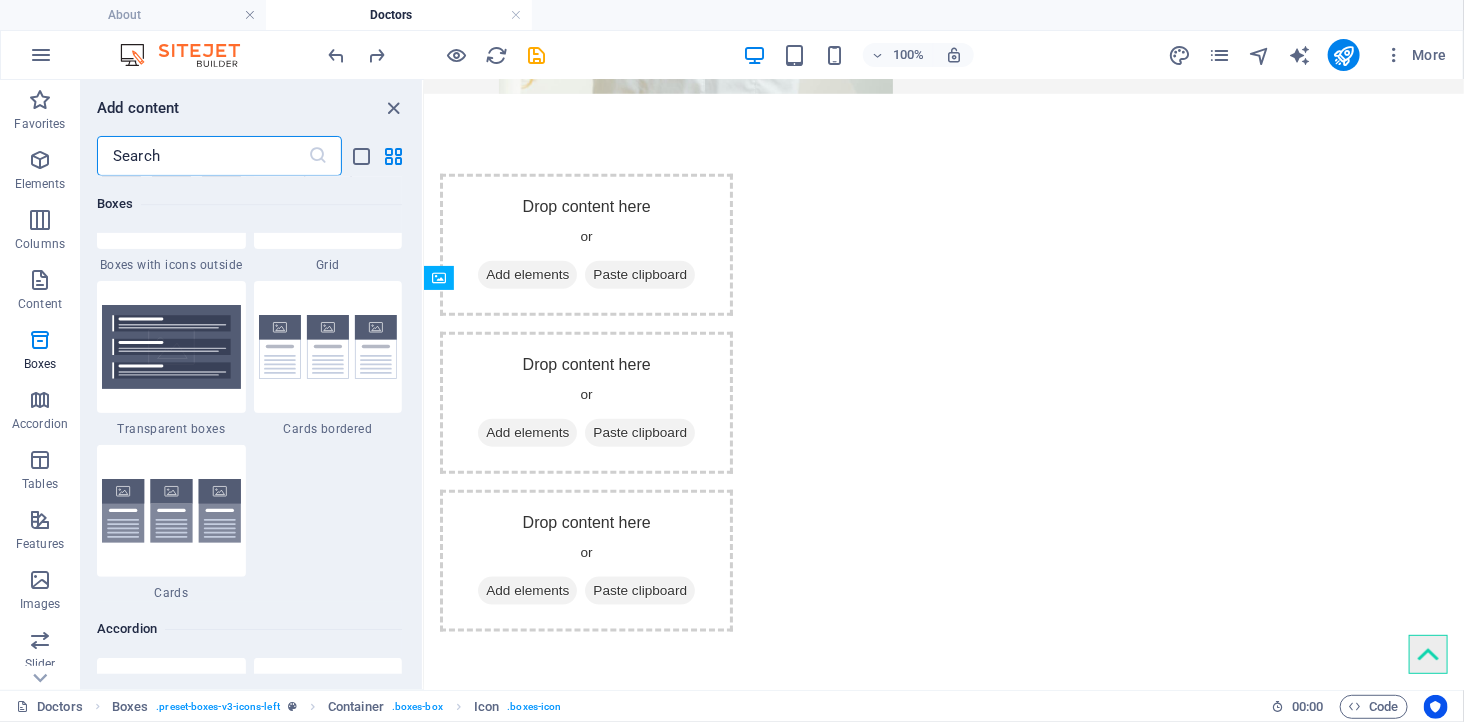 scroll, scrollTop: 5737, scrollLeft: 0, axis: vertical 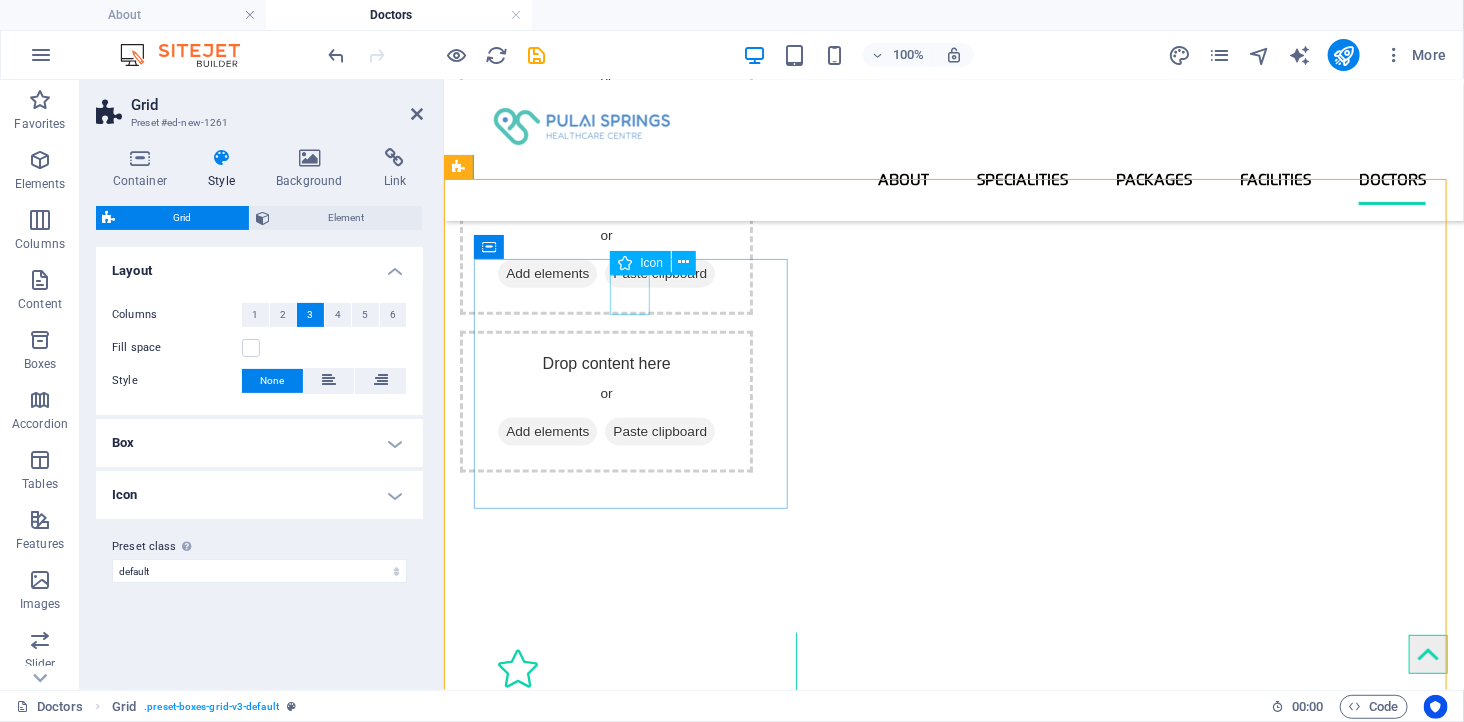 click at bounding box center [638, 668] 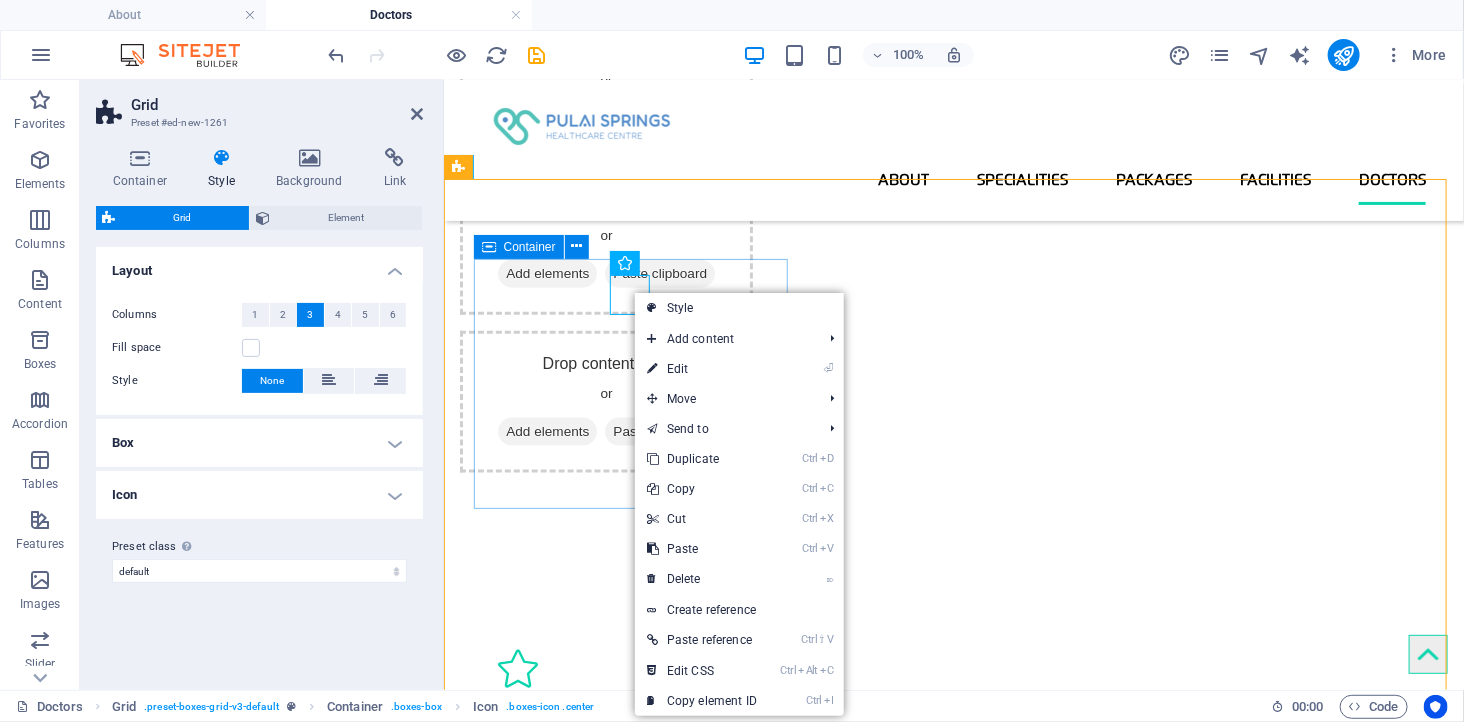 click on "Headline Lorem ipsum dolor sit amet, consectetuer adipiscing elit. Aenean commodo ligula eget dolor. Lorem ipsum dolor sit amet, consectetuer adipiscing elit leget dolor." at bounding box center (638, 757) 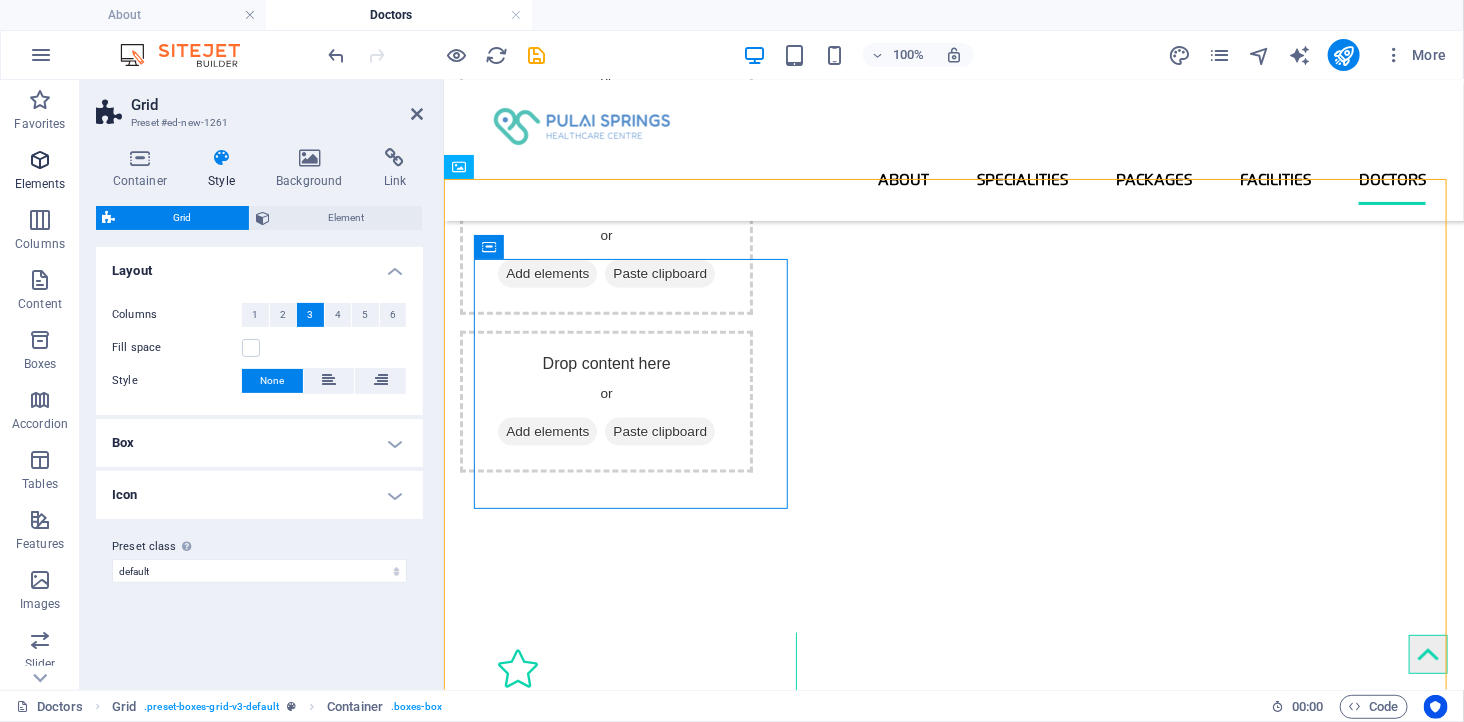 click at bounding box center (40, 160) 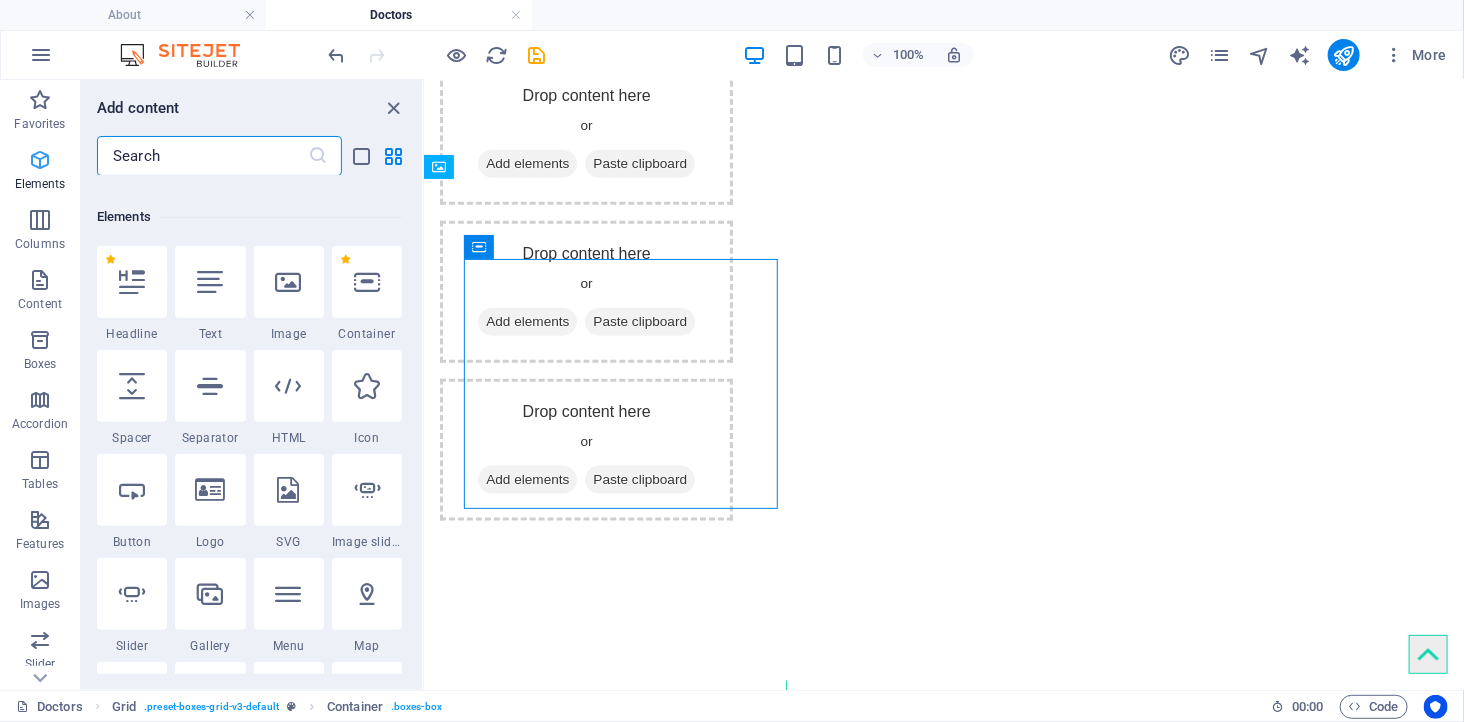 scroll, scrollTop: 213, scrollLeft: 0, axis: vertical 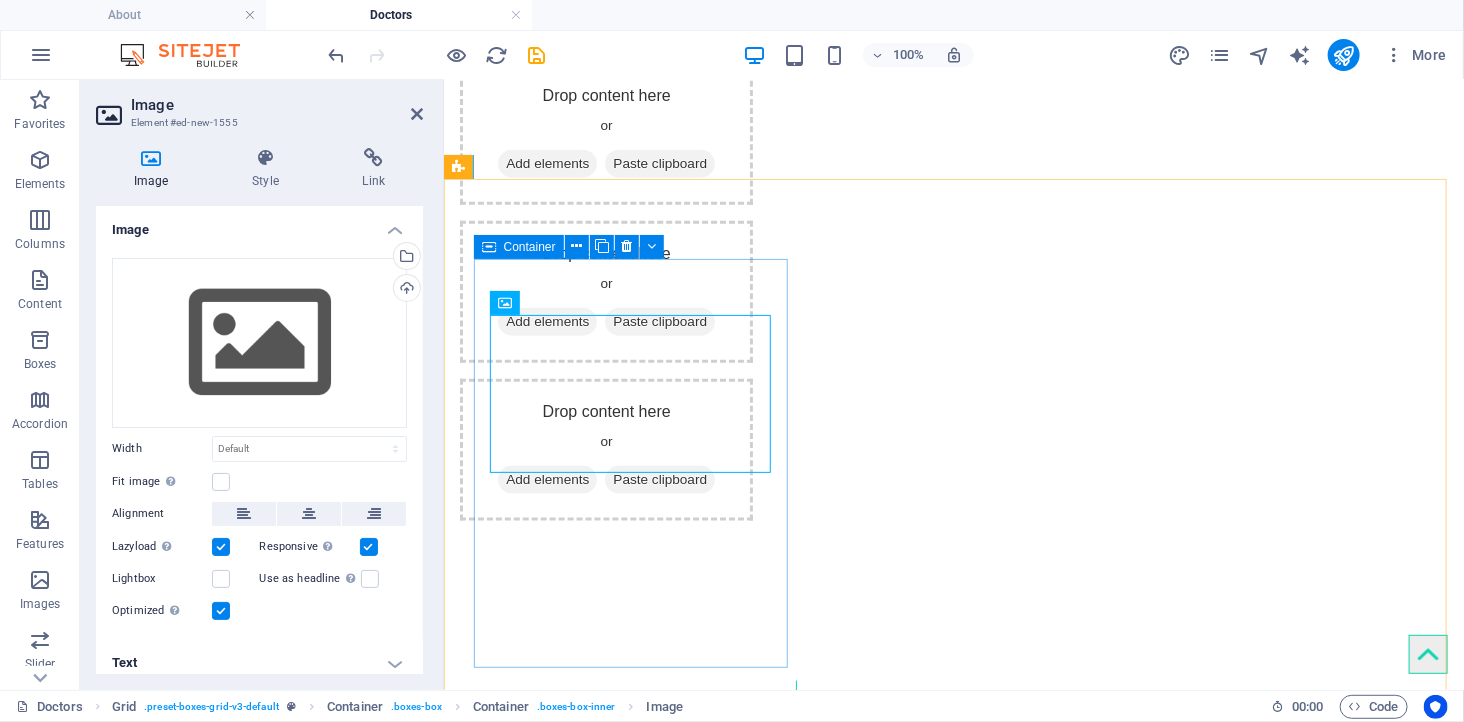 click on "Headline Lorem ipsum dolor sit amet, consectetuer adipiscing elit. Aenean commodo ligula eget dolor. Lorem ipsum dolor sit amet, consectetuer adipiscing elit leget dolor." at bounding box center [638, 918] 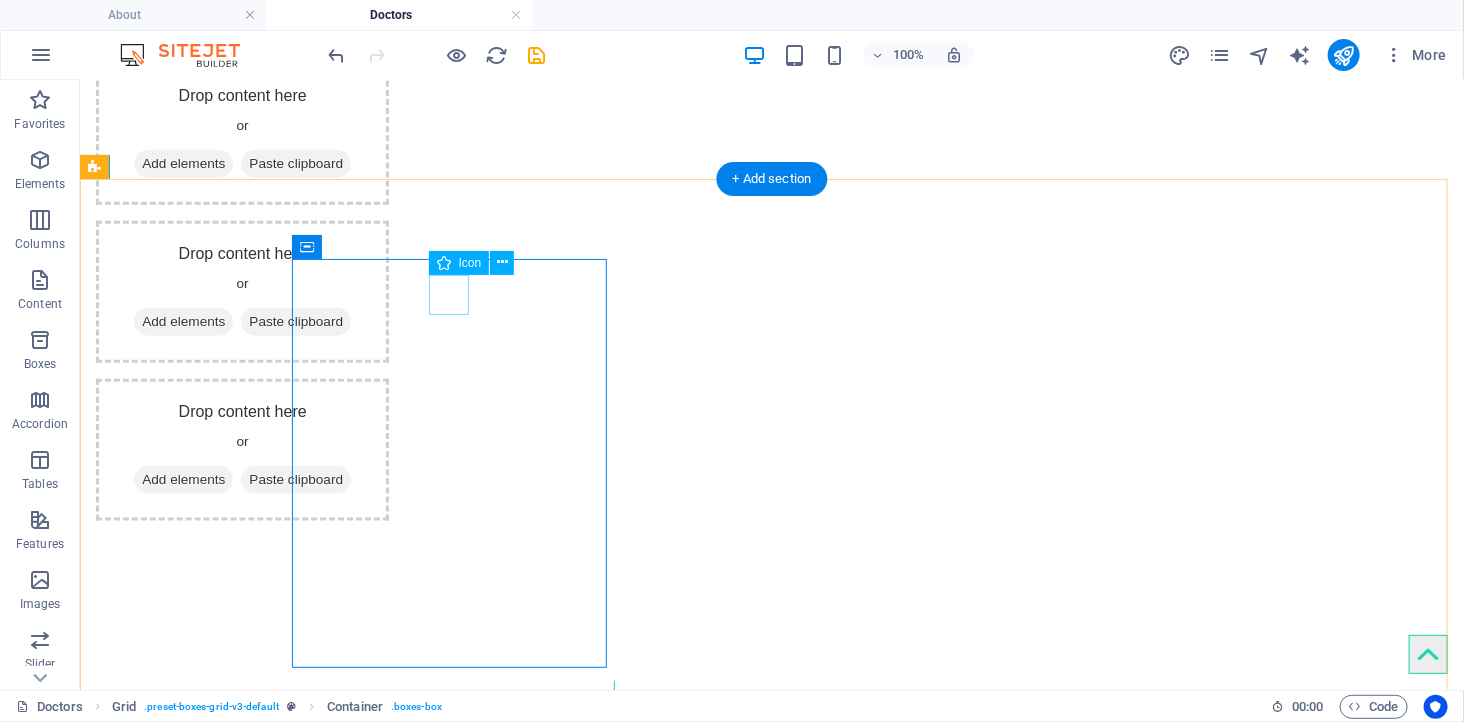 click at bounding box center (456, 716) 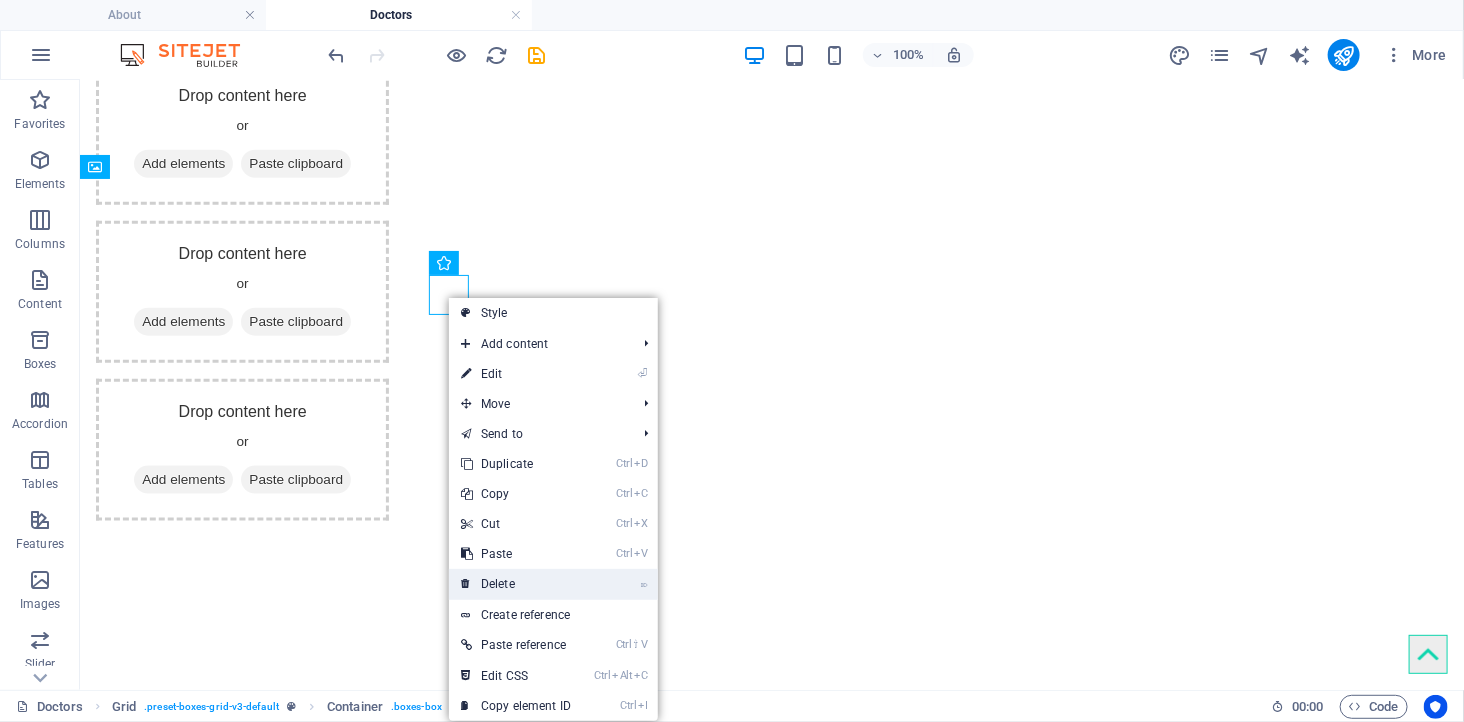 click on "⌦  Delete" at bounding box center [516, 584] 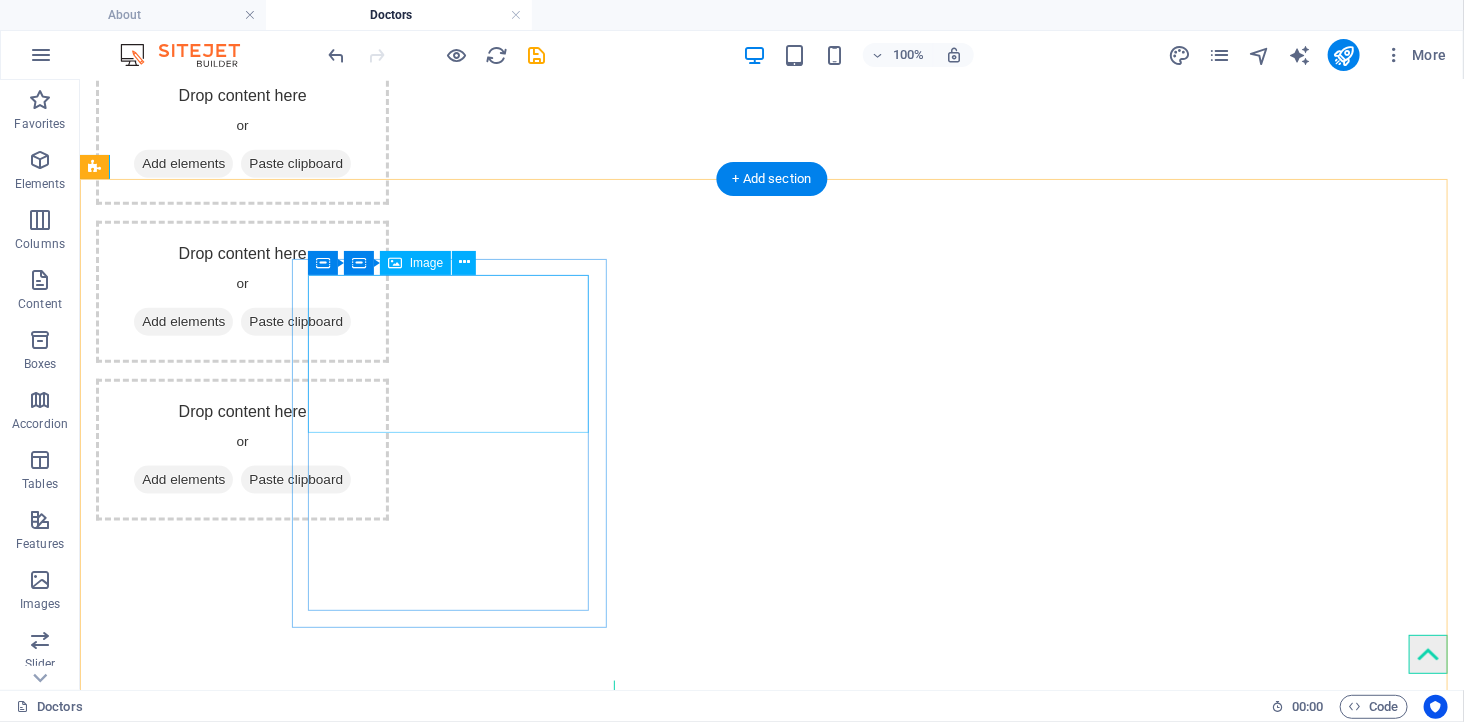 click at bounding box center [456, 808] 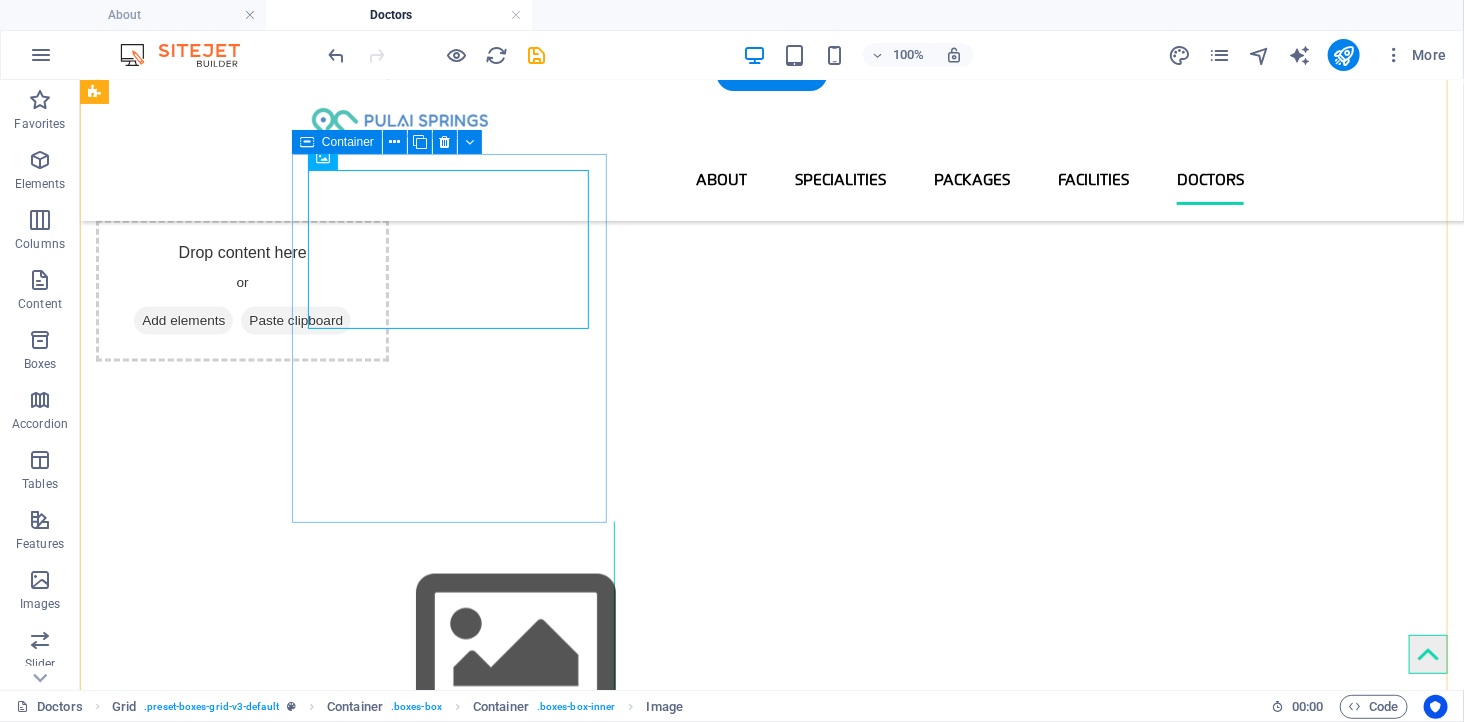 scroll, scrollTop: 922, scrollLeft: 0, axis: vertical 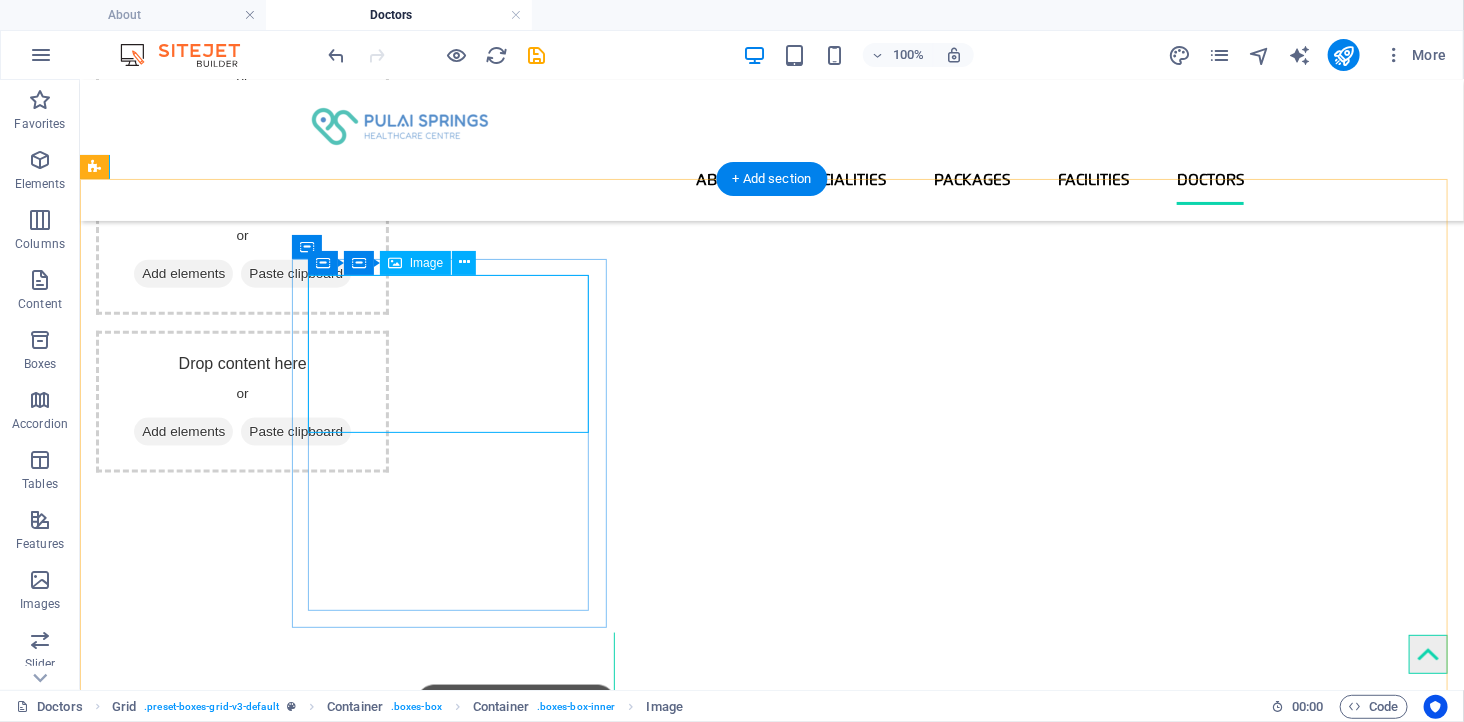click at bounding box center (456, 760) 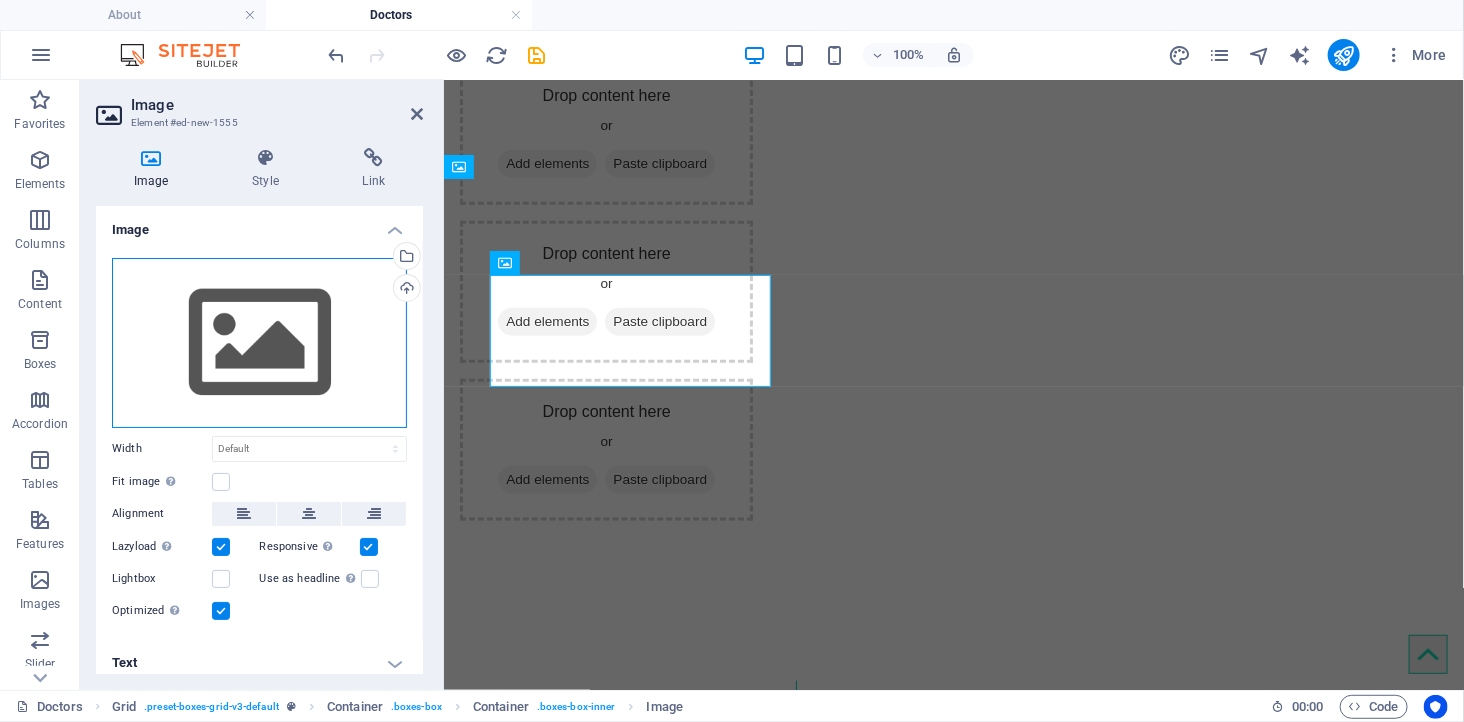 click on "Drag files here, click to choose files or select files from Files or our free stock photos & videos" at bounding box center (259, 343) 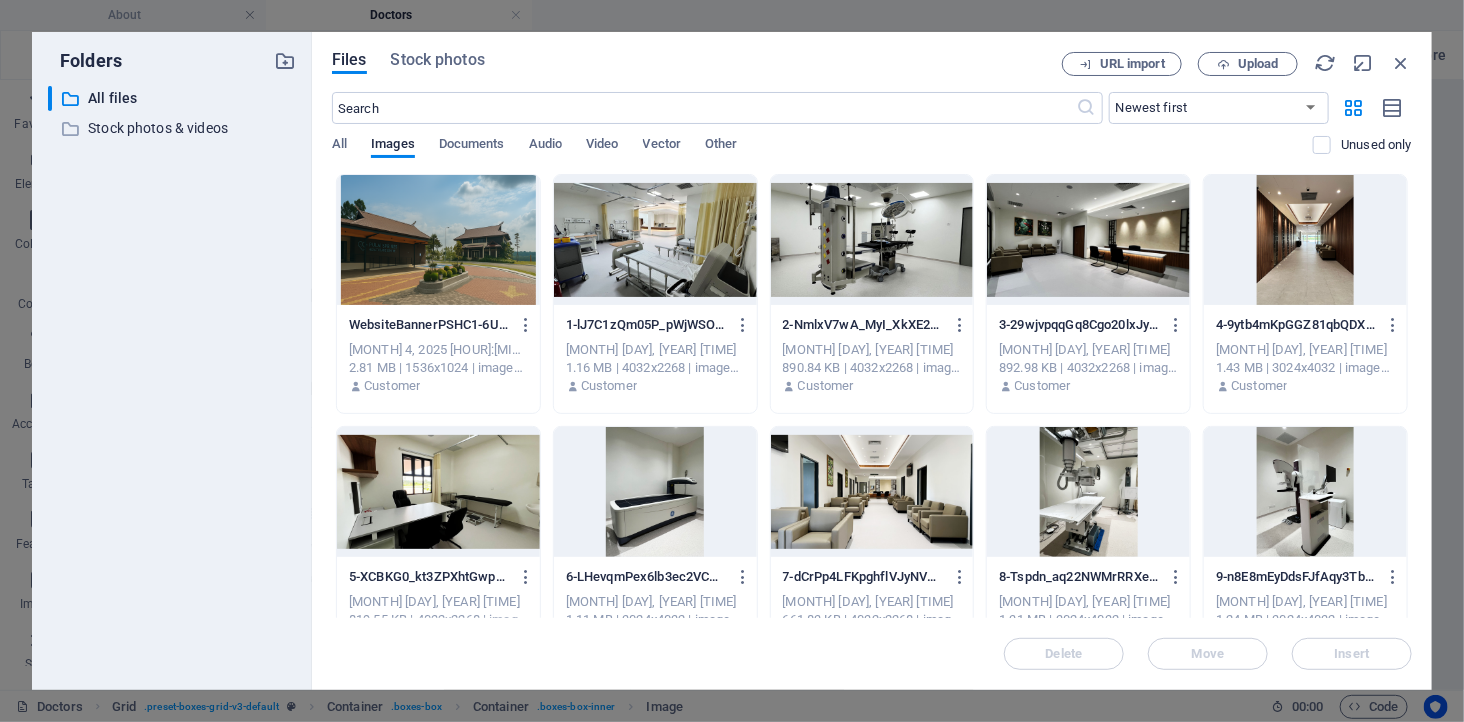 scroll, scrollTop: 1184, scrollLeft: 0, axis: vertical 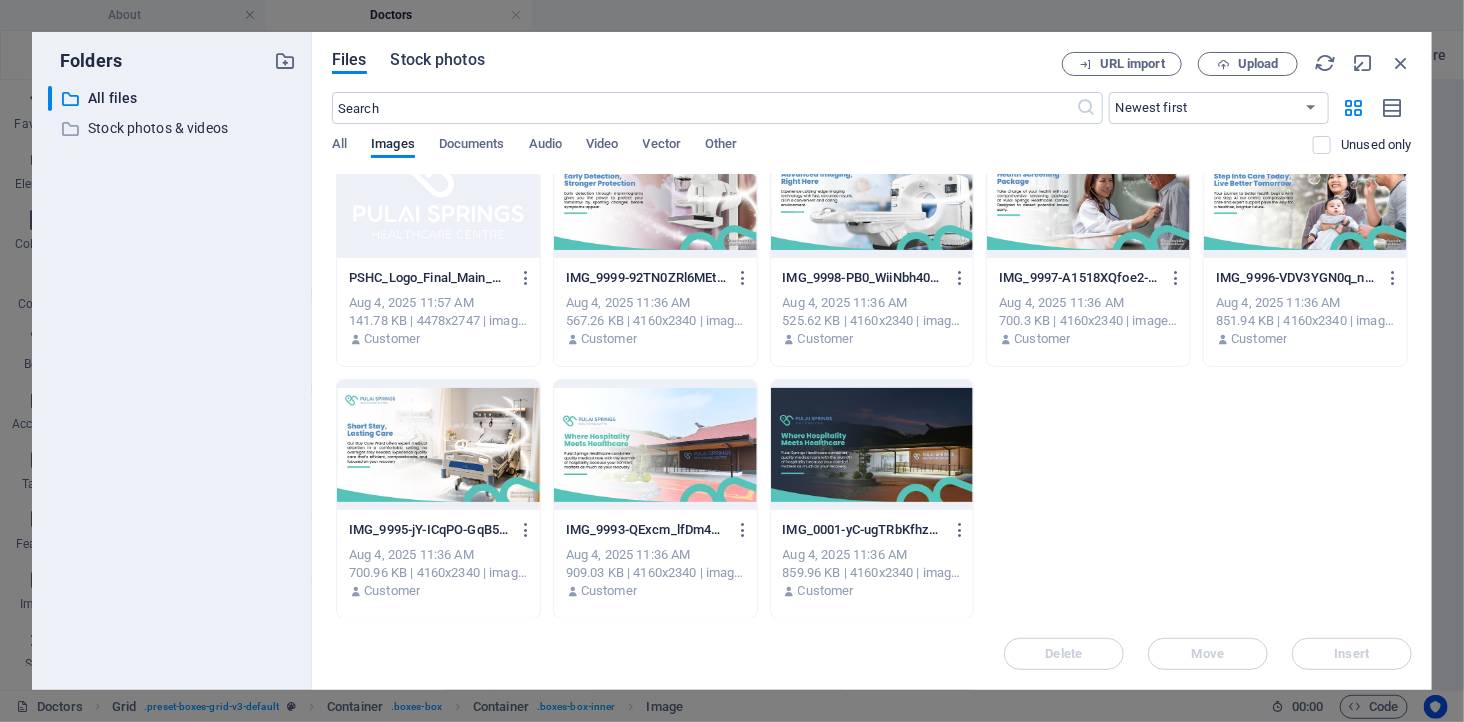 click on "Stock photos" at bounding box center [438, 60] 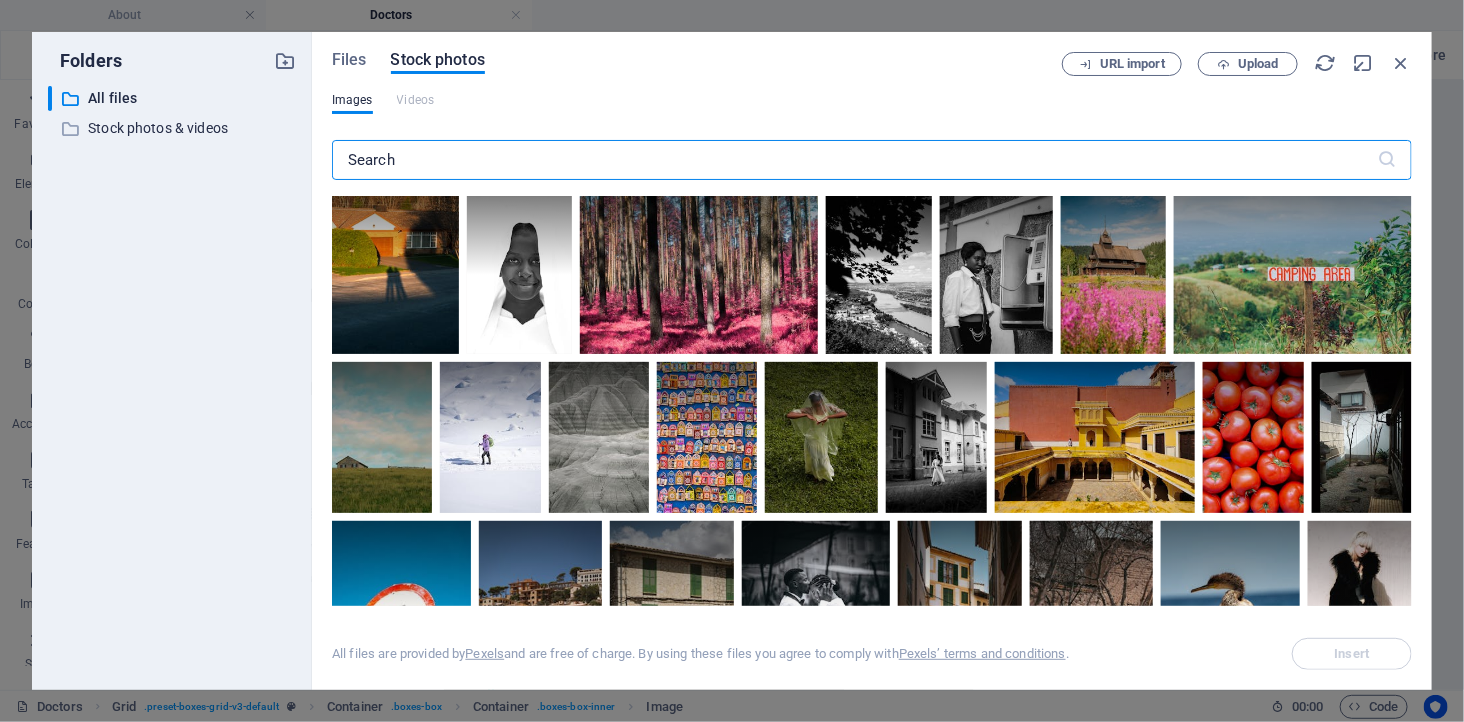 click at bounding box center (855, 160) 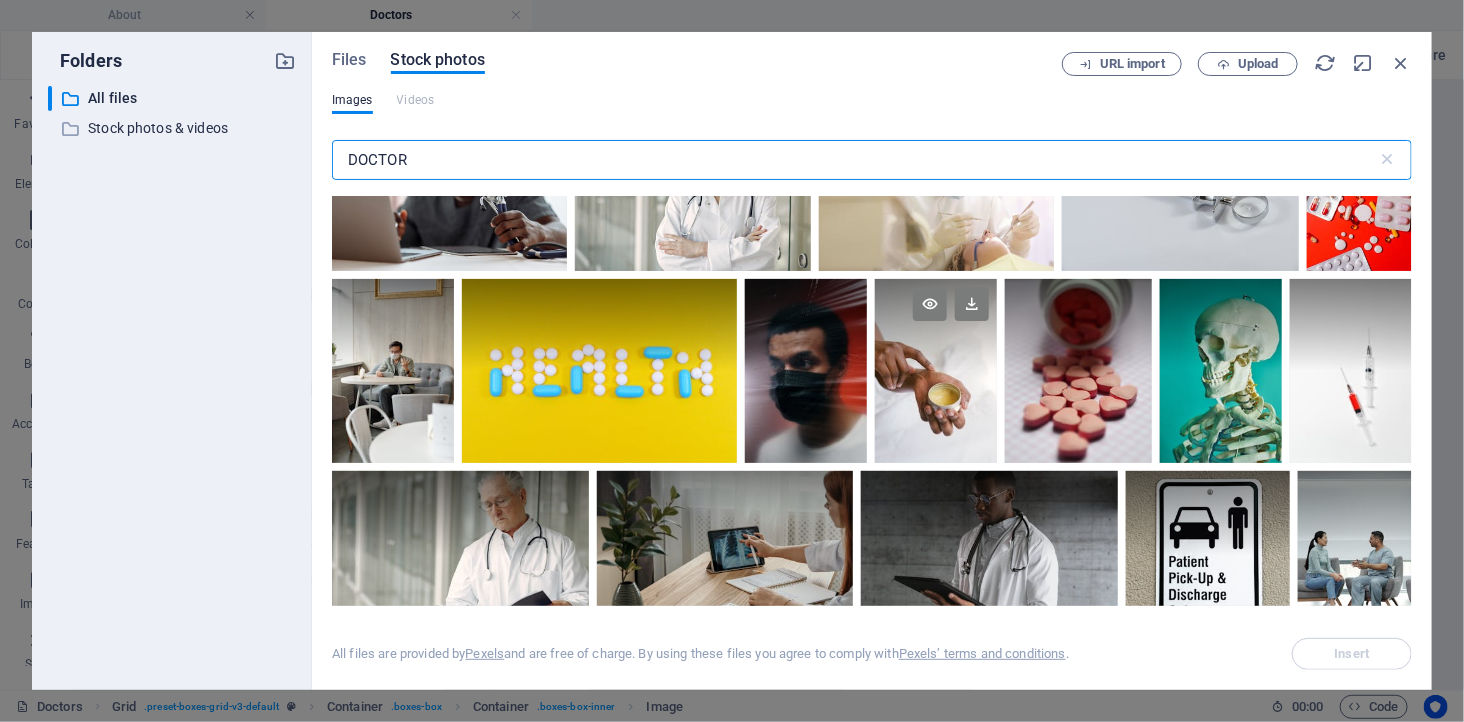 scroll, scrollTop: 4888, scrollLeft: 0, axis: vertical 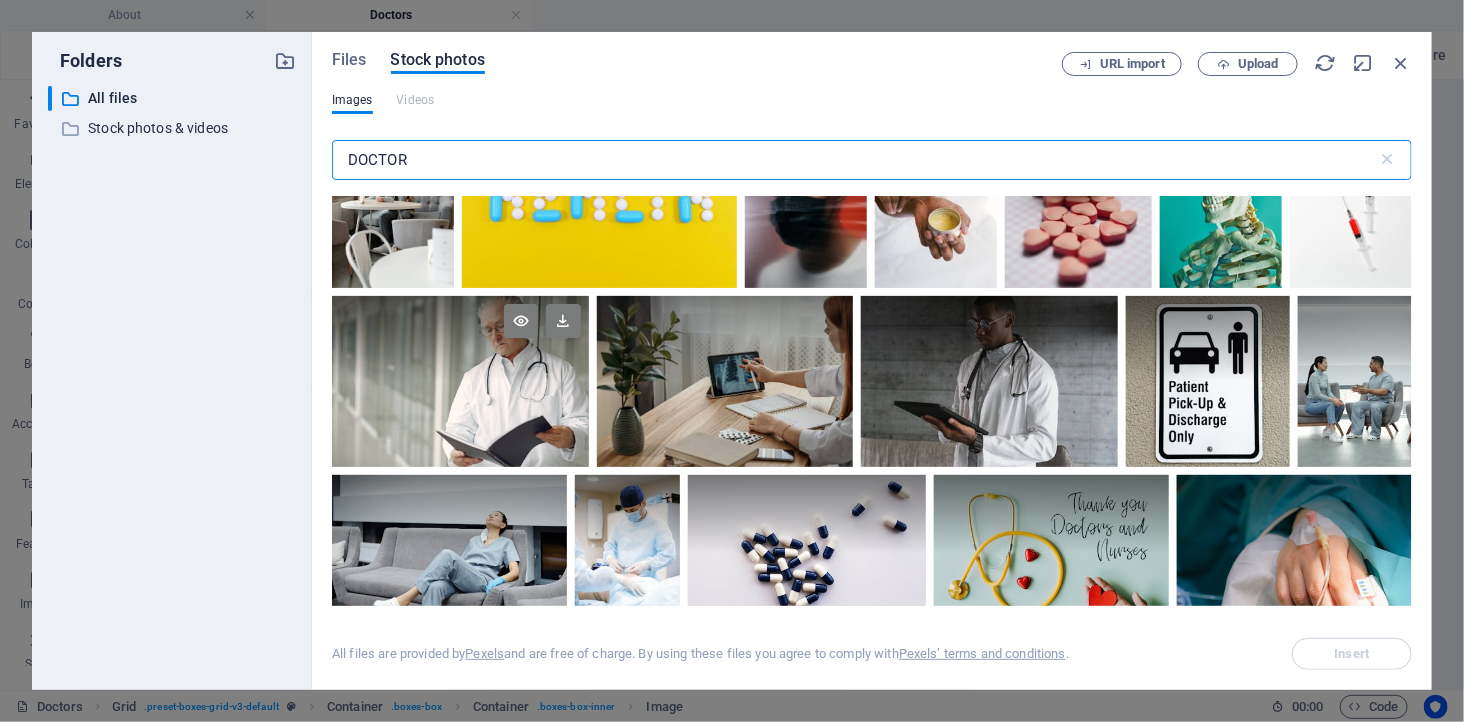type on "DOCTOR" 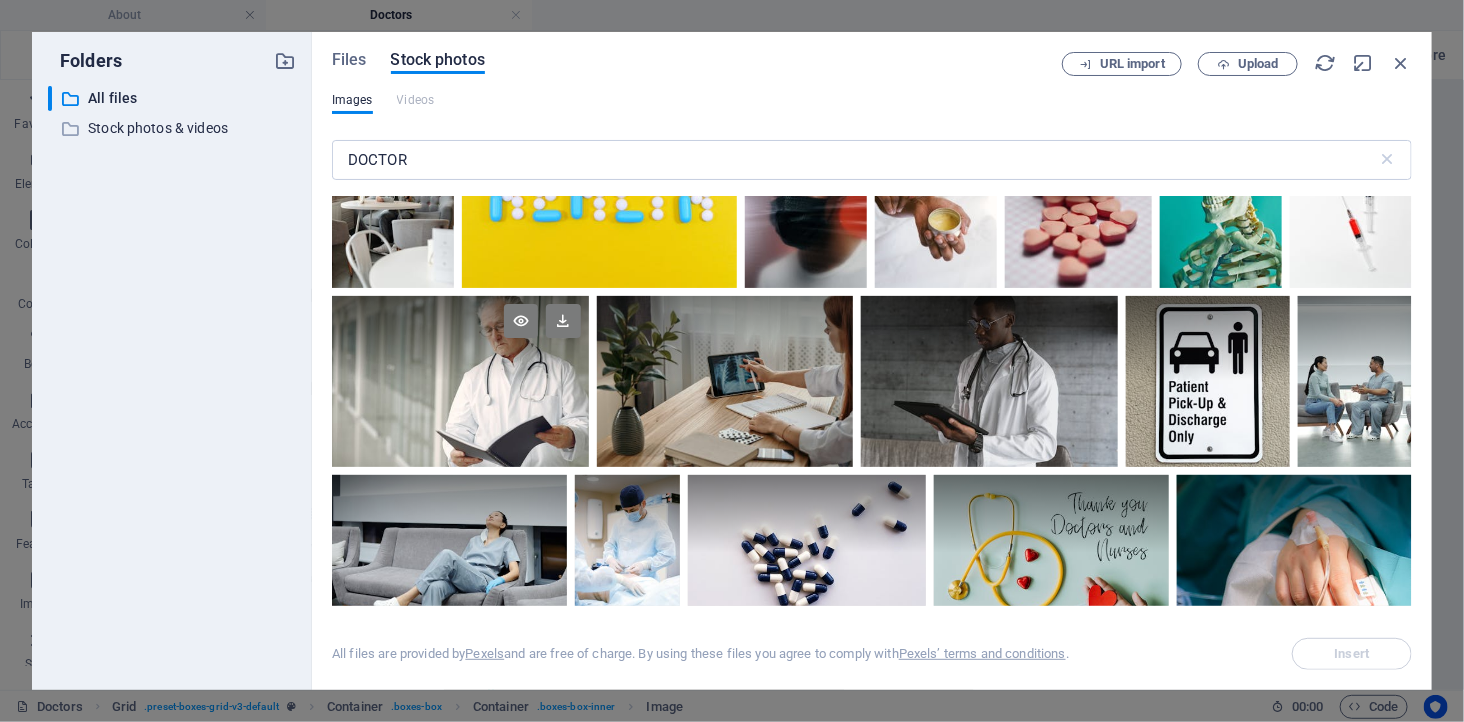 click at bounding box center (460, 339) 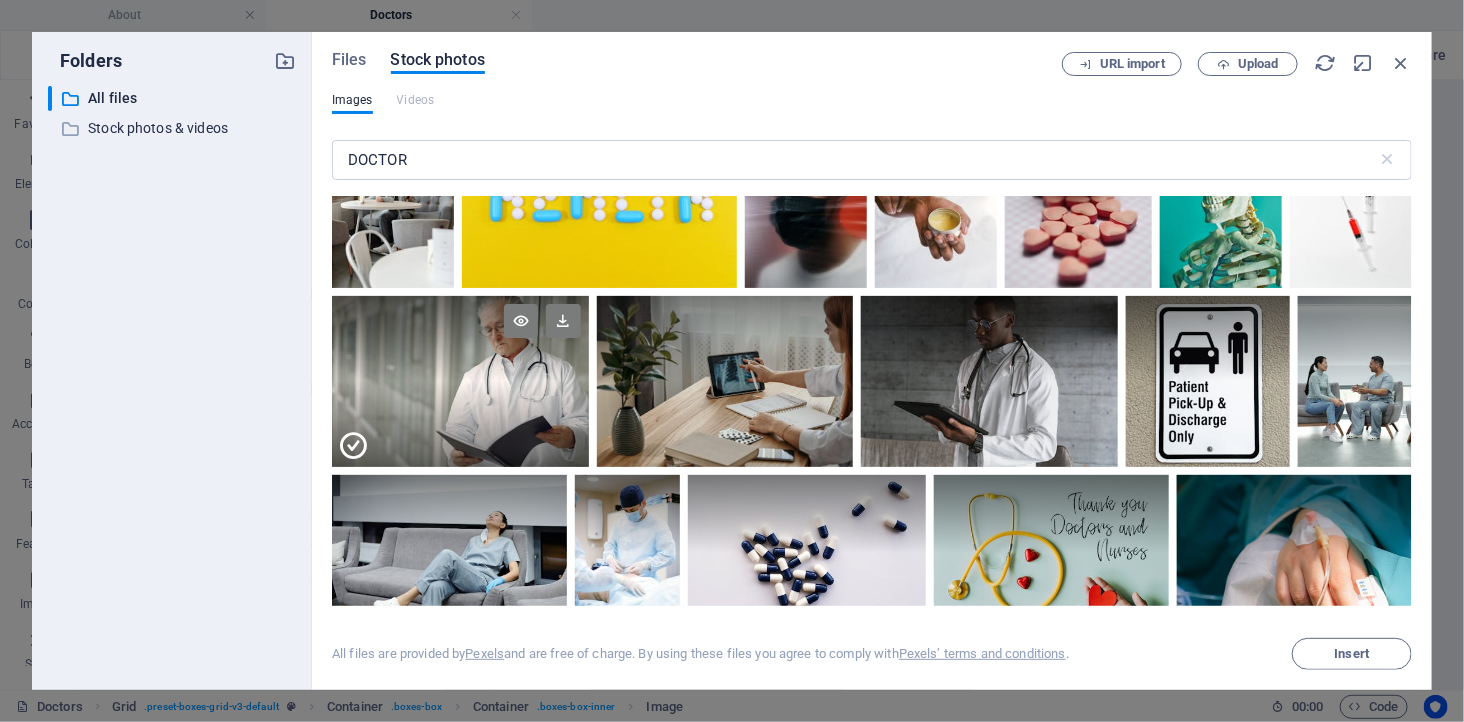 click at bounding box center (460, 339) 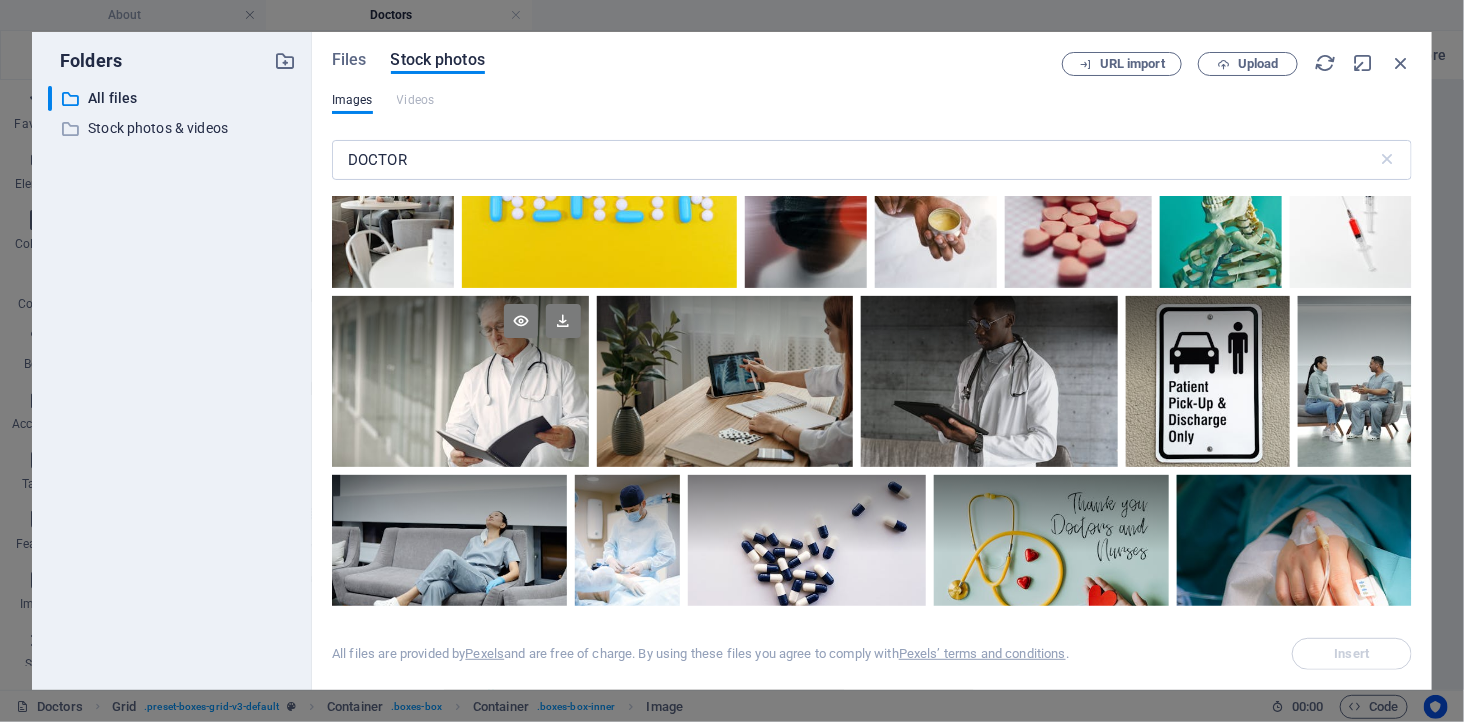 click at bounding box center [460, 339] 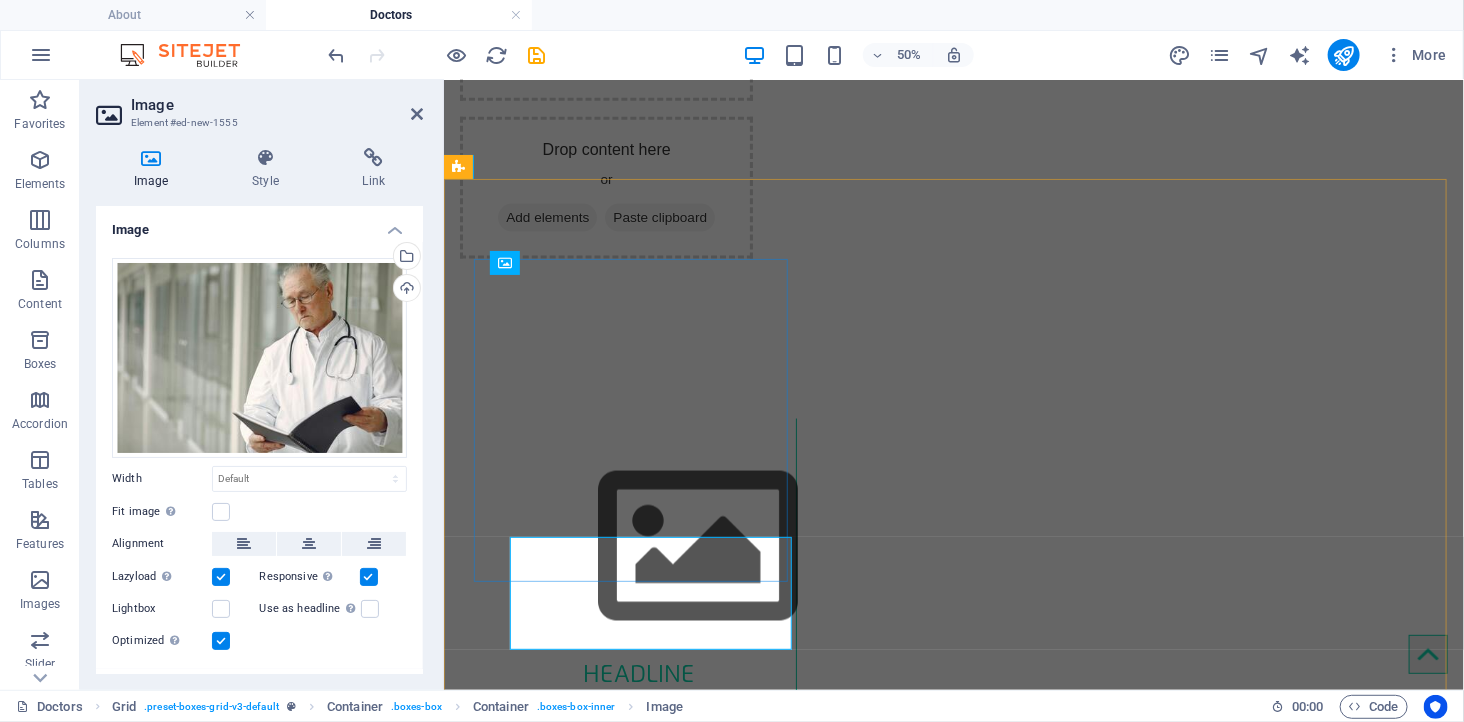 scroll, scrollTop: 922, scrollLeft: 0, axis: vertical 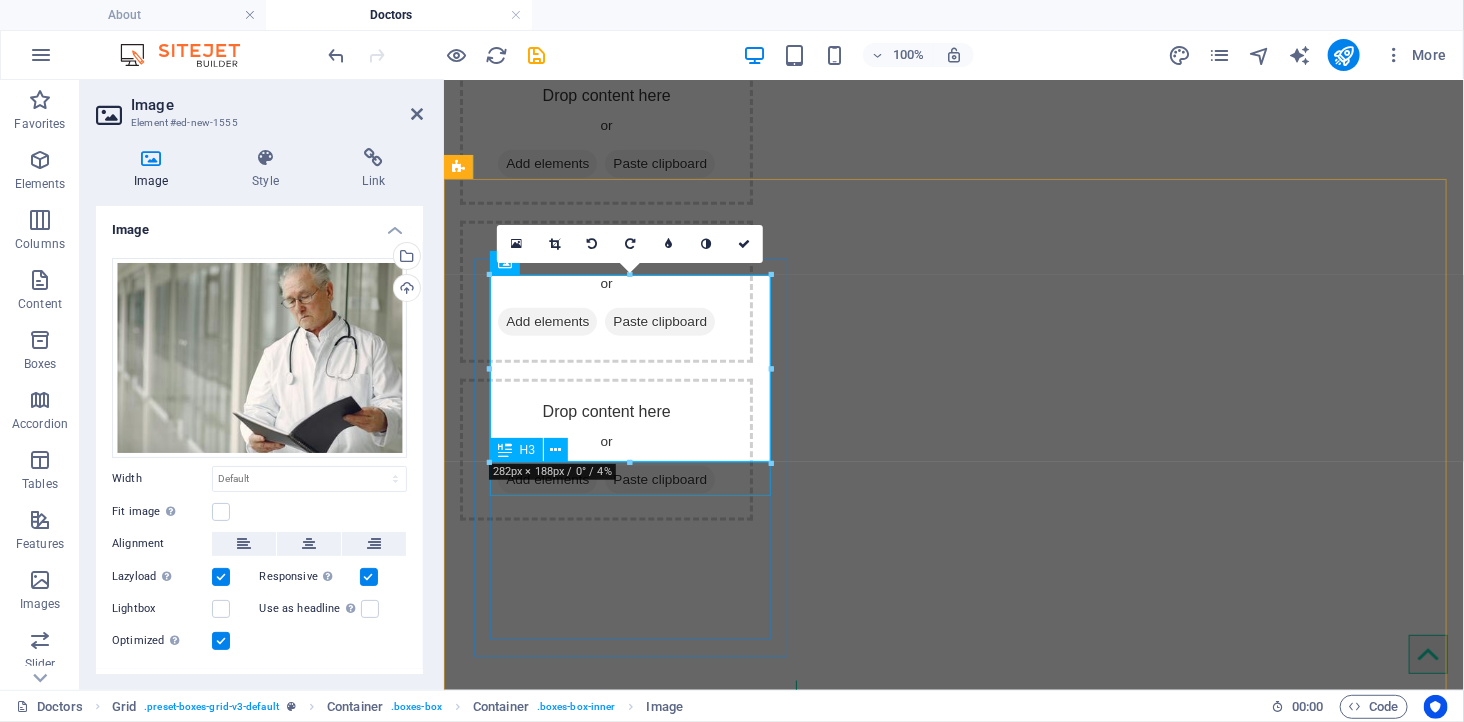 click on "Headline" at bounding box center (638, 1393) 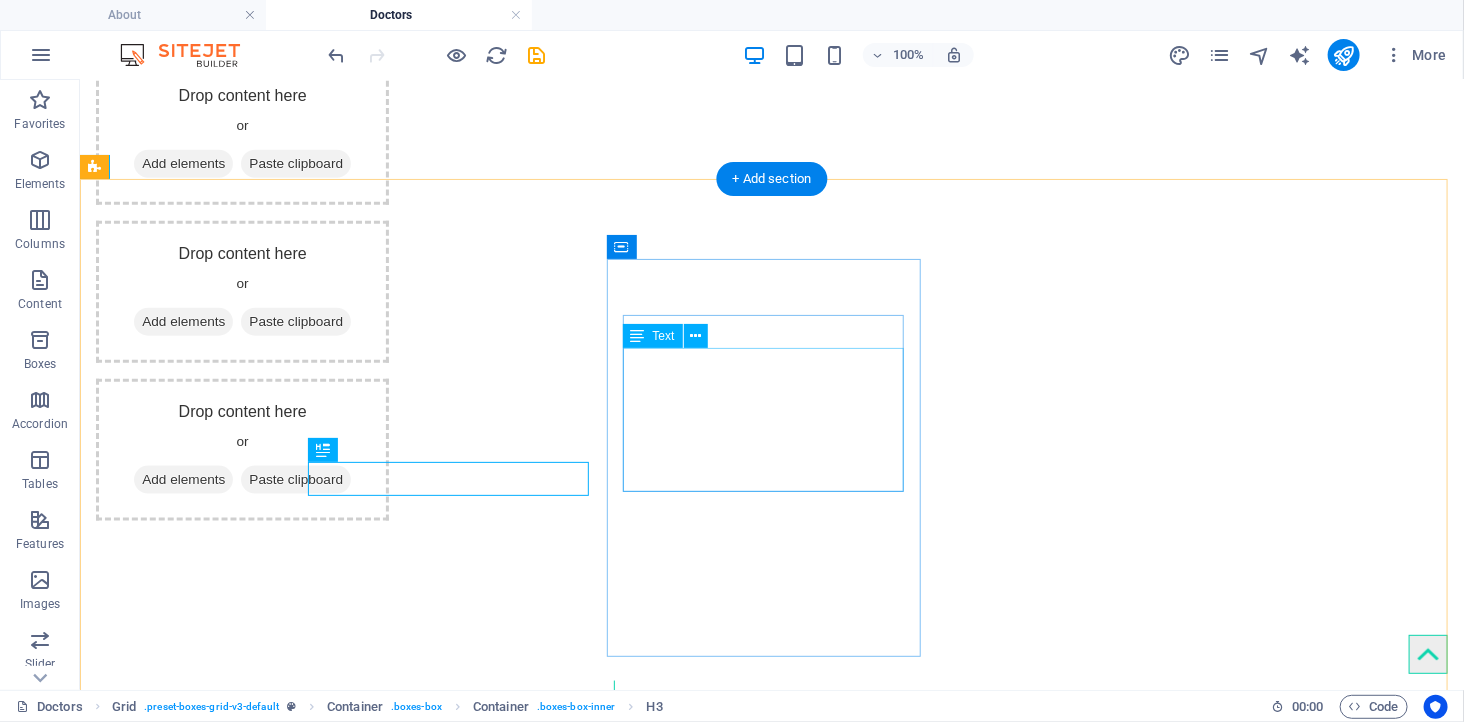 click on "Lorem ipsum dolor sit amet, consectetuer adipiscing elit. Aenean commodo ligula eget dolor. Lorem ipsum dolor sit amet, consectetuer adipiscing elit leget dolor." at bounding box center [456, 1735] 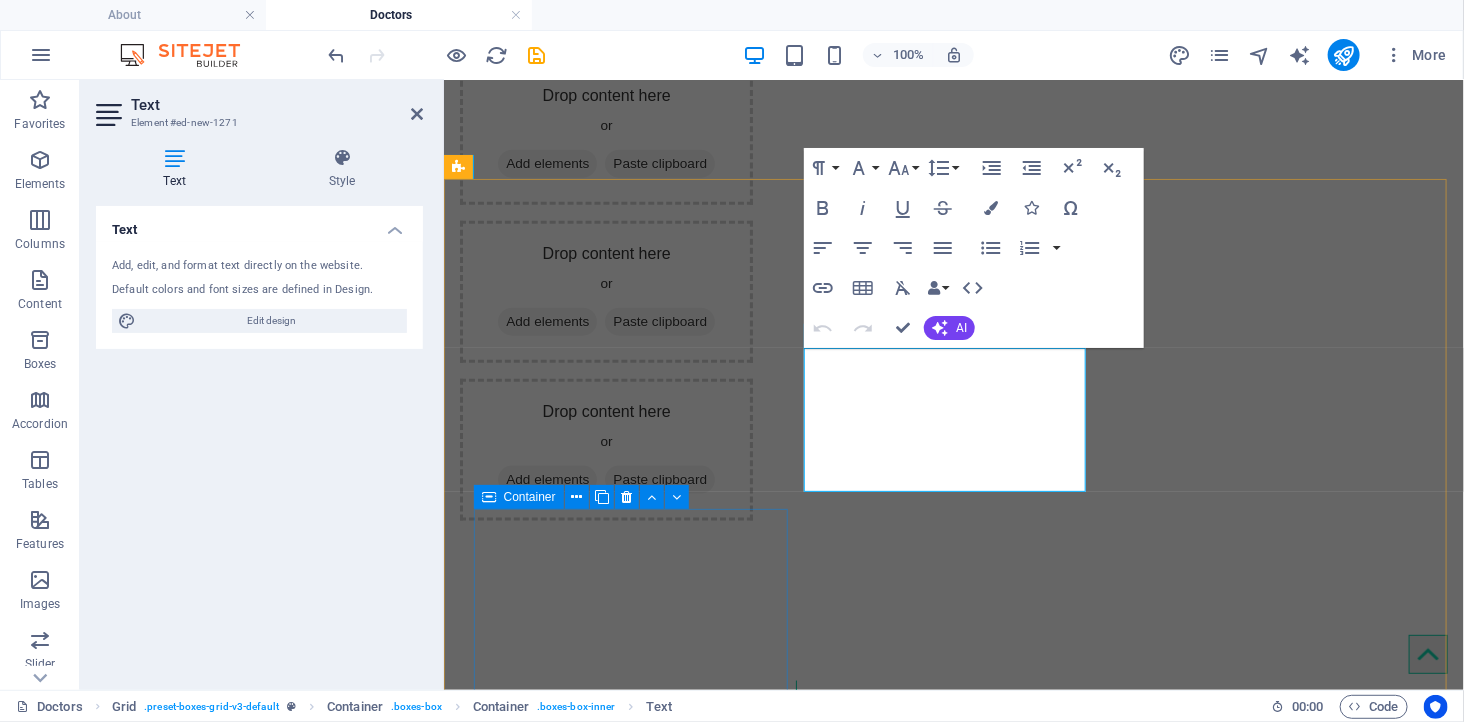 click on "Headline Lorem ipsum dolor sit amet, consectetuer adipiscing elit. Aenean commodo ligula eget dolor. Lorem ipsum dolor sit amet, consectetuer adipiscing elit leget dolor." at bounding box center (638, 2199) 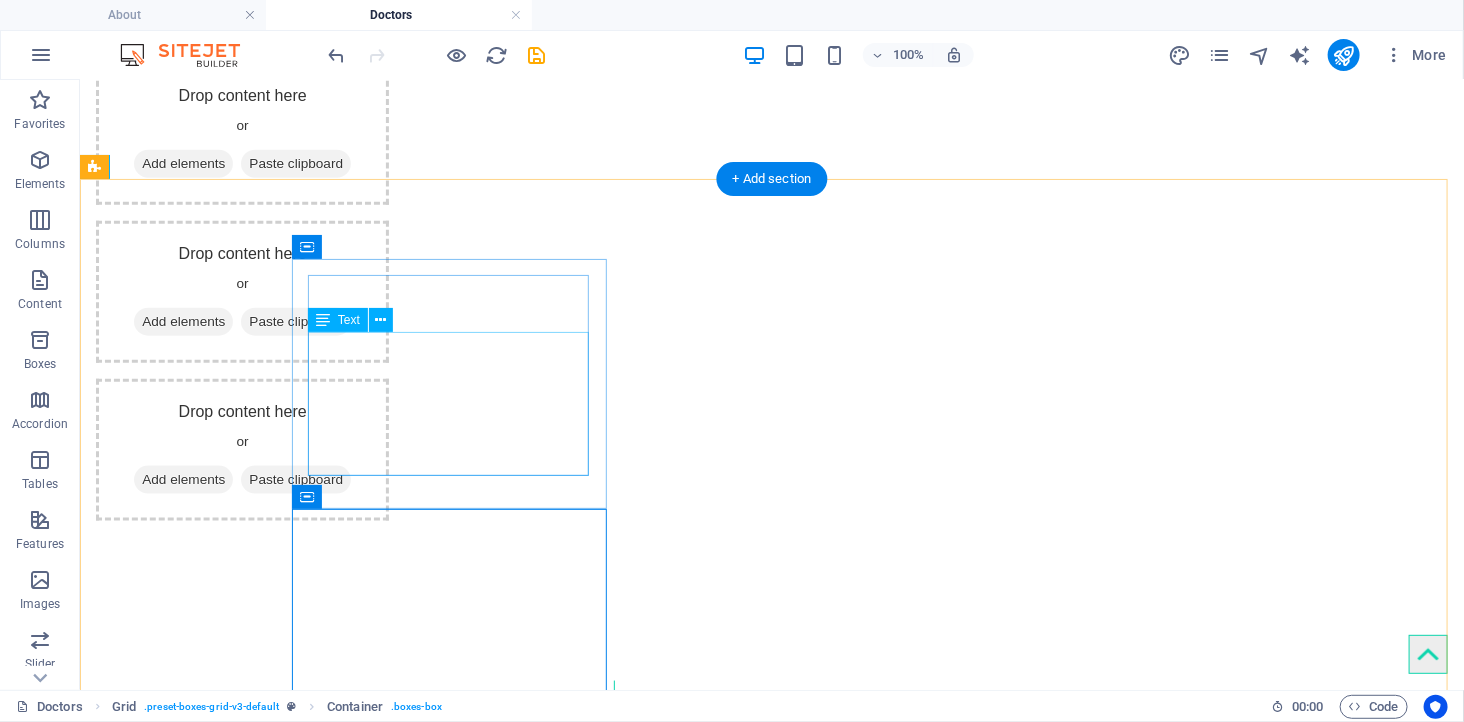 click on "Lorem ipsum dolor sit amet, consectetuer adipiscing elit. Aenean commodo ligula eget dolor. Lorem ipsum dolor sit amet, consectetuer adipiscing elit leget dolor." at bounding box center [456, 1484] 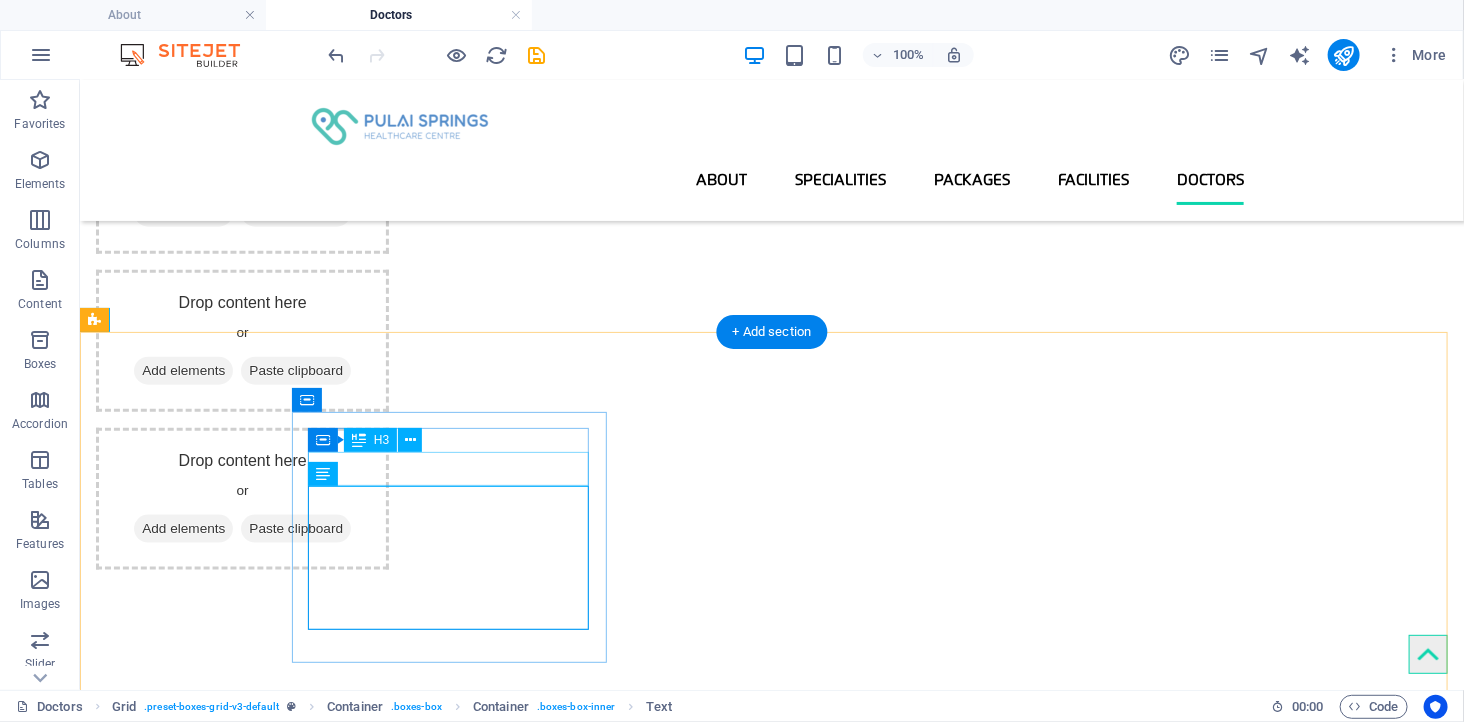 scroll, scrollTop: 700, scrollLeft: 0, axis: vertical 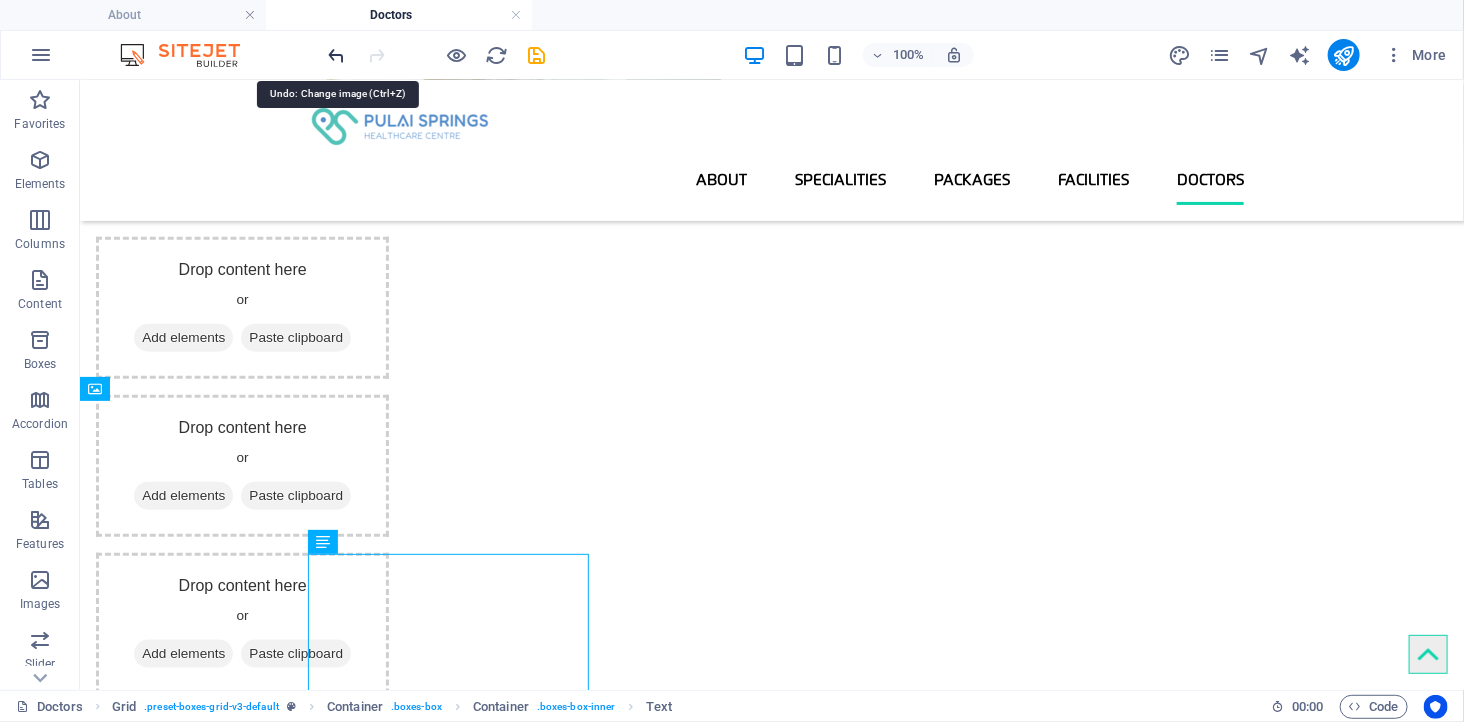 click at bounding box center (337, 55) 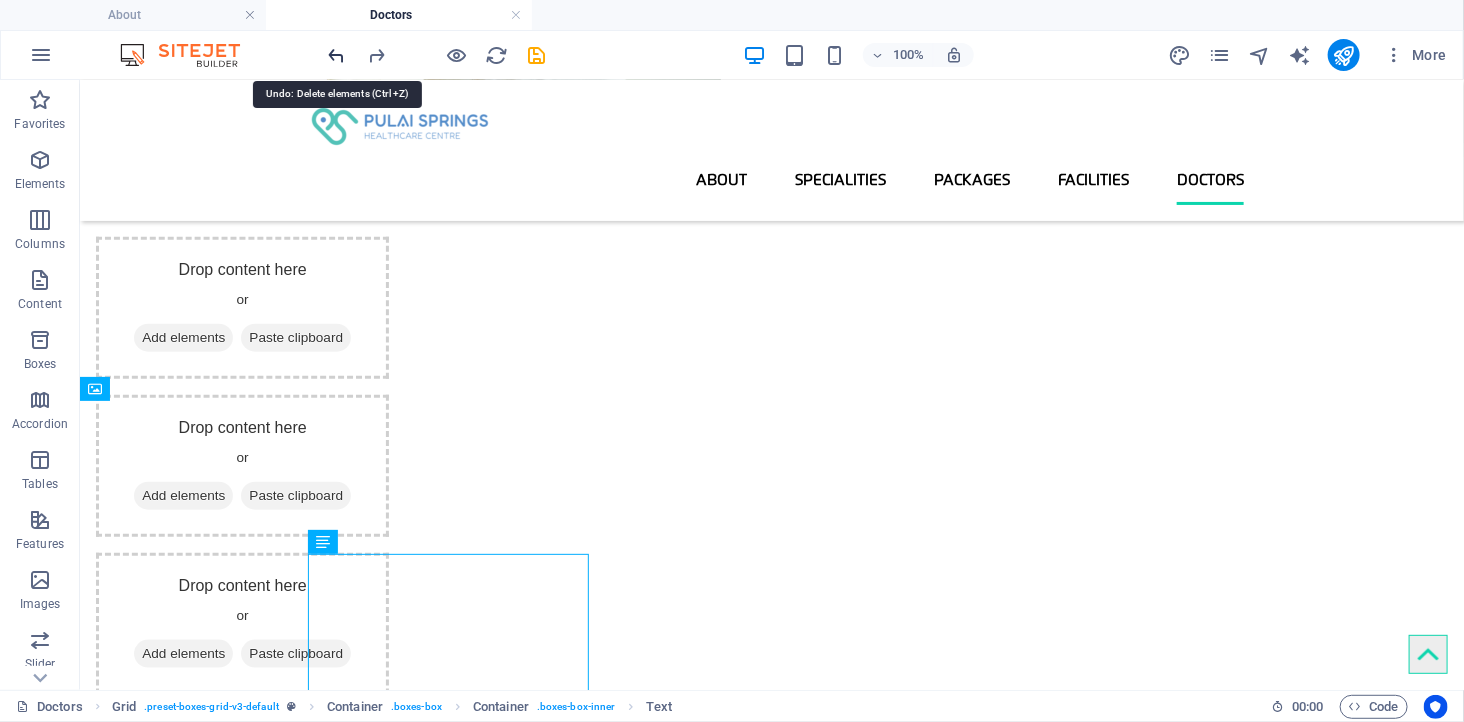 click at bounding box center [337, 55] 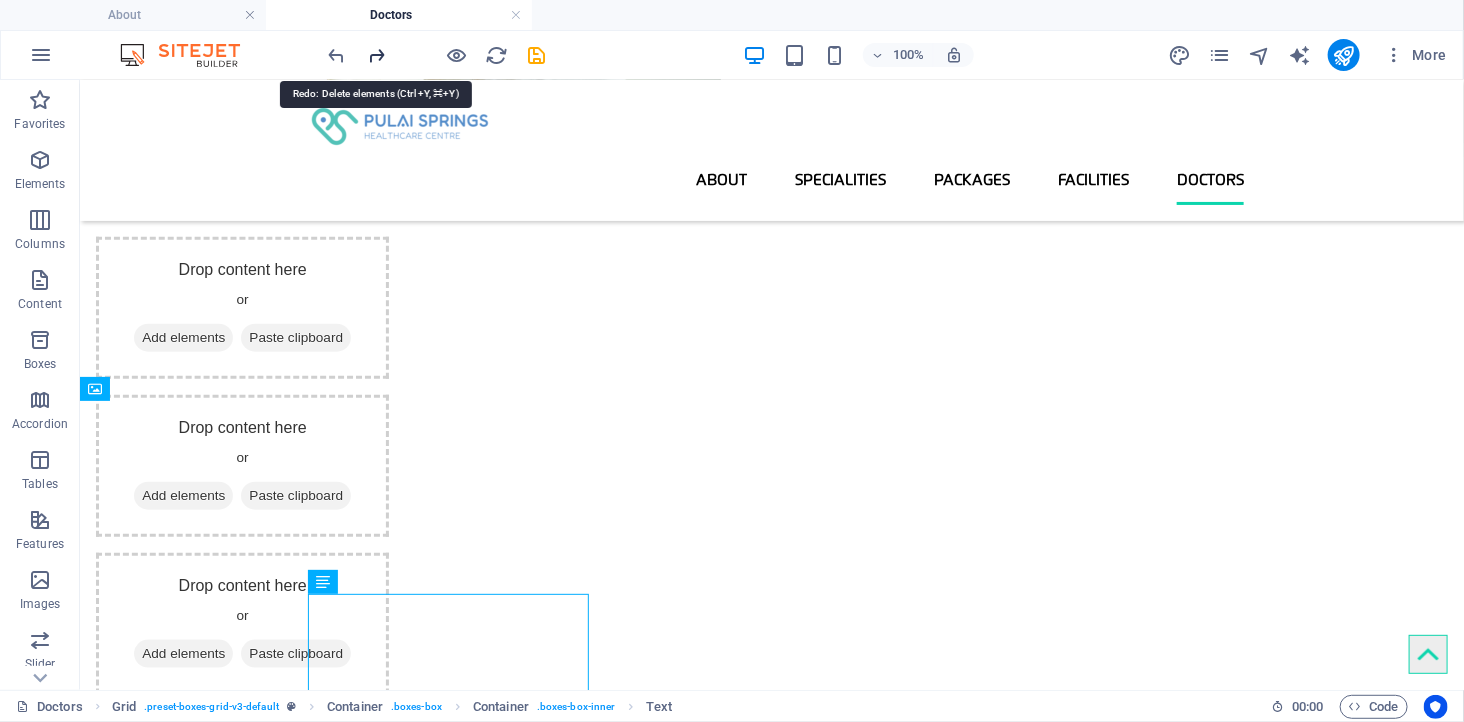 click at bounding box center (377, 55) 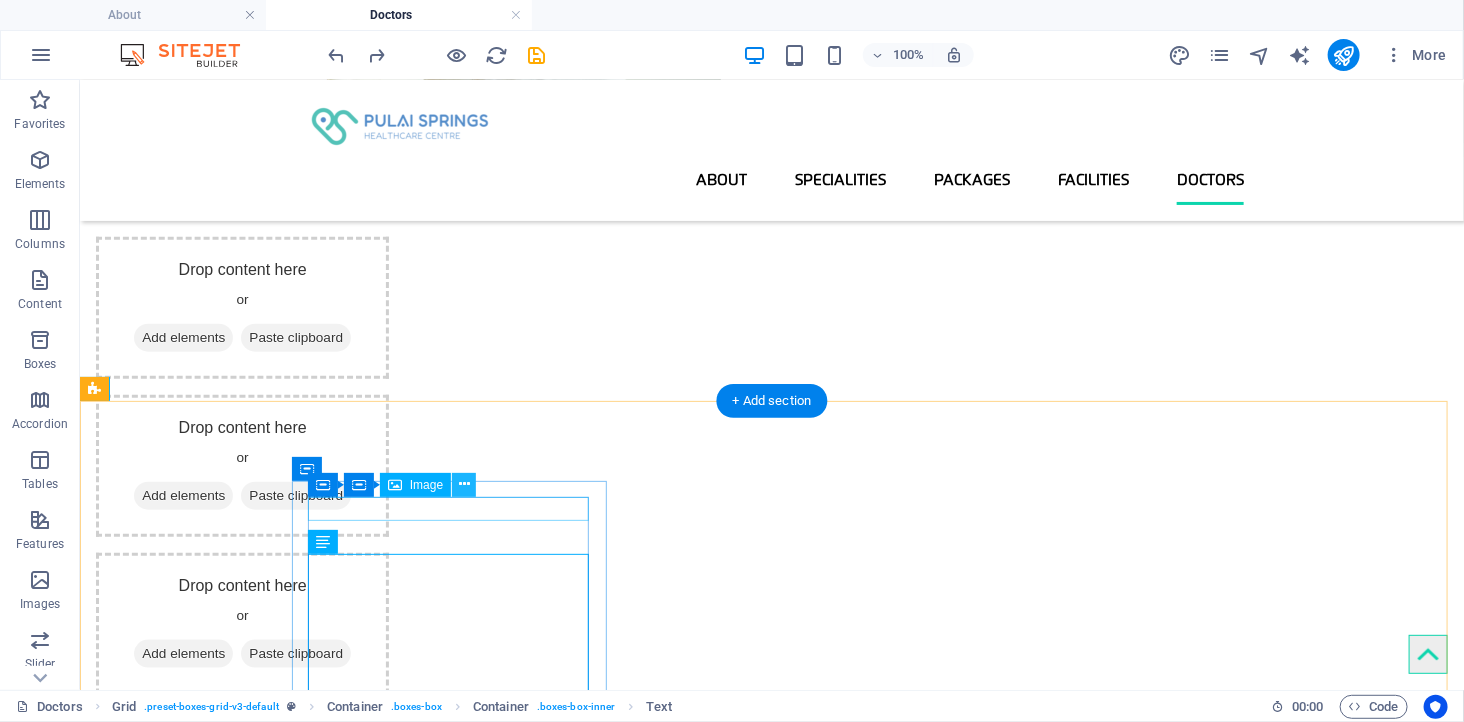 click at bounding box center (464, 485) 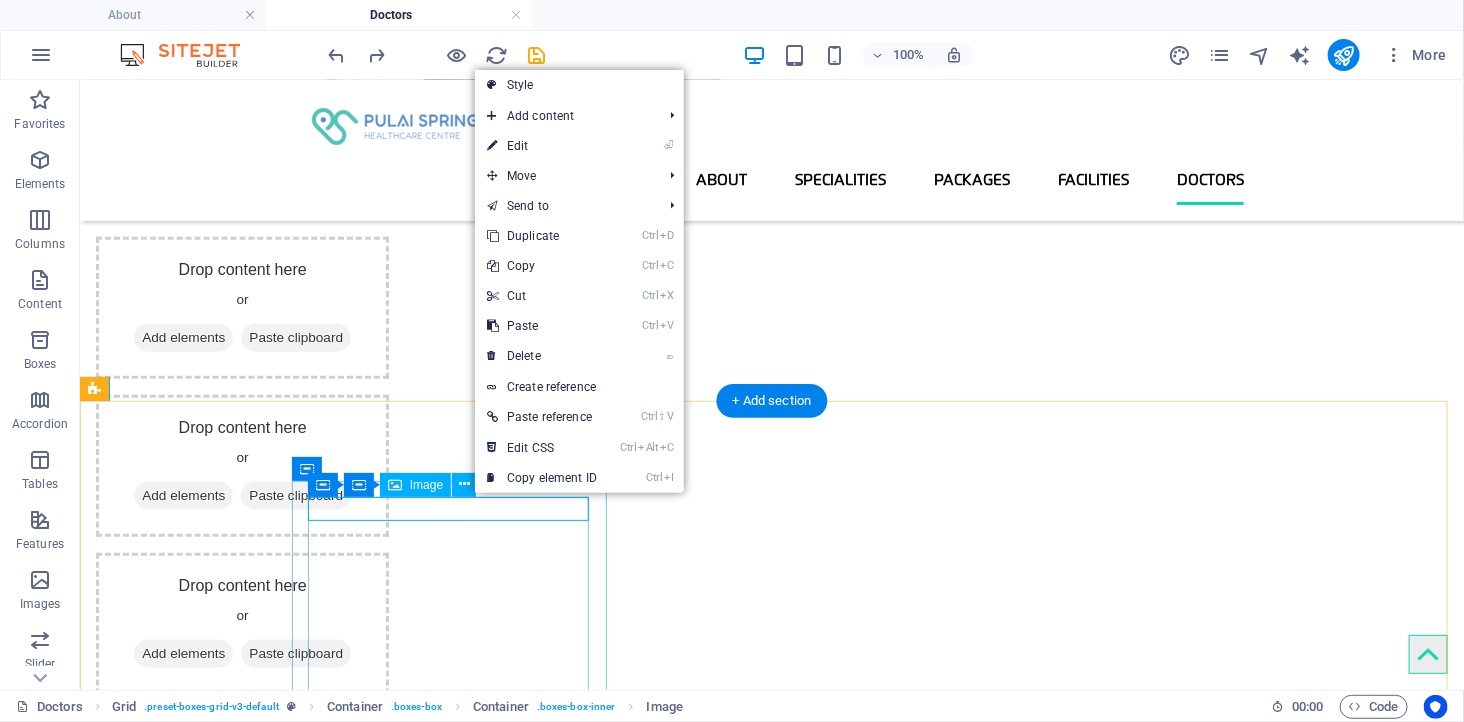 click at bounding box center (456, 1211) 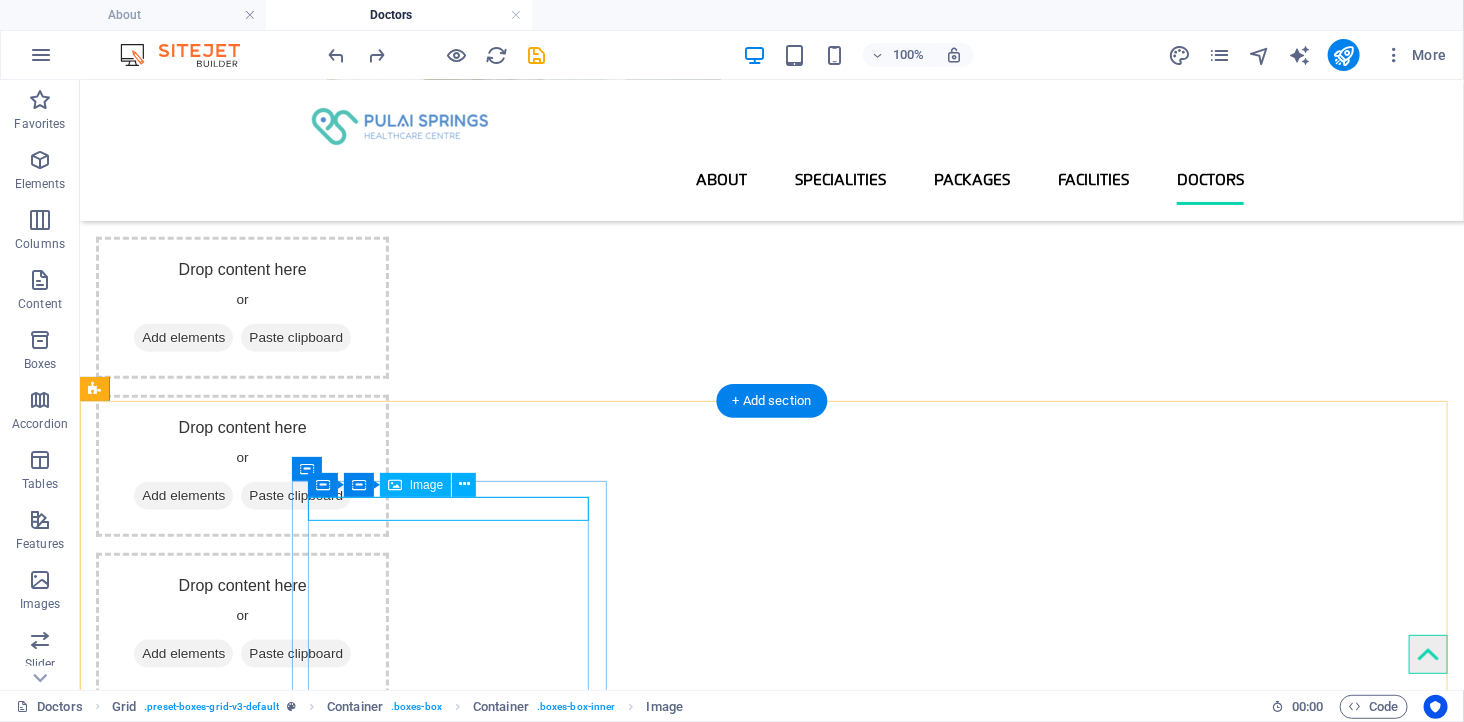 click at bounding box center [456, 1211] 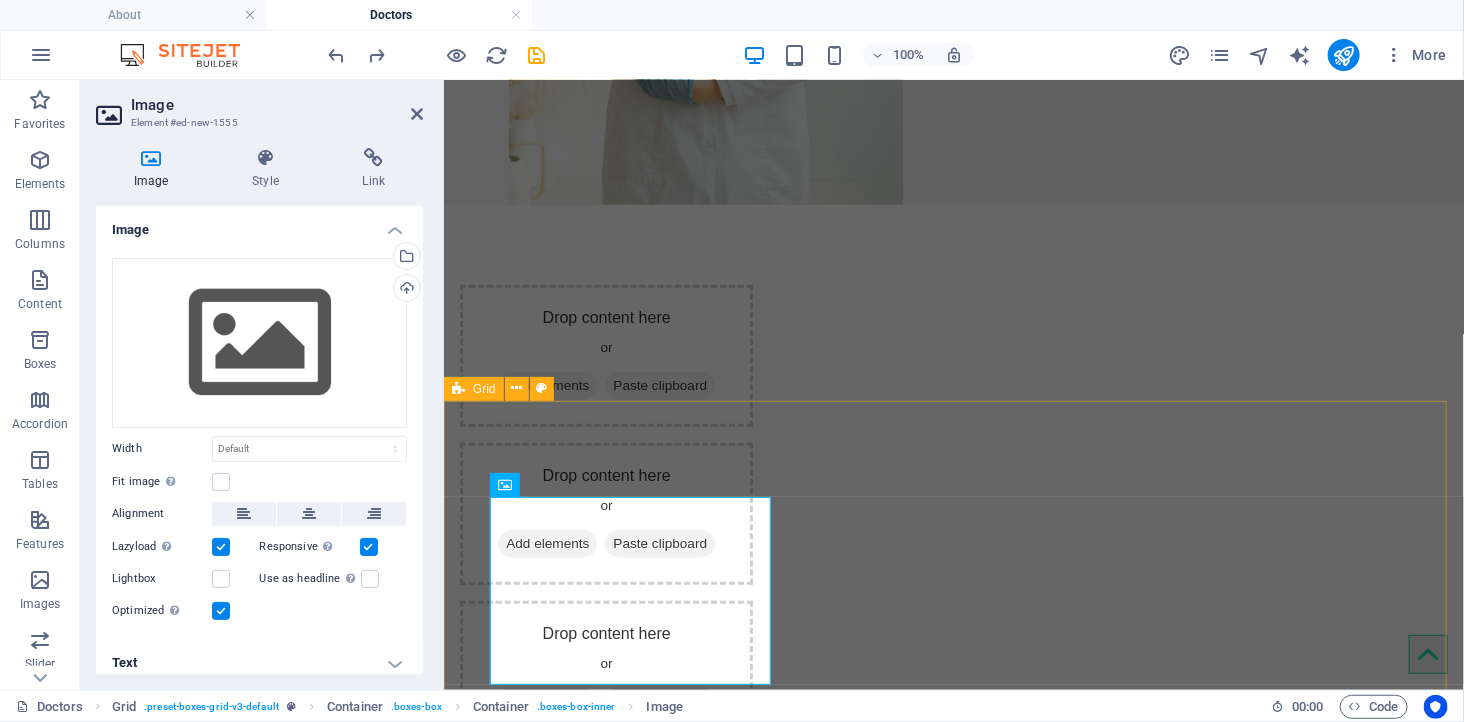 click on "Headline Lorem ipsum dolor sit amet, consectetuer adipiscing elit. Aenean commodo ligula eget dolor. Lorem ipsum dolor sit amet, consectetuer adipiscing elit leget dolor. Headline Lorem ipsum dolor sit amet, consectetuer adipiscing elit. Aenean commodo ligula eget dolor. Lorem ipsum dolor sit amet, consectetuer adipiscing elit leget dolor. Headline Lorem ipsum dolor sit amet, consectetuer adipiscing elit. Aenean commodo ligula eget dolor. Lorem ipsum dolor sit amet, consectetuer adipiscing elit leget dolor. Headline Lorem ipsum dolor sit amet, consectetuer adipiscing elit. Aenean commodo ligula eget dolor. Lorem ipsum dolor sit amet, consectetuer adipiscing elit leget dolor. Headline Lorem ipsum dolor sit amet, consectetuer adipiscing elit. Aenean commodo ligula eget dolor. Lorem ipsum dolor sit amet, consectetuer adipiscing elit leget dolor. Headline" at bounding box center [953, 1974] 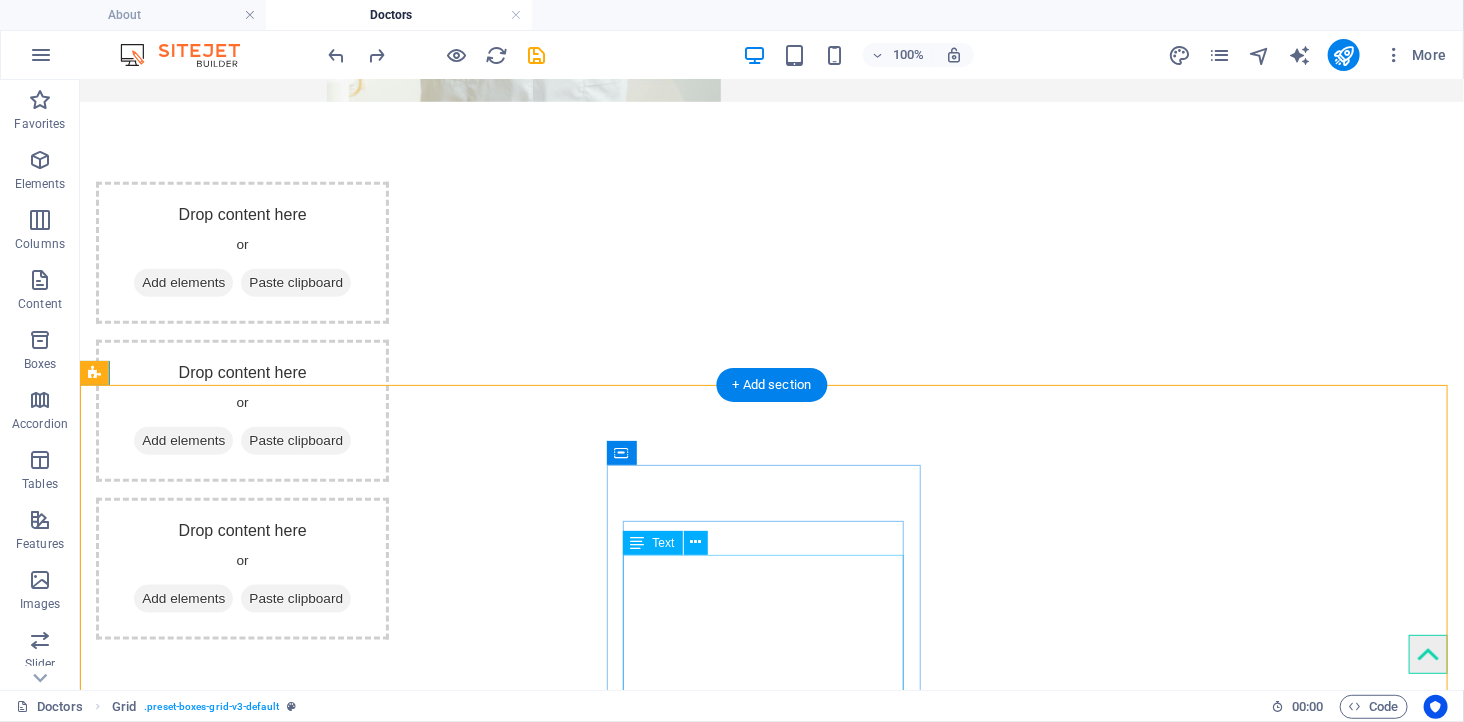 scroll, scrollTop: 922, scrollLeft: 0, axis: vertical 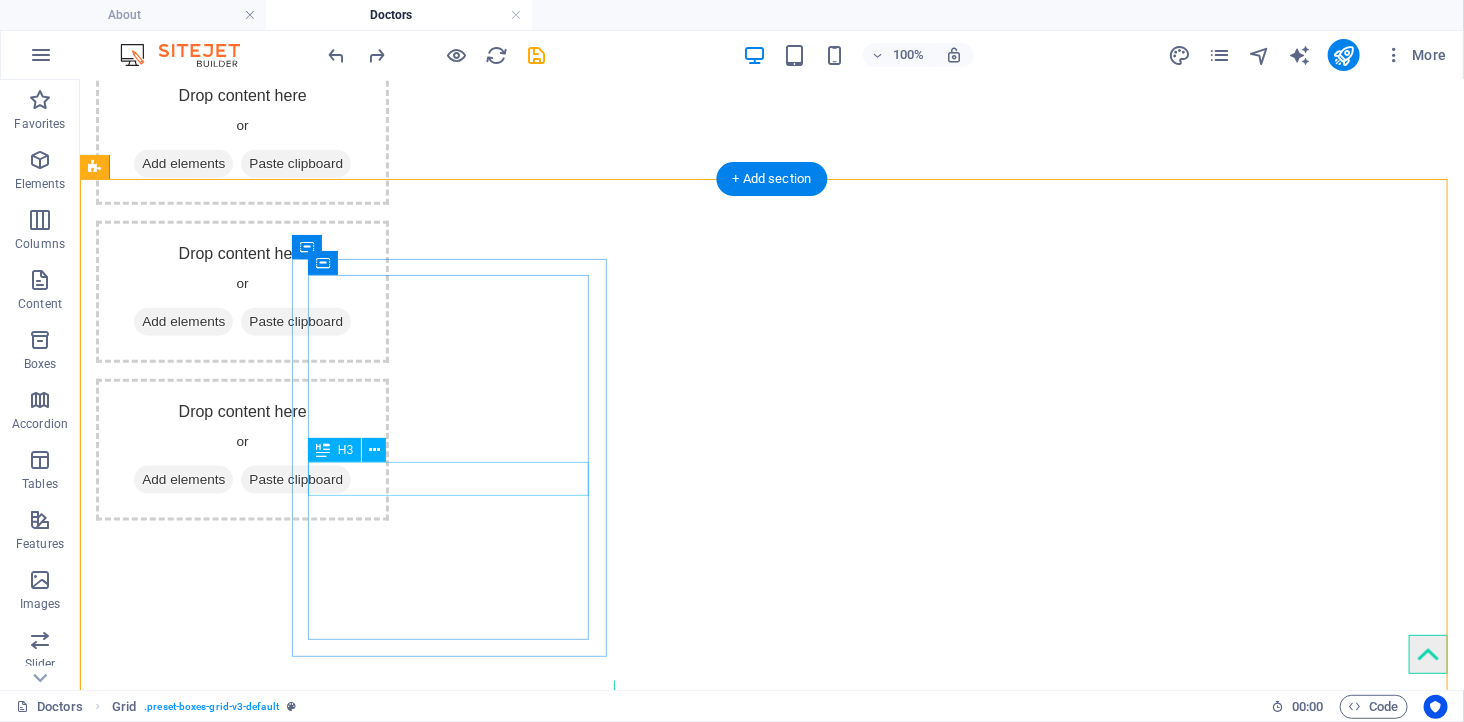 click on "Headline" at bounding box center [456, 1396] 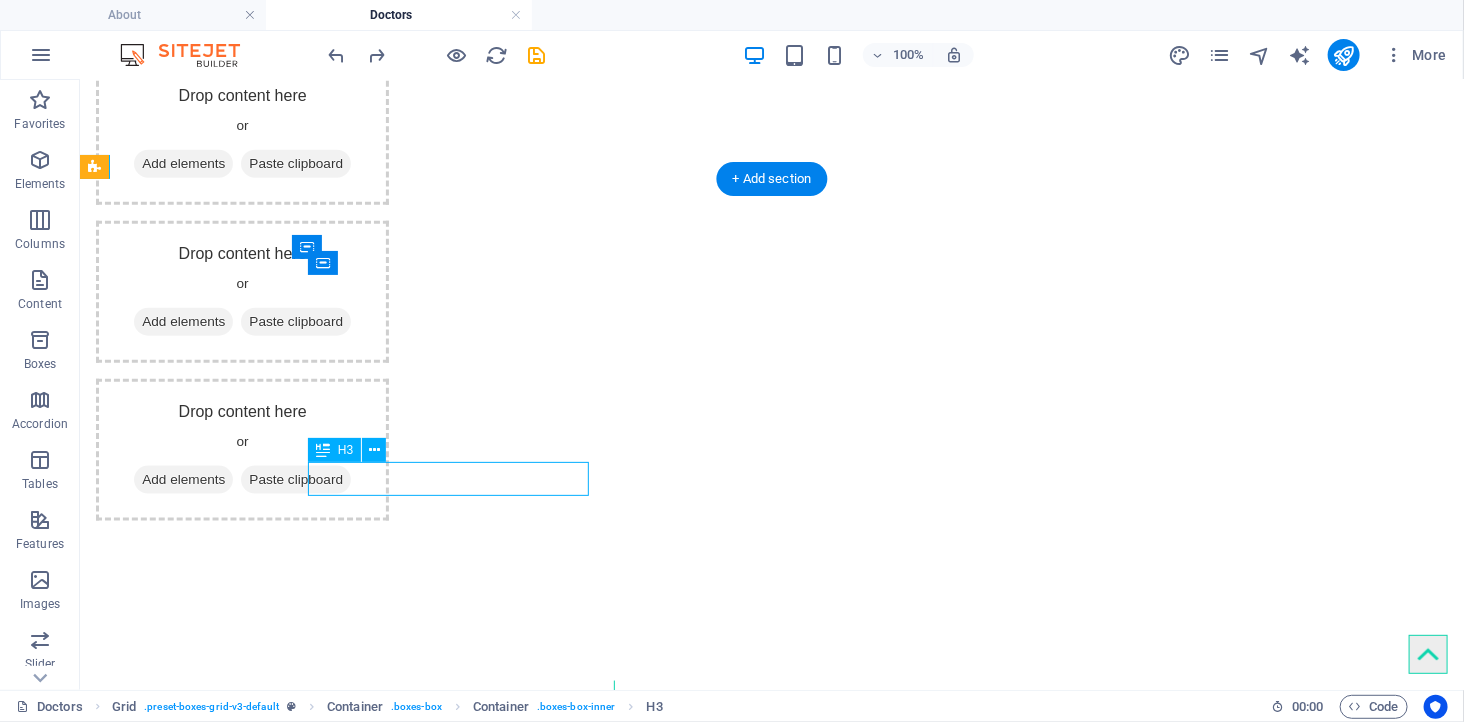 click on "Headline" at bounding box center [456, 1396] 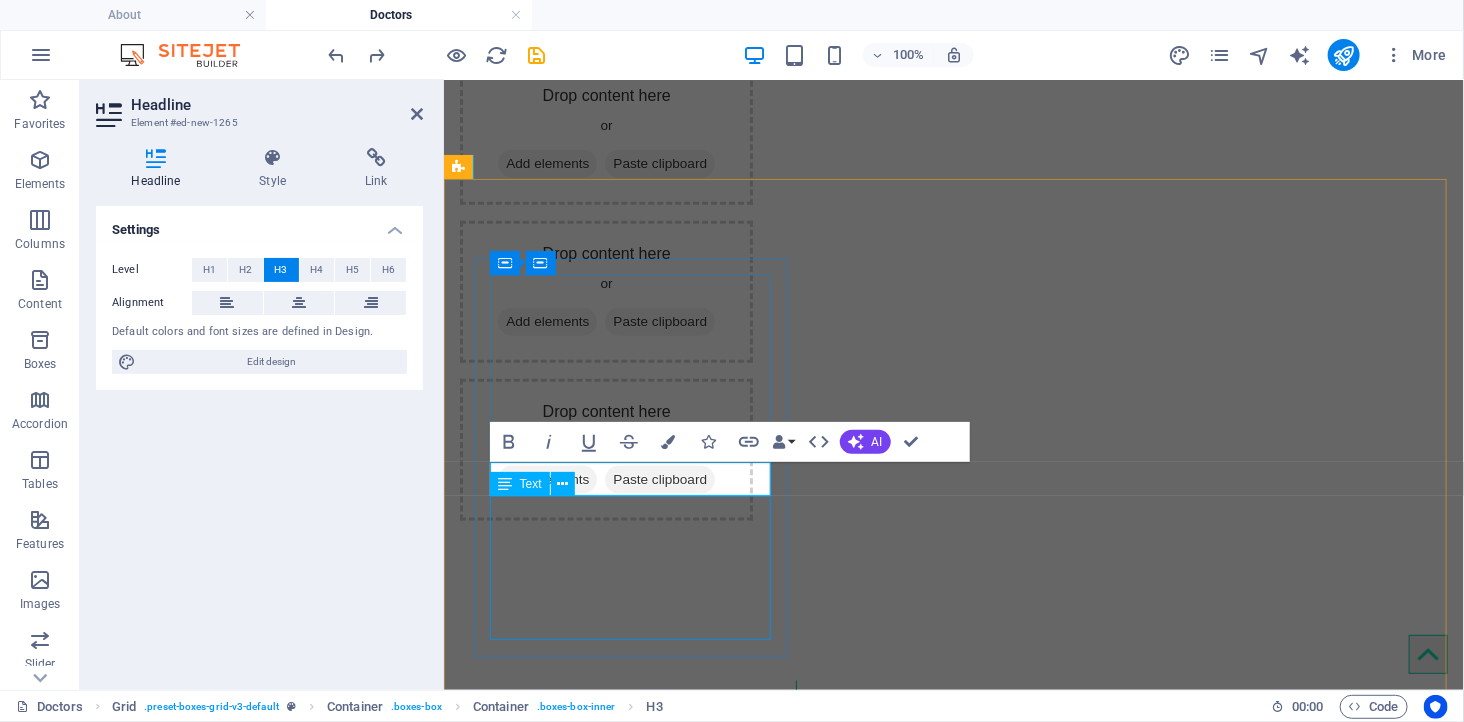 type 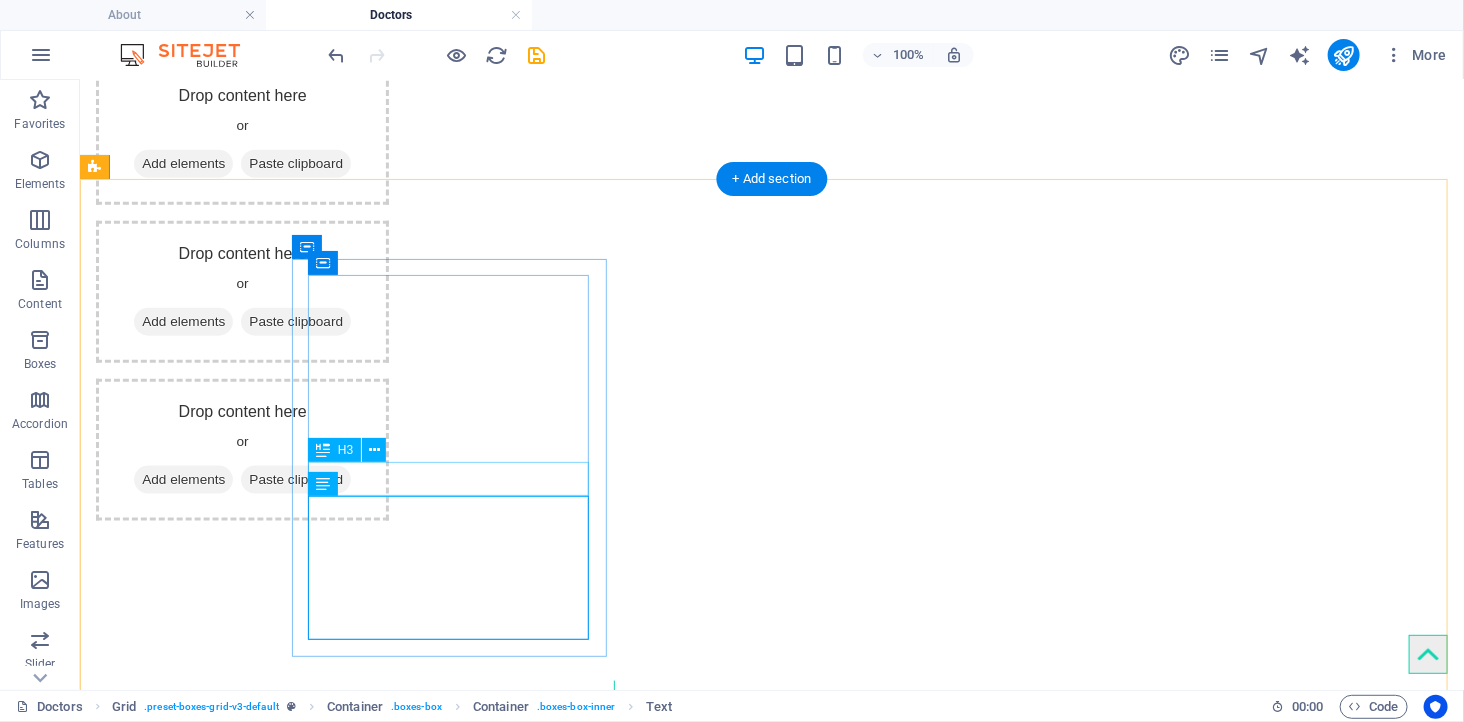click on "DR [LAST]" at bounding box center (456, 1396) 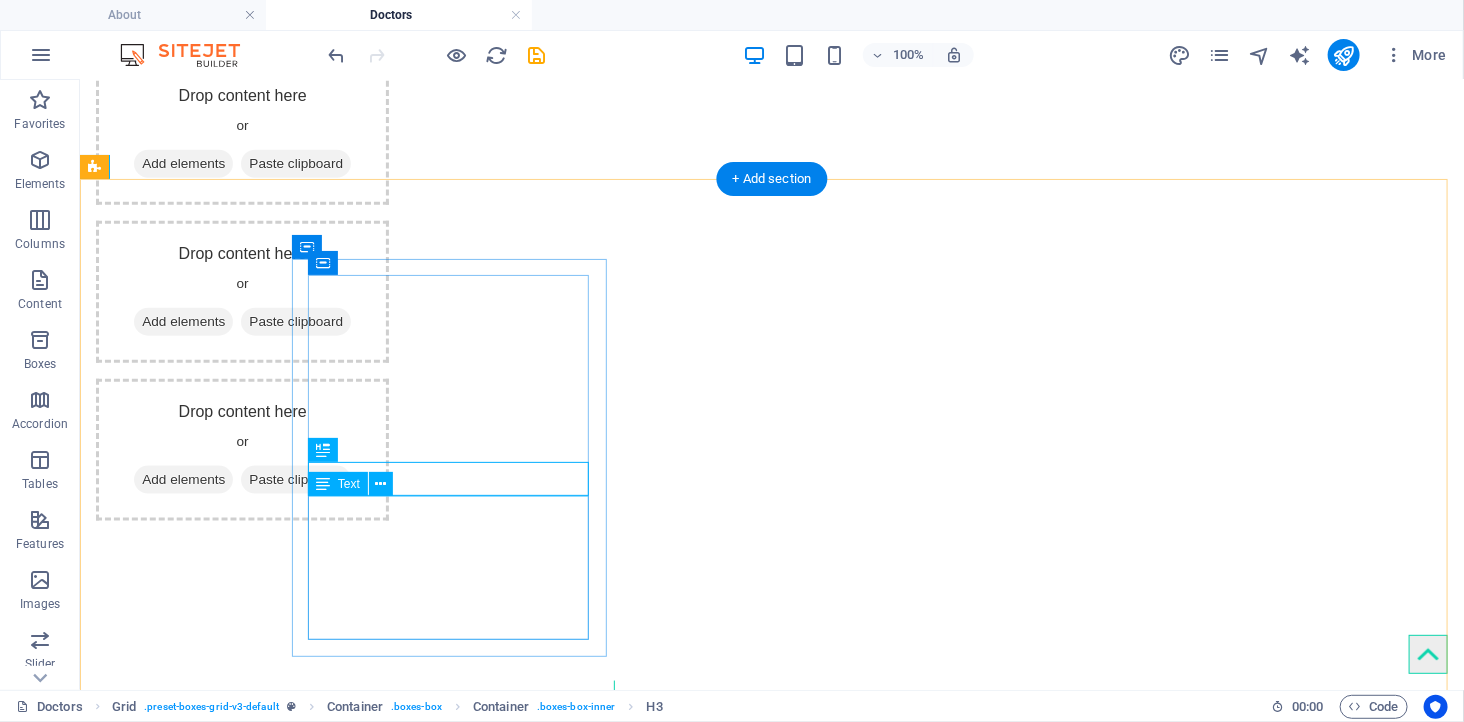click on "Lorem ipsum dolor sit amet, consectetuer adipiscing elit. Aenean commodo ligula eget dolor. Lorem ipsum dolor sit amet, consectetuer adipiscing elit leget dolor." at bounding box center [456, 1485] 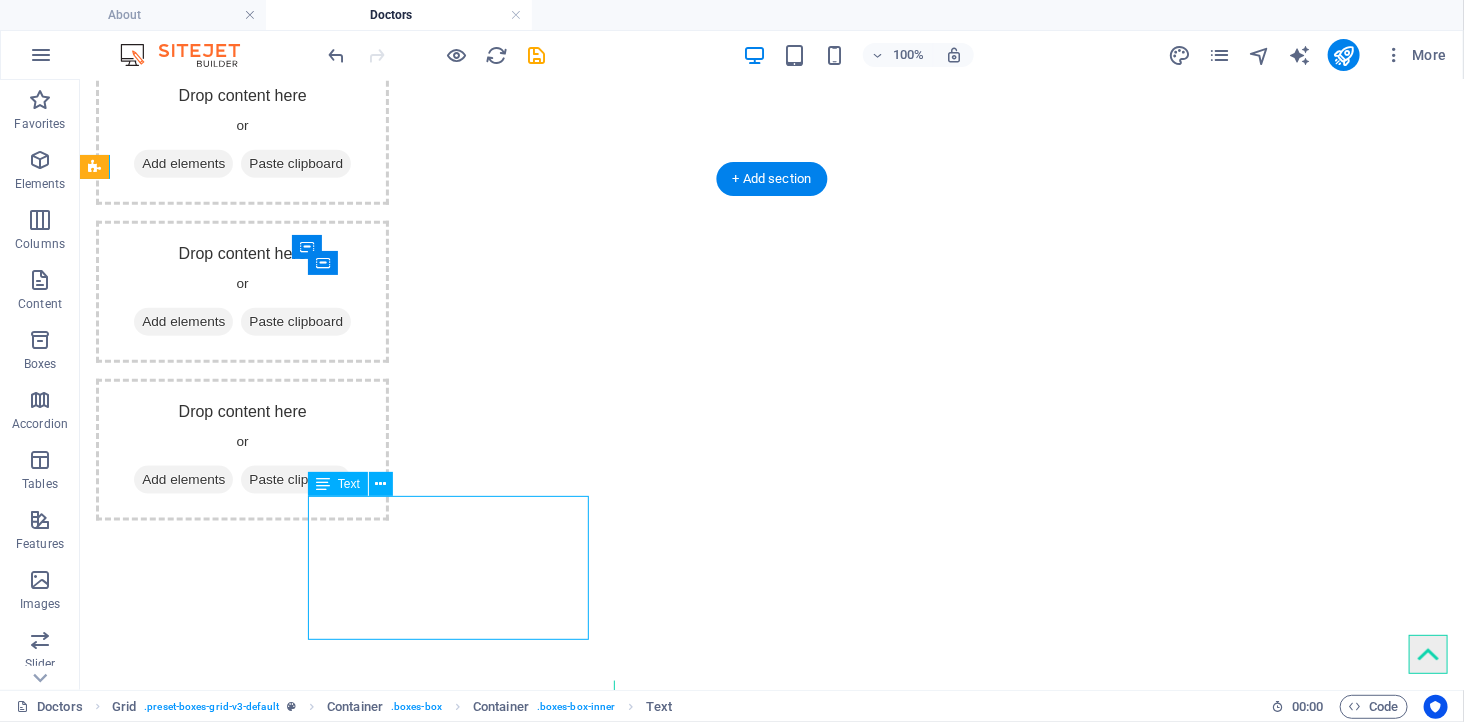click on "Lorem ipsum dolor sit amet, consectetuer adipiscing elit. Aenean commodo ligula eget dolor. Lorem ipsum dolor sit amet, consectetuer adipiscing elit leget dolor." at bounding box center [456, 1485] 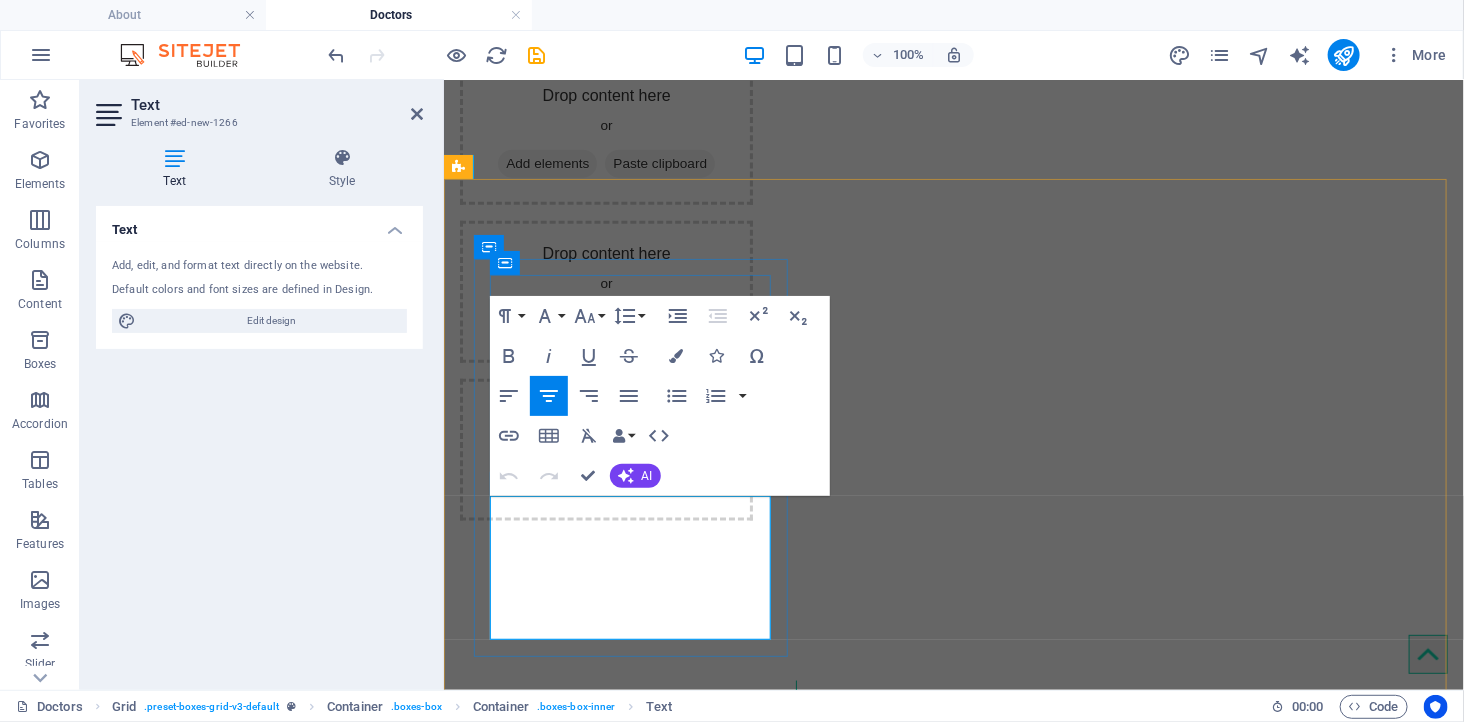 drag, startPoint x: 541, startPoint y: 530, endPoint x: 685, endPoint y: 620, distance: 169.81166 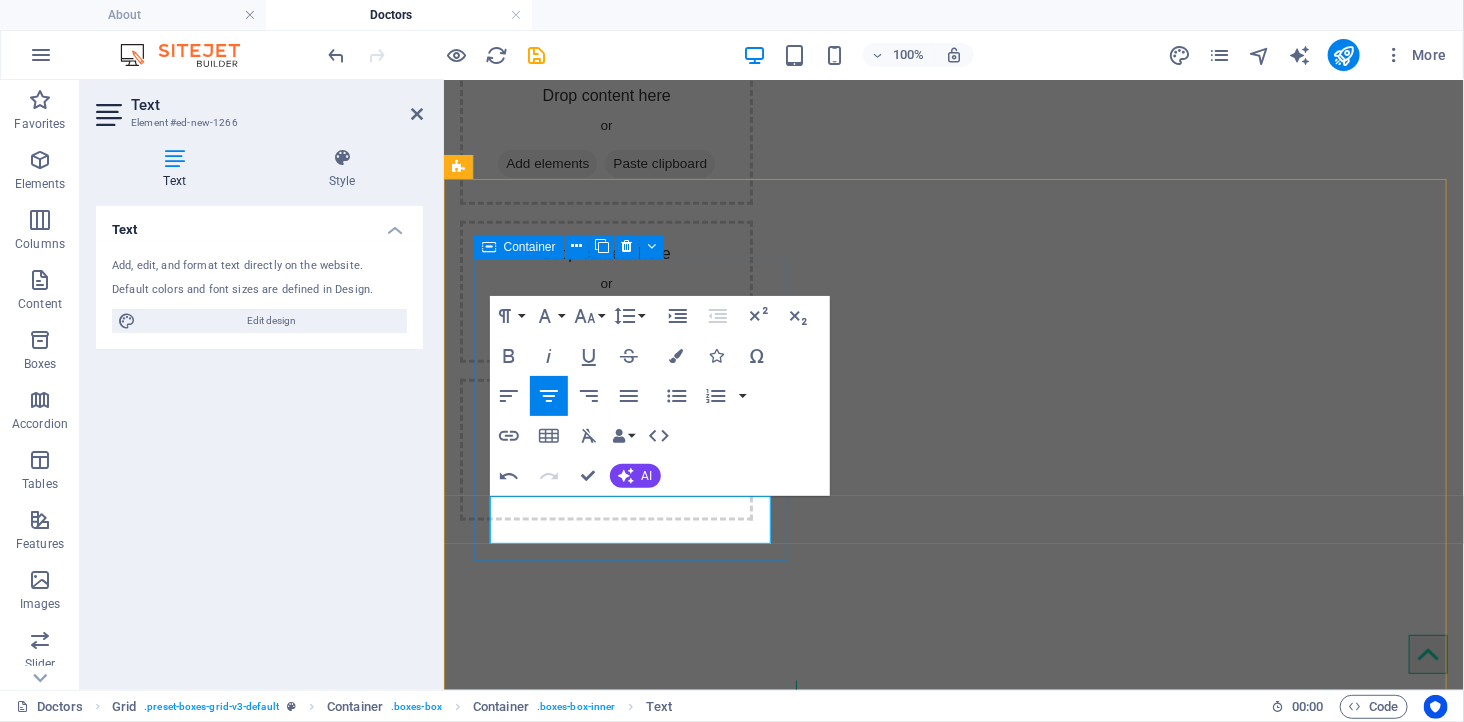 click on "DR [LAST] [OCCUPATION] | [OCCUPATION] [OCCUPATION] [OCCUPATION] | [OCCUPATION] [OCCUPATION]" at bounding box center (638, 1079) 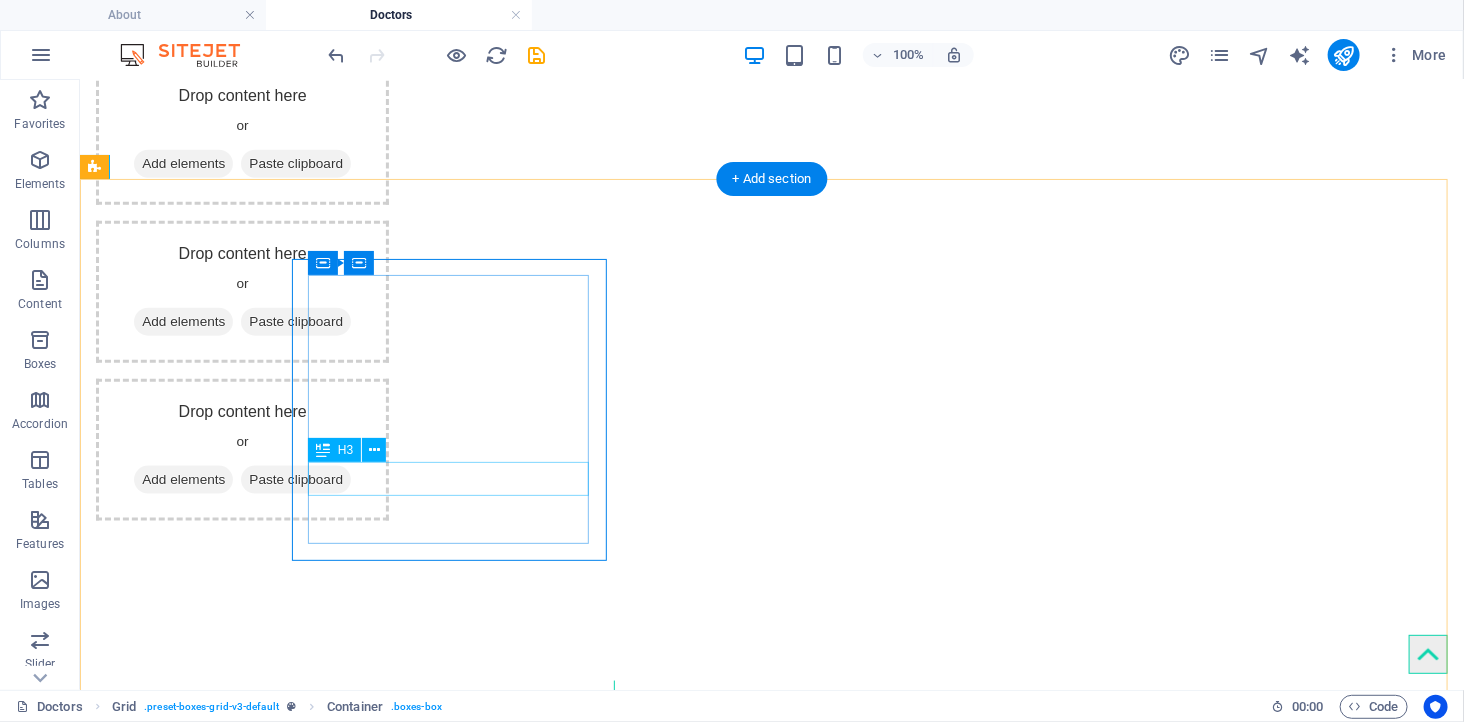 click on "DR [LAST]" at bounding box center [456, 1396] 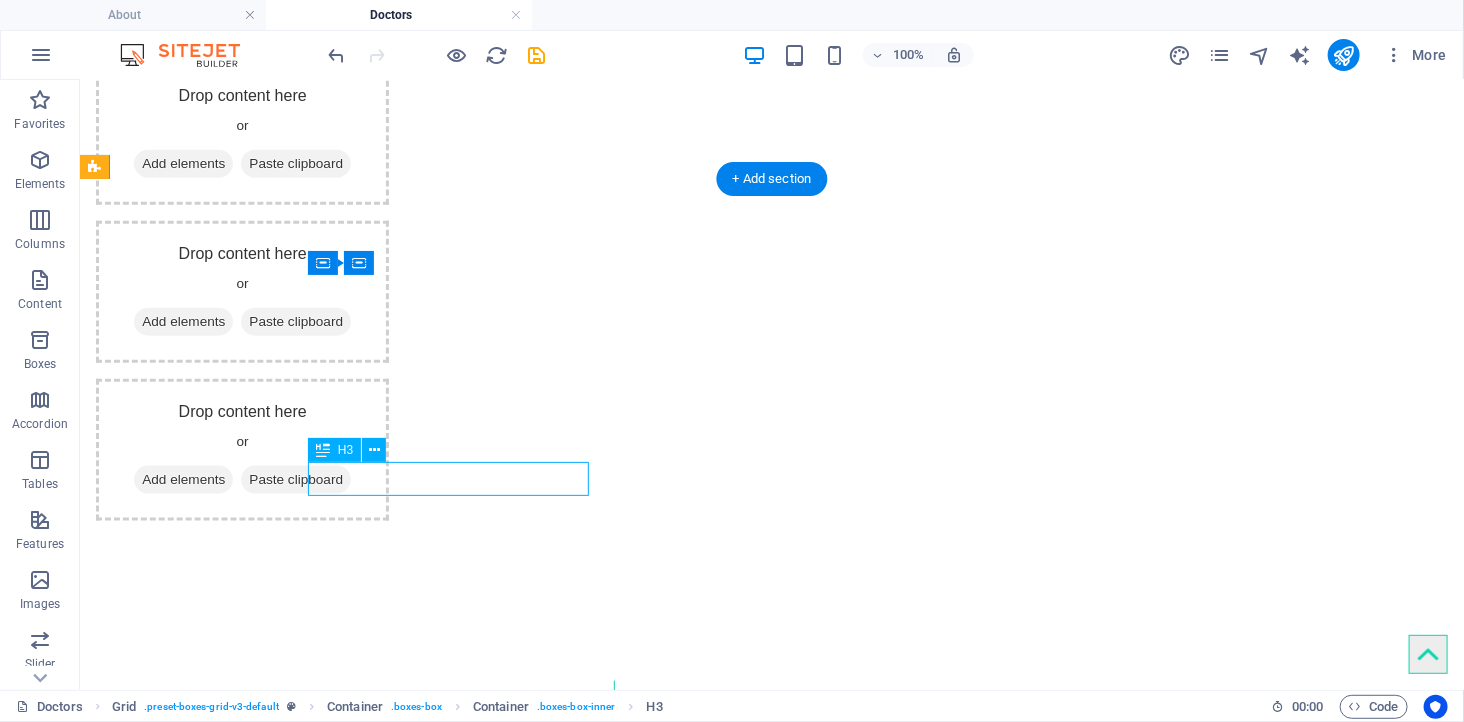 click on "DR [LAST]" at bounding box center (456, 1396) 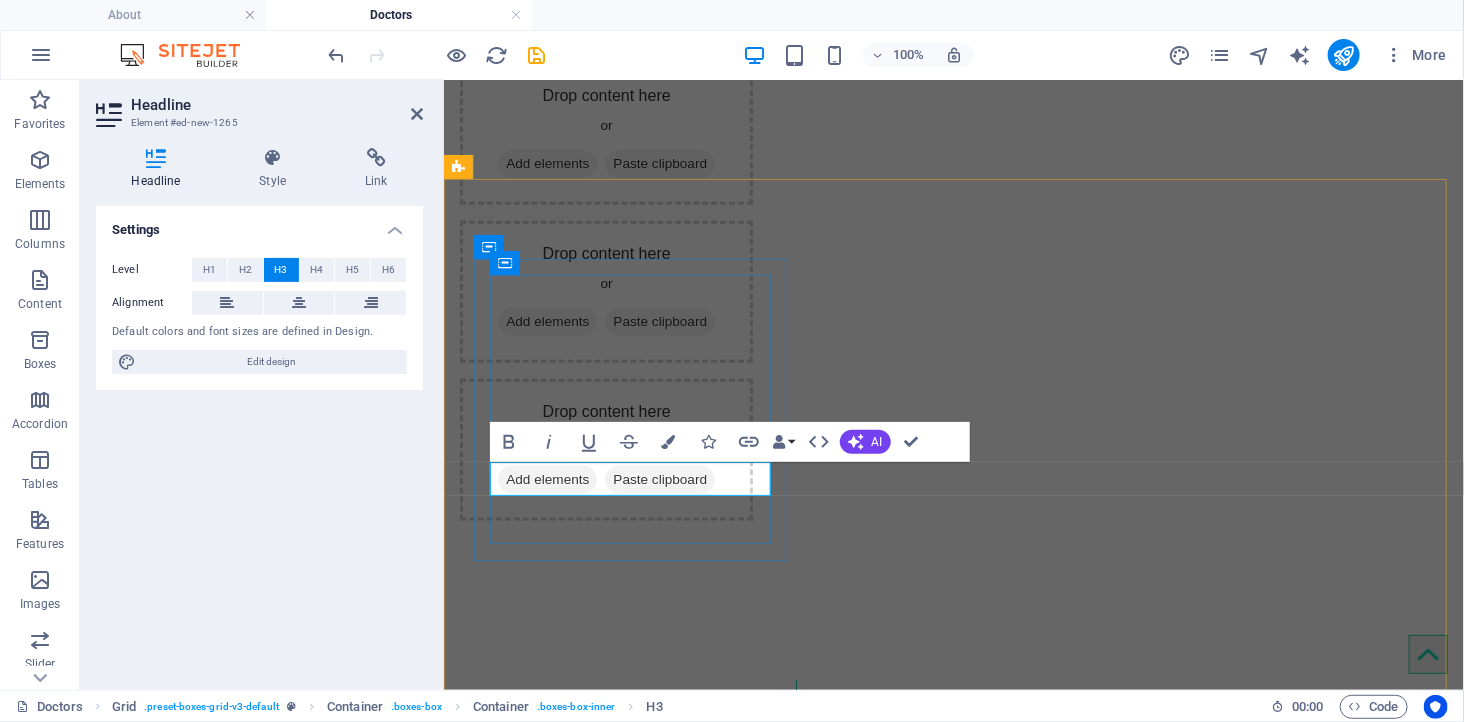 scroll, scrollTop: 0, scrollLeft: 6, axis: horizontal 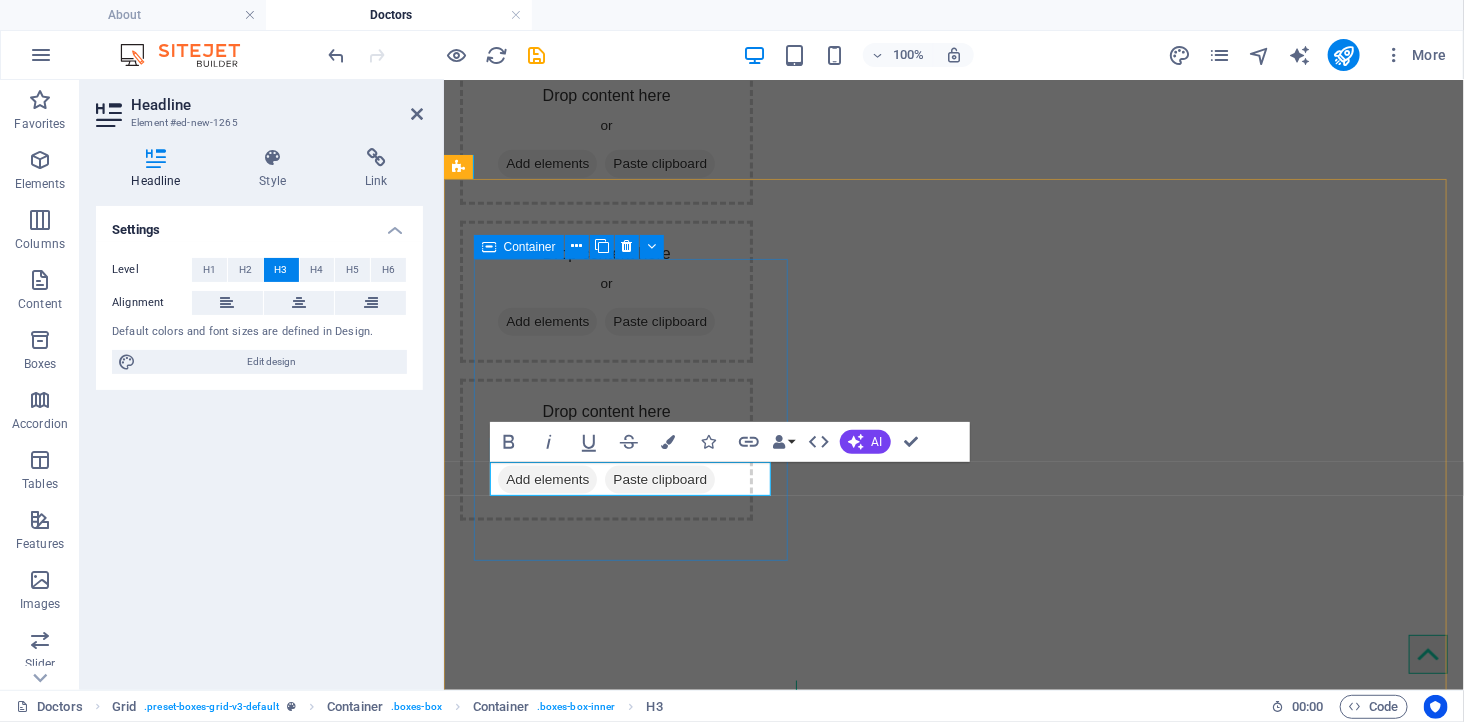 drag, startPoint x: 480, startPoint y: 534, endPoint x: 839, endPoint y: 534, distance: 359 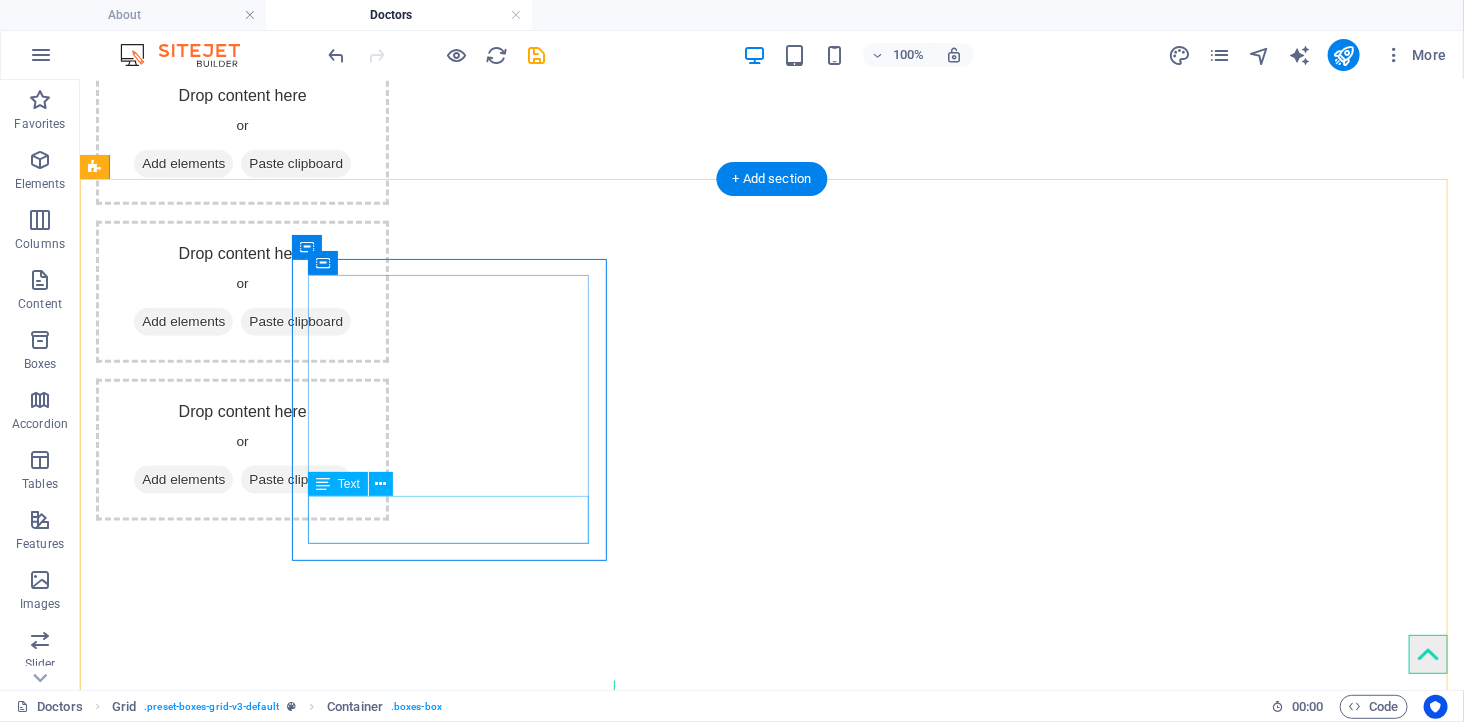 click on "Medical Officer | Community Health Advocate" at bounding box center (456, 1437) 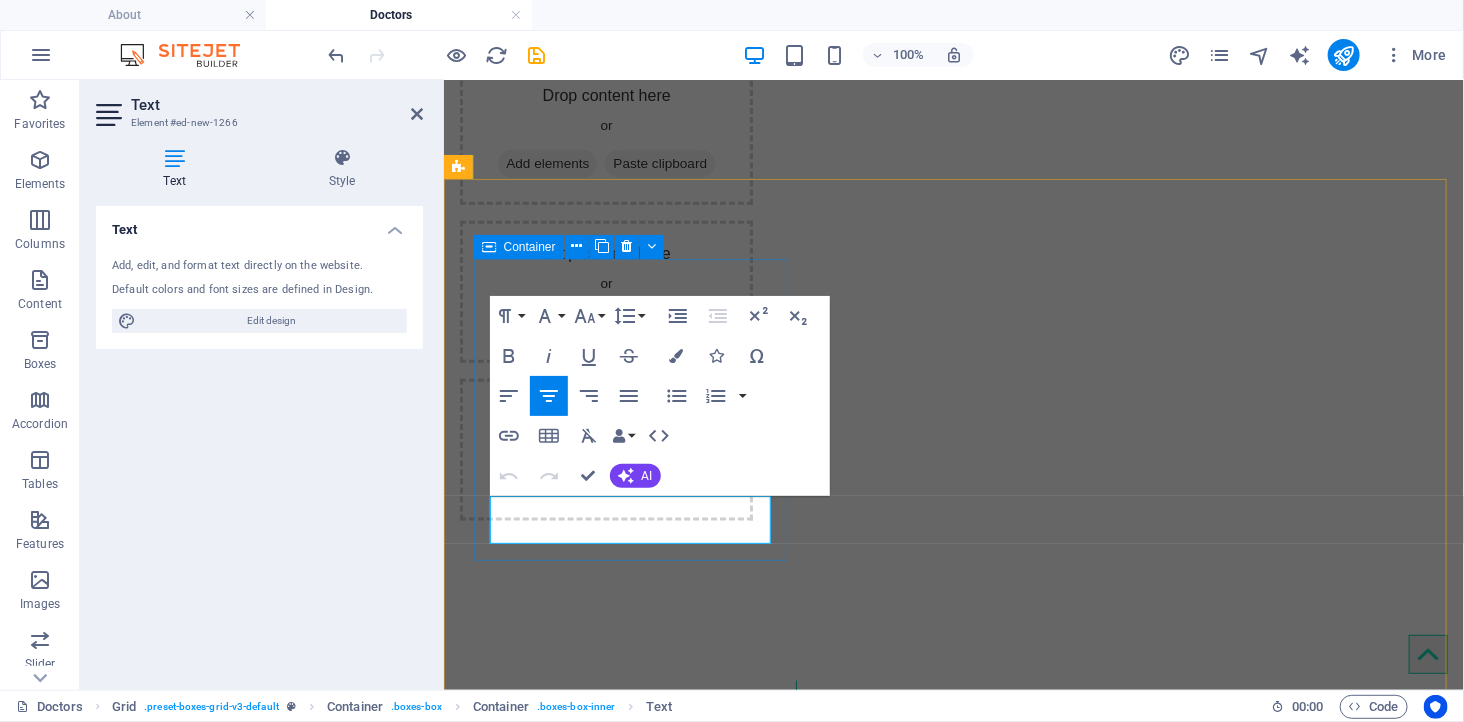 click on "Medical Officer | Community Health Advocate" at bounding box center (638, 1437) 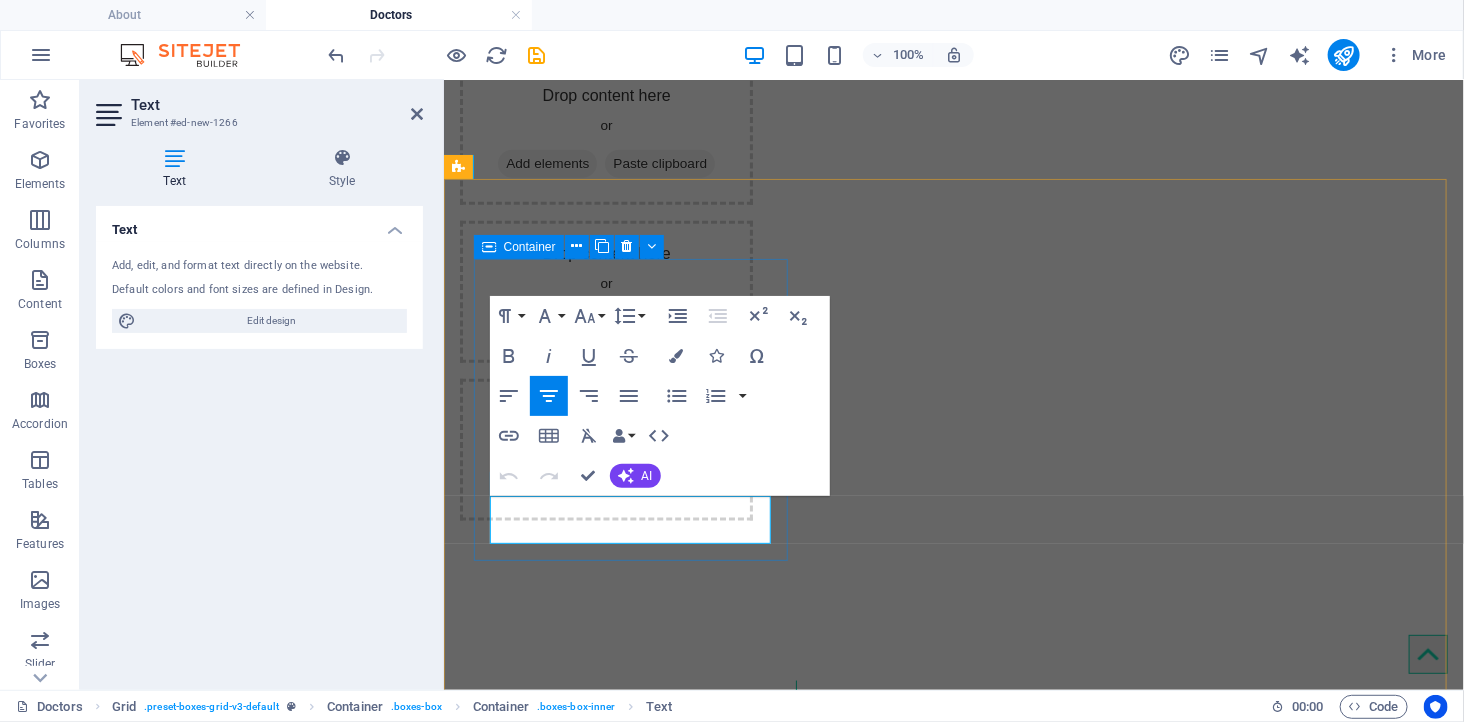 click on "Dr. [LAST] [LAST] | Community Health Advocate" at bounding box center (638, 1079) 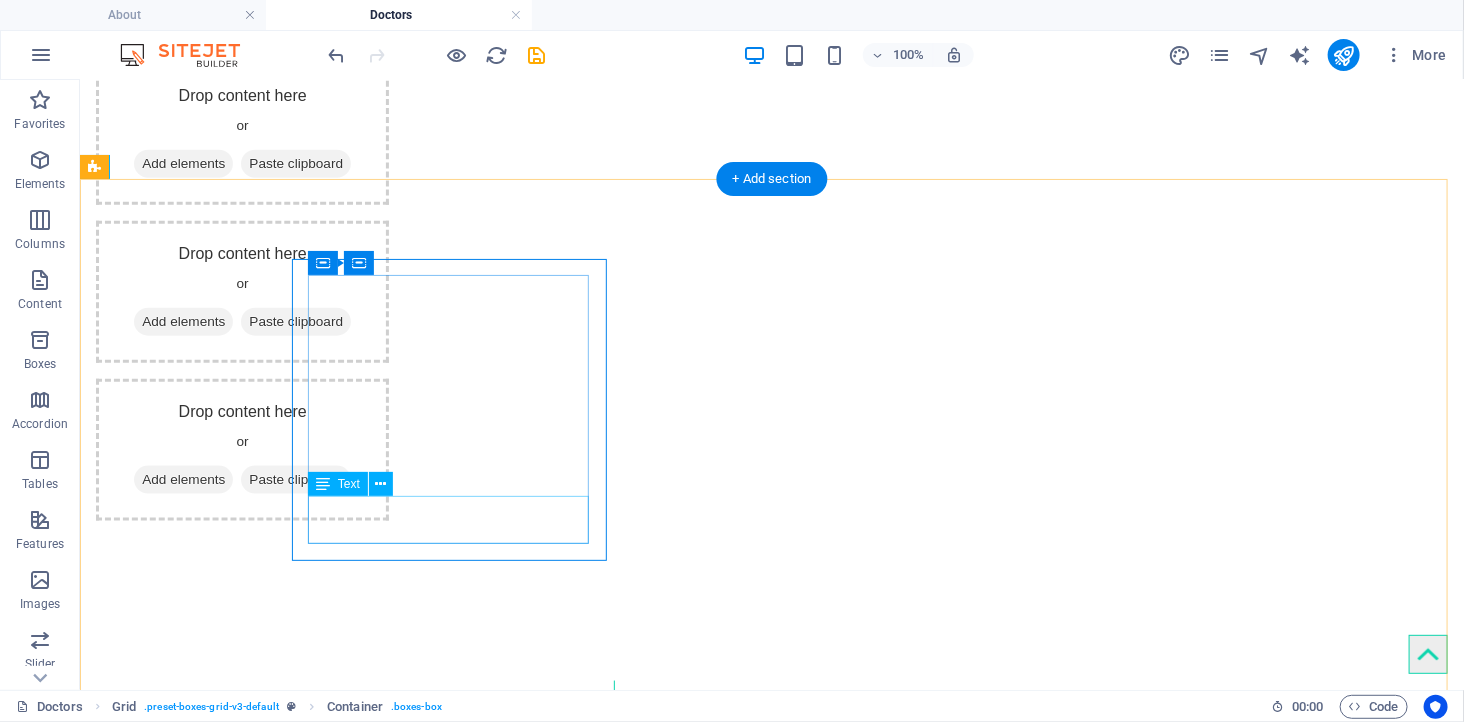 click on "Medical Officer | Community Health Advocate" at bounding box center [456, 1437] 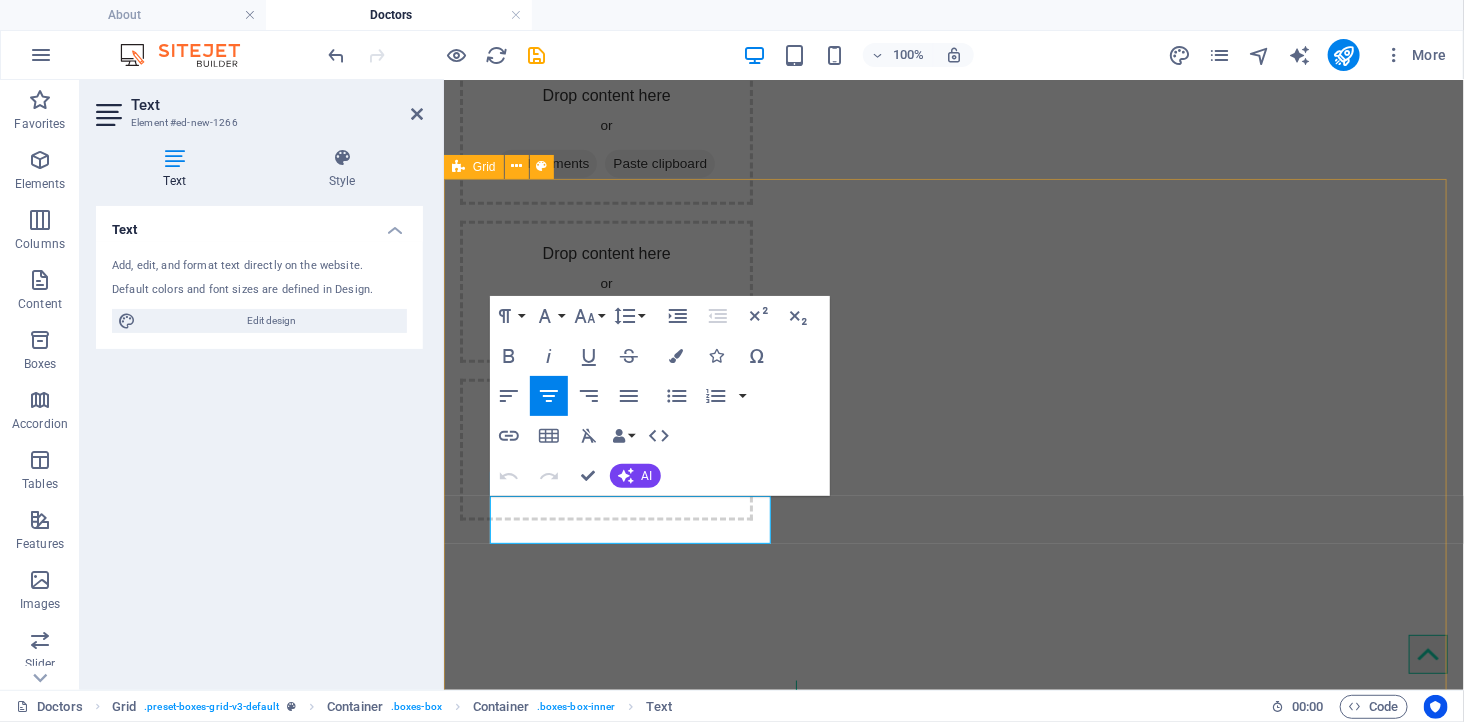 click on "Dr. [LAST] [LAST] | Community Health Advocate" at bounding box center (638, 1079) 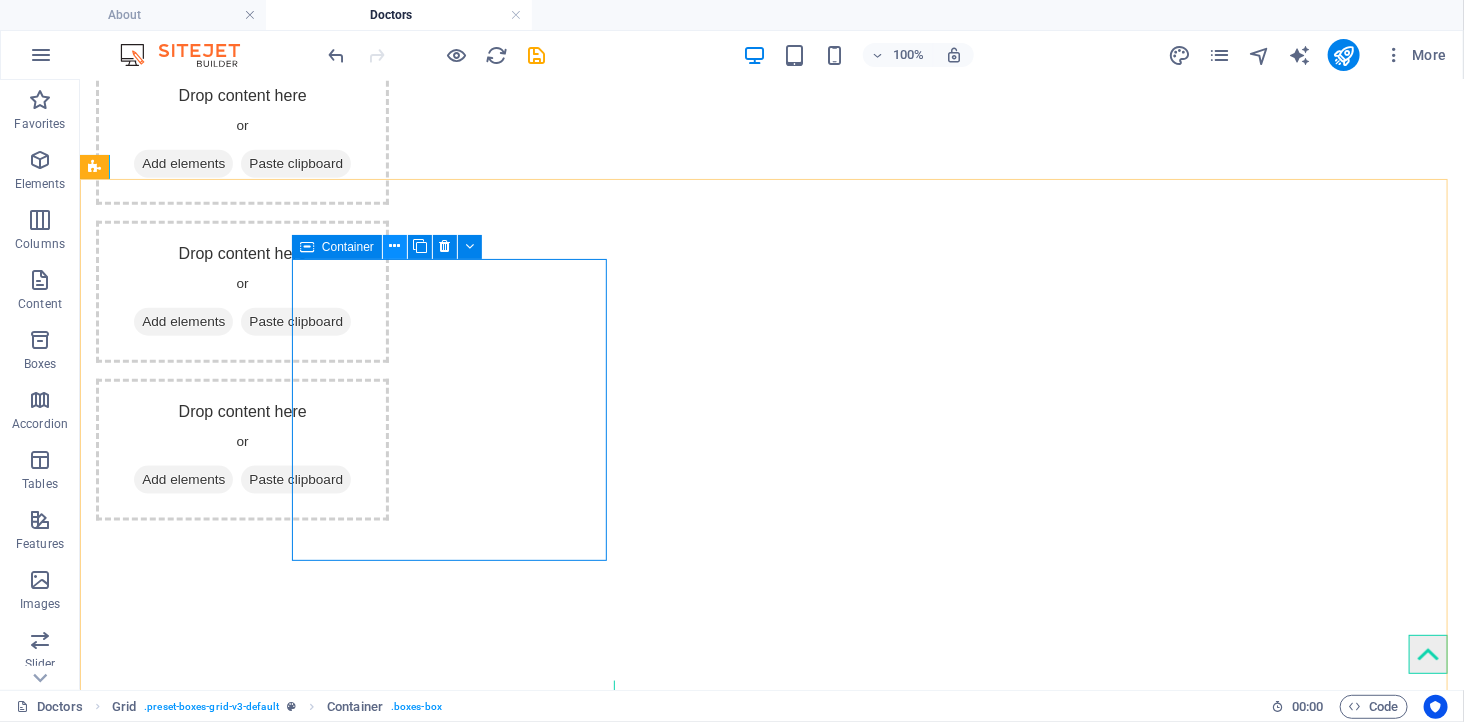 click at bounding box center [395, 247] 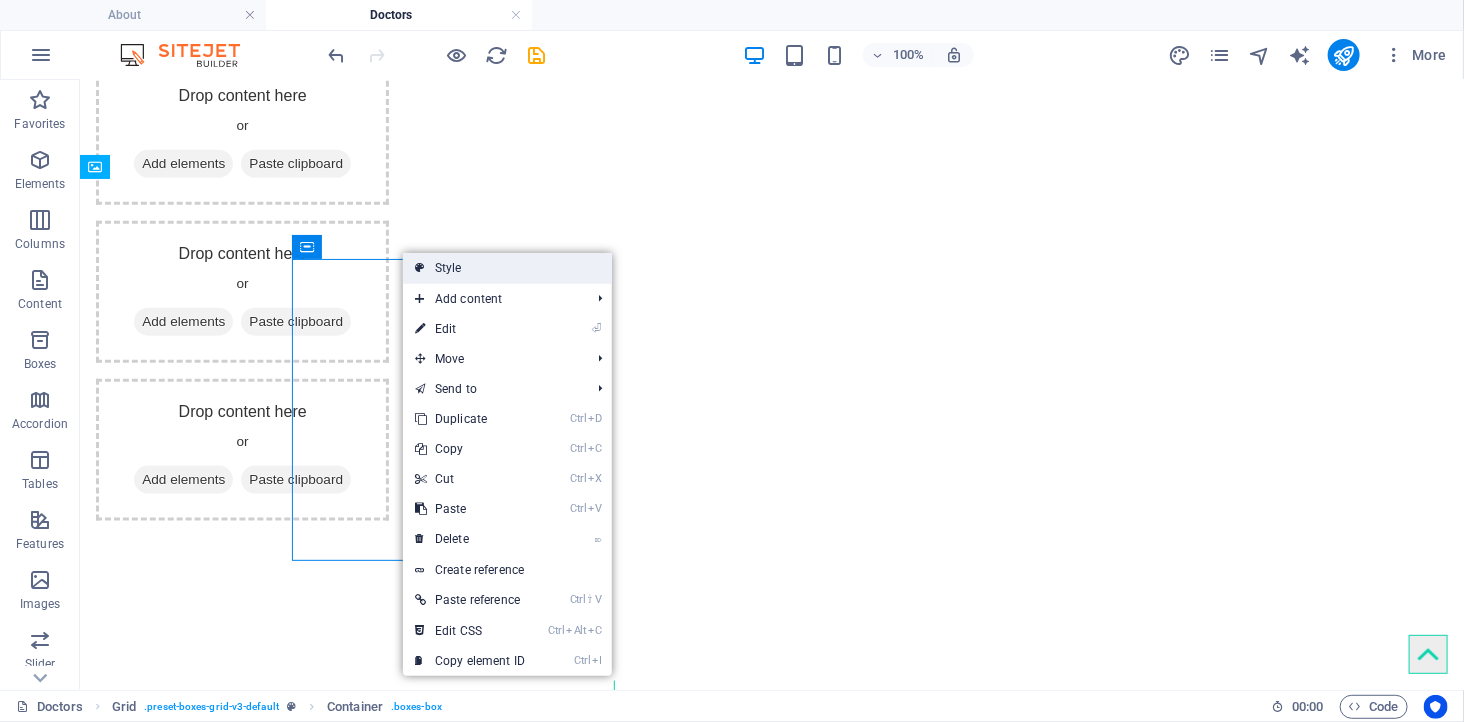click on "Style" at bounding box center (507, 268) 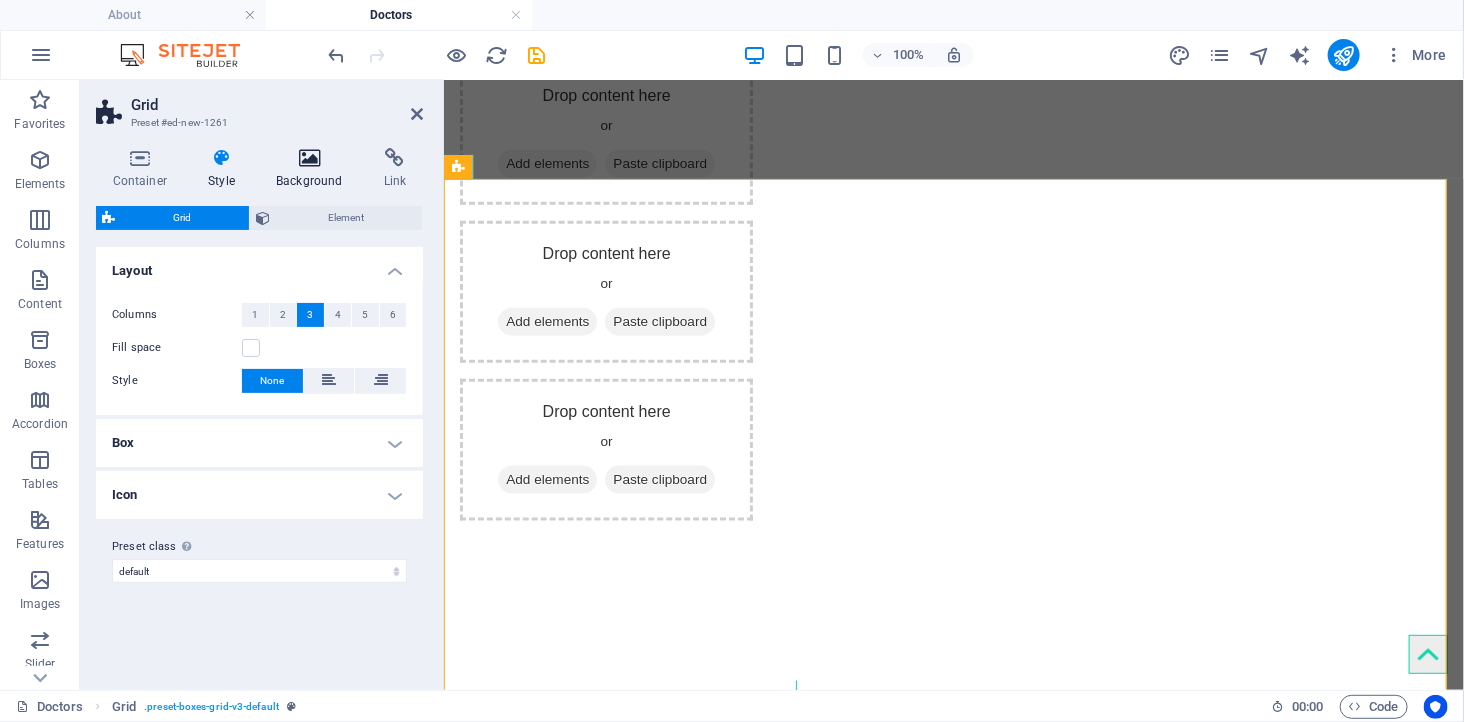click at bounding box center [310, 158] 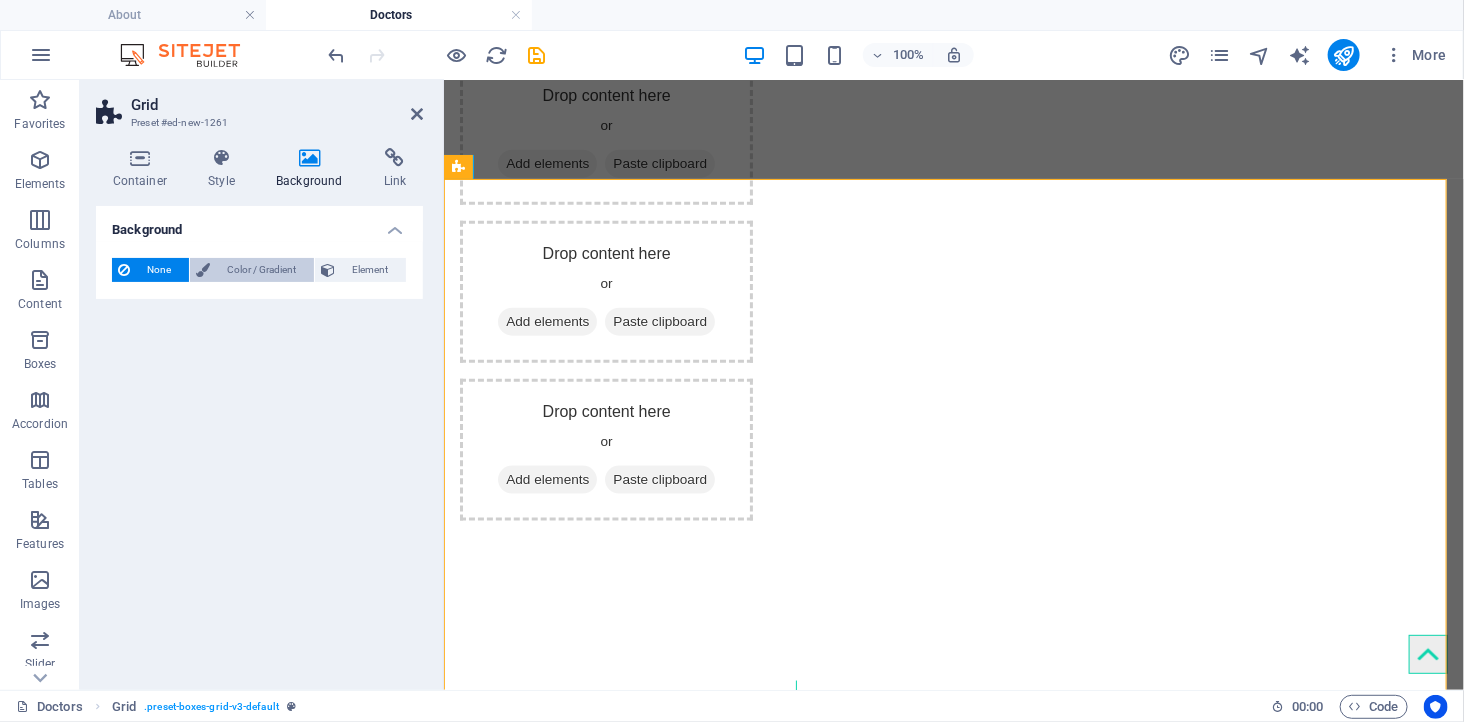 click on "Color / Gradient" at bounding box center (262, 270) 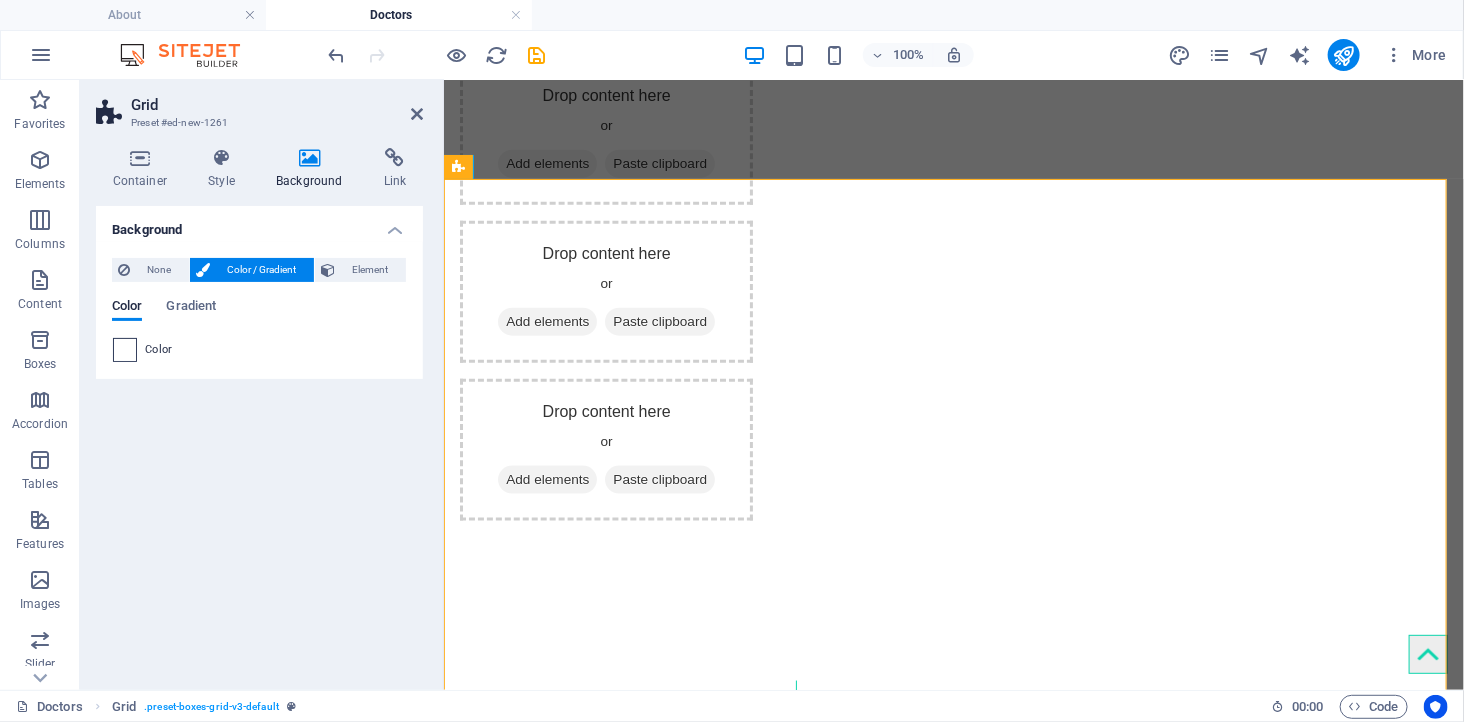click at bounding box center (125, 350) 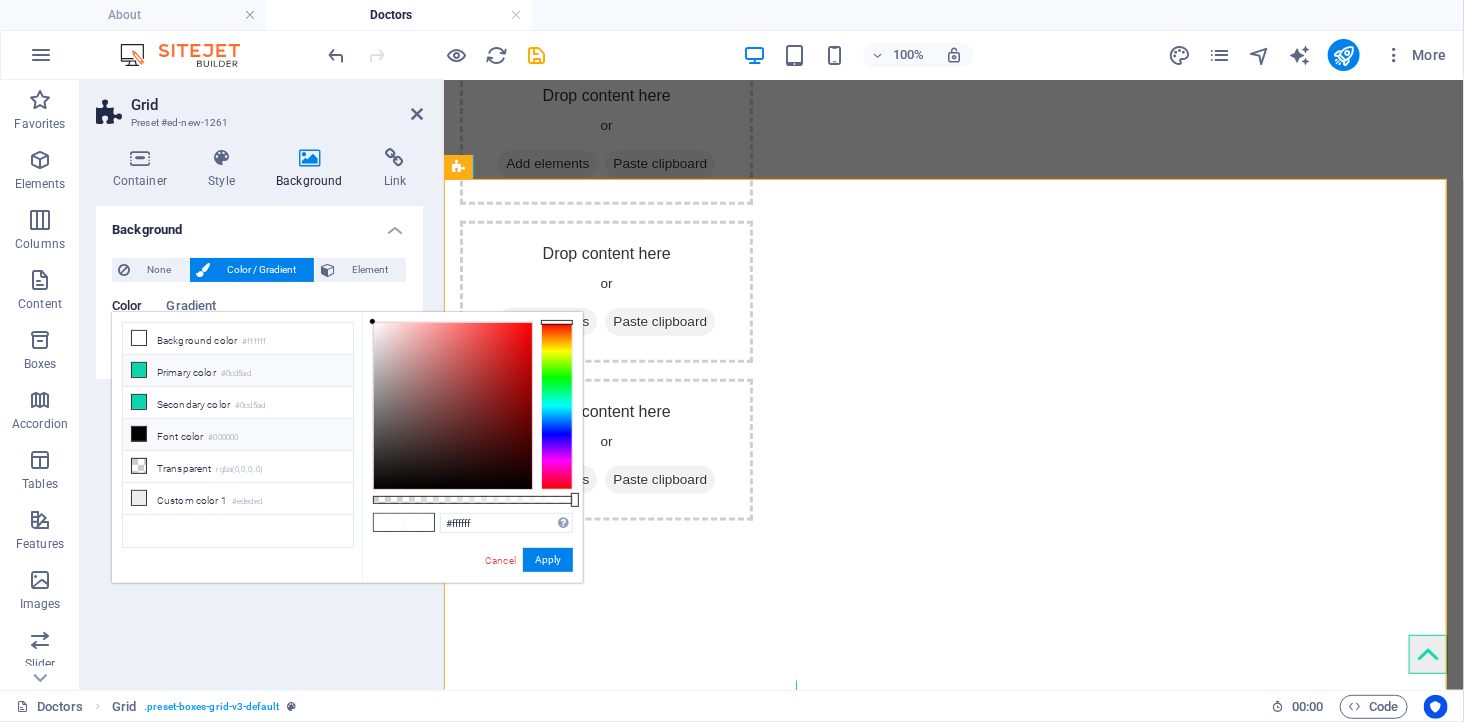 click on "Primary color
#0cd5ad" at bounding box center (238, 371) 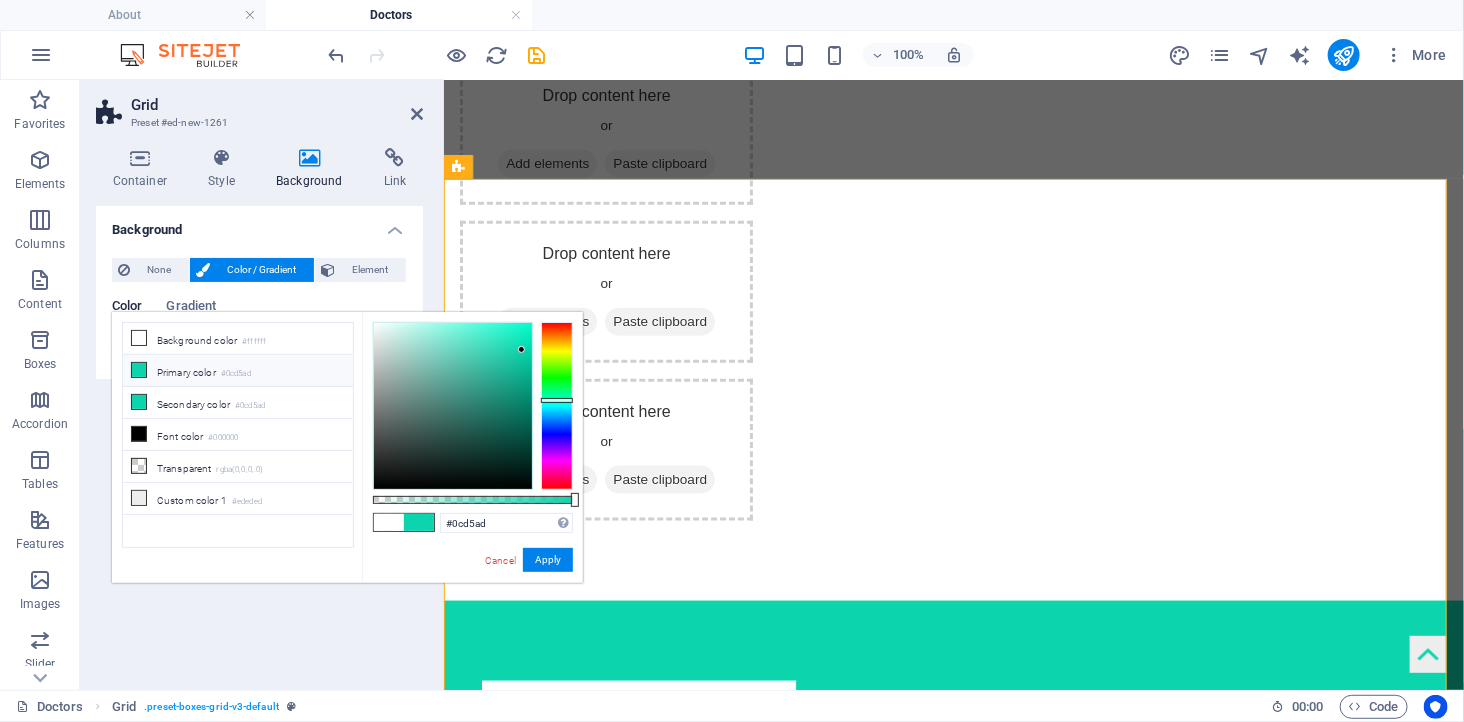 click on "Primary color
#0cd5ad" at bounding box center (238, 371) 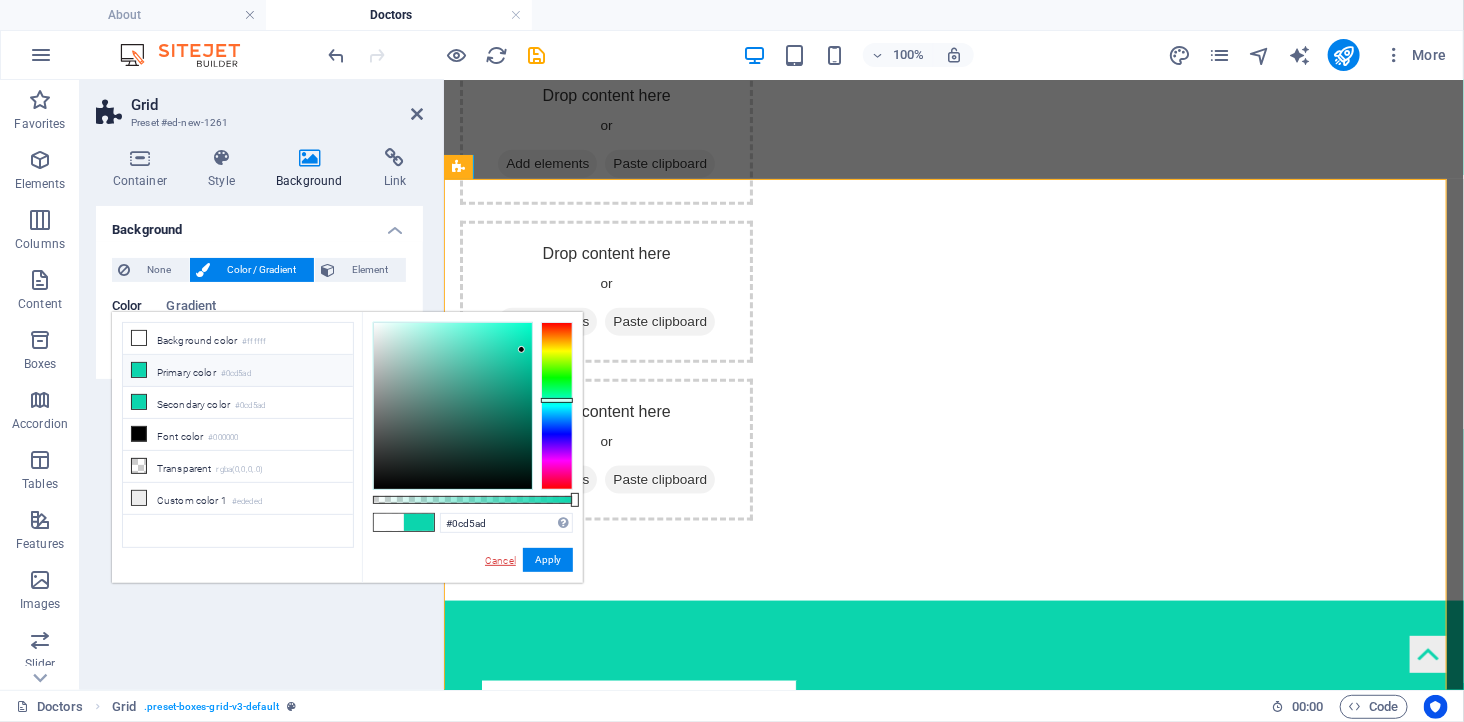 click on "Cancel" at bounding box center (500, 560) 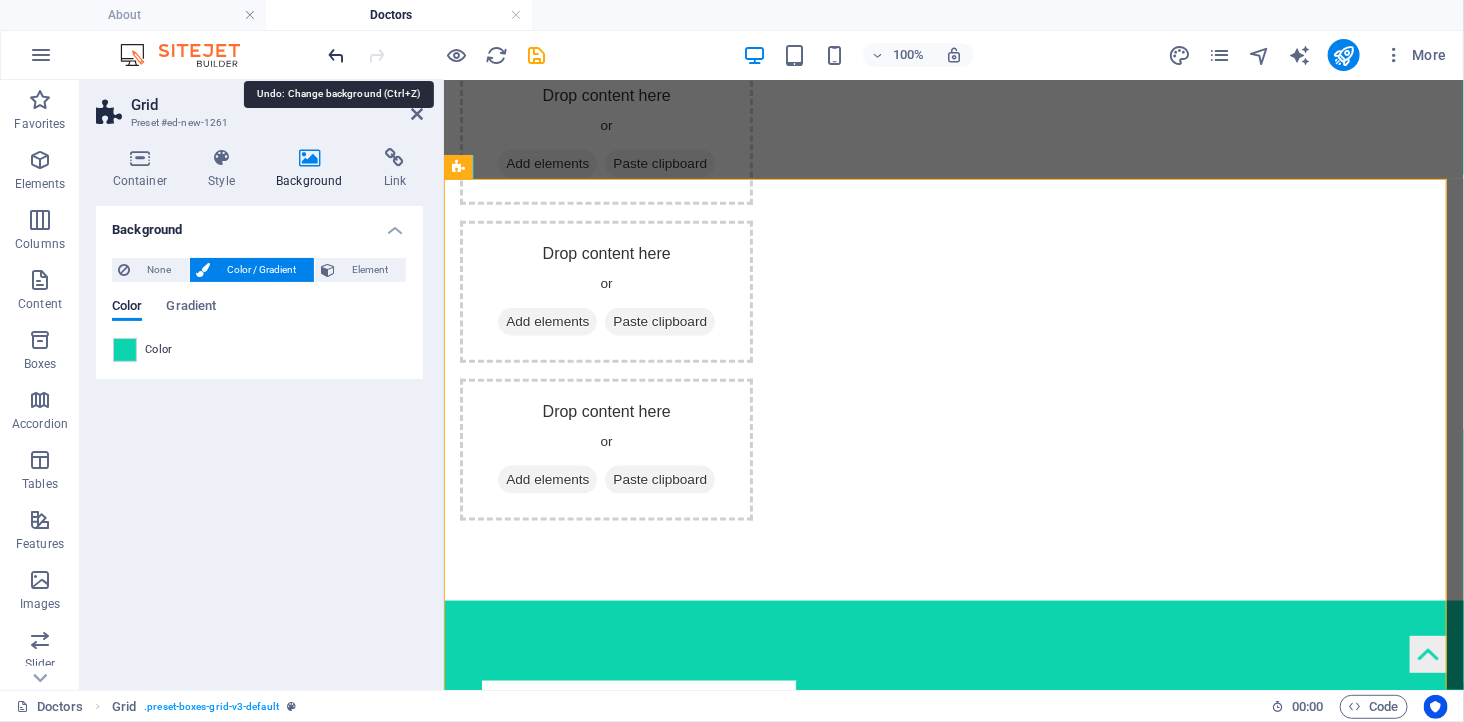 click at bounding box center (337, 55) 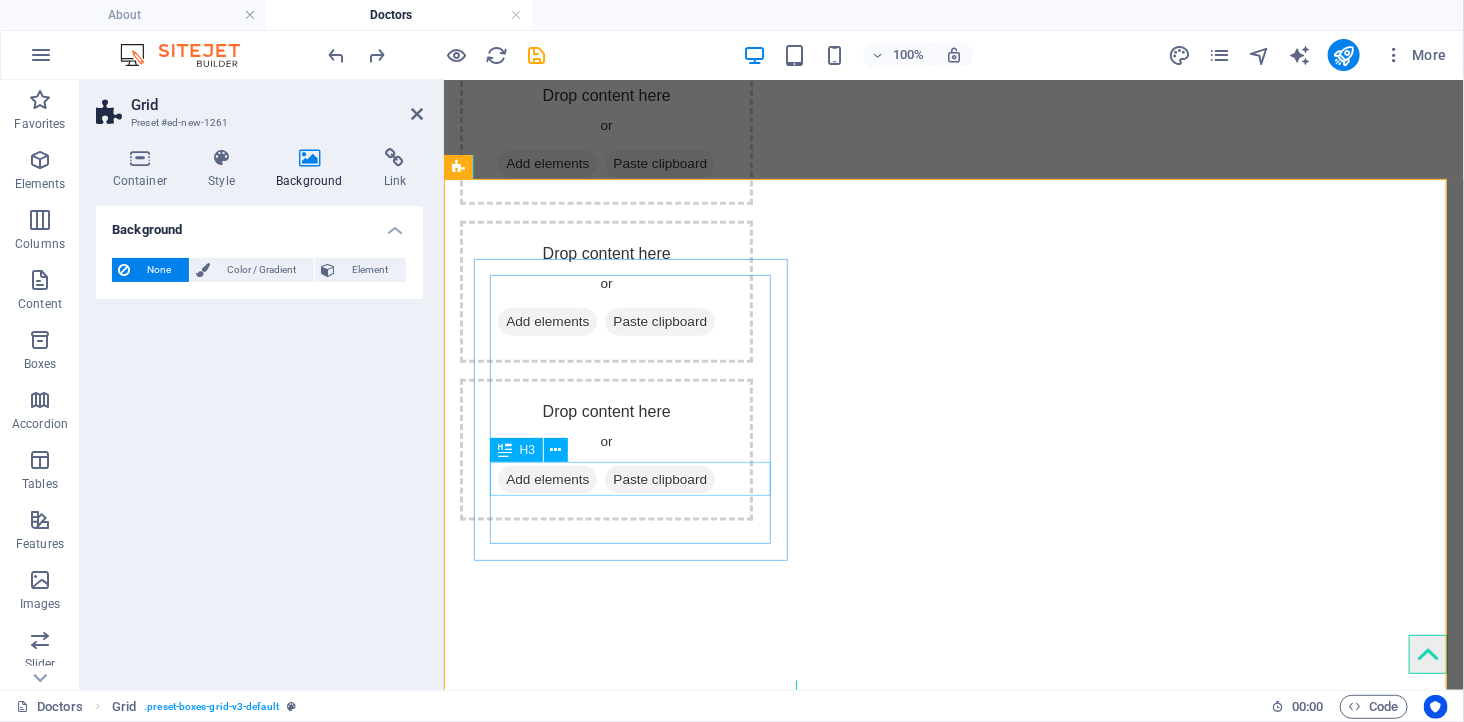 click on "Dr. [LAST] [LAST]" at bounding box center (638, 1396) 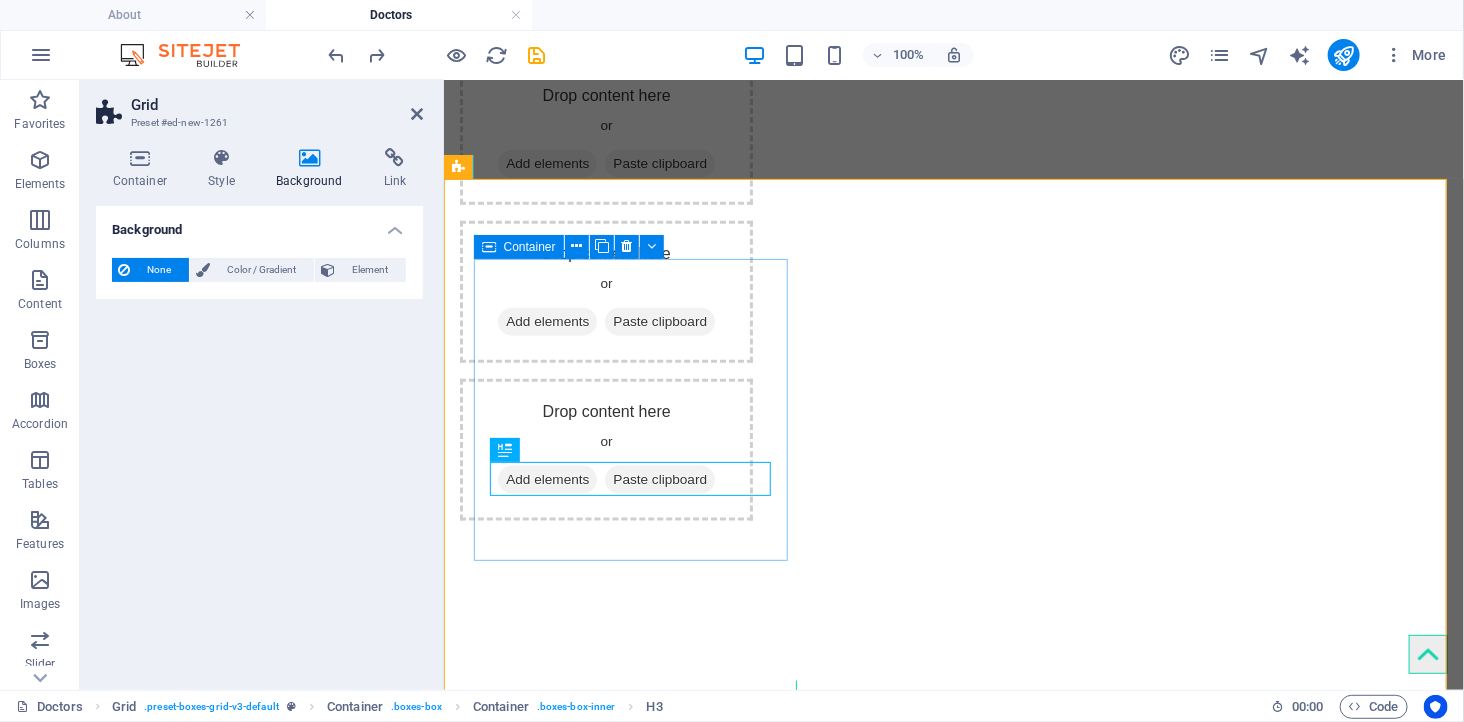 click on "Dr. [LAST] [LAST] | Community Health Advocate" at bounding box center [638, 1079] 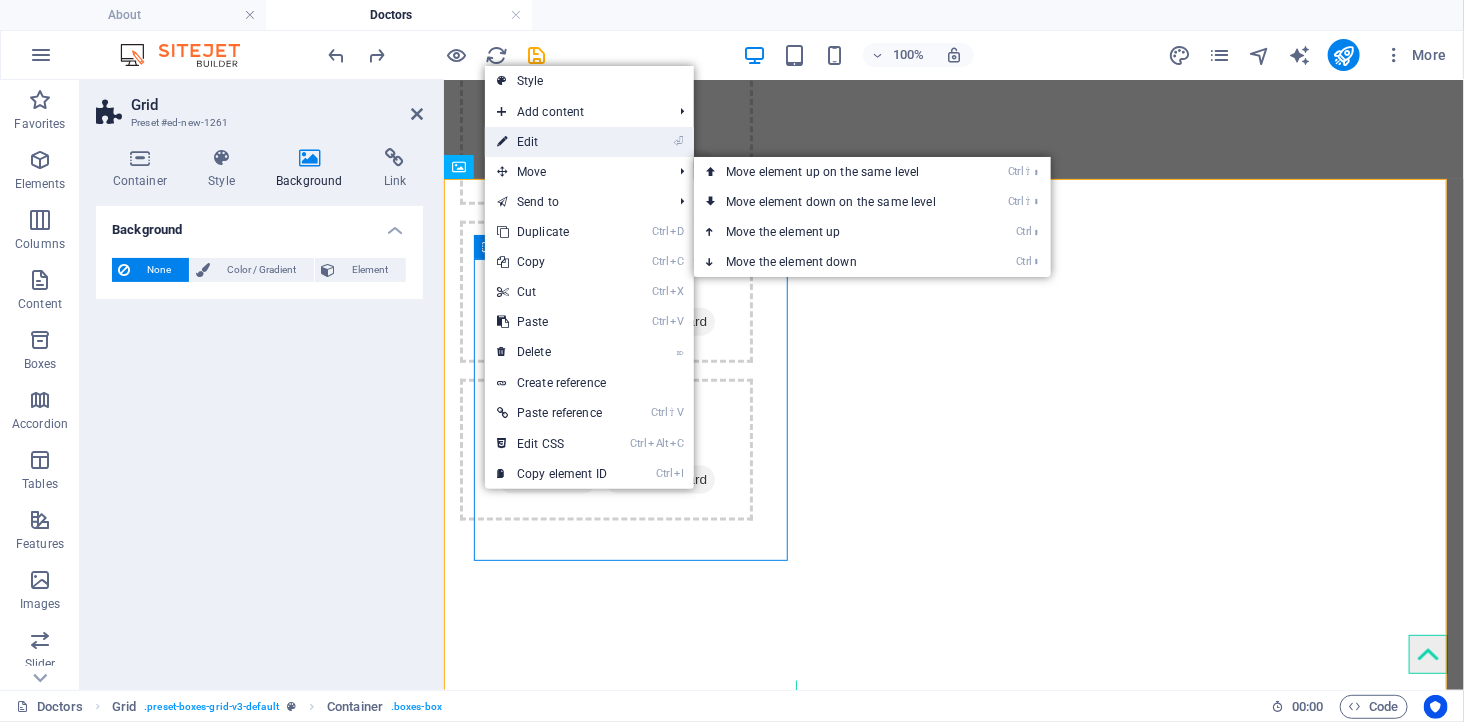 click on "⏎  Edit" at bounding box center [552, 142] 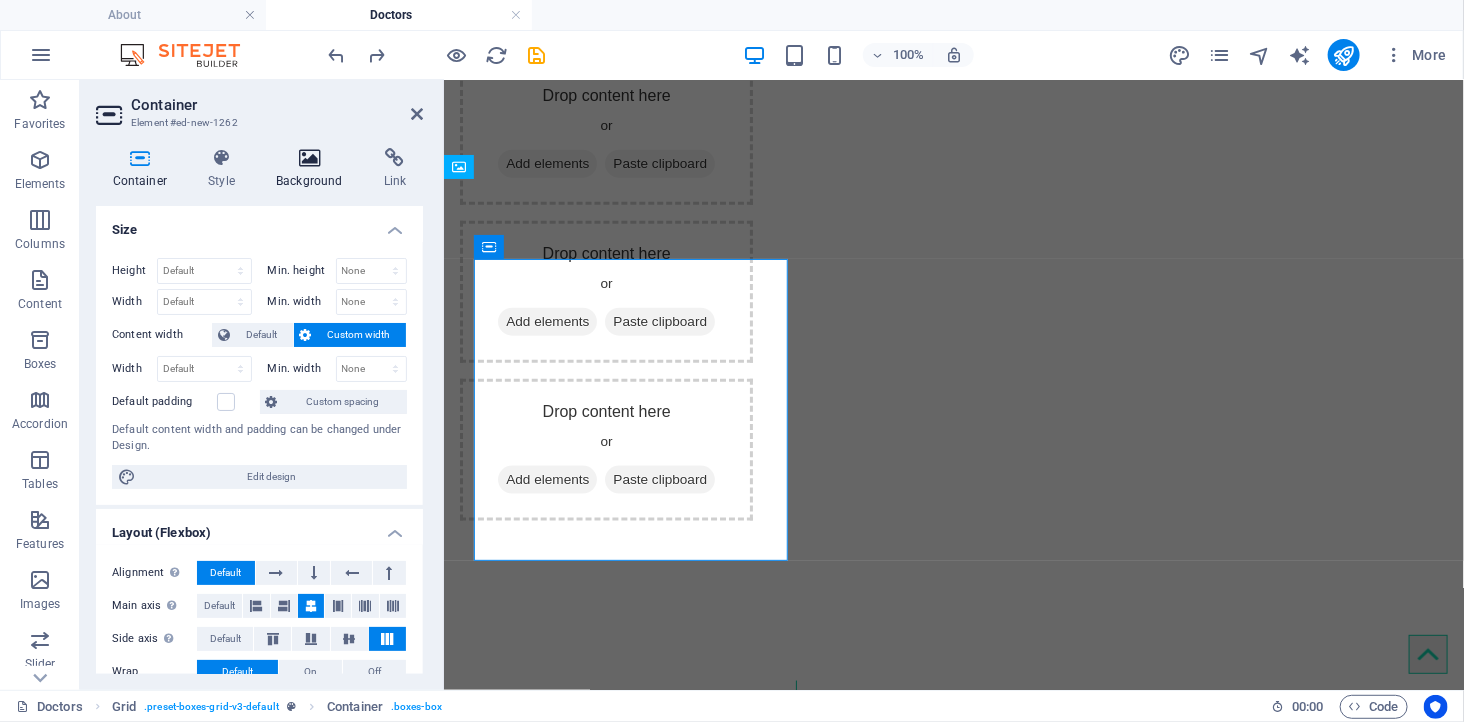 click at bounding box center [310, 158] 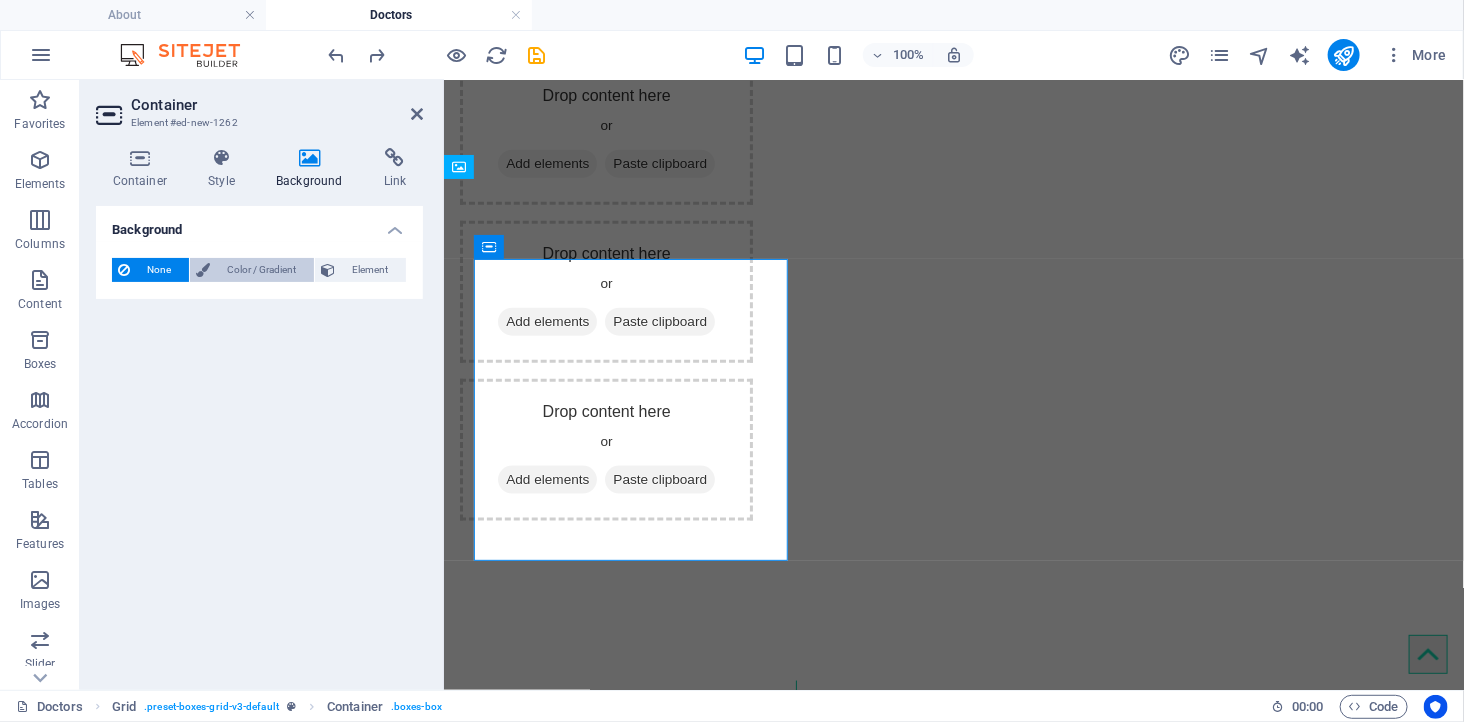 click on "Color / Gradient" at bounding box center (262, 270) 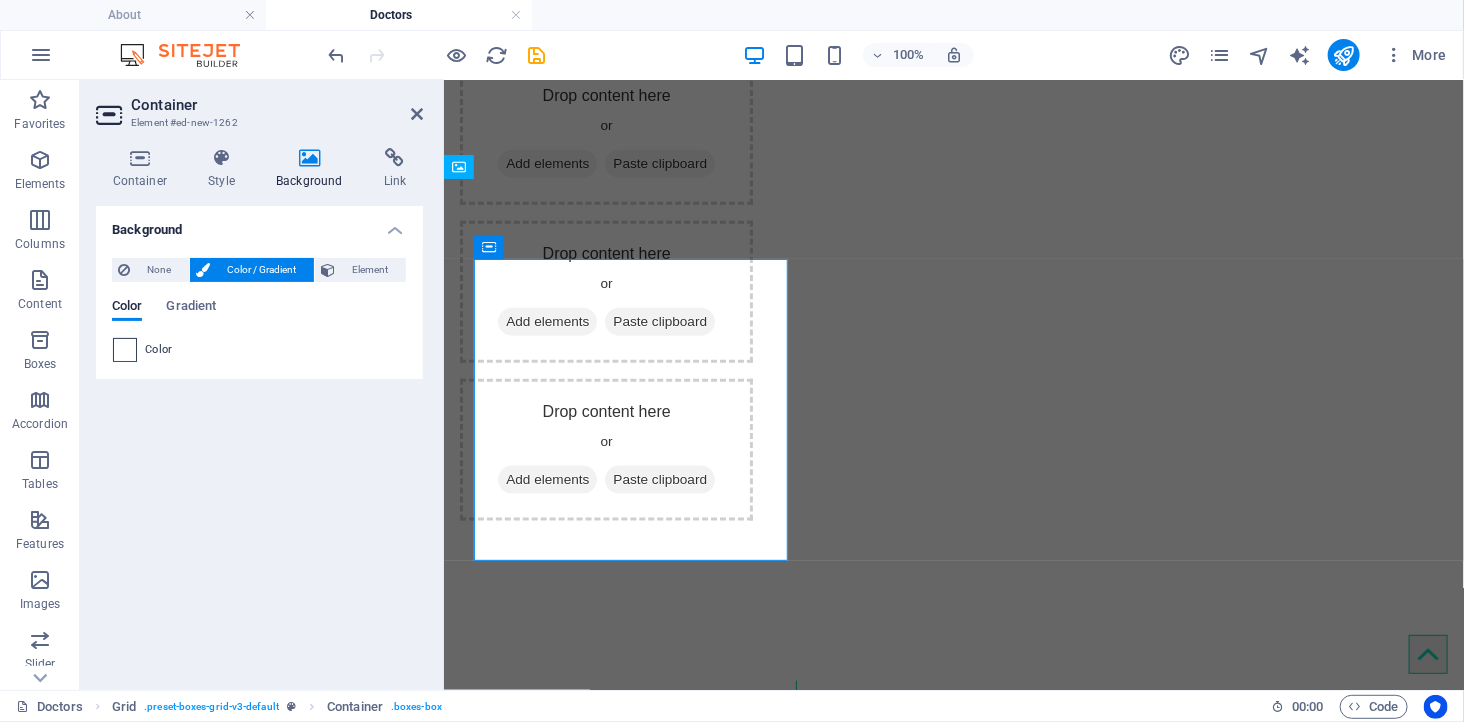 click at bounding box center [125, 350] 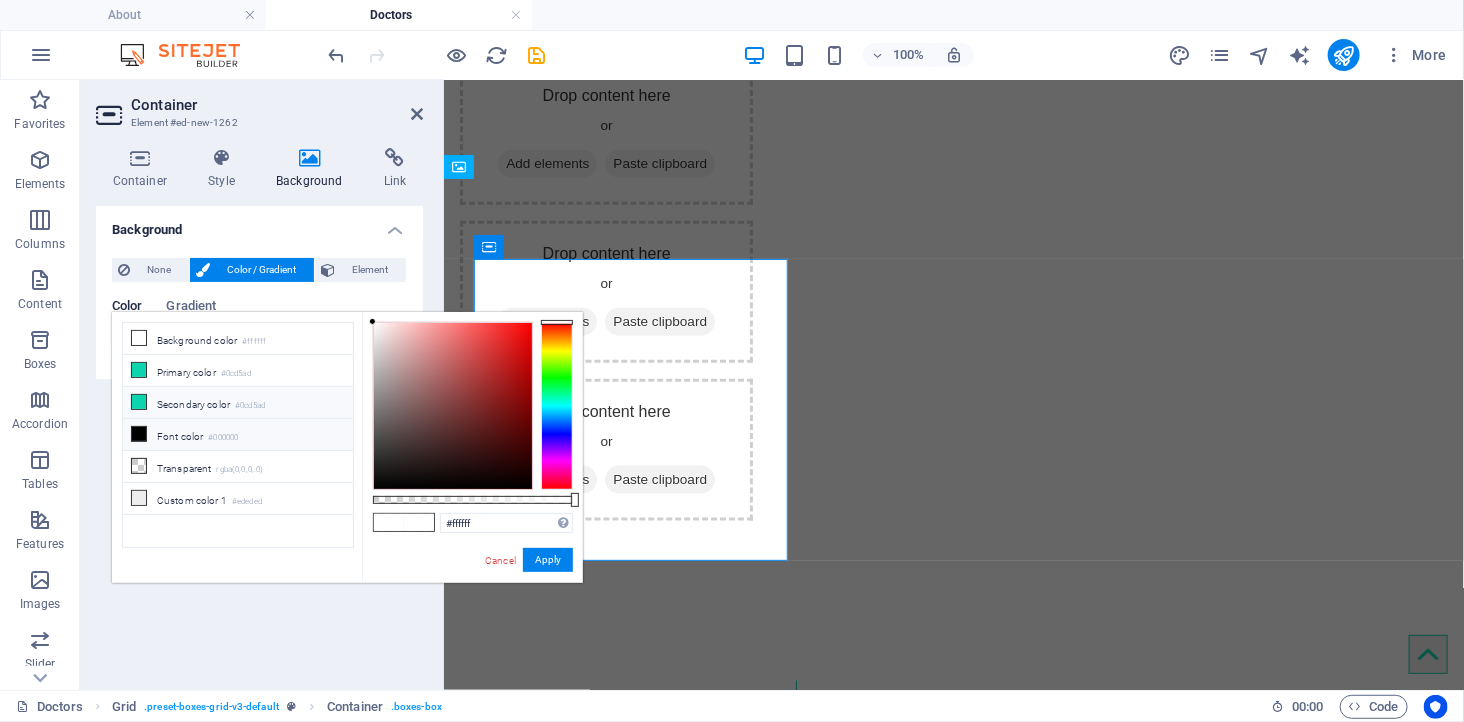 click on "Secondary color
#0cd5ad" at bounding box center (238, 403) 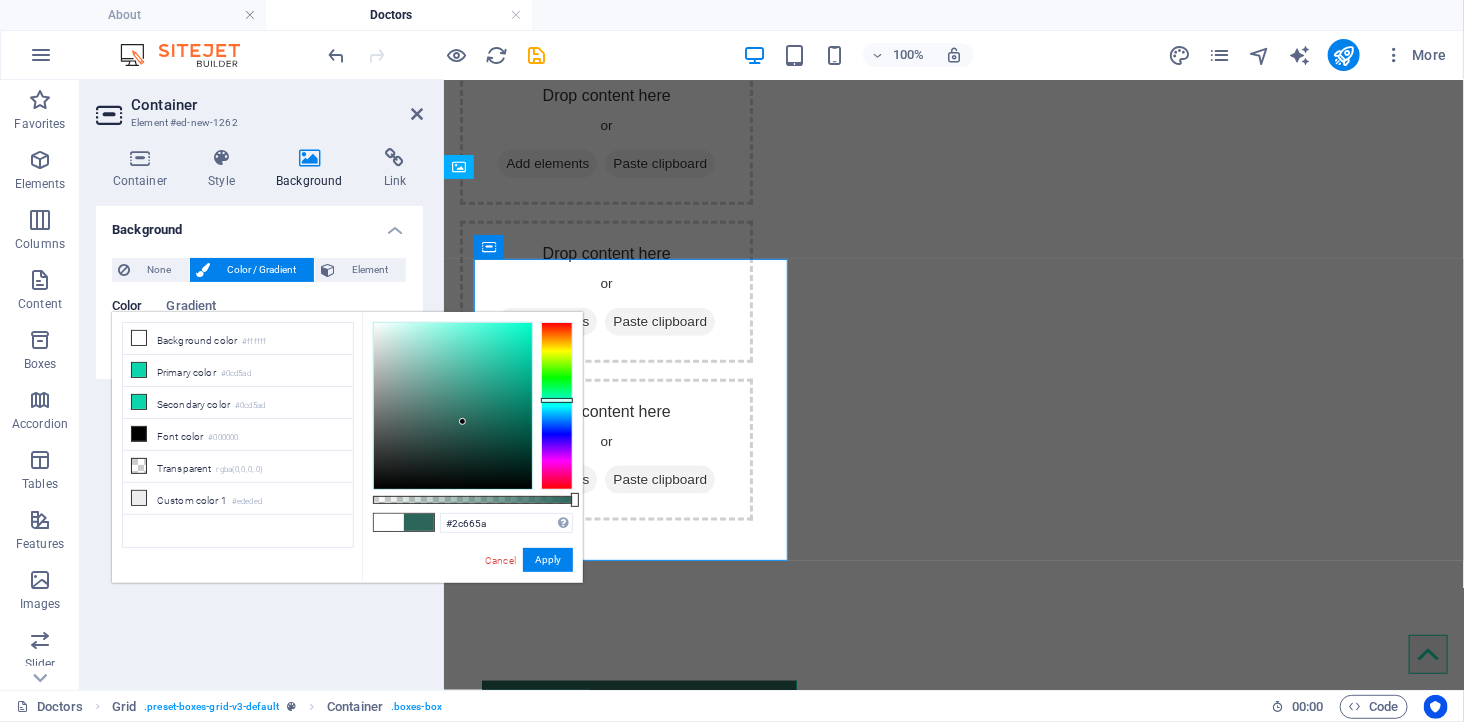 type on "#2c675c" 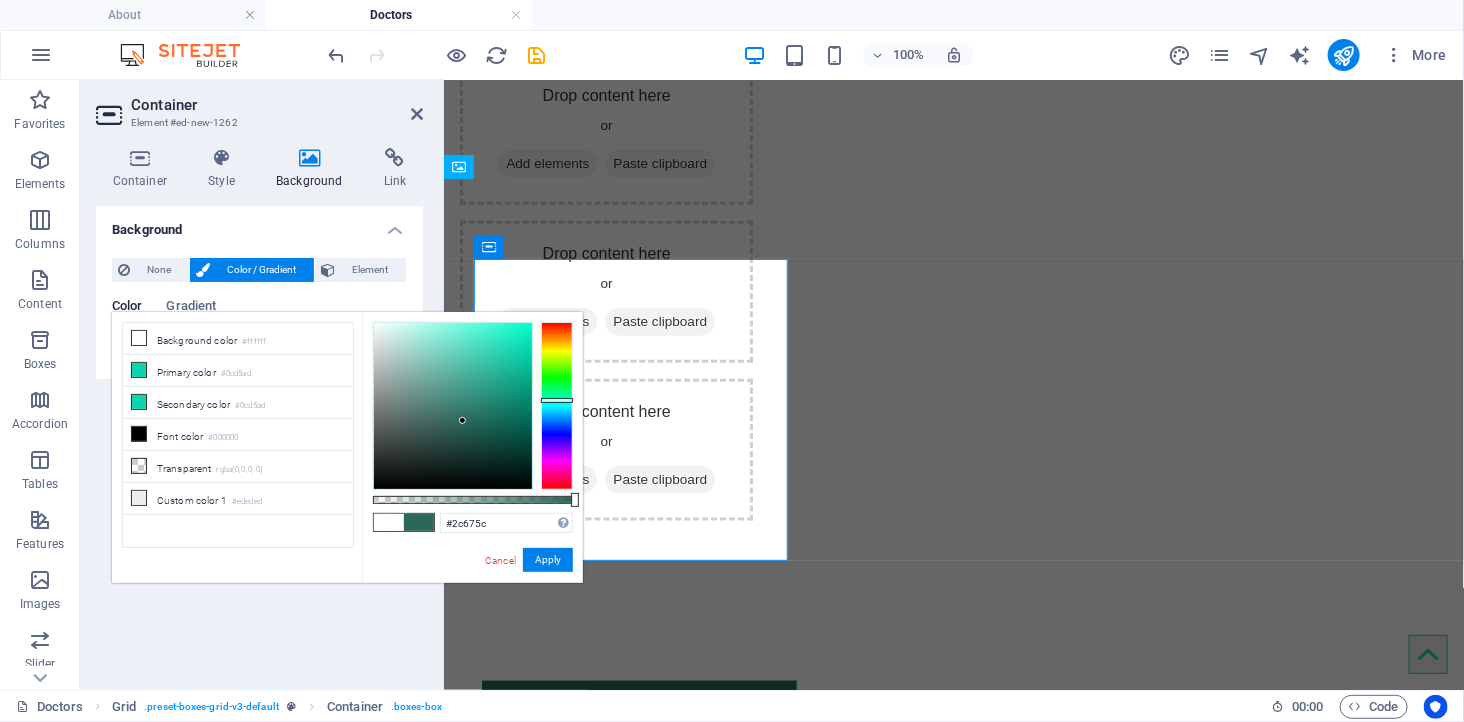 drag, startPoint x: 511, startPoint y: 375, endPoint x: 463, endPoint y: 421, distance: 66.48308 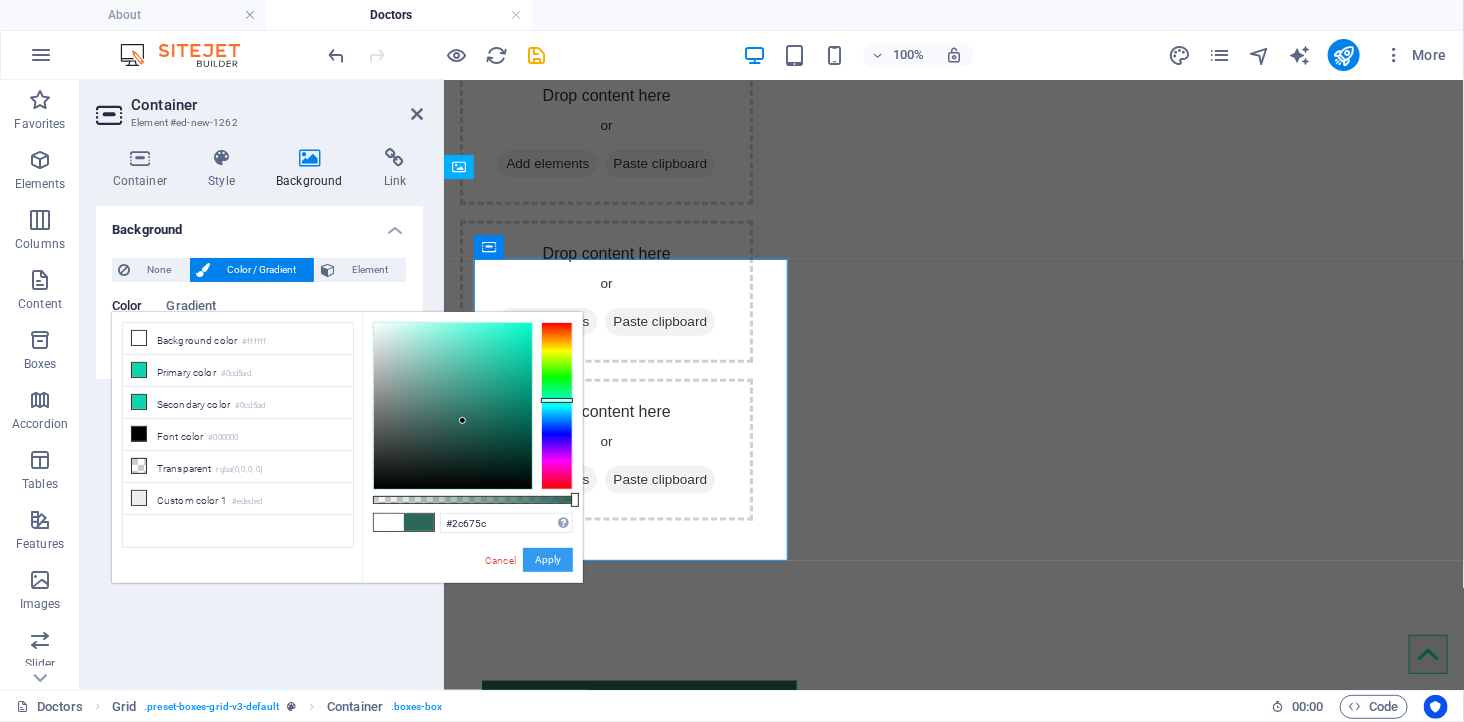 click on "Apply" at bounding box center [548, 560] 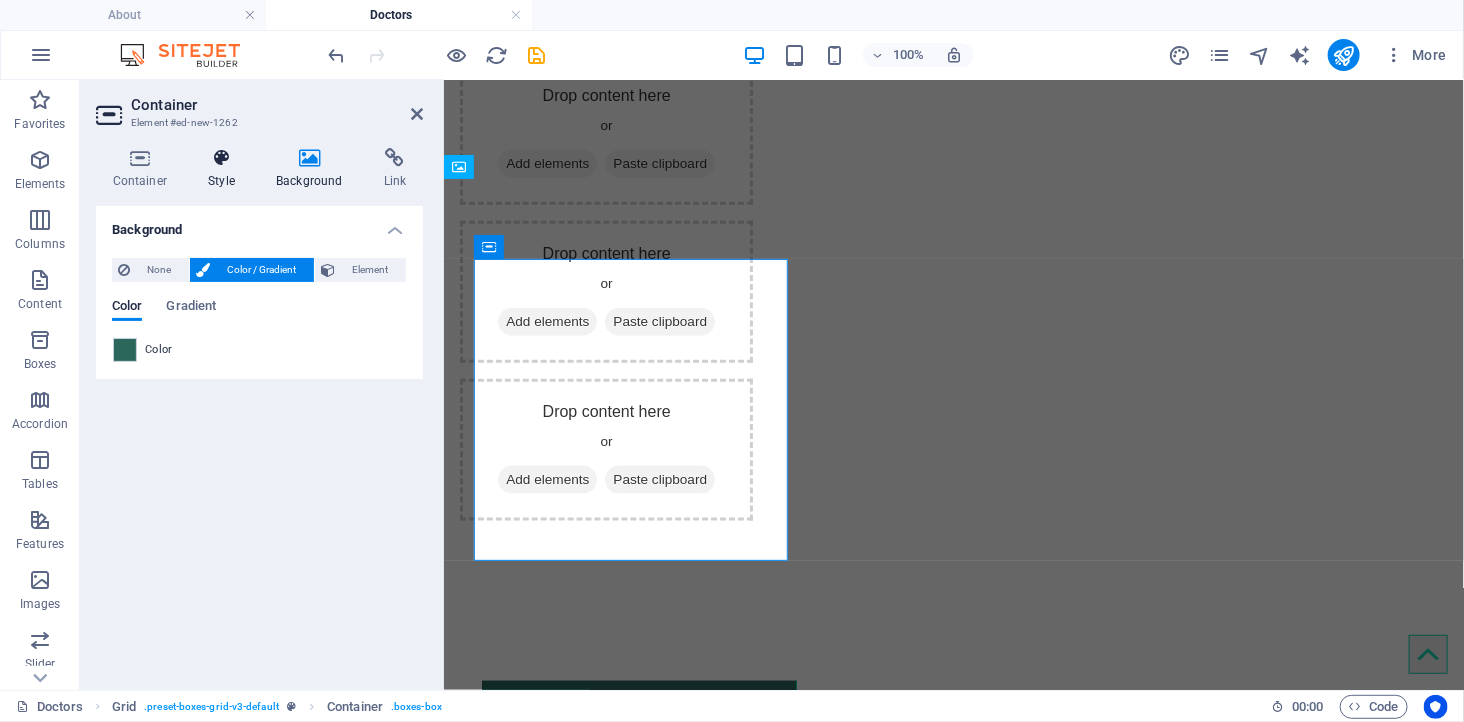 click at bounding box center (222, 158) 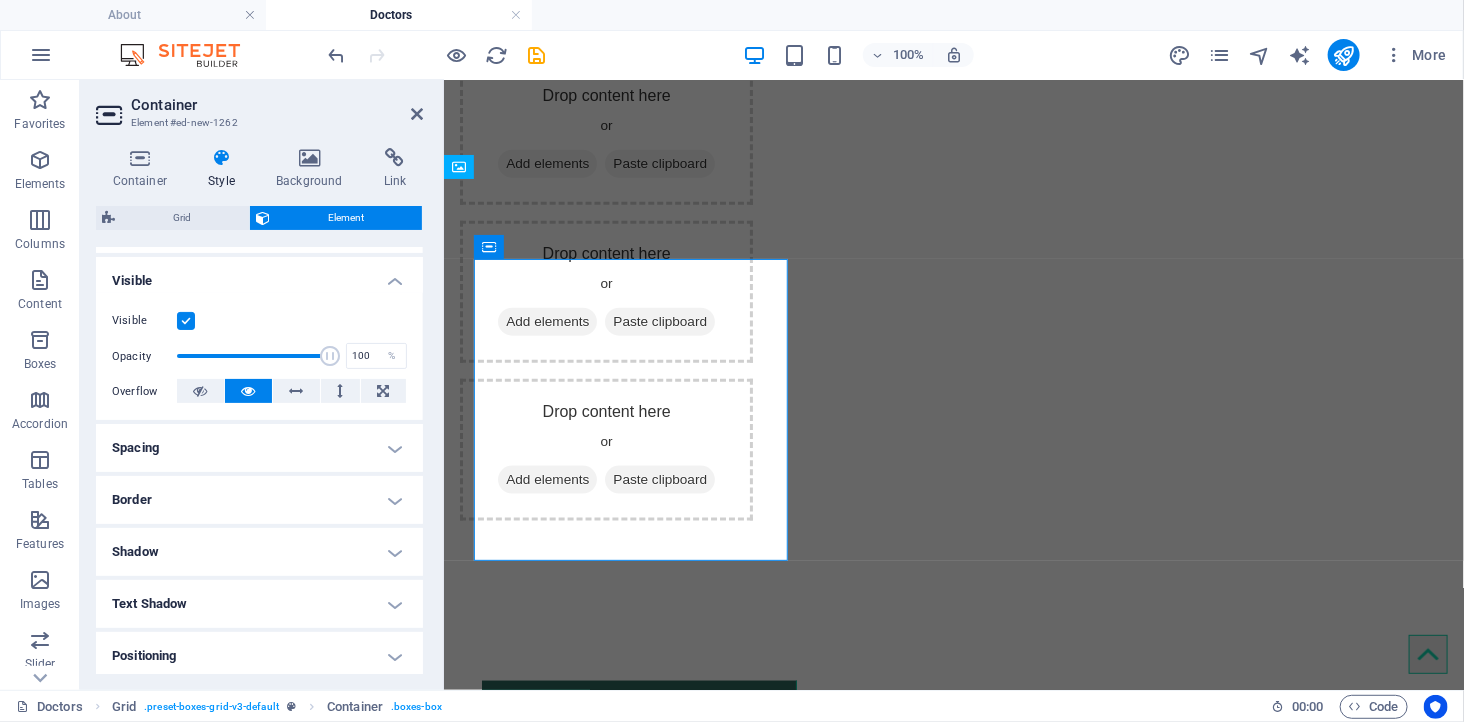 scroll, scrollTop: 222, scrollLeft: 0, axis: vertical 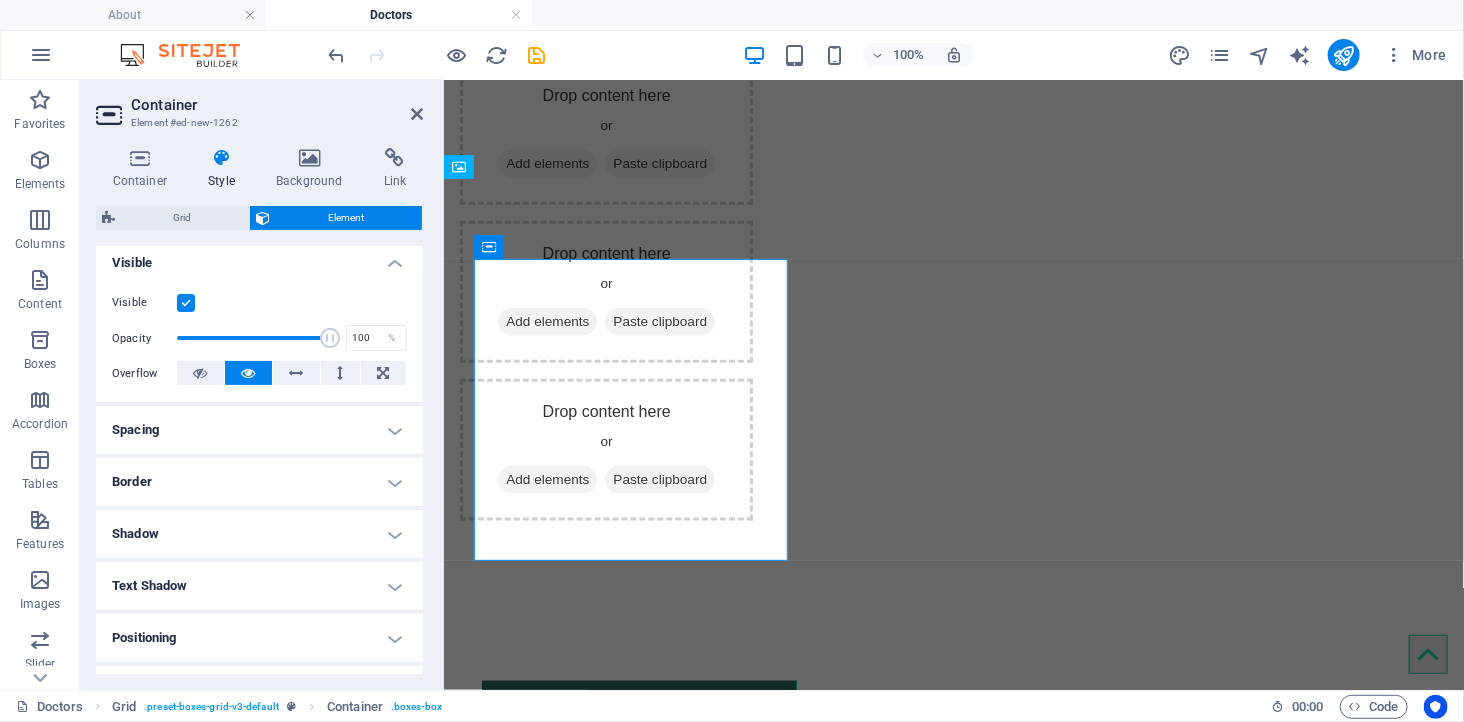 click on "Border" at bounding box center (259, 482) 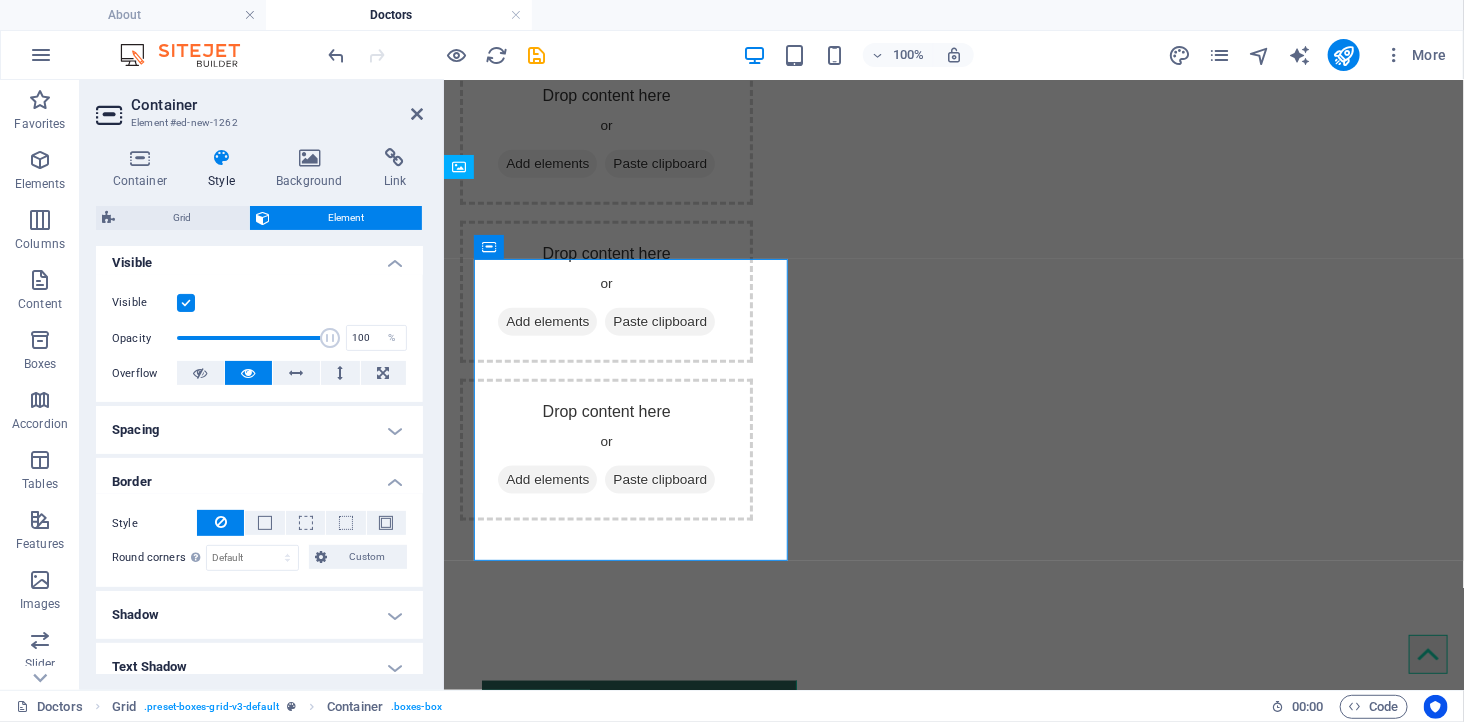 click on "Border" at bounding box center [259, 476] 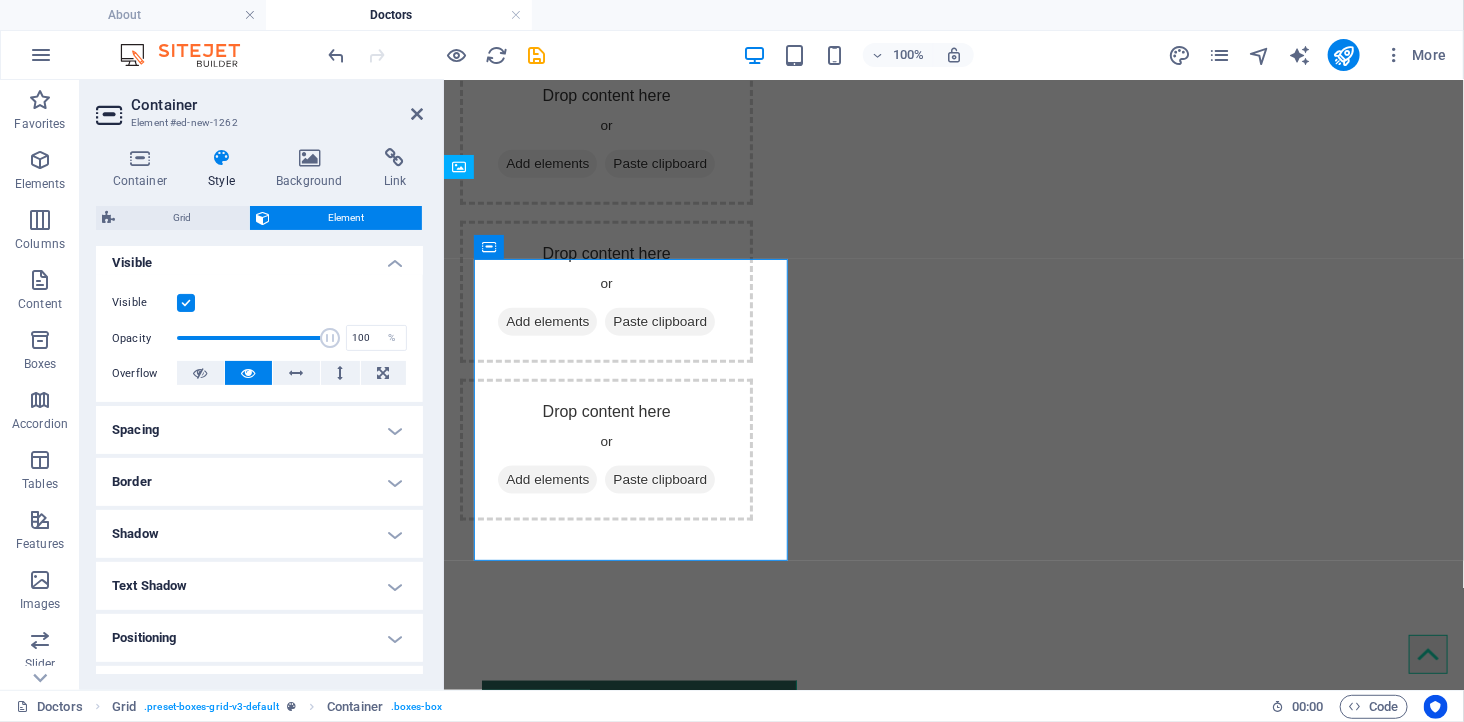 click on "Border" at bounding box center [259, 482] 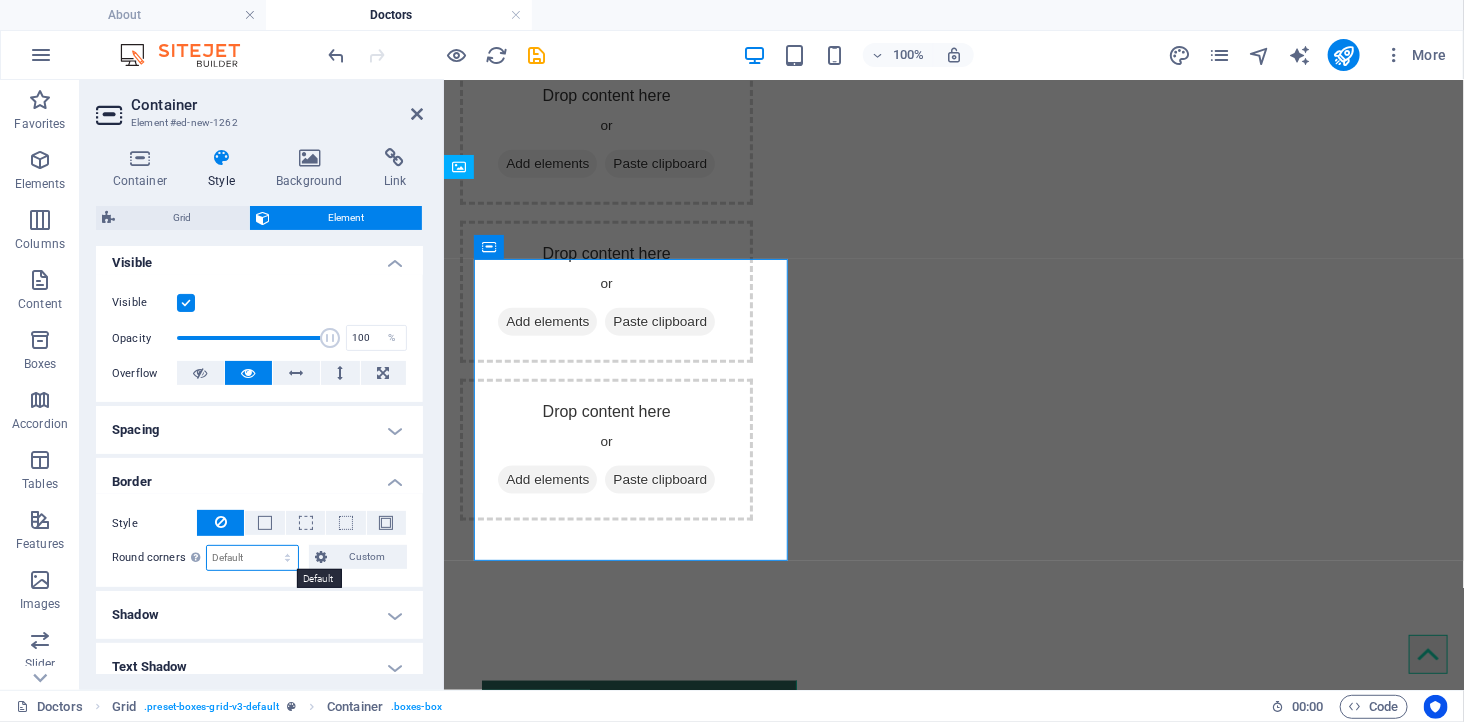 click on "Default px rem % vh vw Custom" at bounding box center [252, 558] 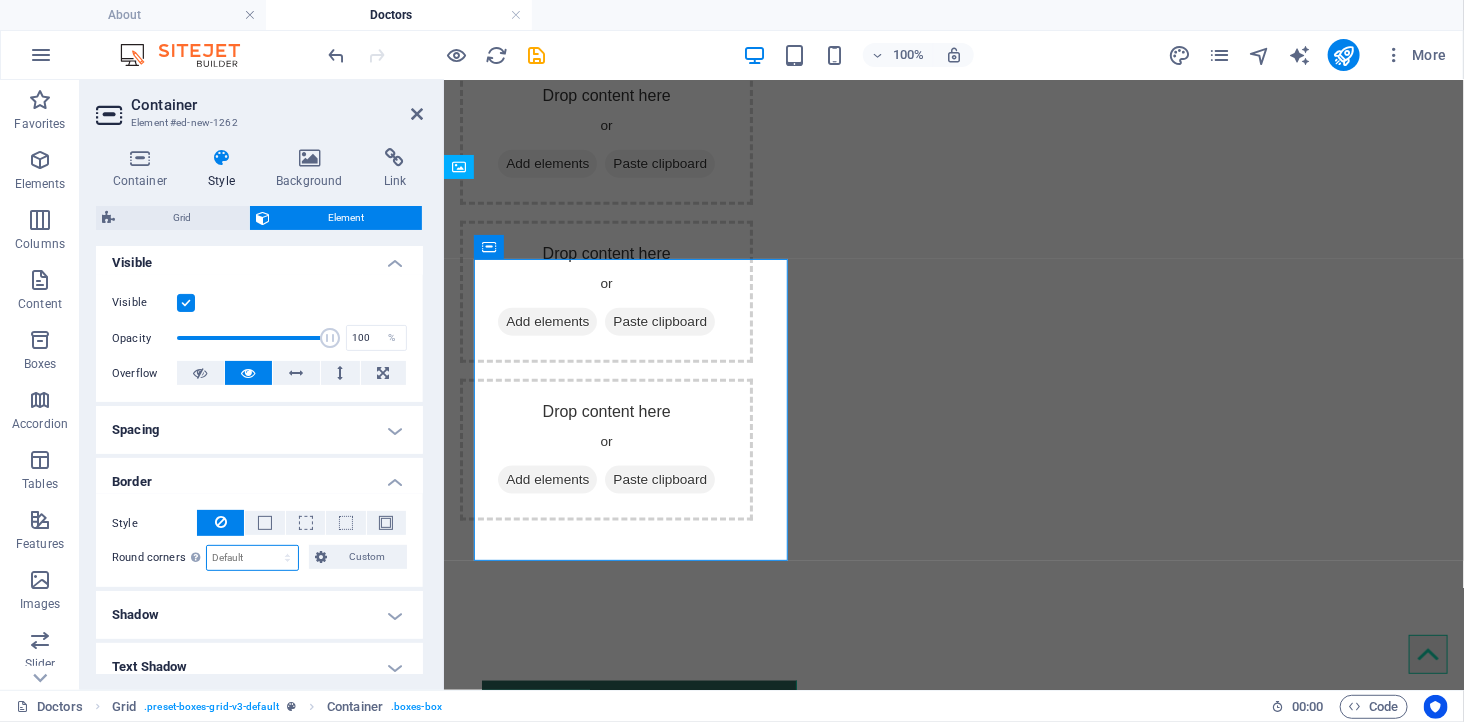 select on "px" 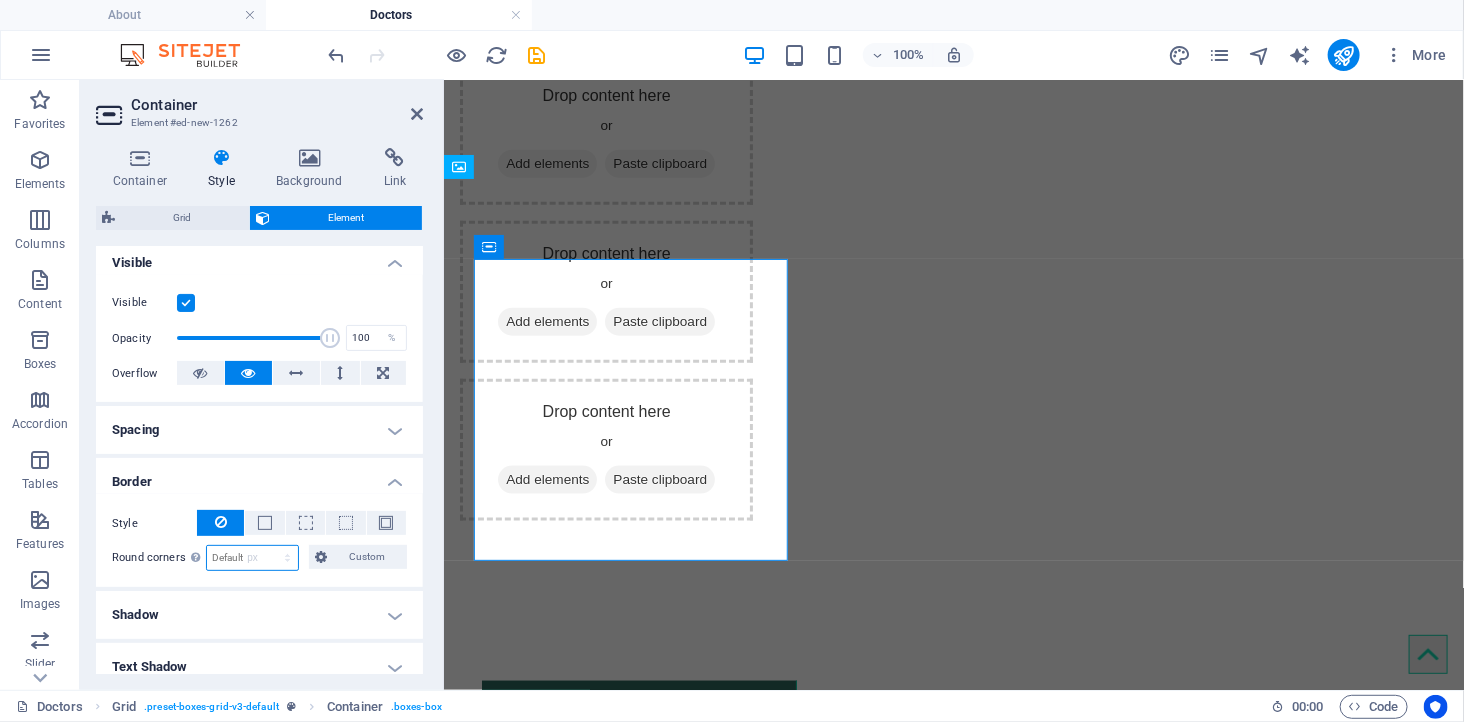 click on "Default px rem % vh vw Custom" at bounding box center [252, 558] 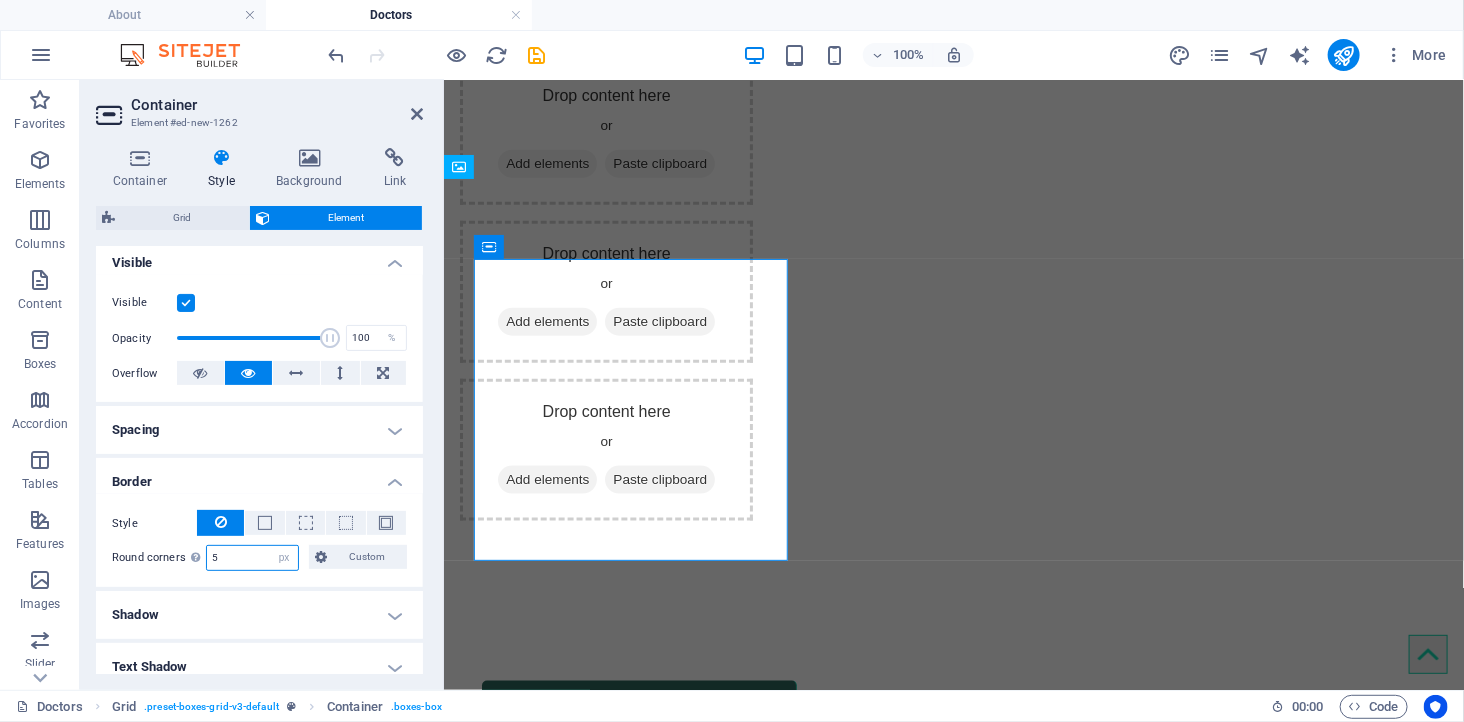 type on "5" 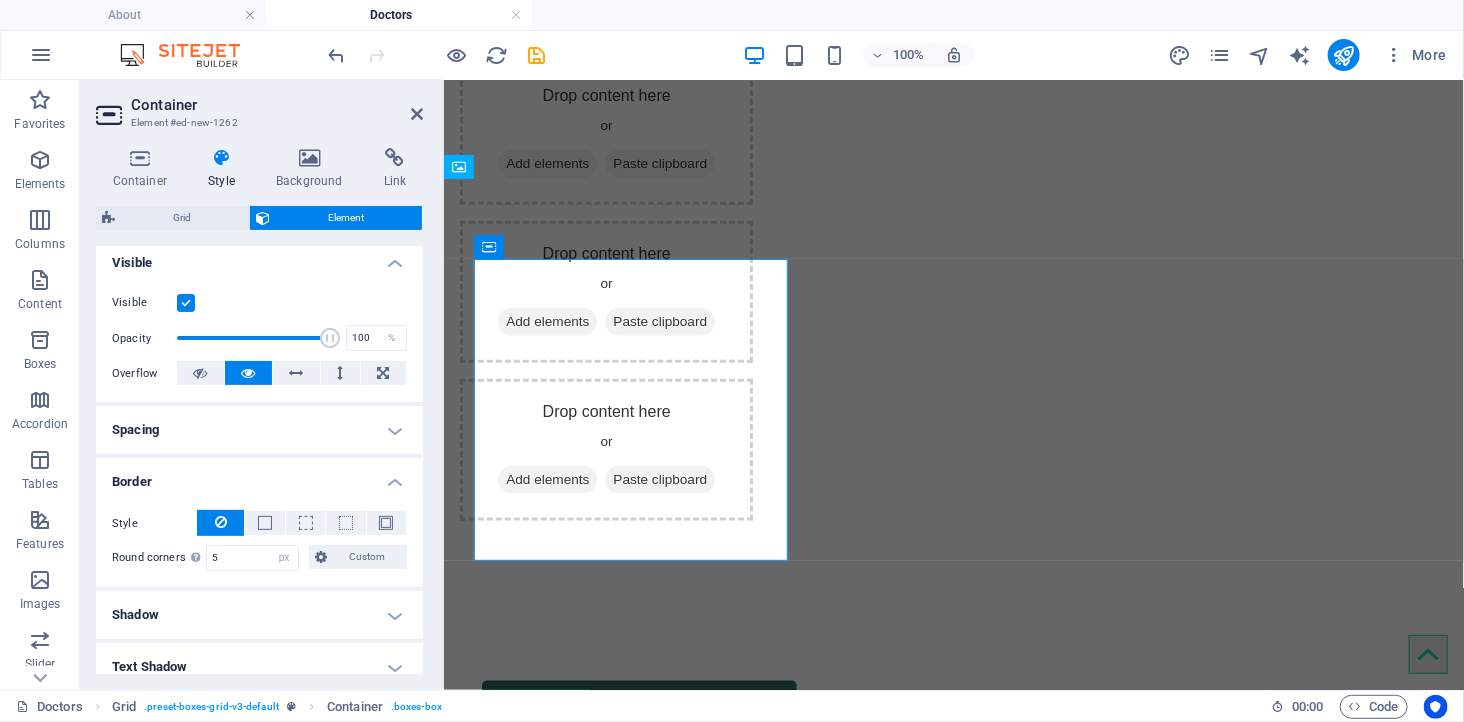 click on "Spacing" at bounding box center (259, 430) 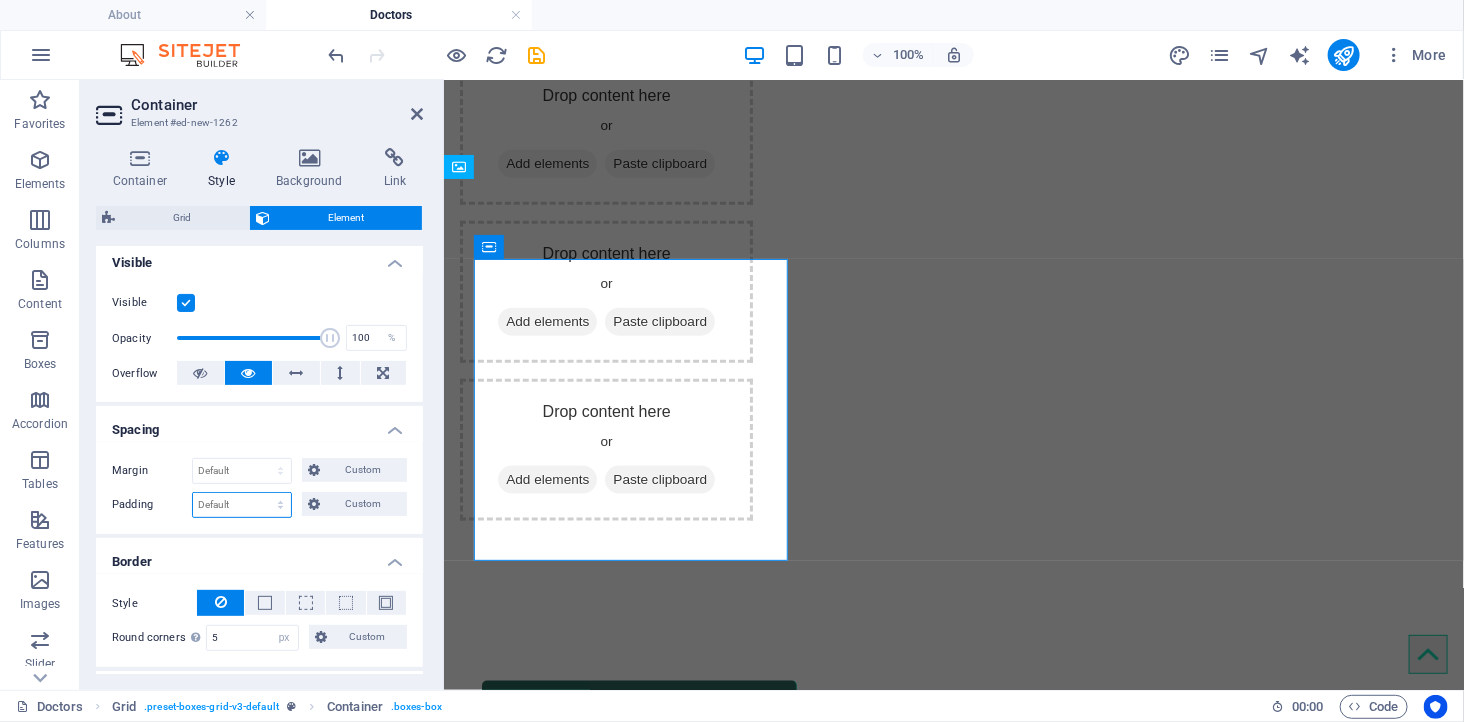 click on "Default px rem % vh vw Custom" at bounding box center [242, 505] 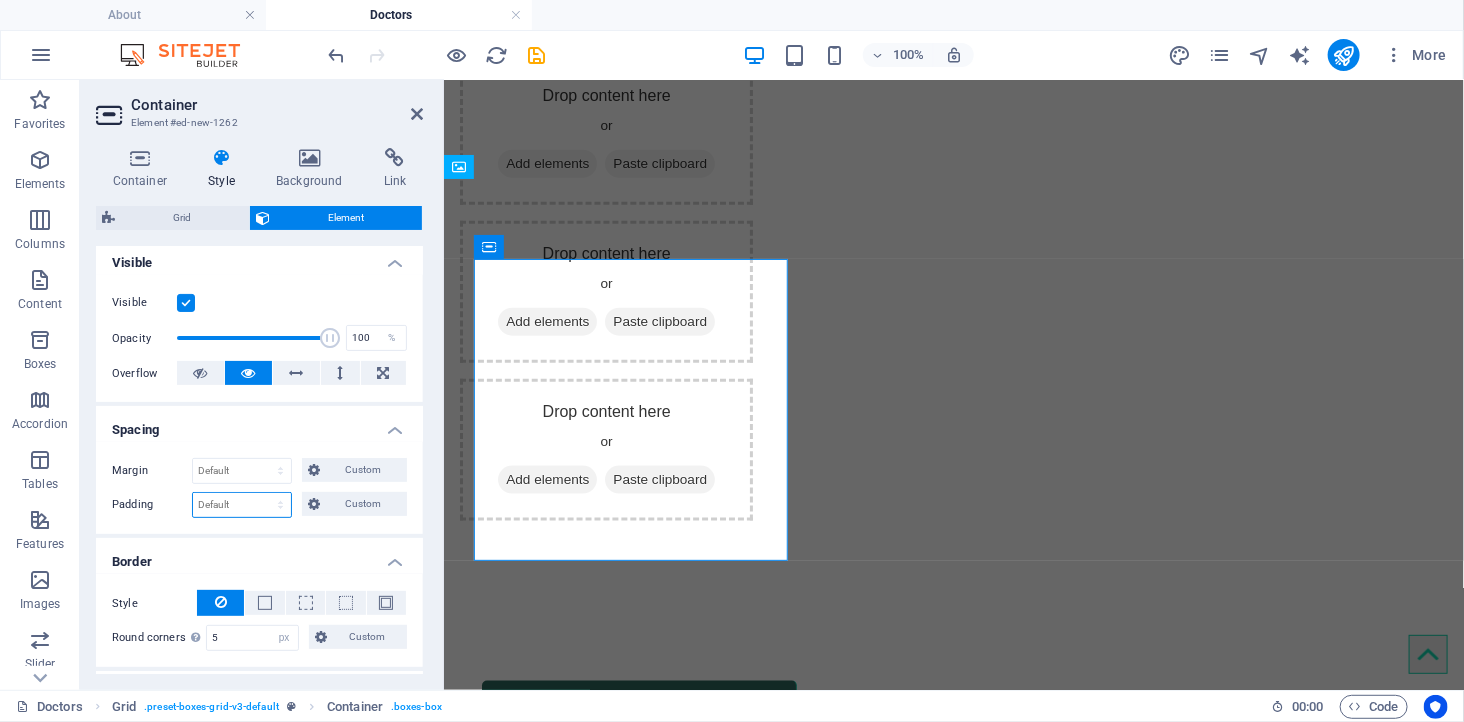 select on "px" 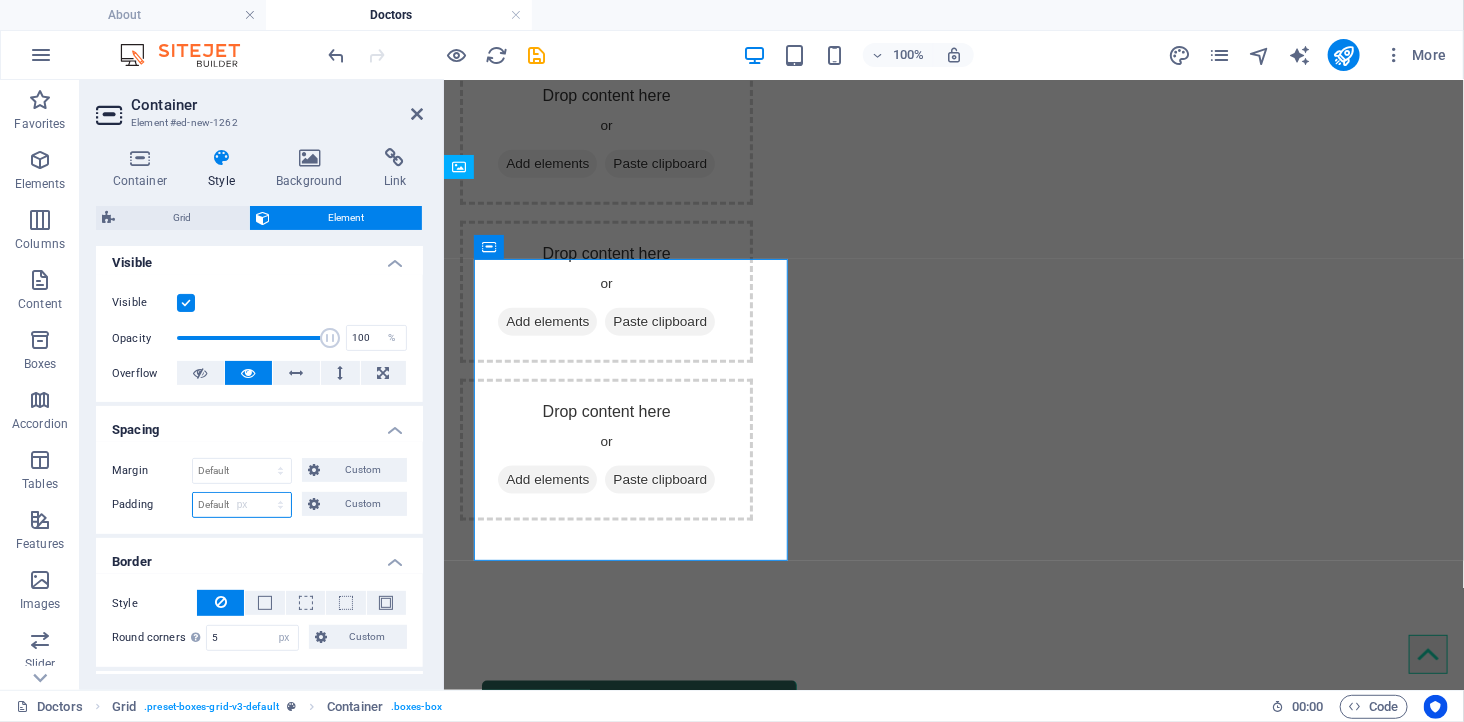 click on "Default px rem % vh vw Custom" at bounding box center (242, 505) 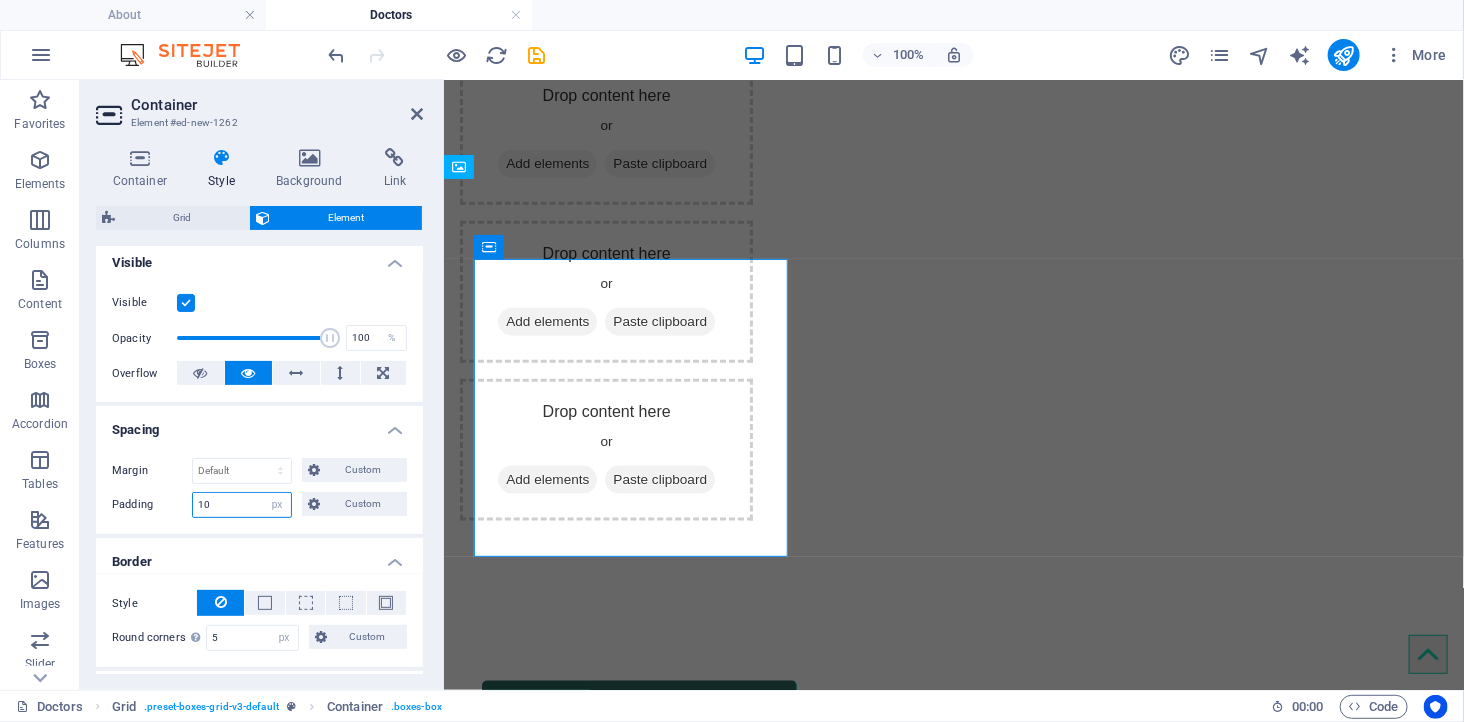 type on "10" 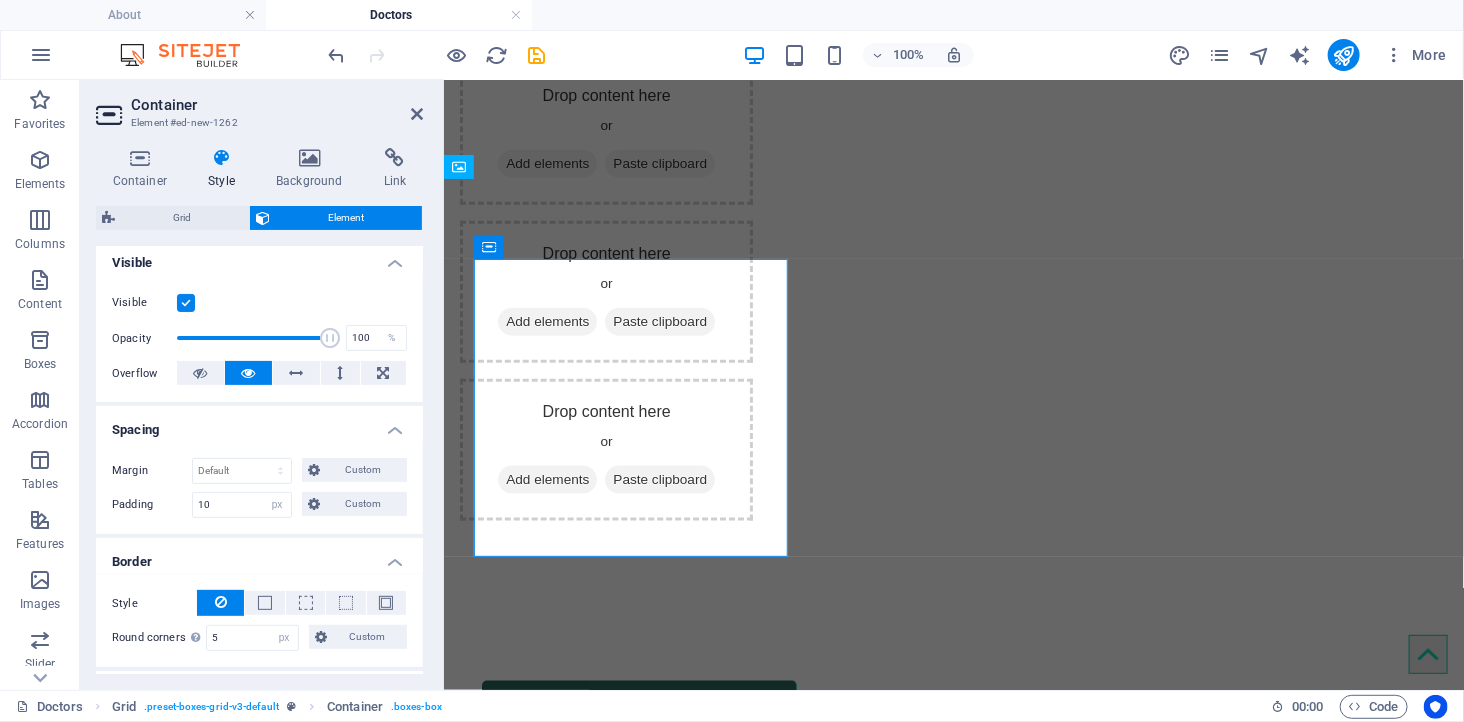 click on "Margin Default auto px % rem vw vh Custom Custom auto px % rem vw vh auto px % rem vw vh auto px % rem vw vh auto px % rem vw vh Padding 10 Default px rem % vh vw Custom Custom 10 px rem % vh vw 10 px rem % vh vw 10 px rem % vh vw 10 px rem % vh vw" at bounding box center [259, 488] 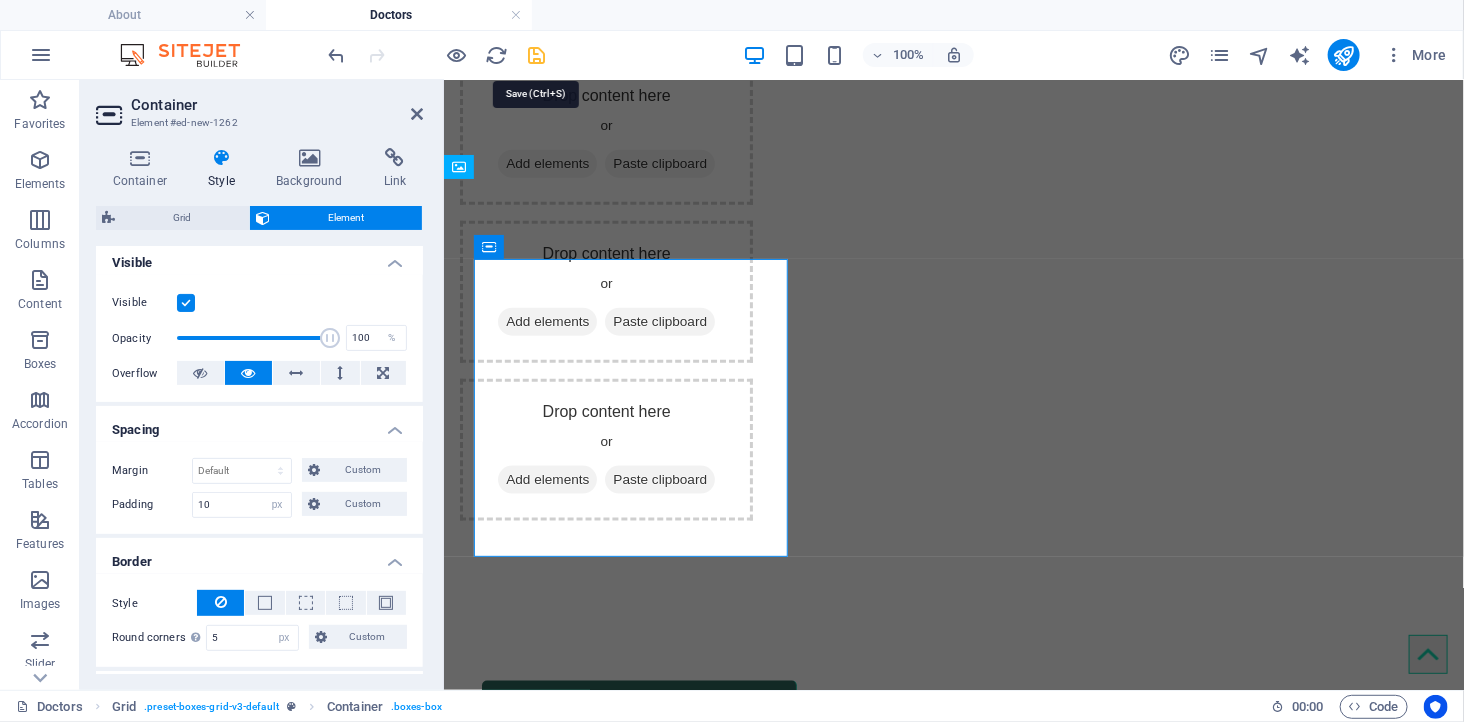 click at bounding box center [537, 55] 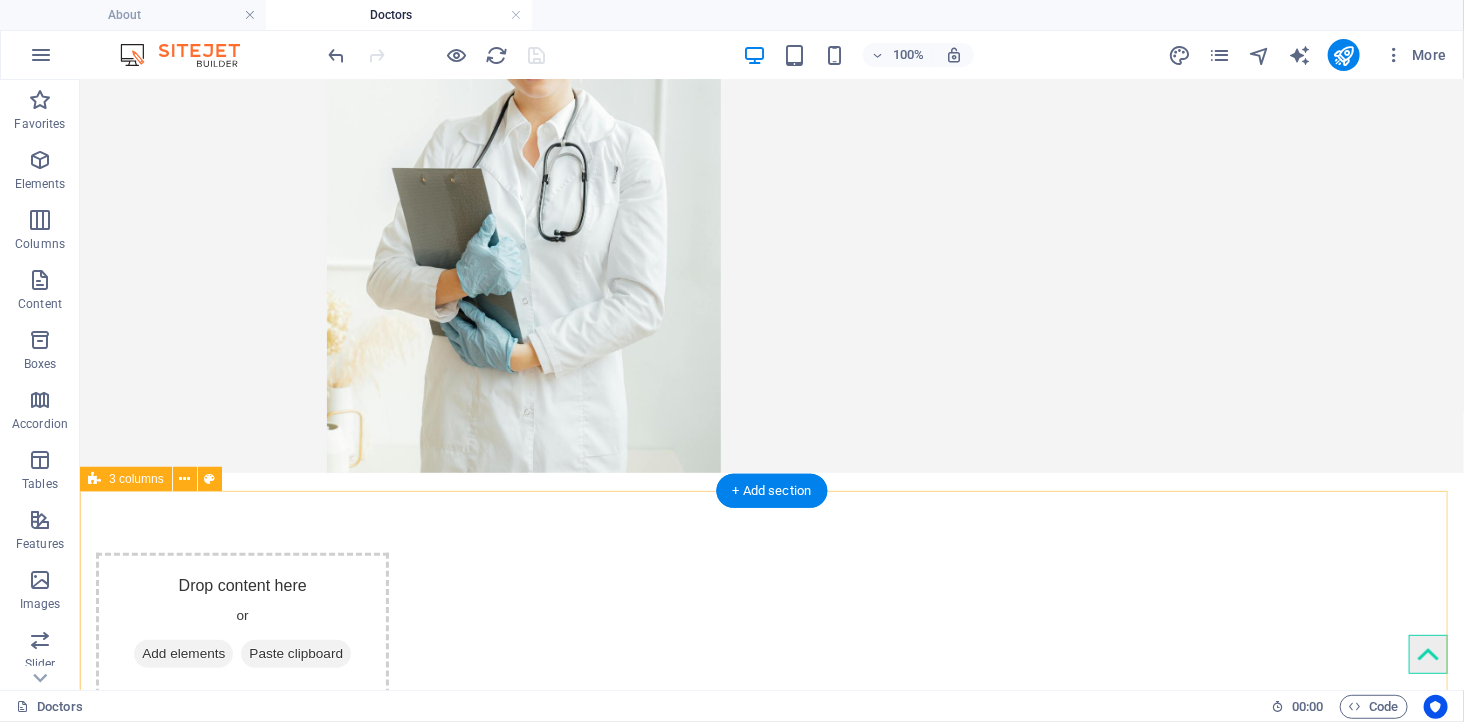 scroll, scrollTop: 588, scrollLeft: 0, axis: vertical 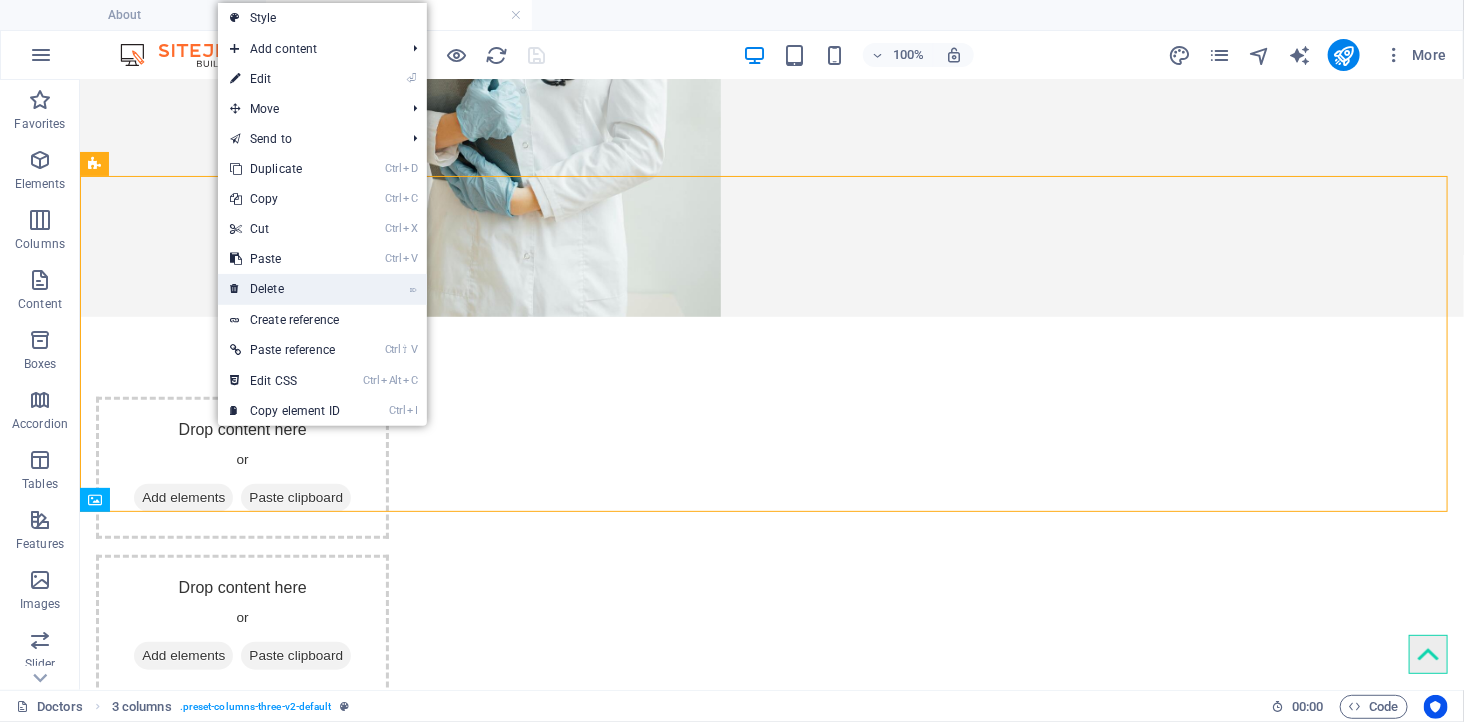 click on "⌦  Delete" at bounding box center [285, 289] 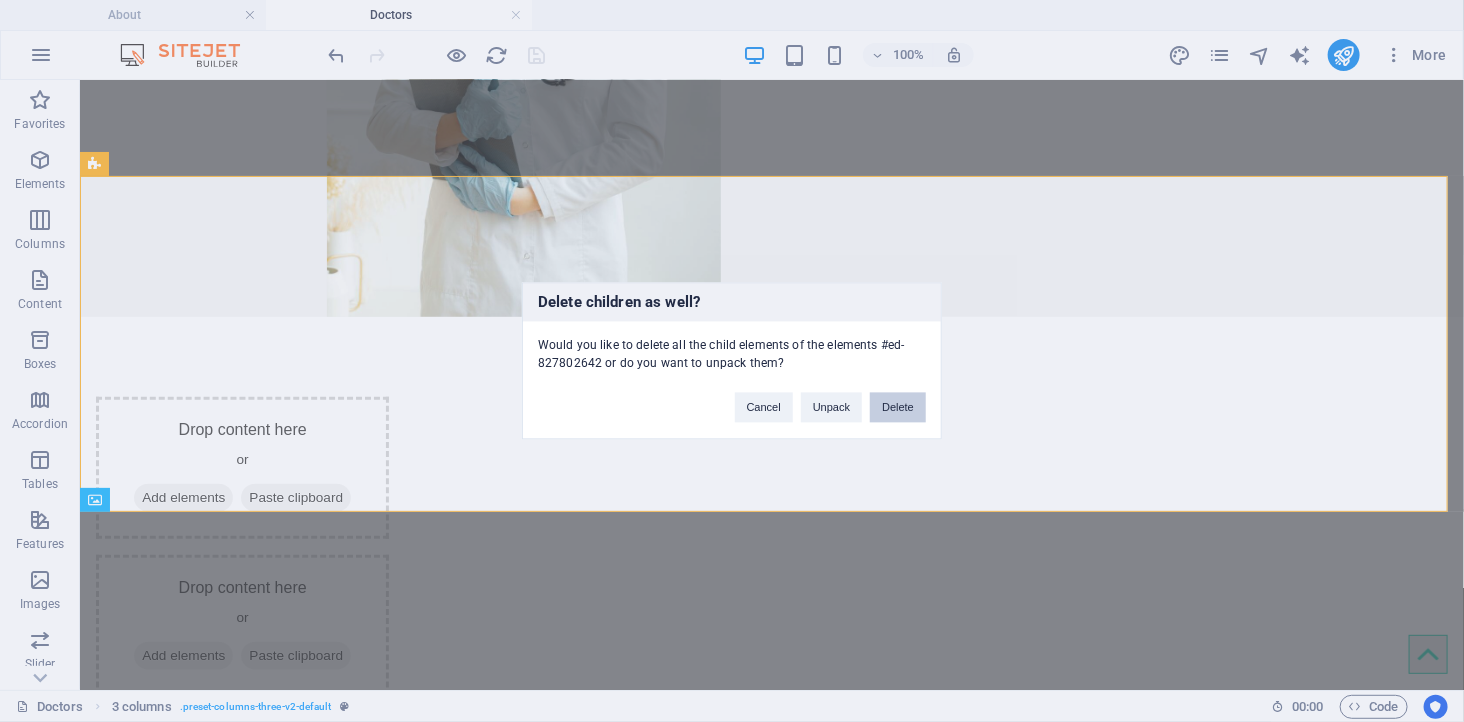 click on "Delete" at bounding box center [898, 408] 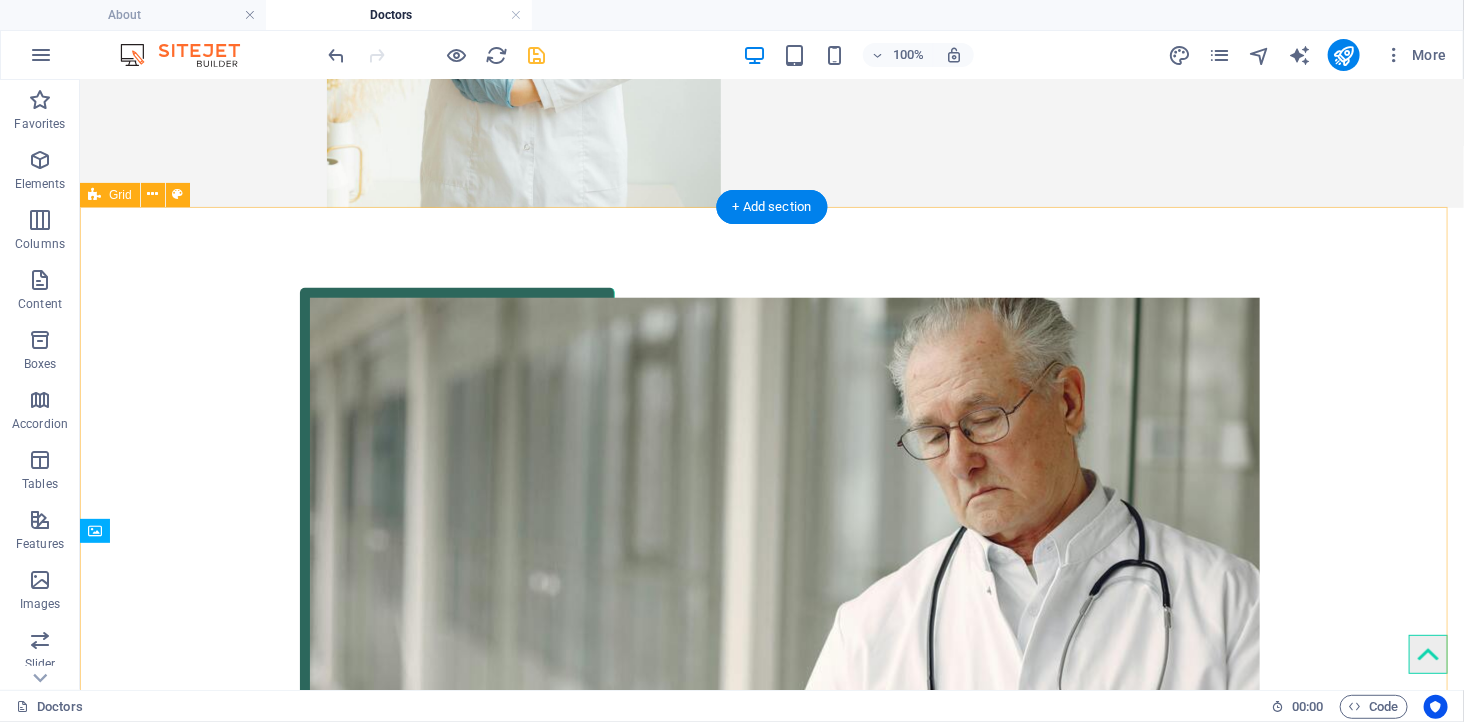 scroll, scrollTop: 700, scrollLeft: 0, axis: vertical 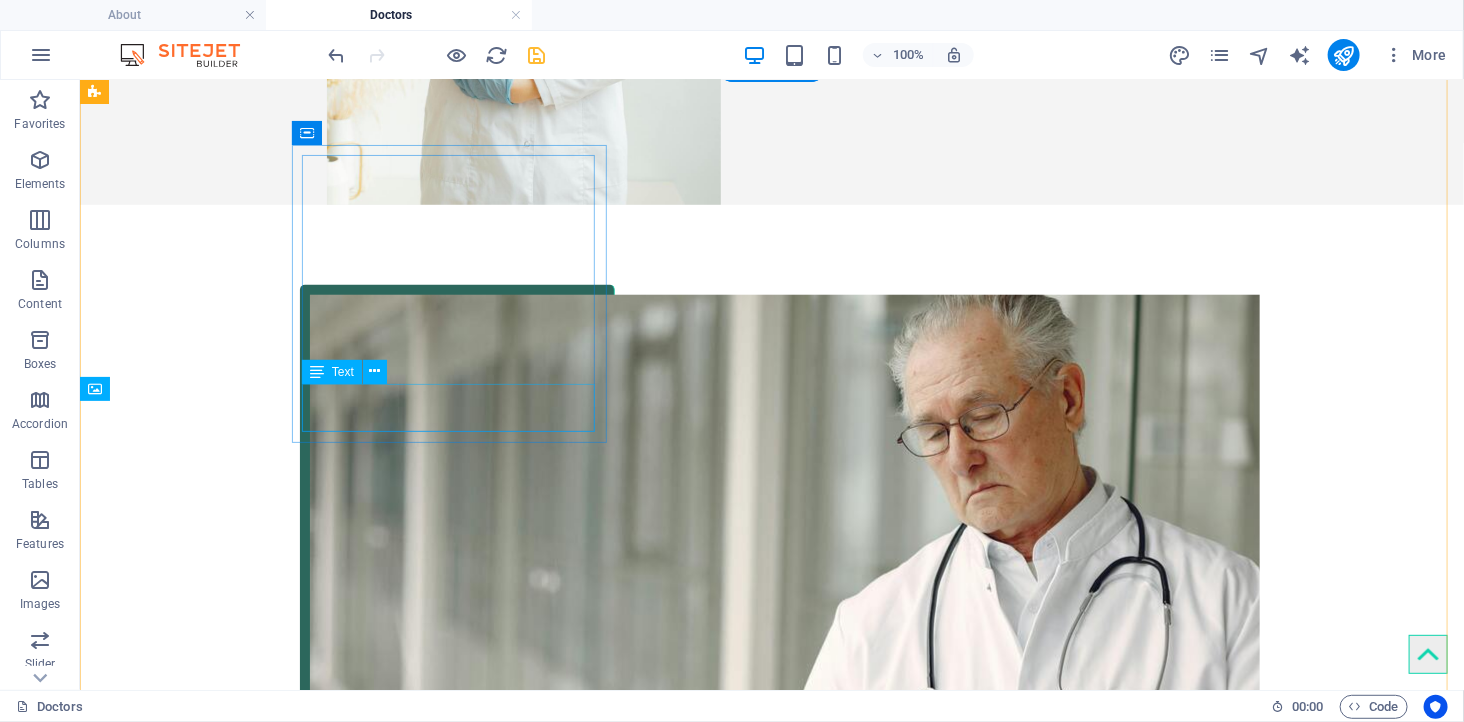 click on "Medical Officer | Community Health Advocate" at bounding box center (456, 1035) 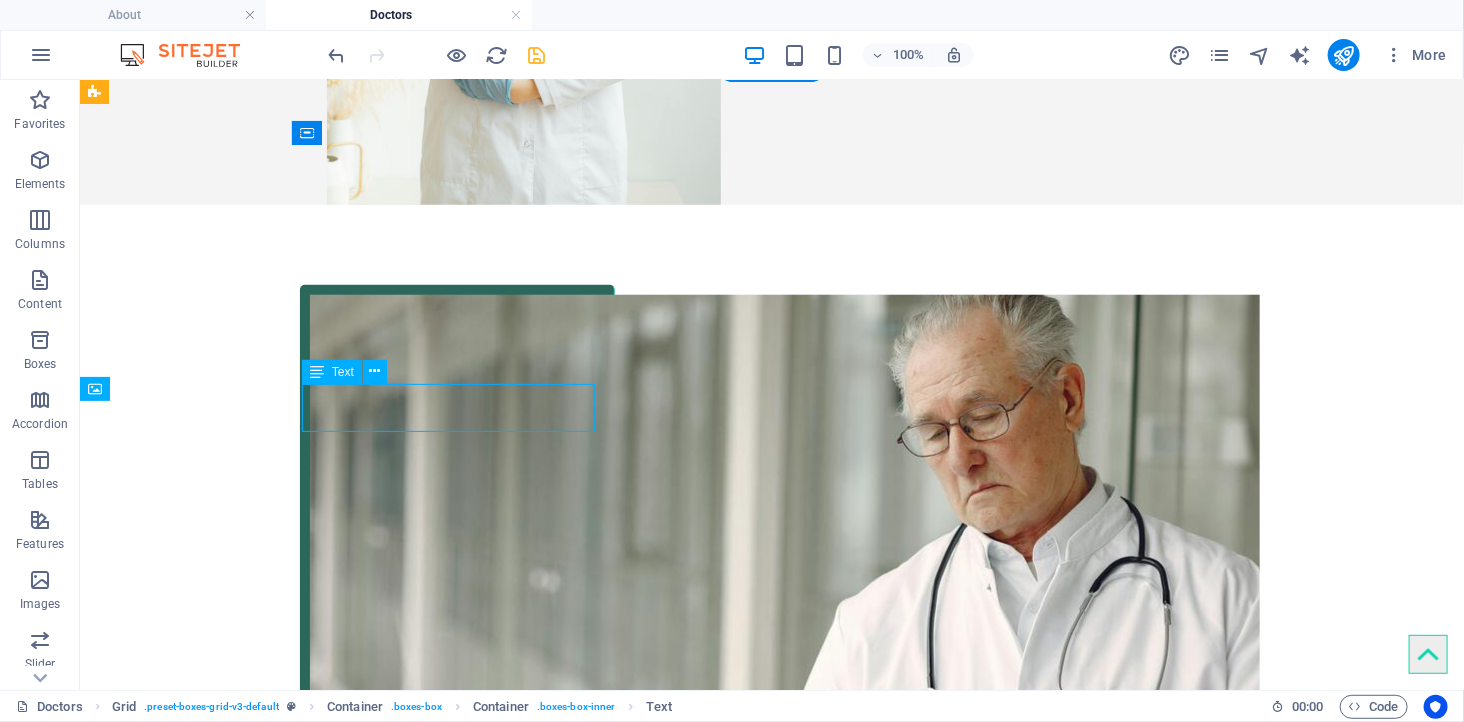 click on "Medical Officer | Community Health Advocate" at bounding box center (456, 1035) 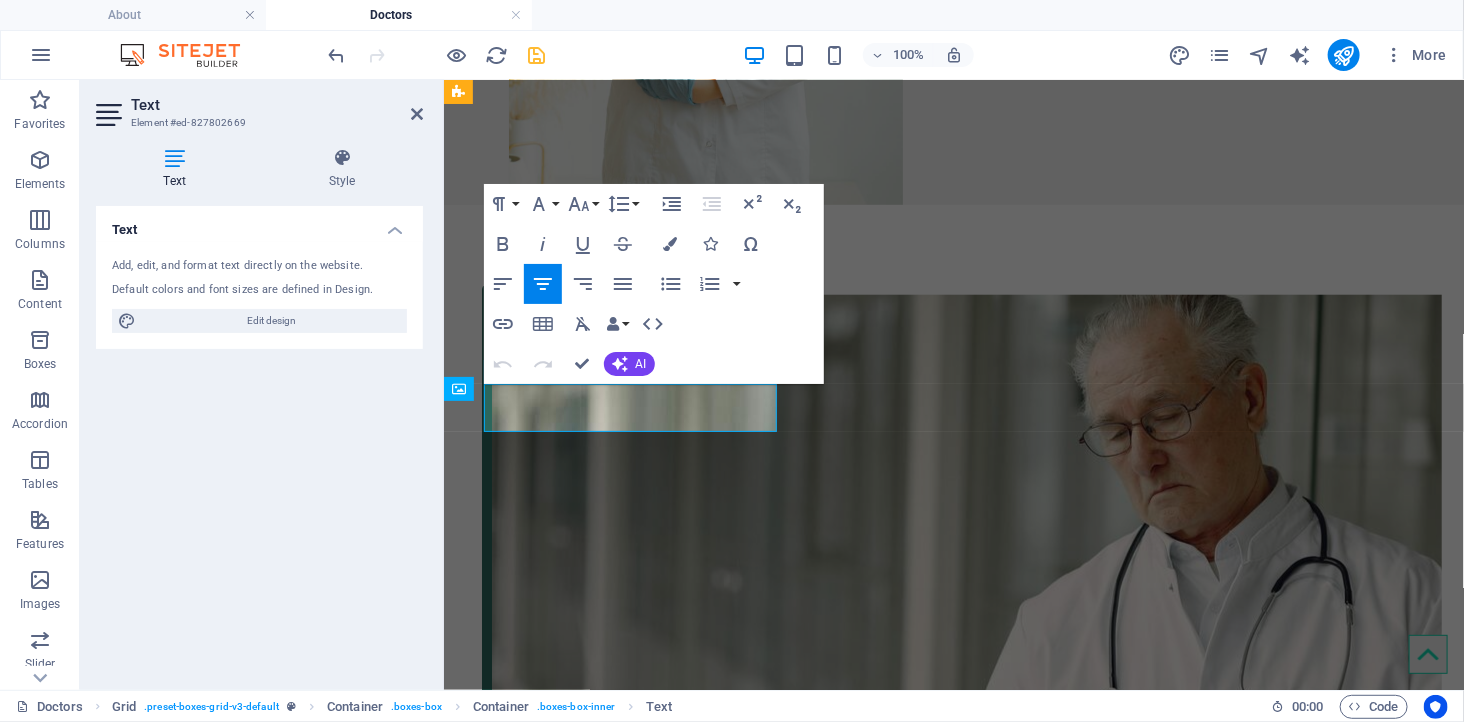 click on "Text Add, edit, and format text directly on the website. Default colors and font sizes are defined in Design. Edit design Alignment Left aligned Centered Right aligned" at bounding box center [259, 440] 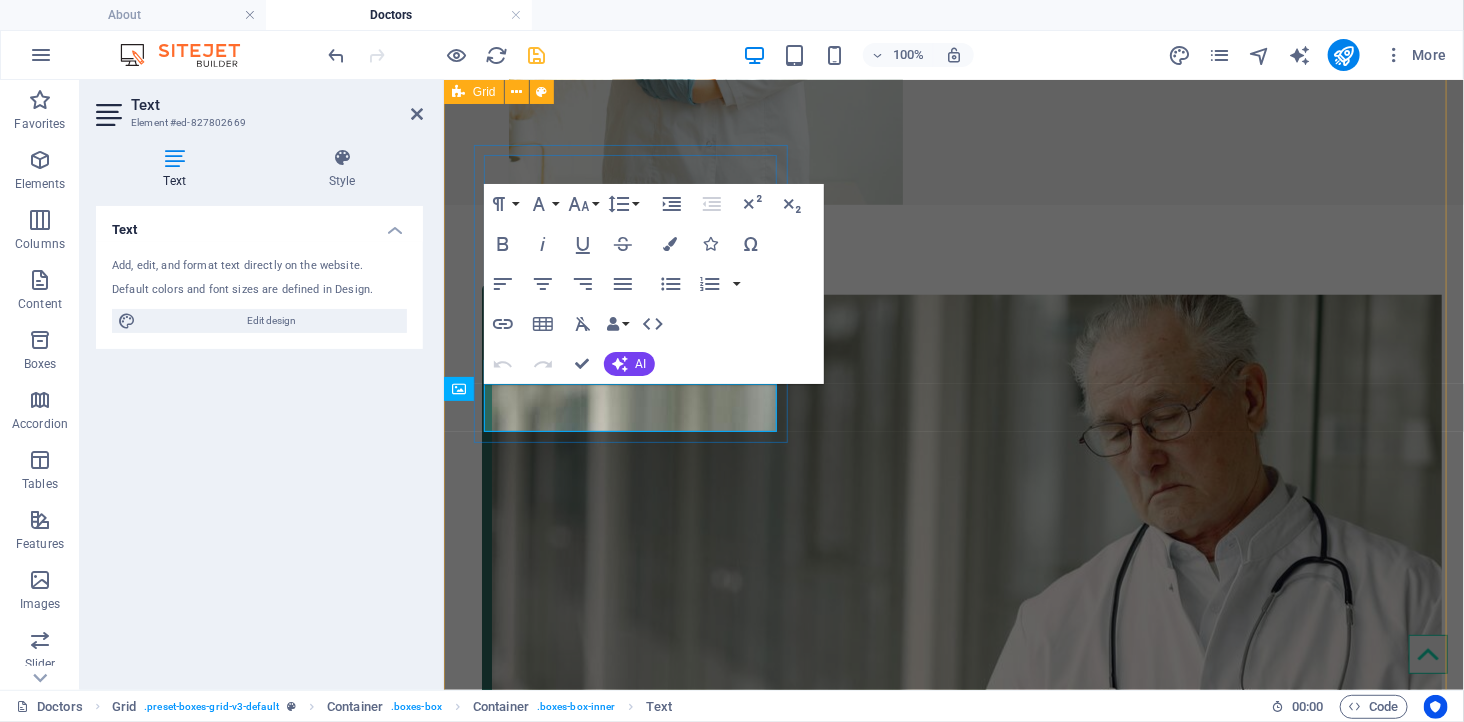 click on "Medical Officer | Community Health Advocate" at bounding box center (638, 1035) 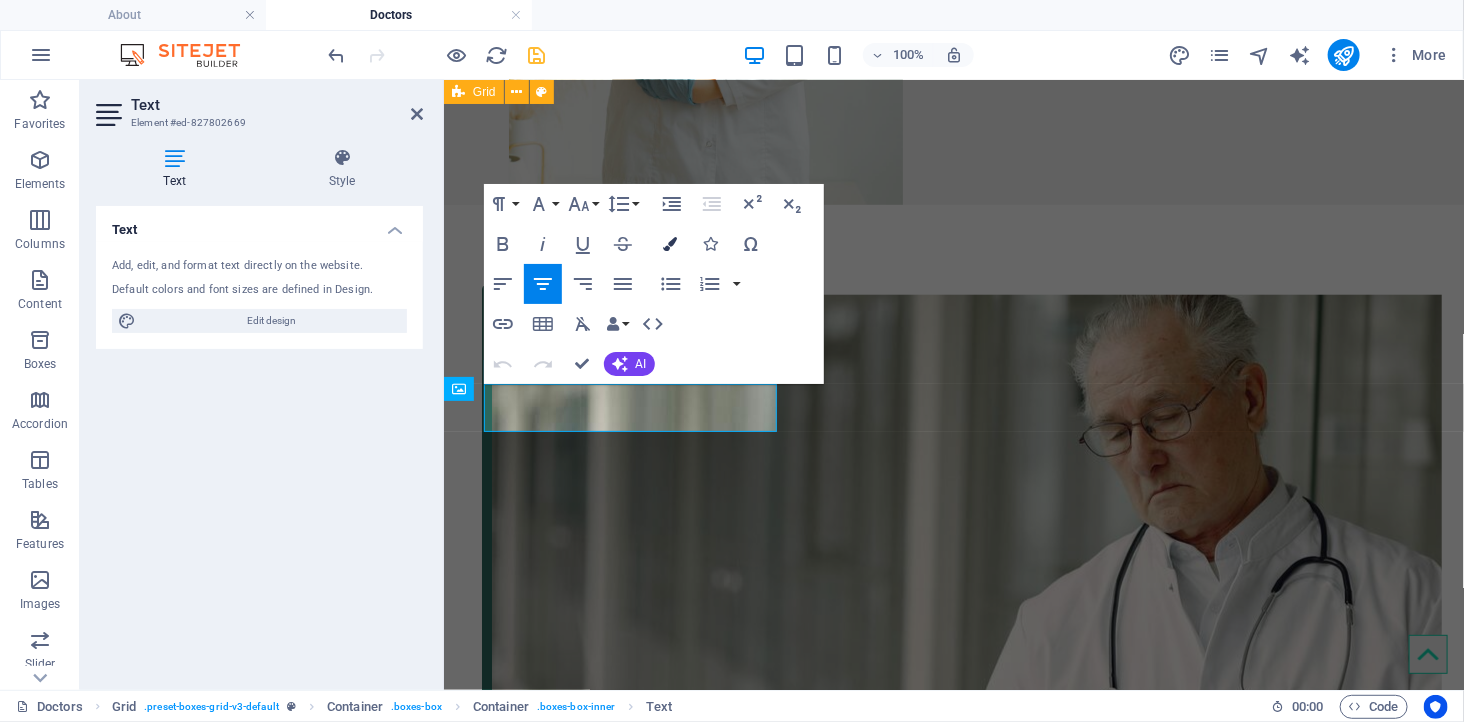 click at bounding box center [671, 244] 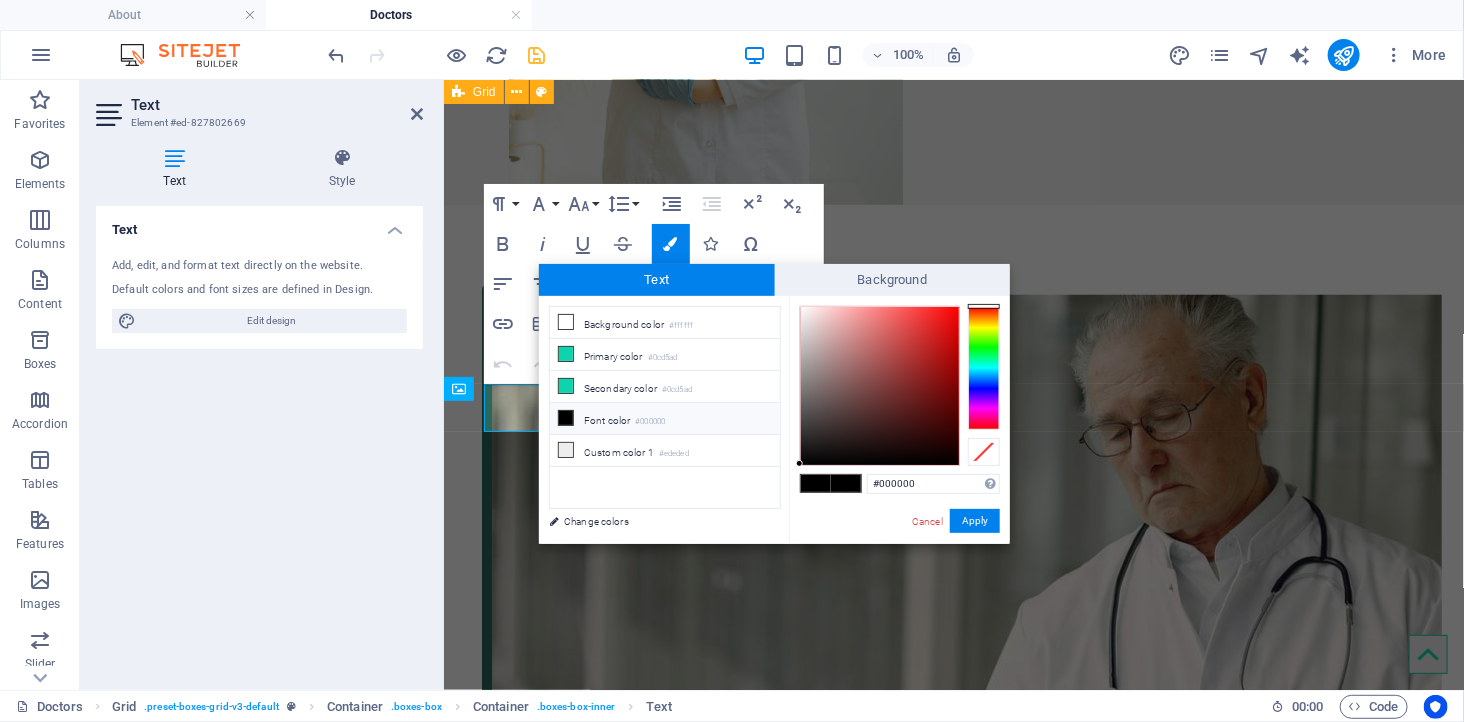 click at bounding box center (566, 418) 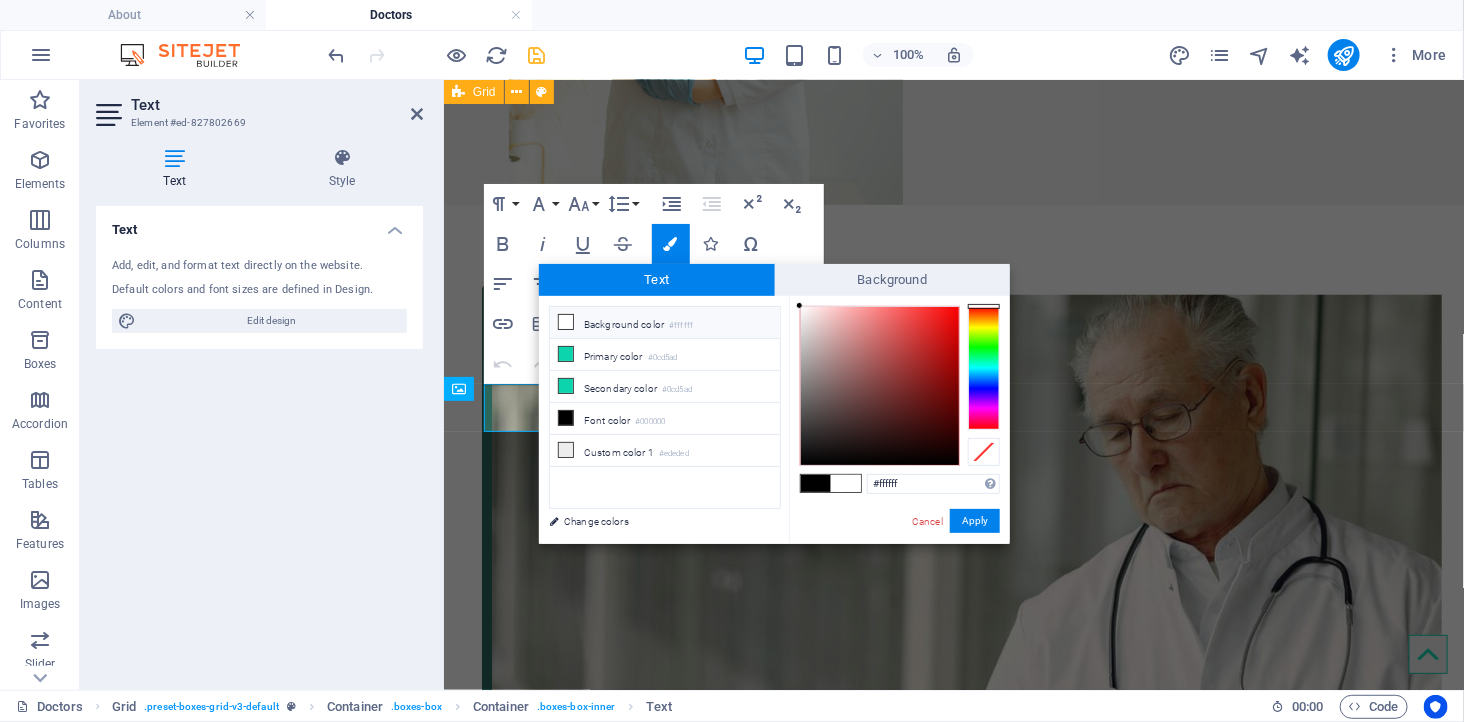 drag, startPoint x: 804, startPoint y: 453, endPoint x: 793, endPoint y: 306, distance: 147.411 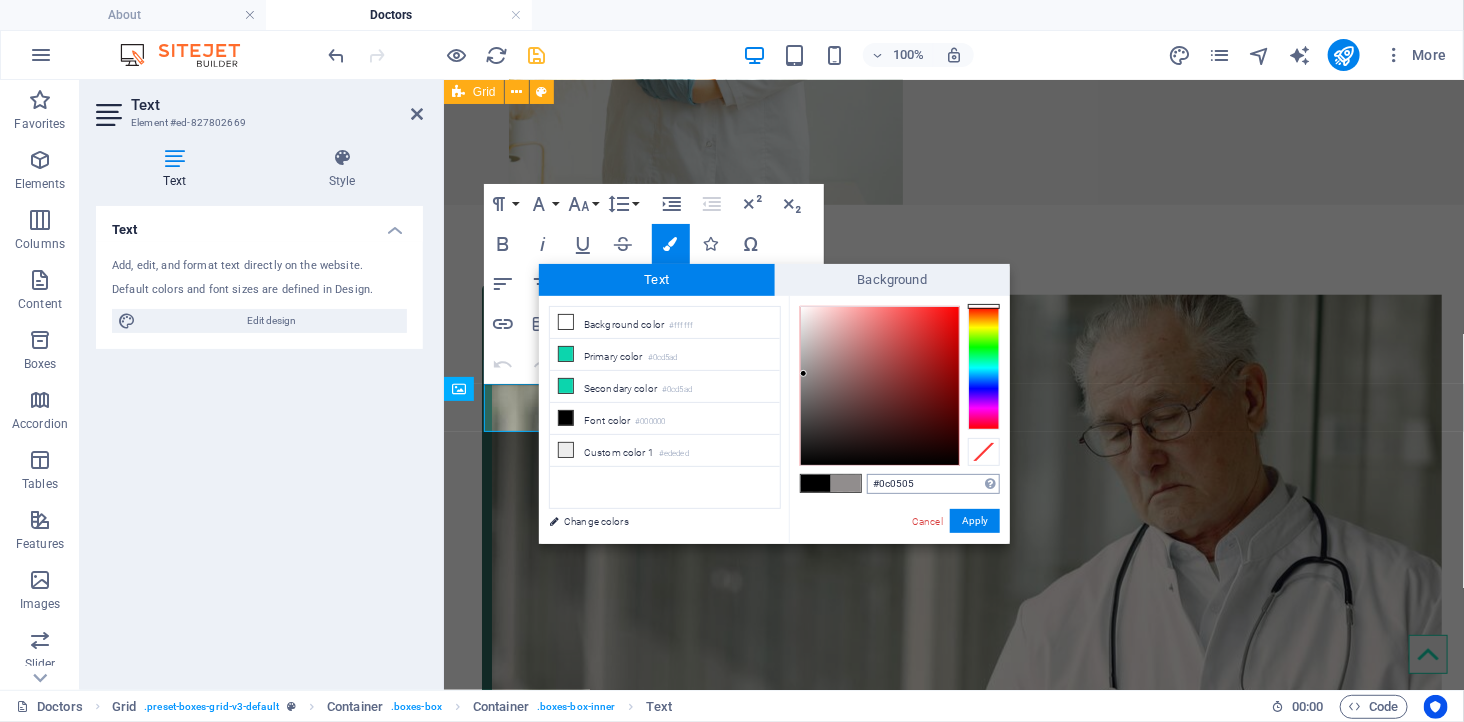 type on "#000000" 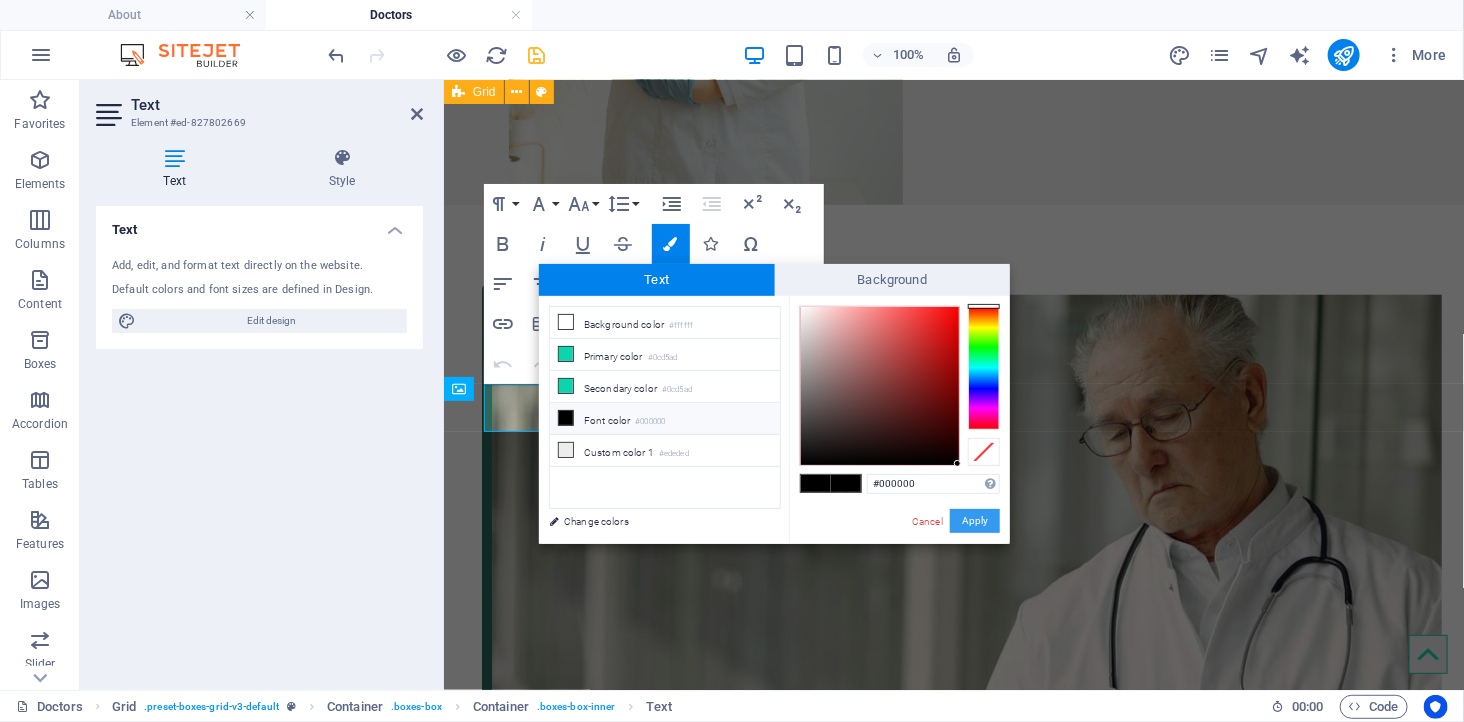 click on "Apply" at bounding box center (975, 521) 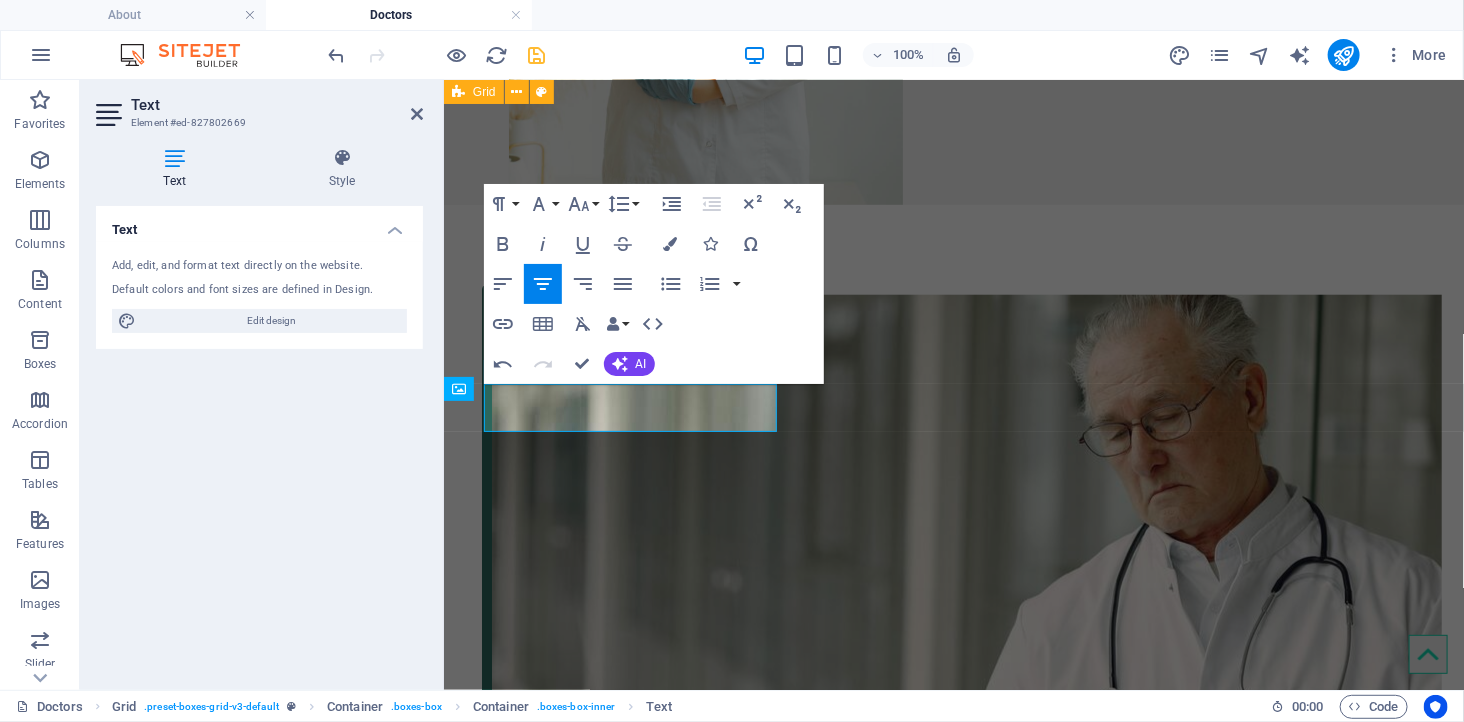 click on "H1 Banner Banner Container Container Banner 2 columns Container 2 columns Banner Container Container Image Container Spacer Button Text H2 Spacer Text 3 columns Placeholder Container Container Placeholder Container Text image overlap Container H2 Text Text image overlap Image Reference Cards Container Image Container H3 Text Boxes Container Container Text Container Icon Container Icon Container Text Container Container Text Container Container Container Container H3 Container Text Container Container H3 H3 Container Image Icon Container Icon Container H3 Container Icon Text Grid Container Container Container Container Image H3 Text Container 3 columns Text Container Container Paragraph Format Normal Heading 1 Heading 2 Heading 3 Heading 4 Heading 5 Heading 6 Code Font Family Arial Georgia Impact Tahoma Times New Roman 8" at bounding box center (954, 385) 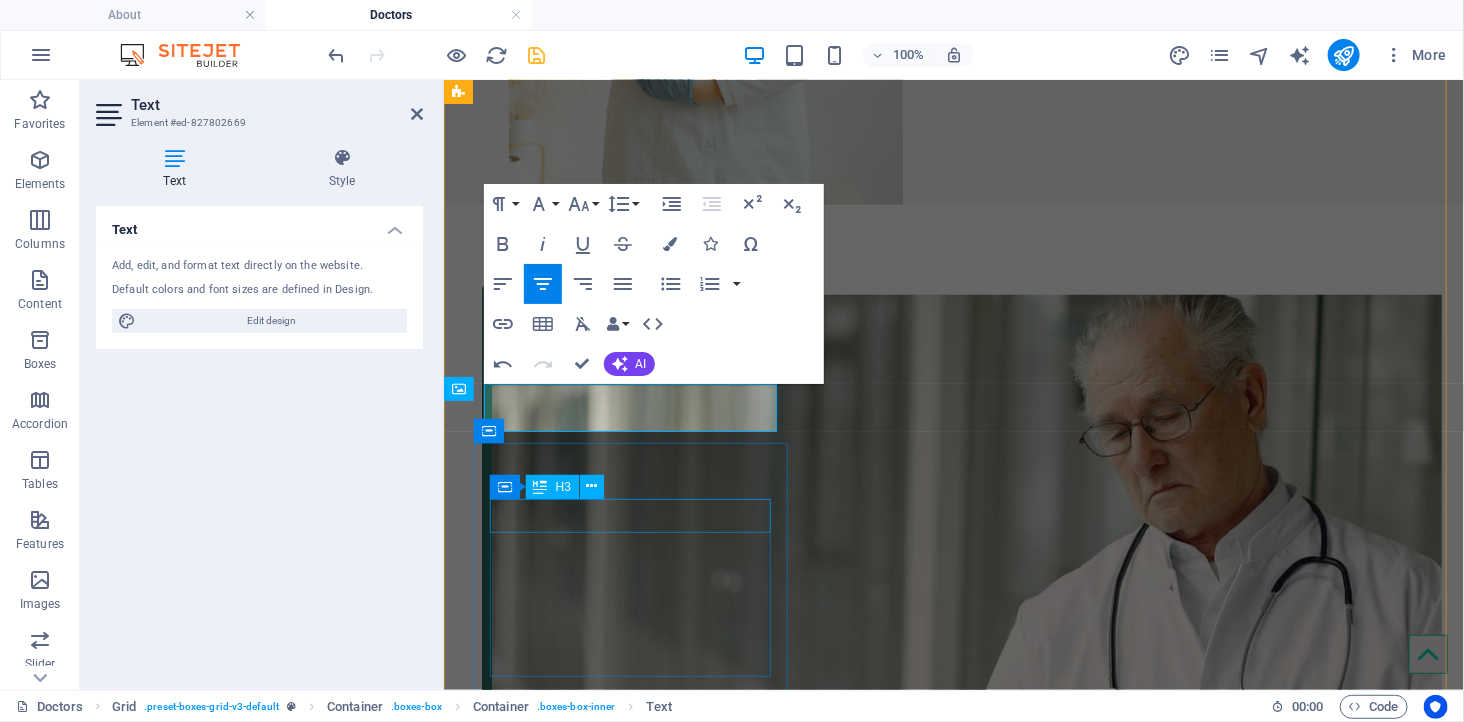 click on "Headline" at bounding box center (638, 1644) 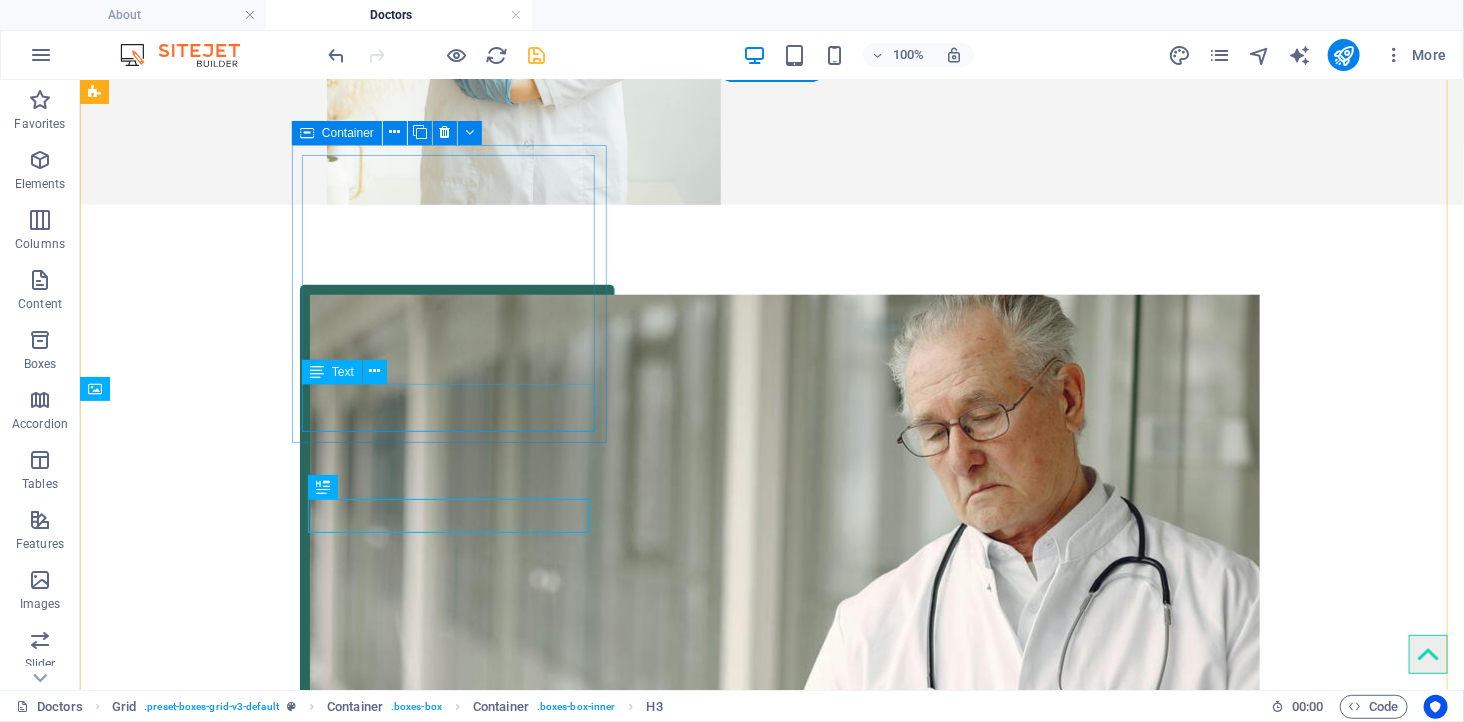 click on "Medical Officer | Community Health Advocate" at bounding box center (456, 1035) 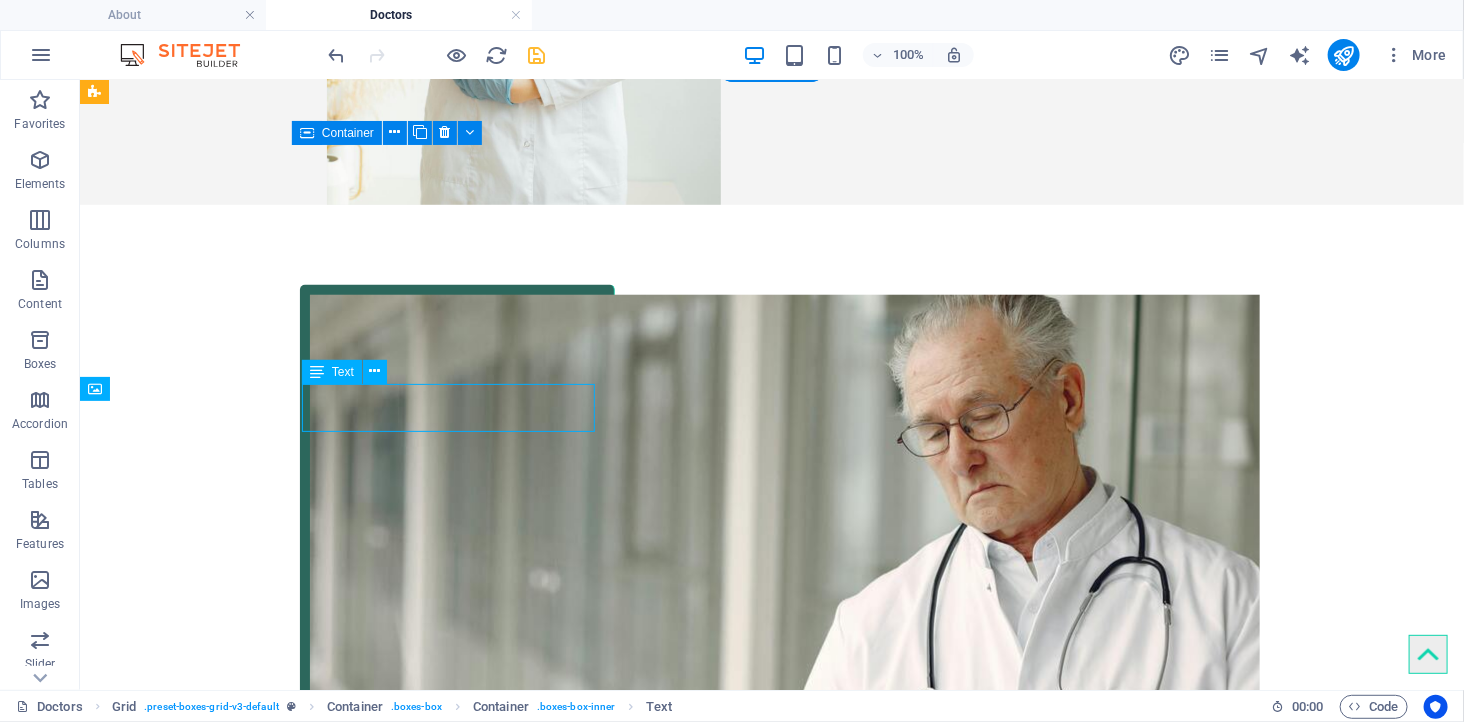 click on "Medical Officer | Community Health Advocate" at bounding box center [456, 1035] 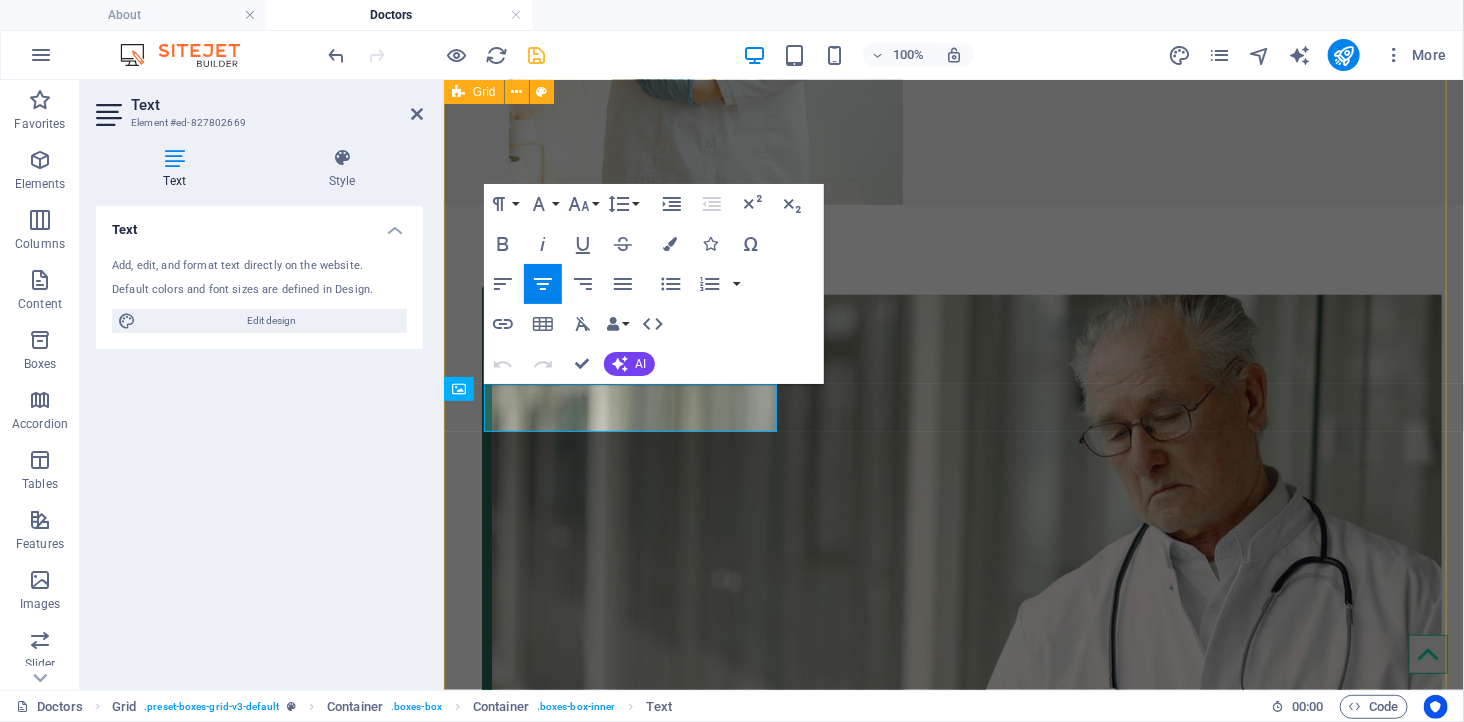 click on "Dr. [LAST] [LAST] [OCCUPATION] | [OCCUPATION] [OCCUPATION] Headline Lorem ipsum dolor sit amet, consectetuer adipiscing elit. Aenean commodo ligula eget dolor. Lorem ipsum dolor sit amet, consectetuer adipiscing elit leget dolor. Headline Lorem ipsum dolor sit amet, consectetuer adipiscing elit. Aenean commodo ligula eget dolor. Lorem ipsum dolor sit amet, consectetuer adipiscing elit leget dolor. Headline Lorem ipsum dolor sit amet, consectetuer adipiscing elit. Aenean commodo ligula eget dolor. Lorem ipsum dolor sit amet, consectetuer adipiscing elit leget dolor. Headline Lorem ipsum dolor sit amet, consectetuer adipiscing elit. Aenean commodo ligula eget dolor. Lorem ipsum dolor sit amet, consectetuer adipiscing elit leget dolor." at bounding box center [953, 1302] 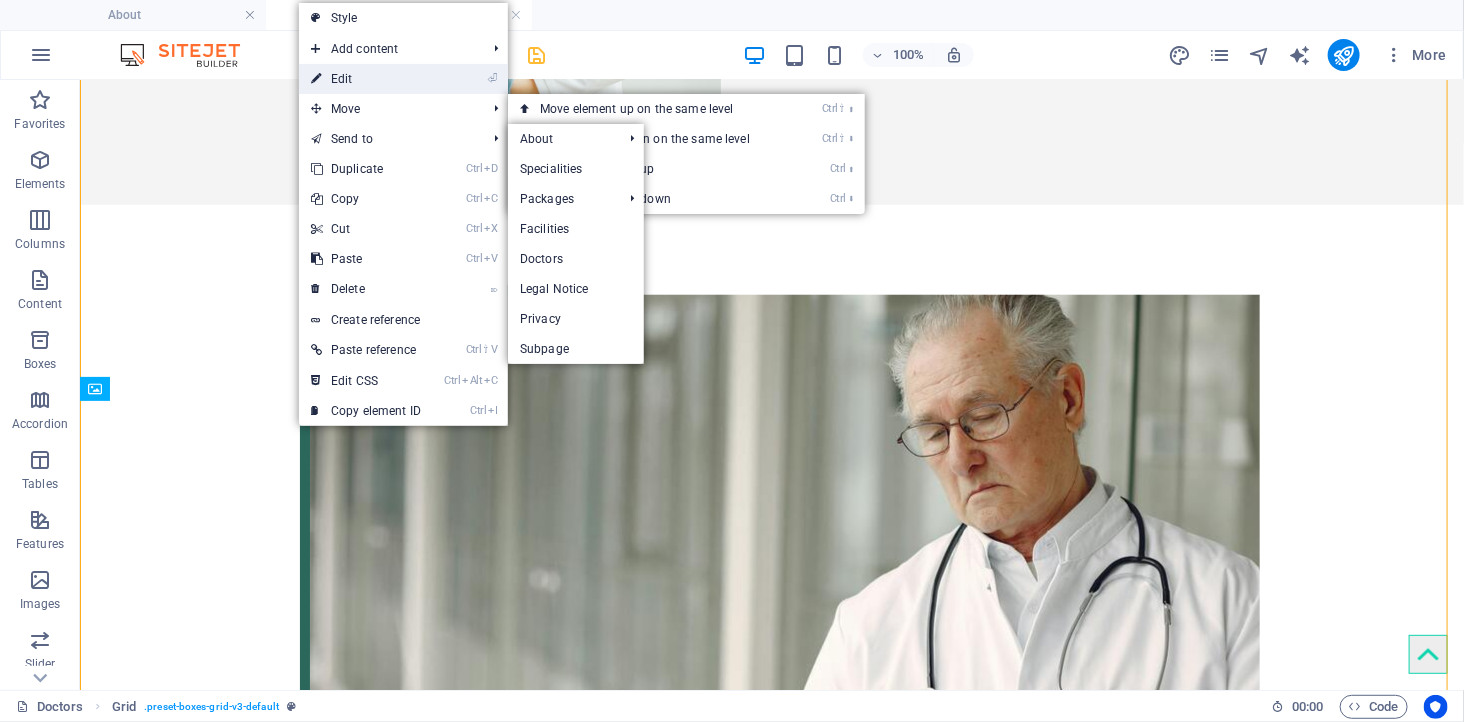 click on "⏎  Edit" at bounding box center [366, 79] 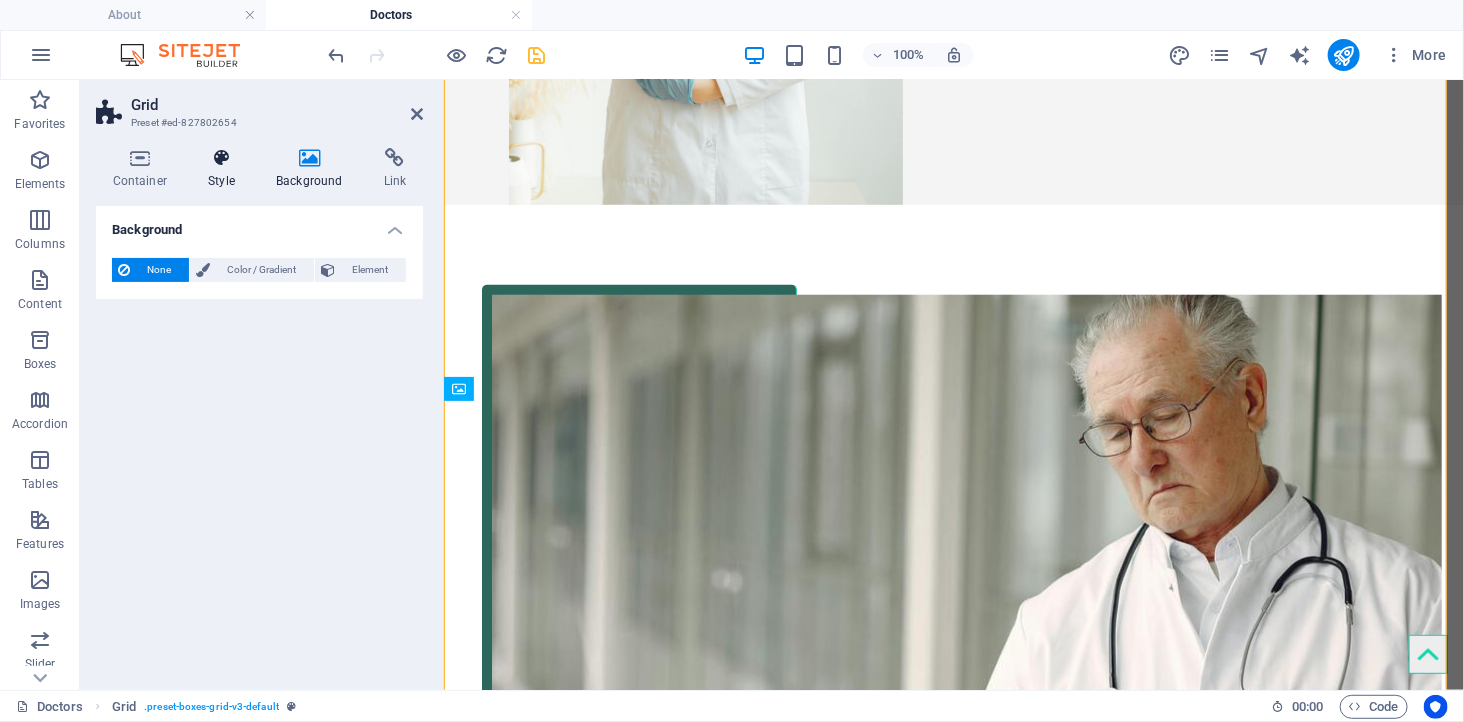 click on "Style" at bounding box center (226, 169) 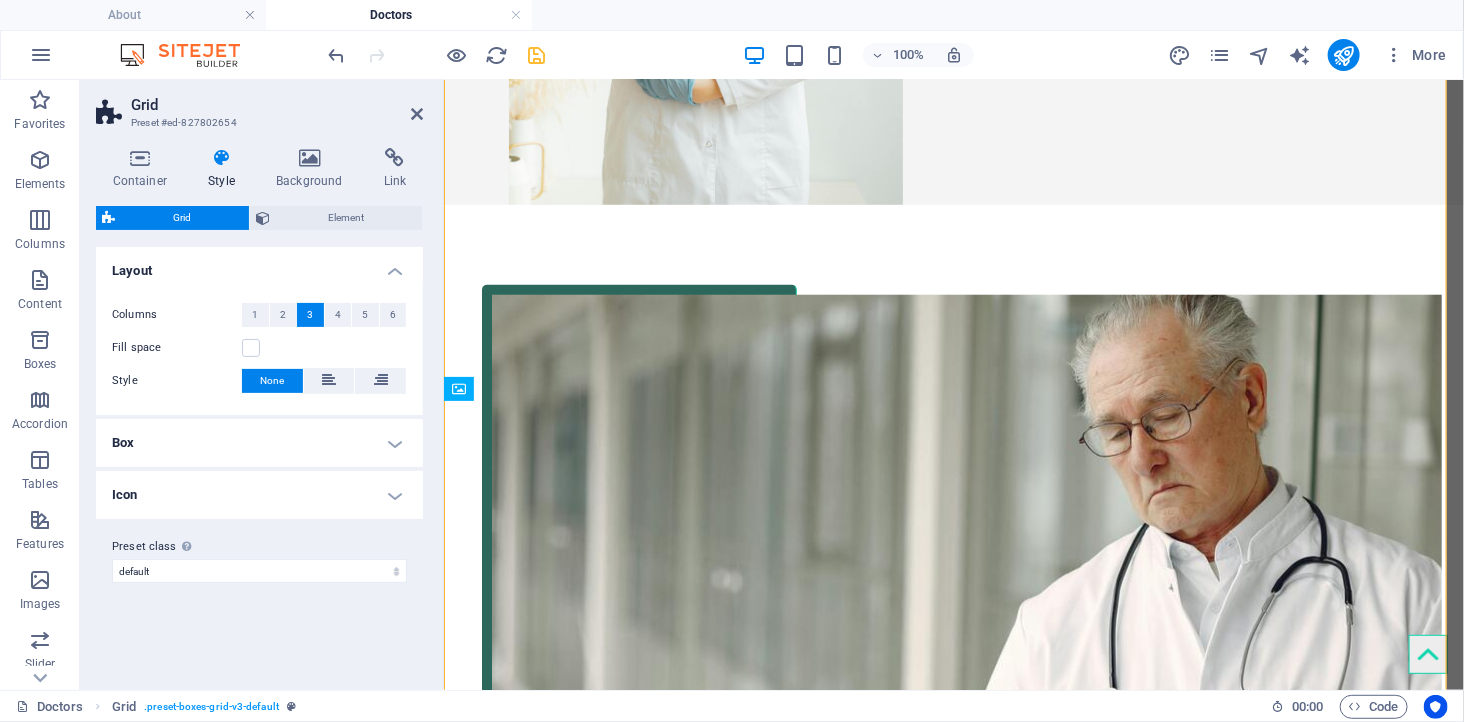 click on "Box" at bounding box center (259, 443) 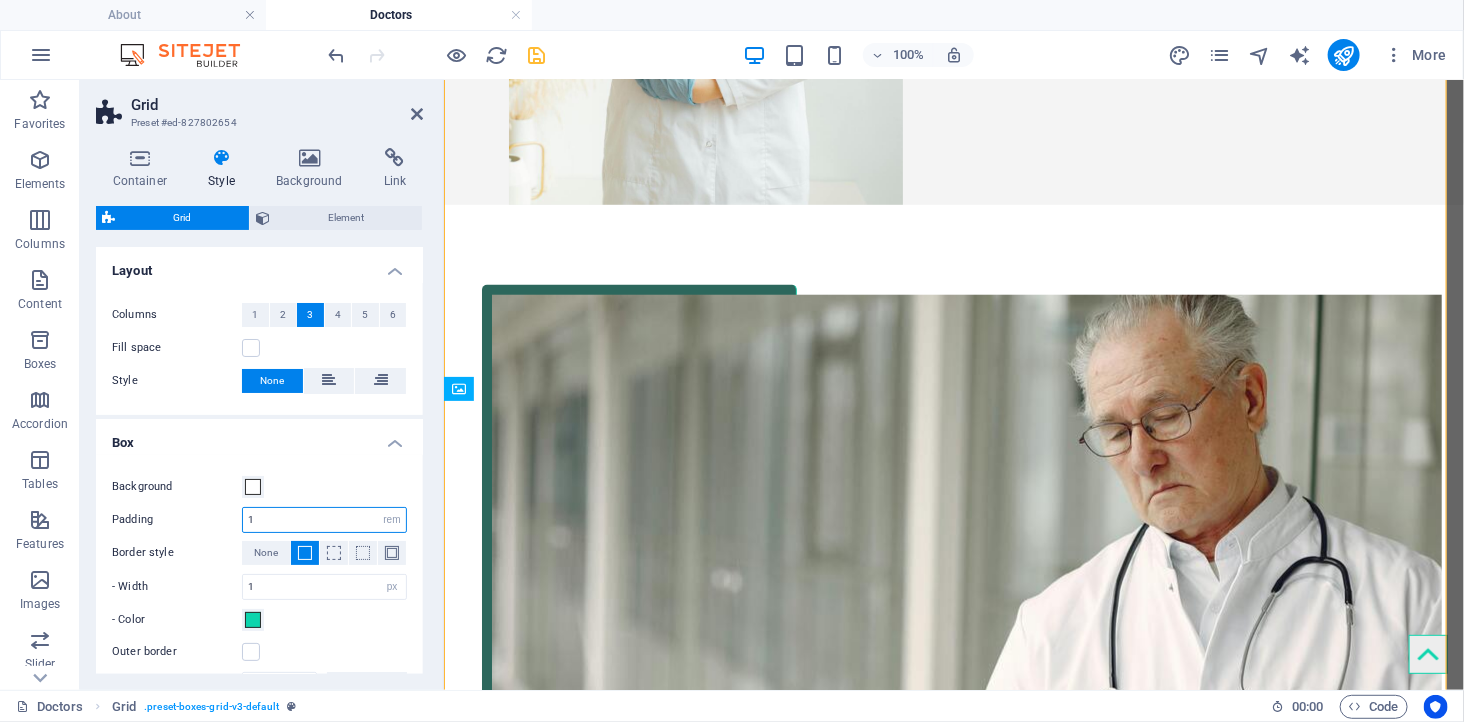 drag, startPoint x: 263, startPoint y: 515, endPoint x: 232, endPoint y: 515, distance: 31 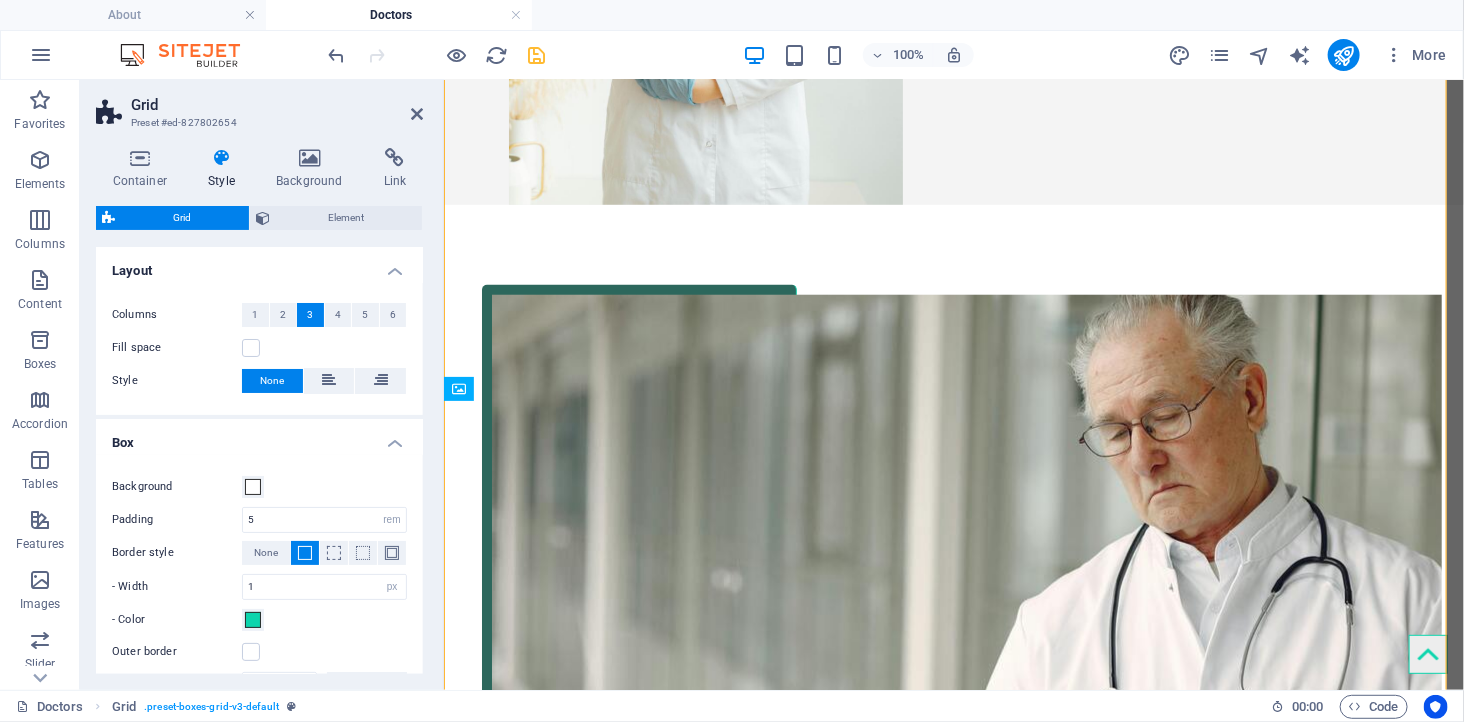 click on "Padding 5 px rem % vh vw" at bounding box center (259, 520) 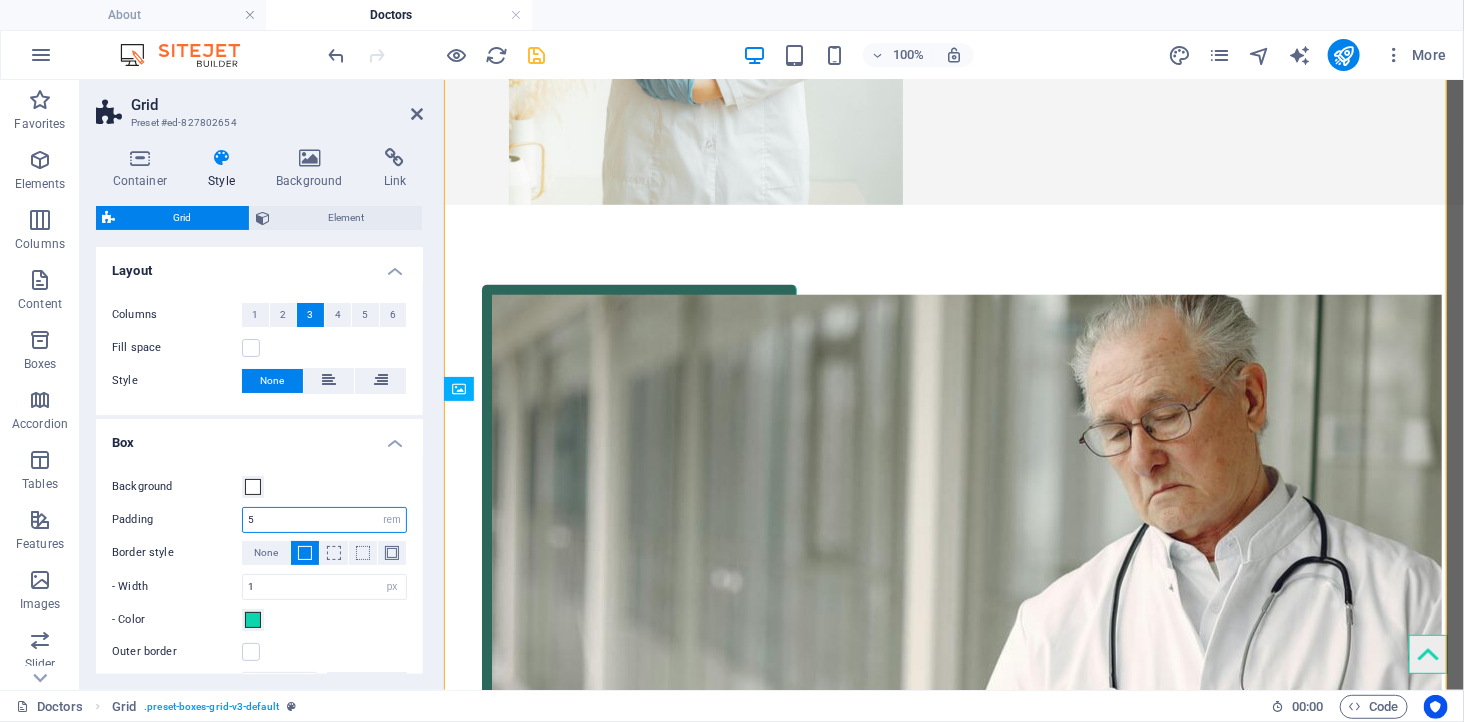 drag, startPoint x: 262, startPoint y: 512, endPoint x: 231, endPoint y: 511, distance: 31.016125 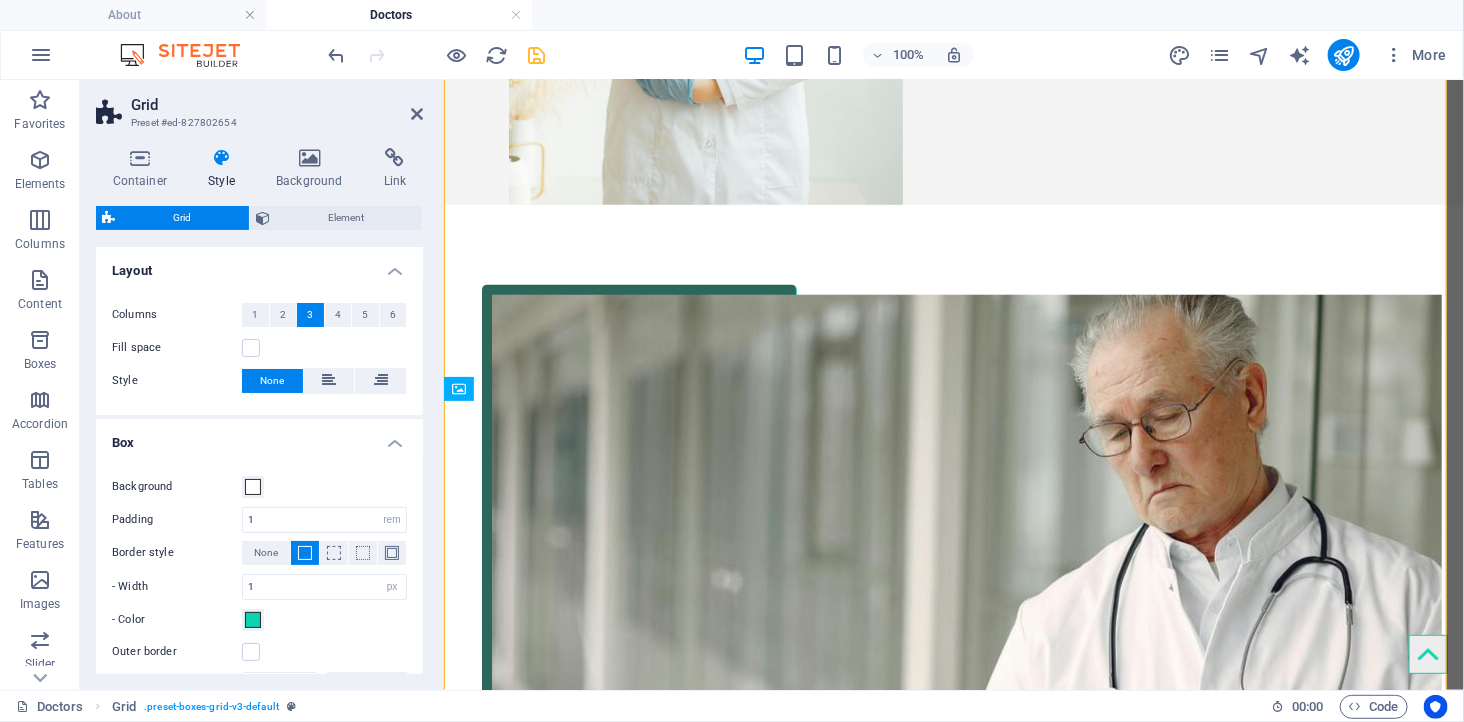 click on "Border style None" at bounding box center (259, 553) 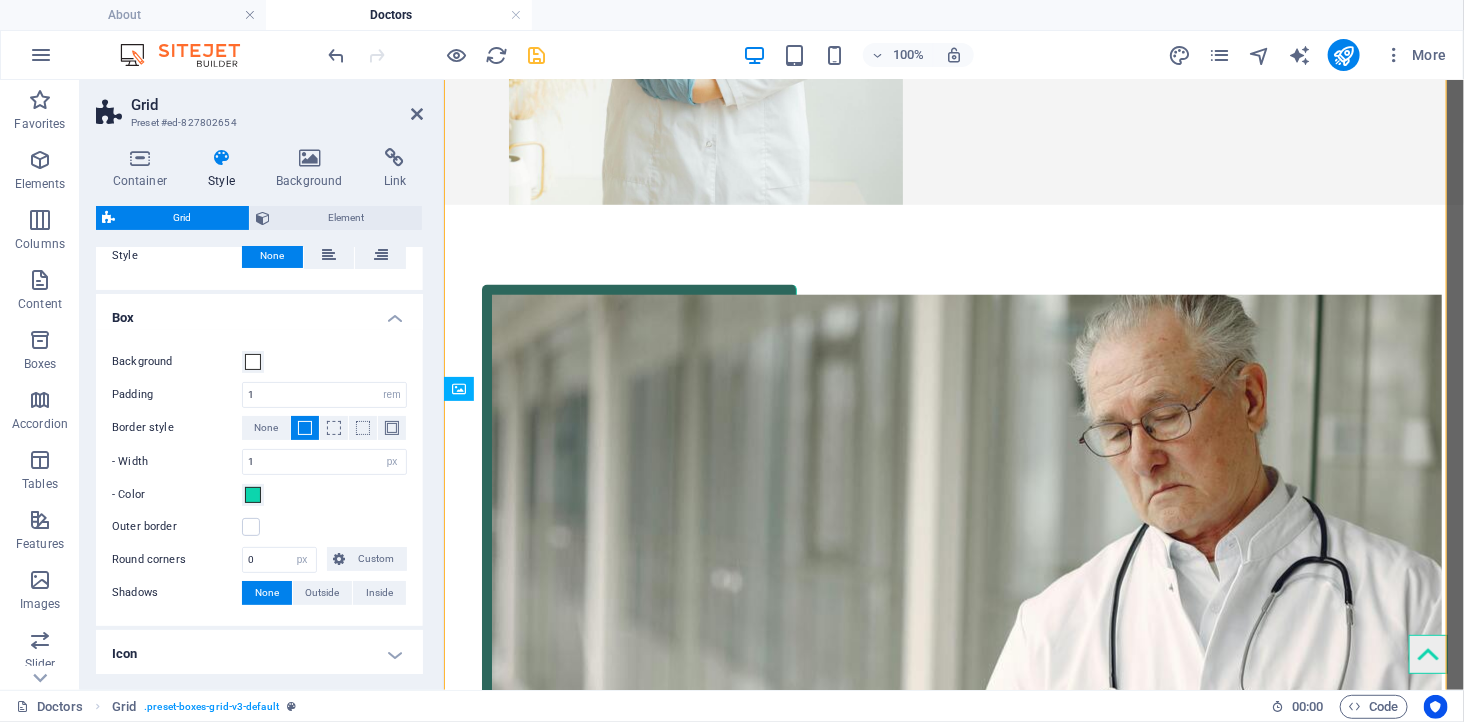 scroll, scrollTop: 207, scrollLeft: 0, axis: vertical 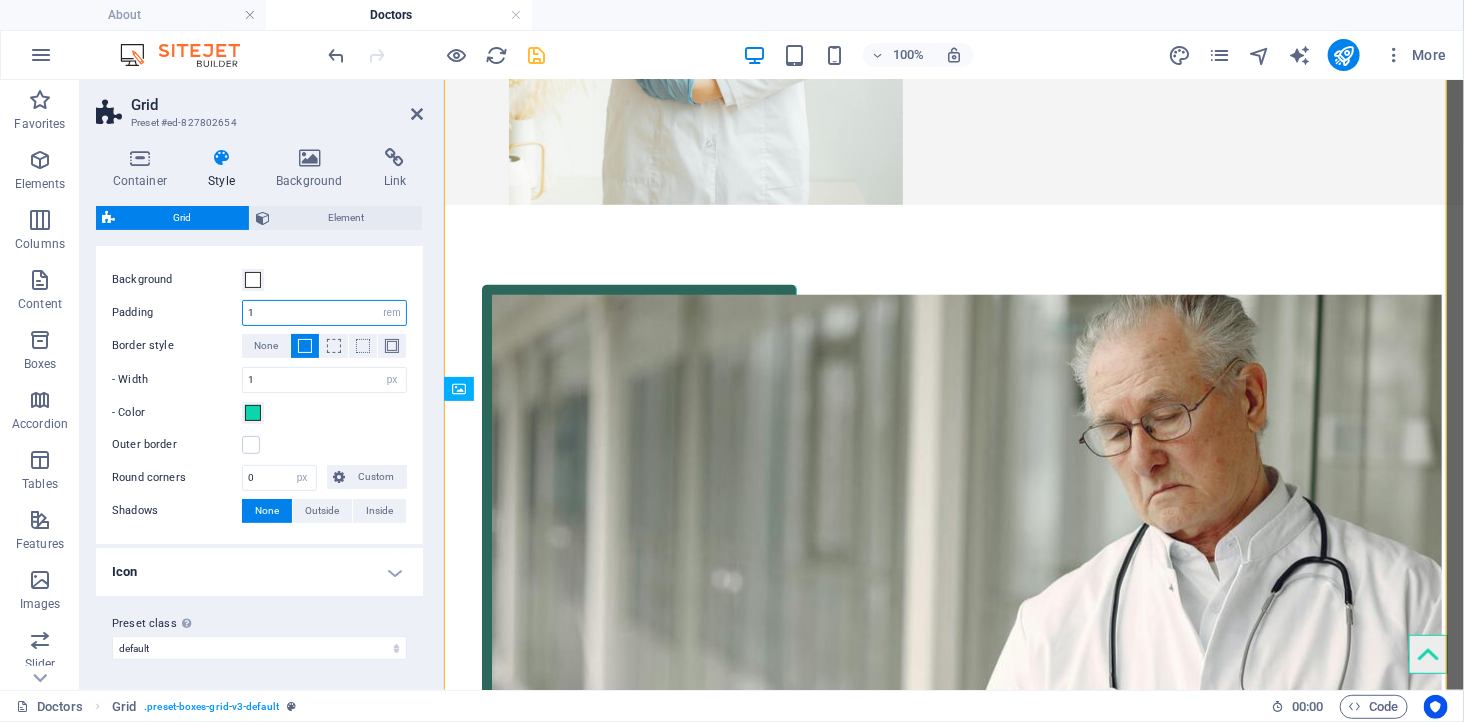 drag, startPoint x: 260, startPoint y: 314, endPoint x: 225, endPoint y: 313, distance: 35.014282 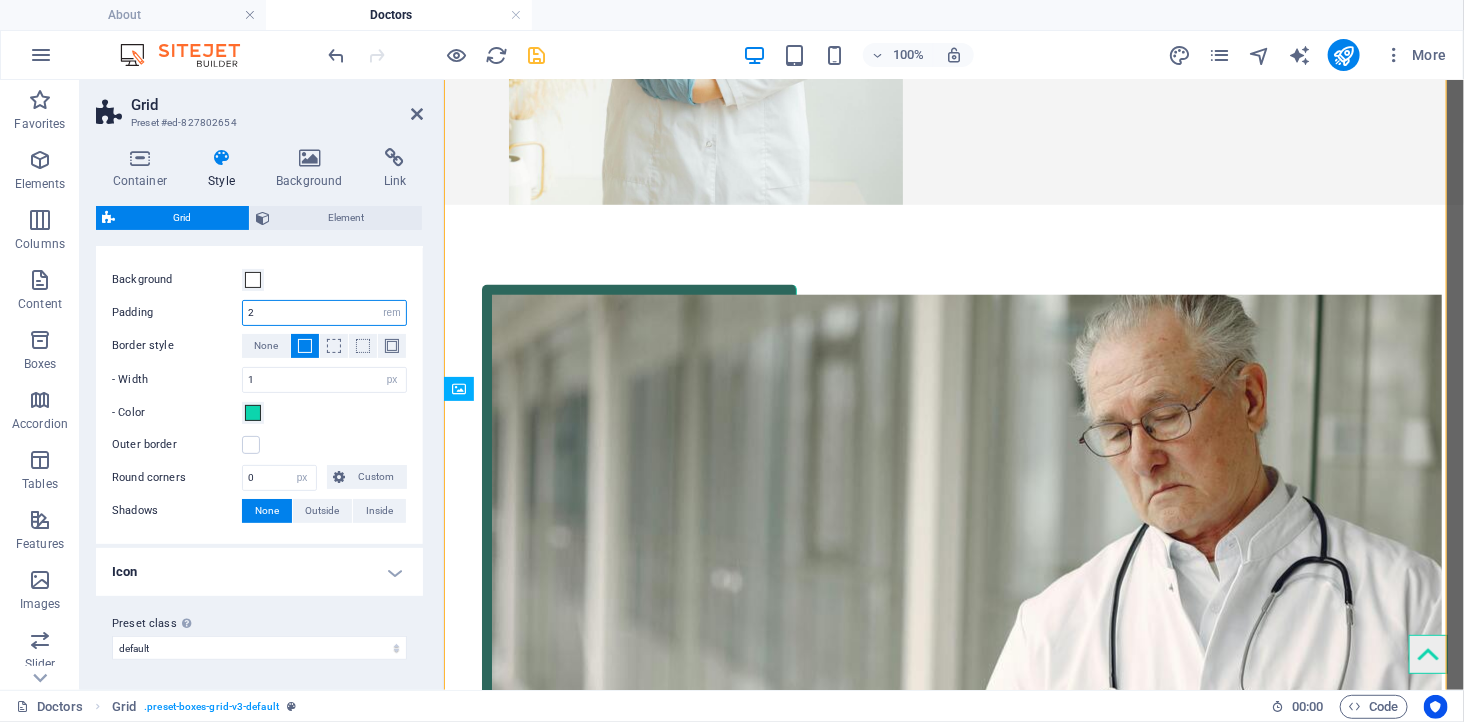 type on "2" 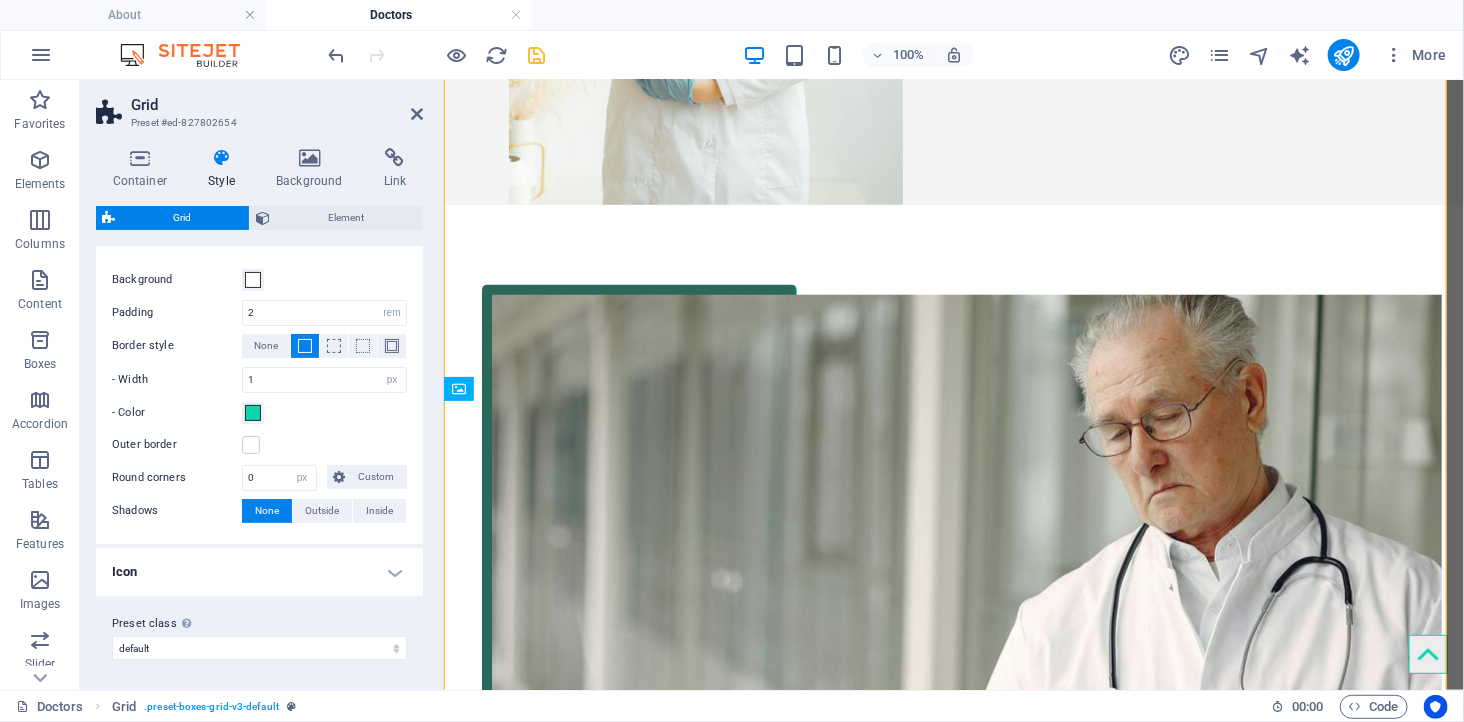 click on "- Width 1 px rem vh vw" at bounding box center (259, 380) 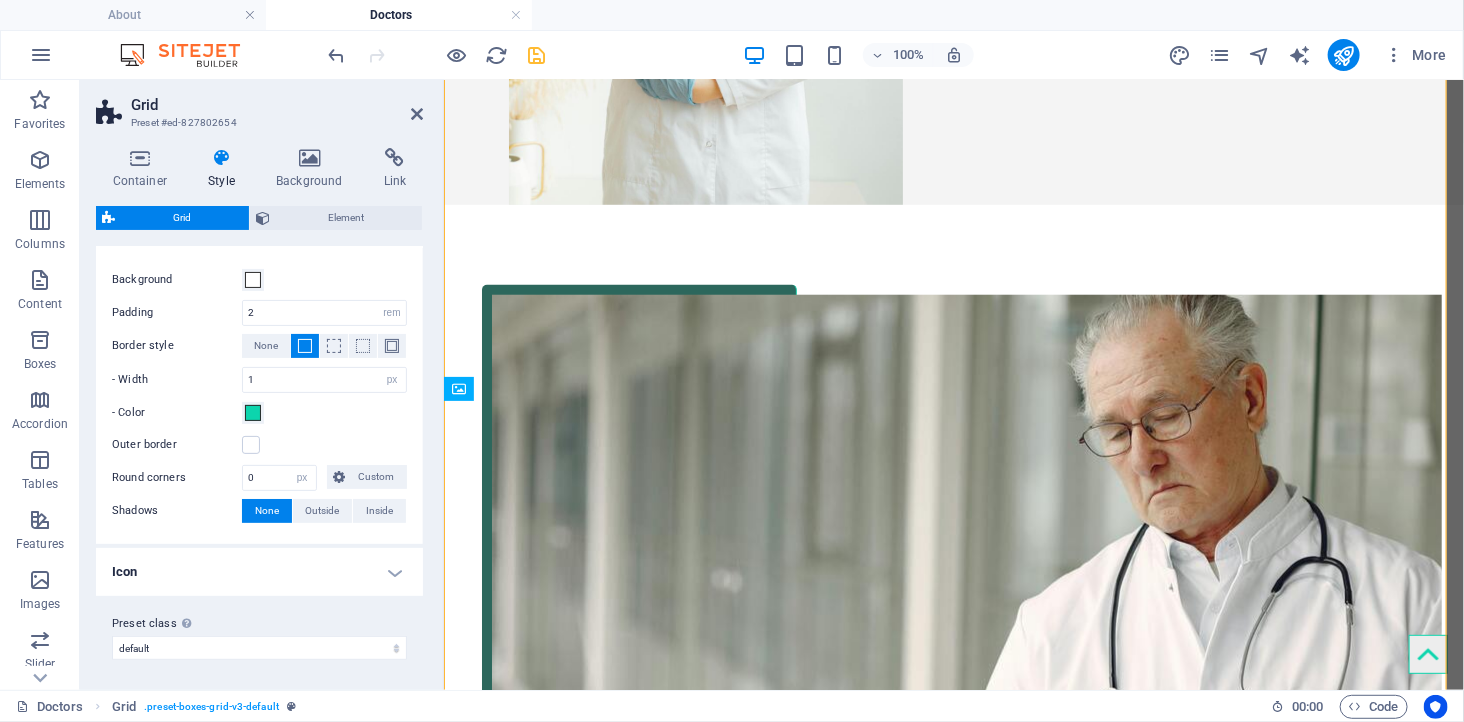 click on "Icon" at bounding box center (259, 572) 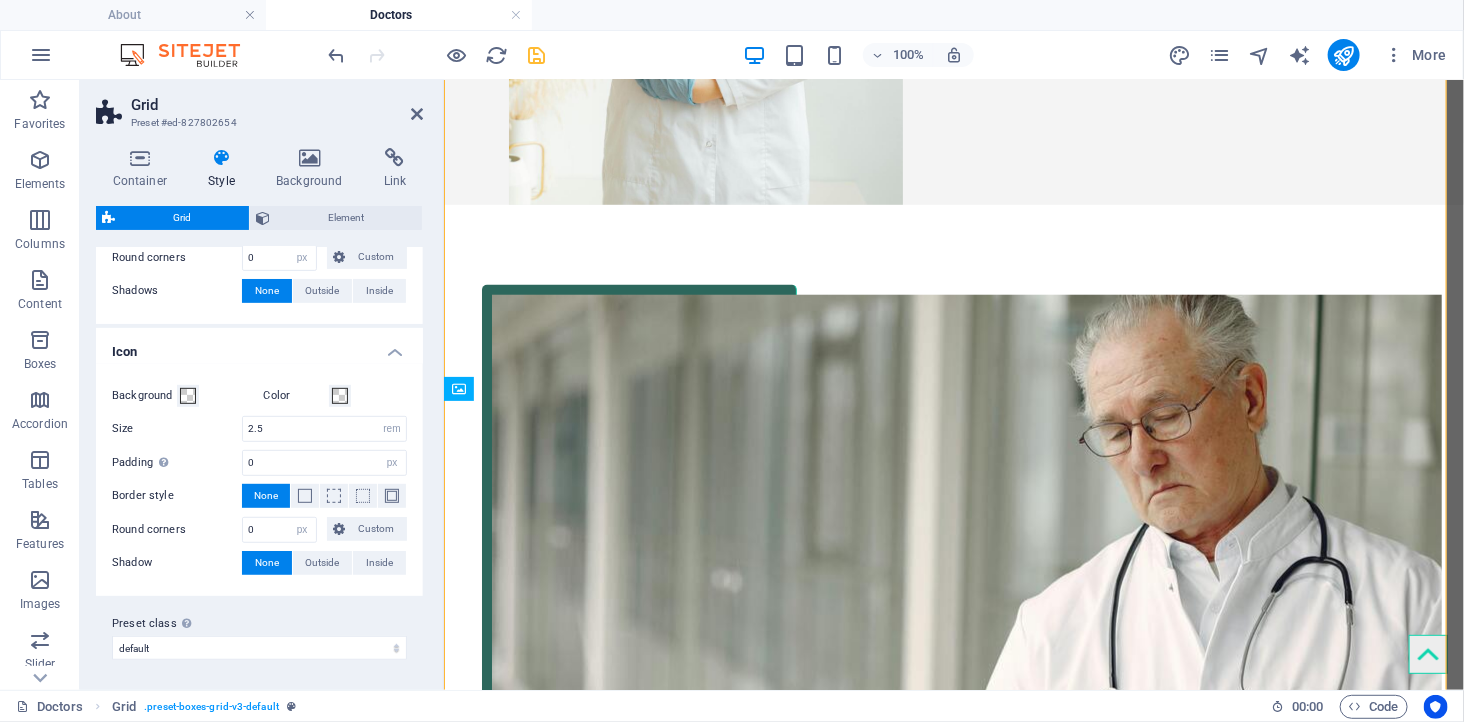 scroll, scrollTop: 0, scrollLeft: 0, axis: both 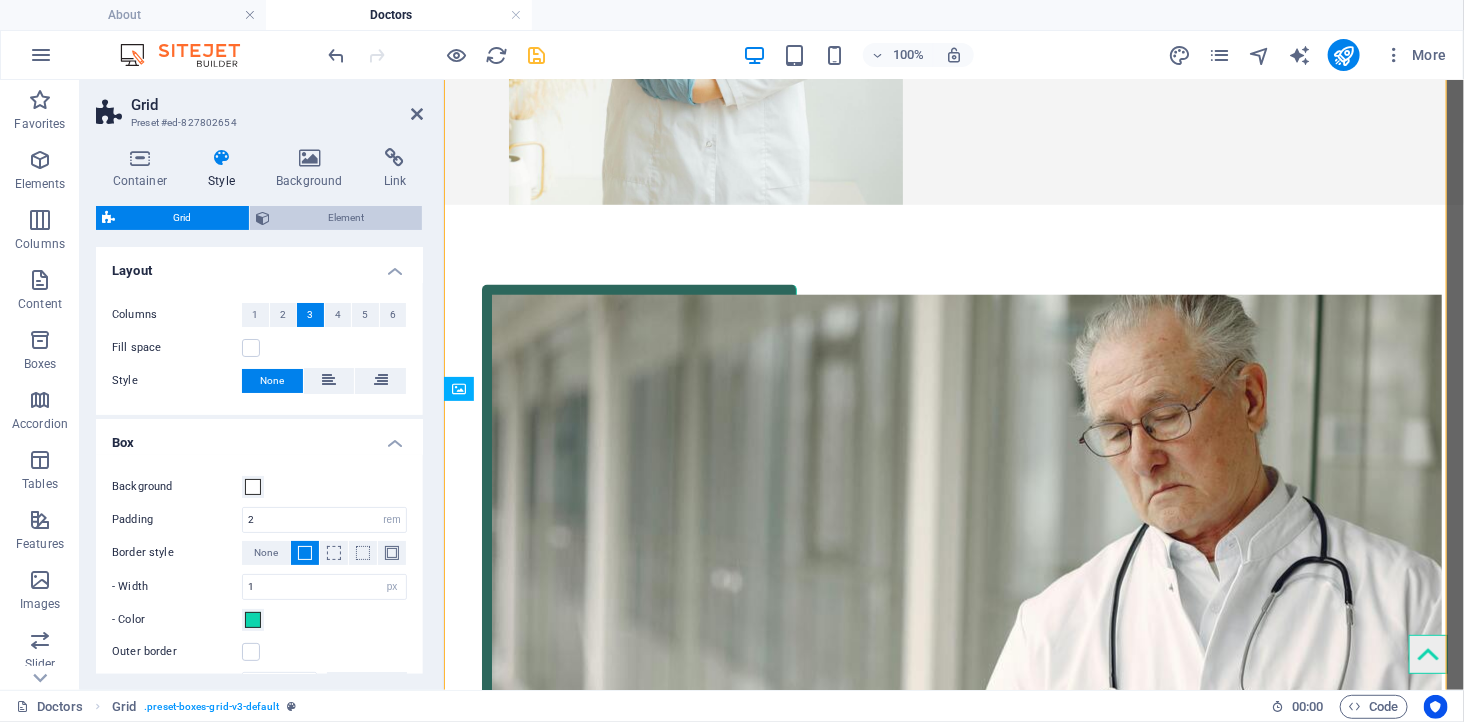 click on "Element" at bounding box center (346, 218) 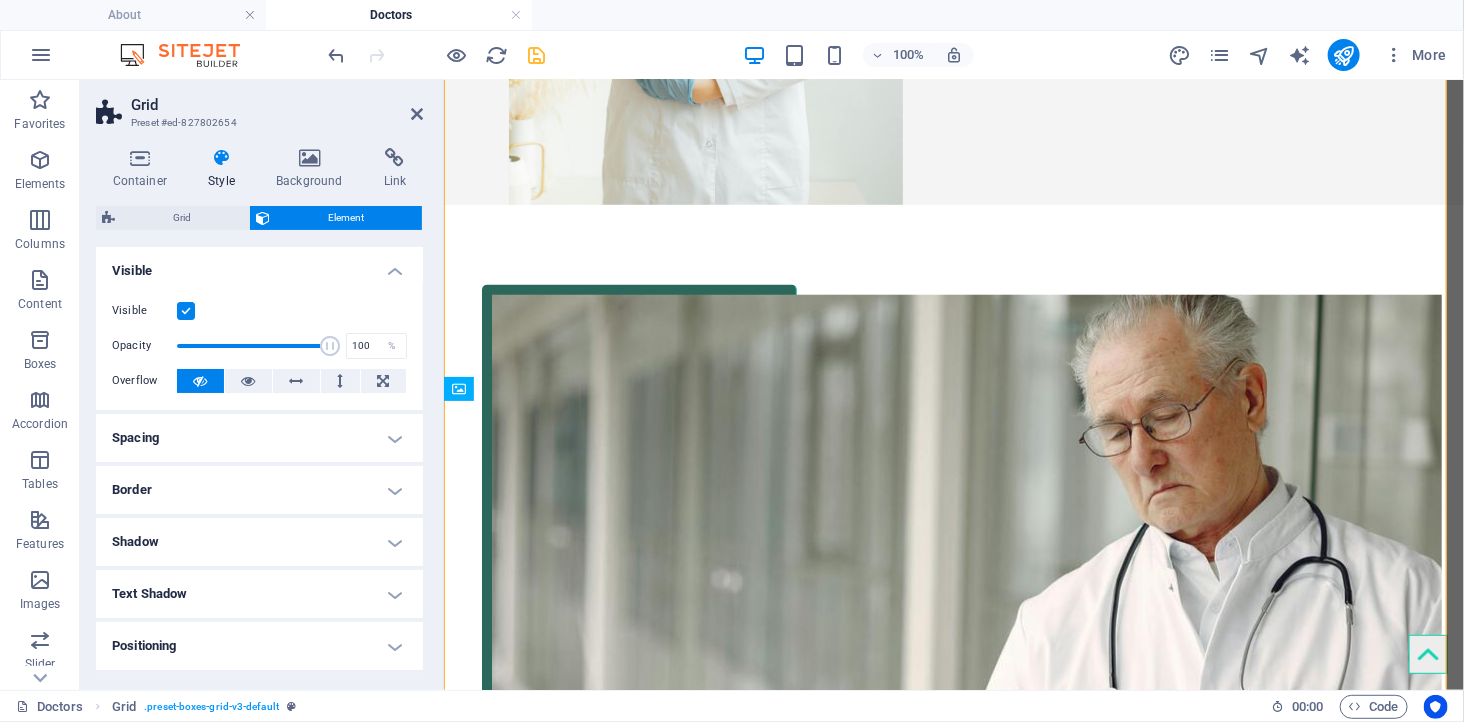 click on "Spacing" at bounding box center [259, 438] 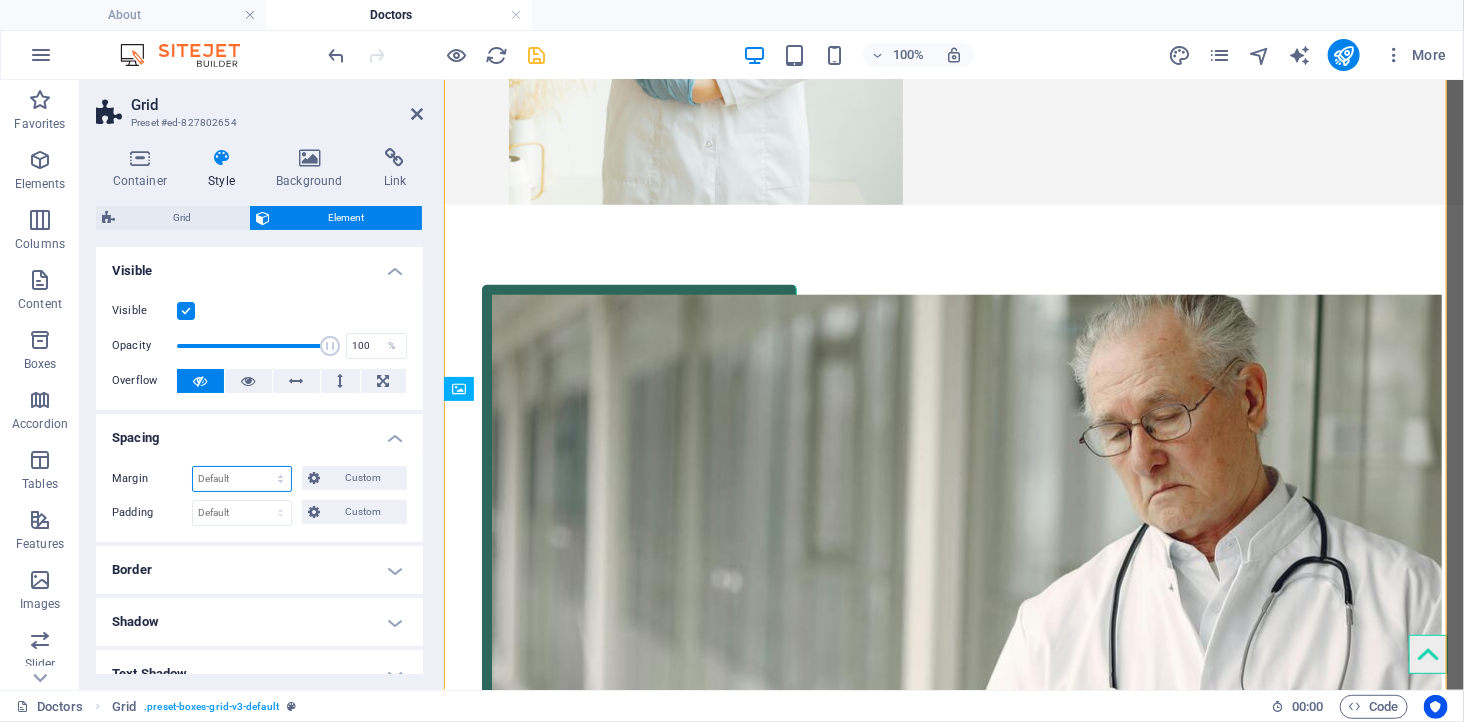 click on "Default auto px % rem vw vh Custom" at bounding box center (242, 479) 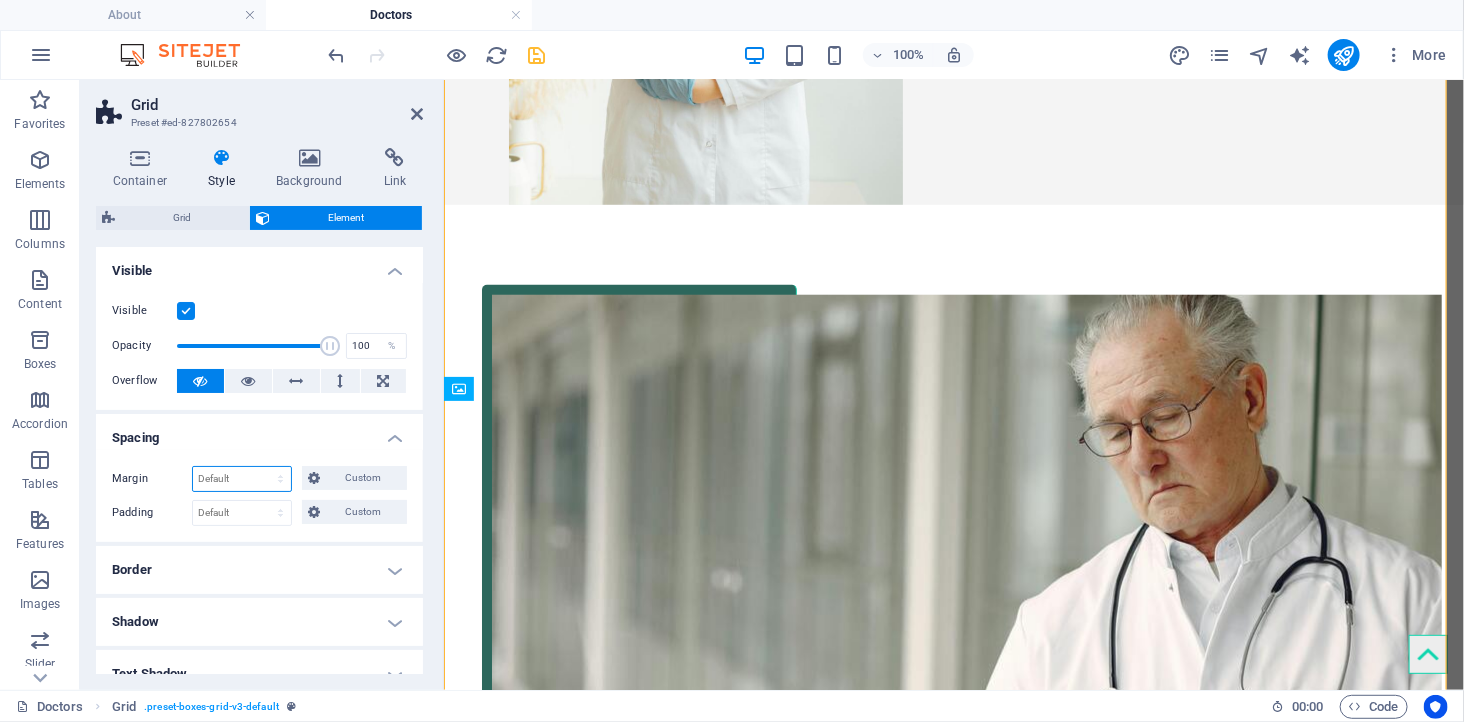 select on "px" 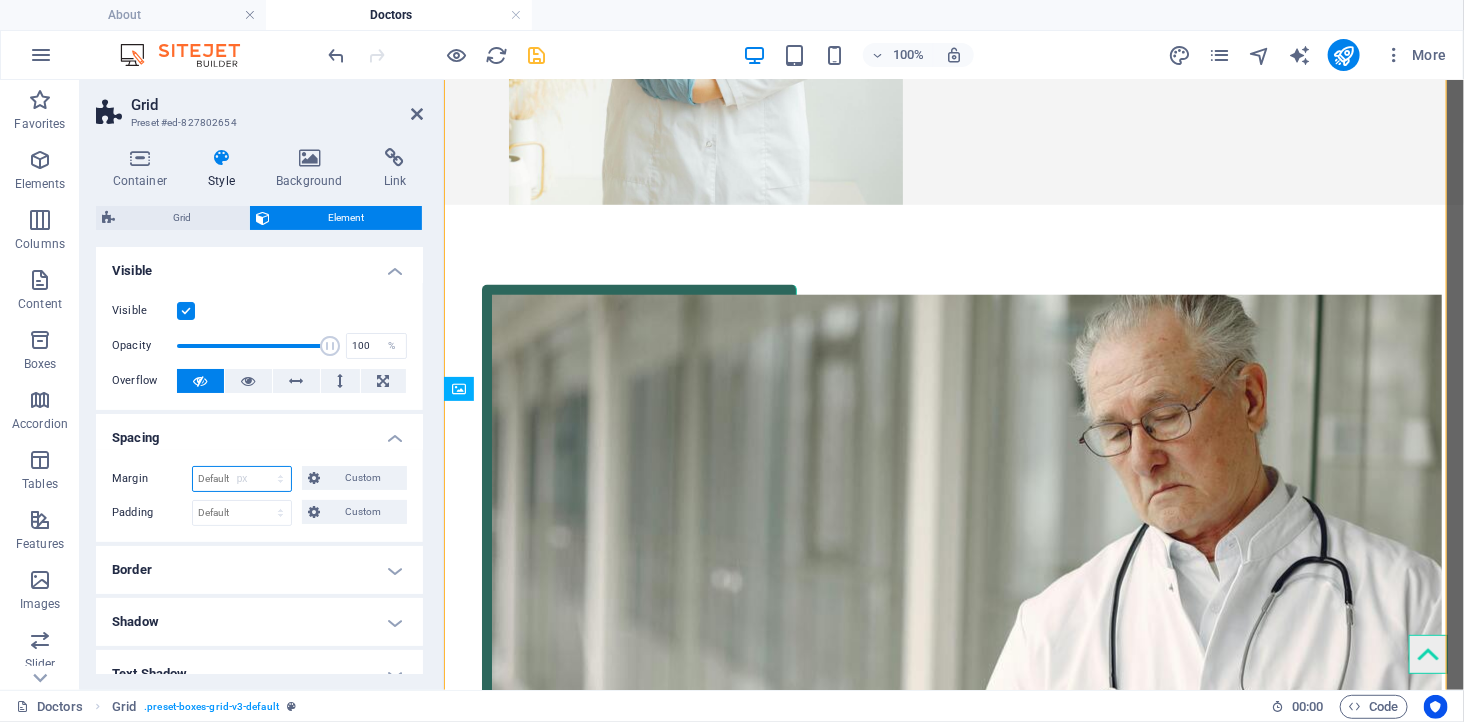 click on "Default auto px % rem vw vh Custom" at bounding box center (242, 479) 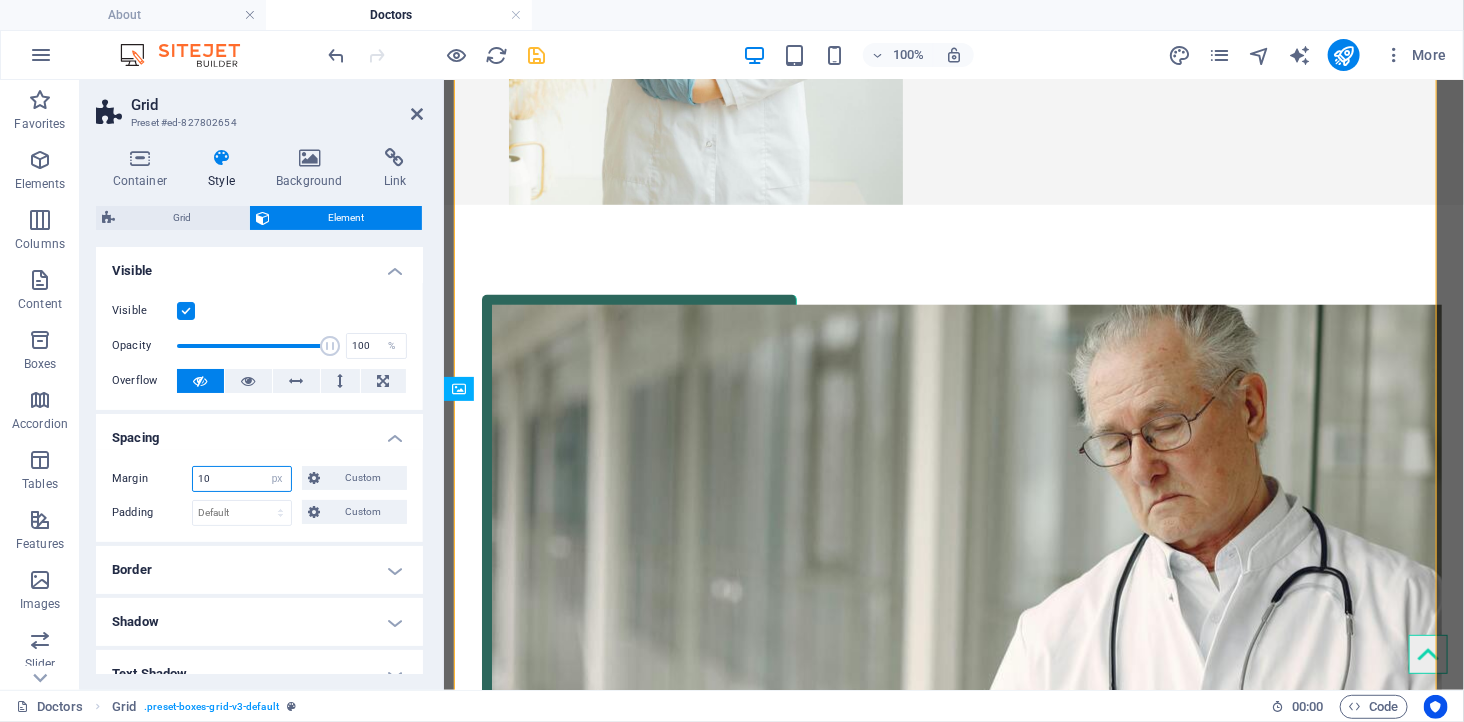 type on "10" 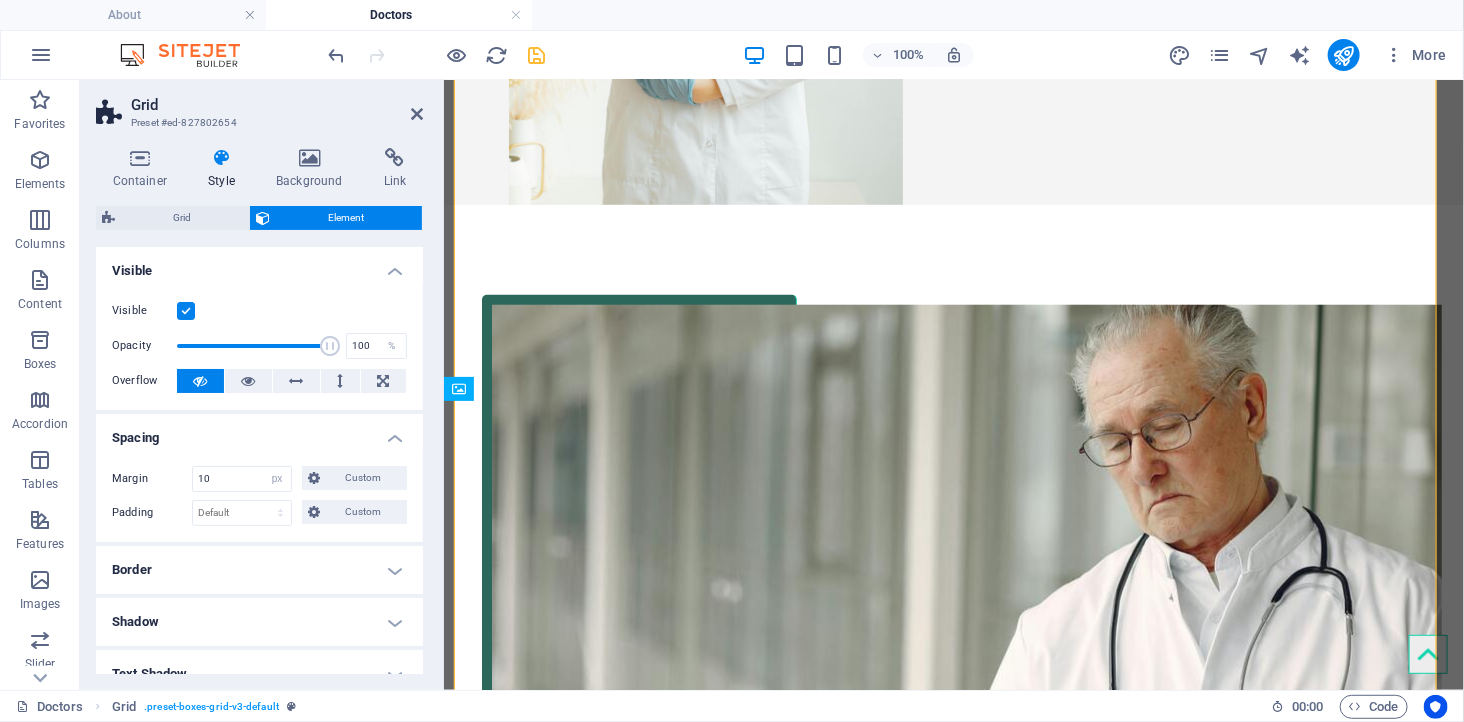click on "Spacing" at bounding box center [259, 432] 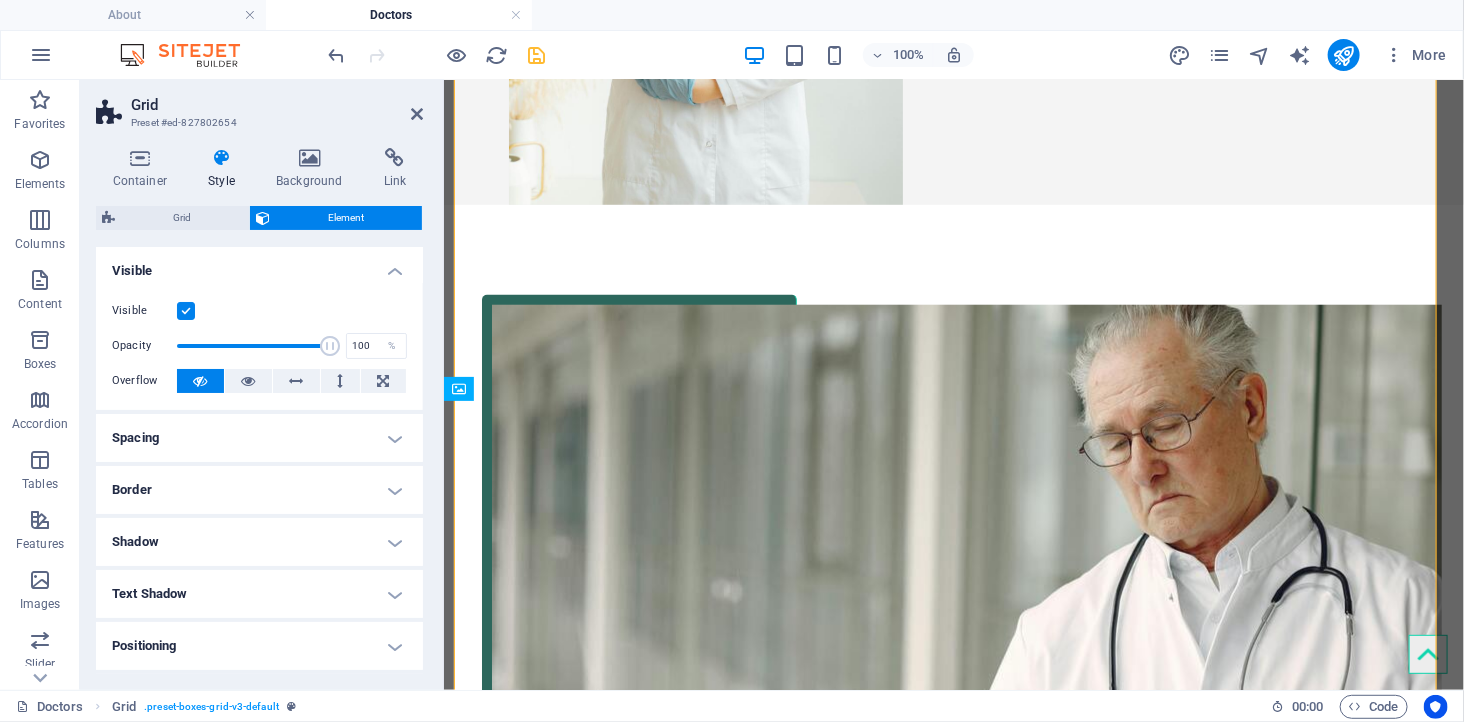 click on "Spacing" at bounding box center (259, 438) 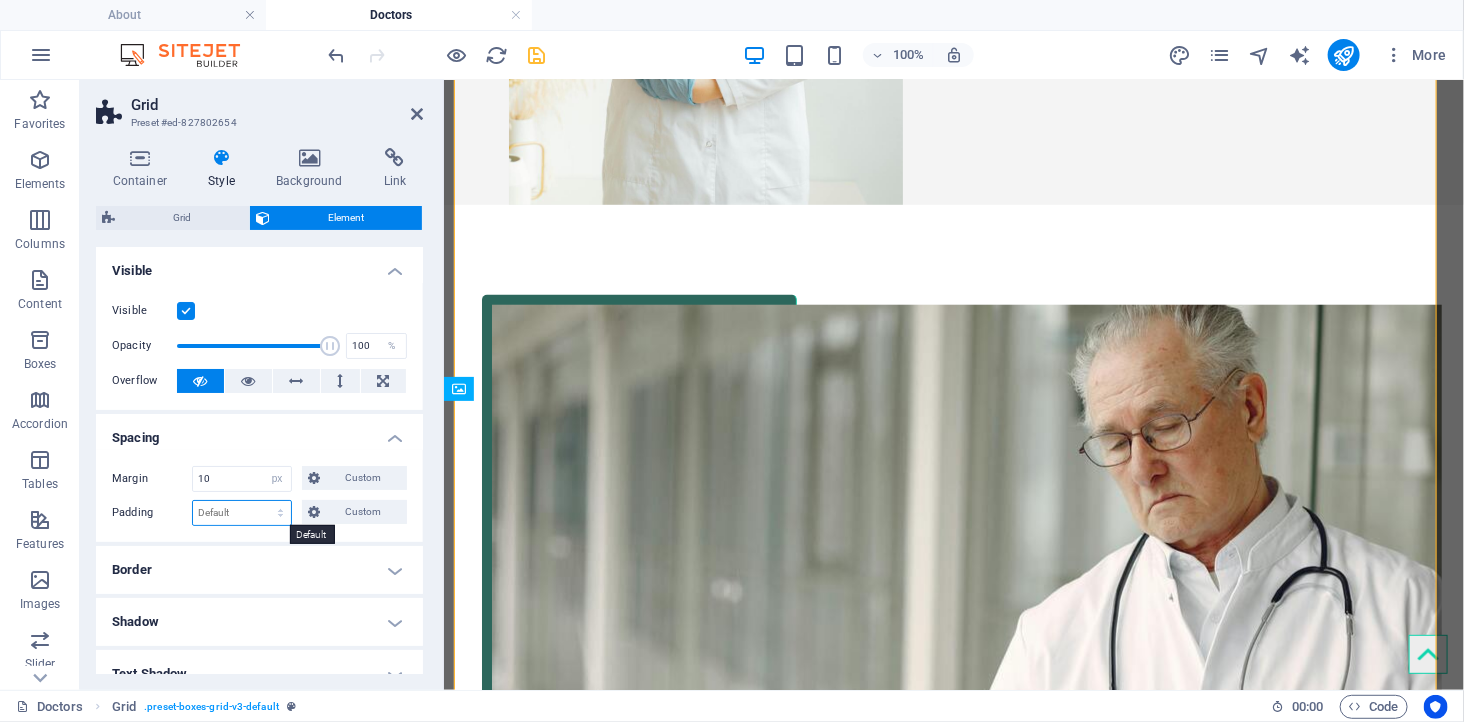click on "Default px rem % vh vw Custom" at bounding box center [242, 513] 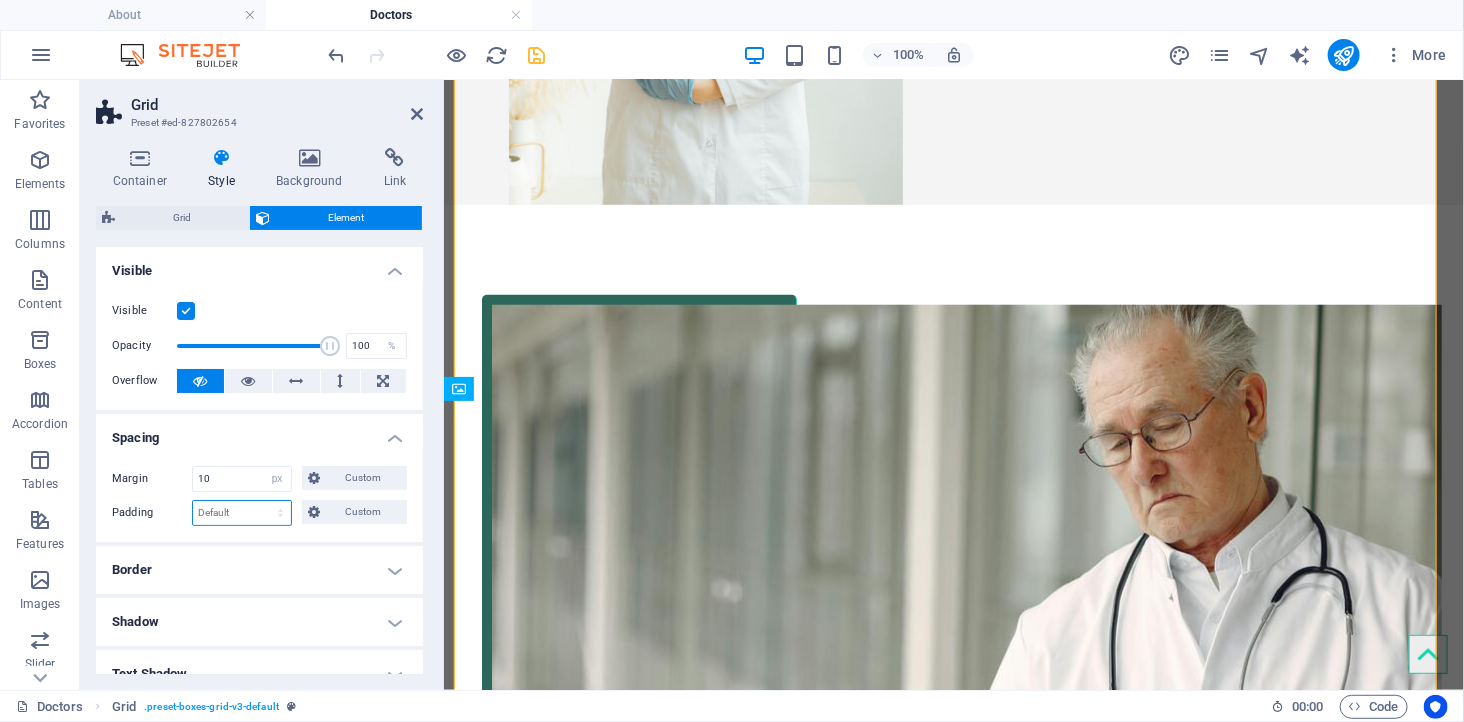 select on "px" 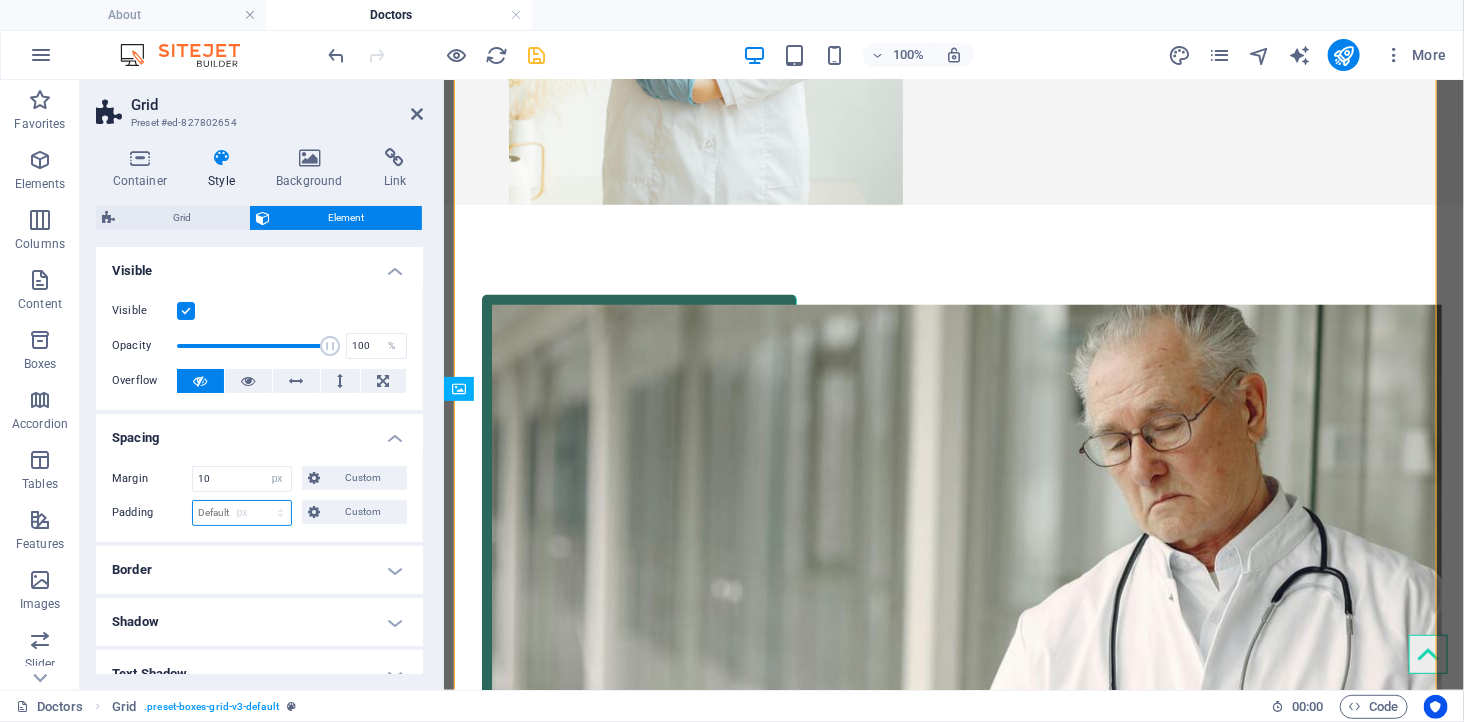 click on "Default px rem % vh vw Custom" at bounding box center (242, 513) 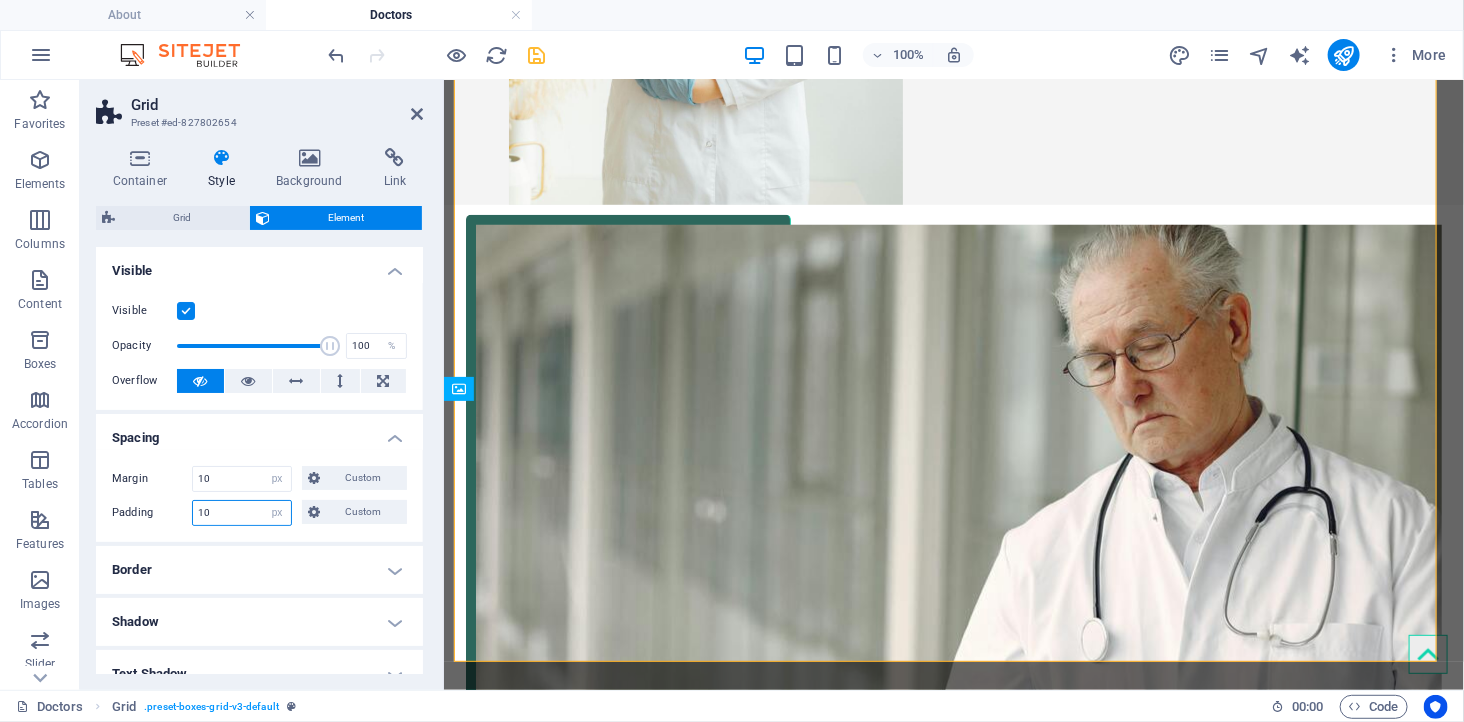 type on "10" 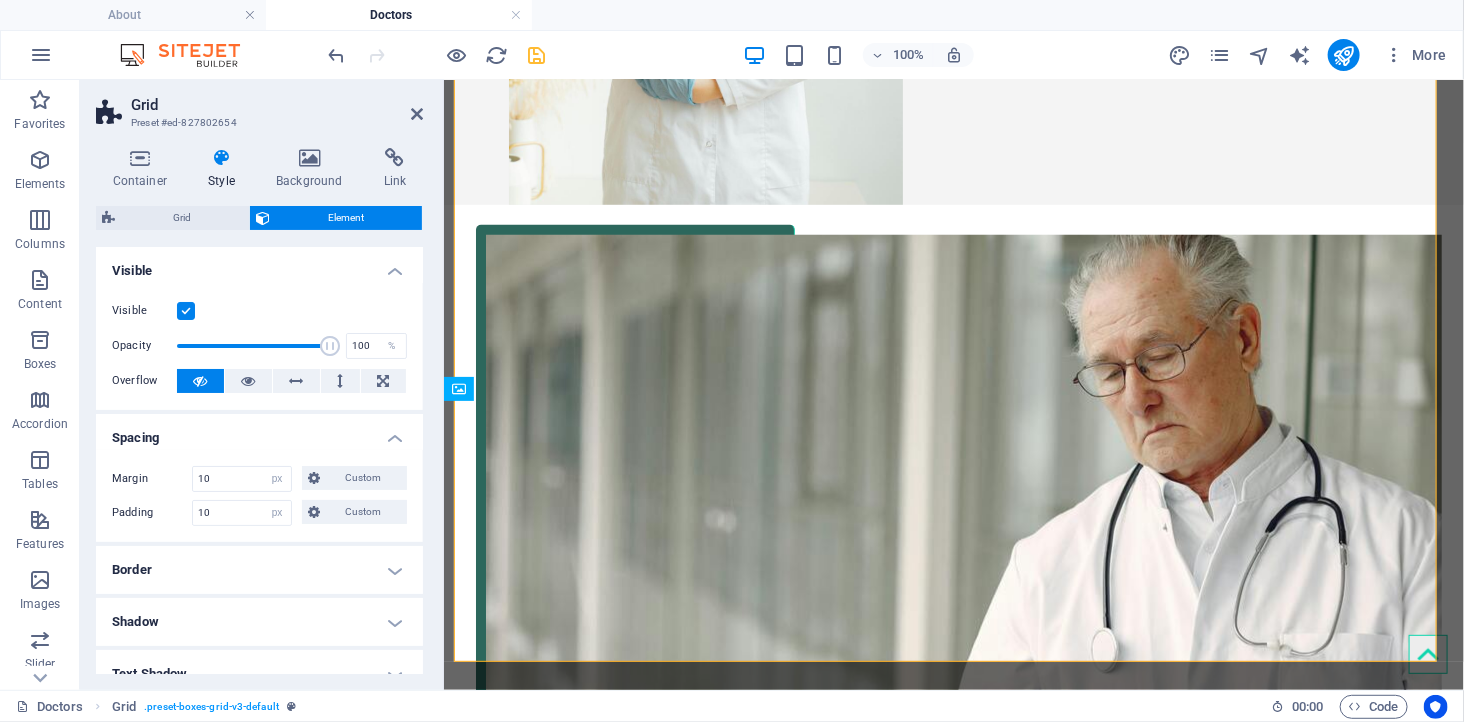 click on "Padding" at bounding box center (152, 513) 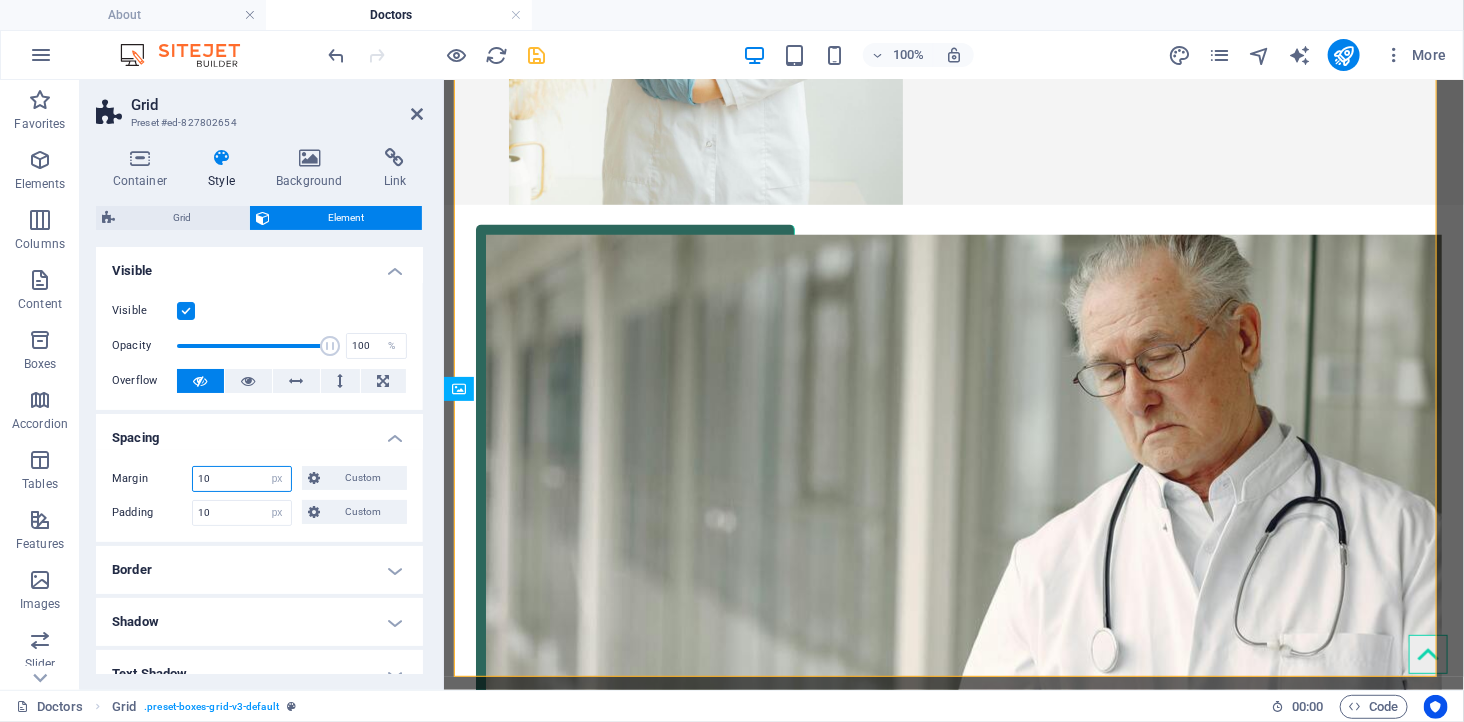 click on "10" at bounding box center (242, 479) 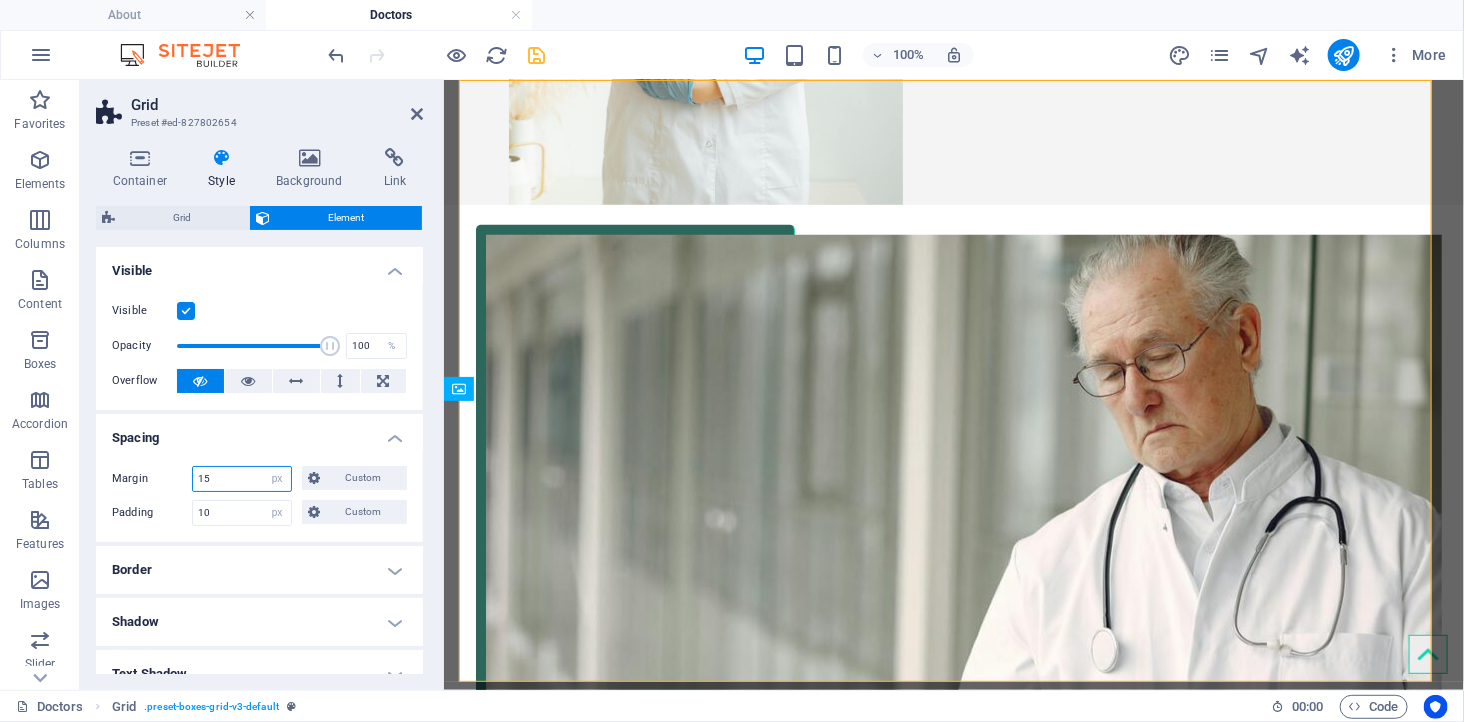 type on "15" 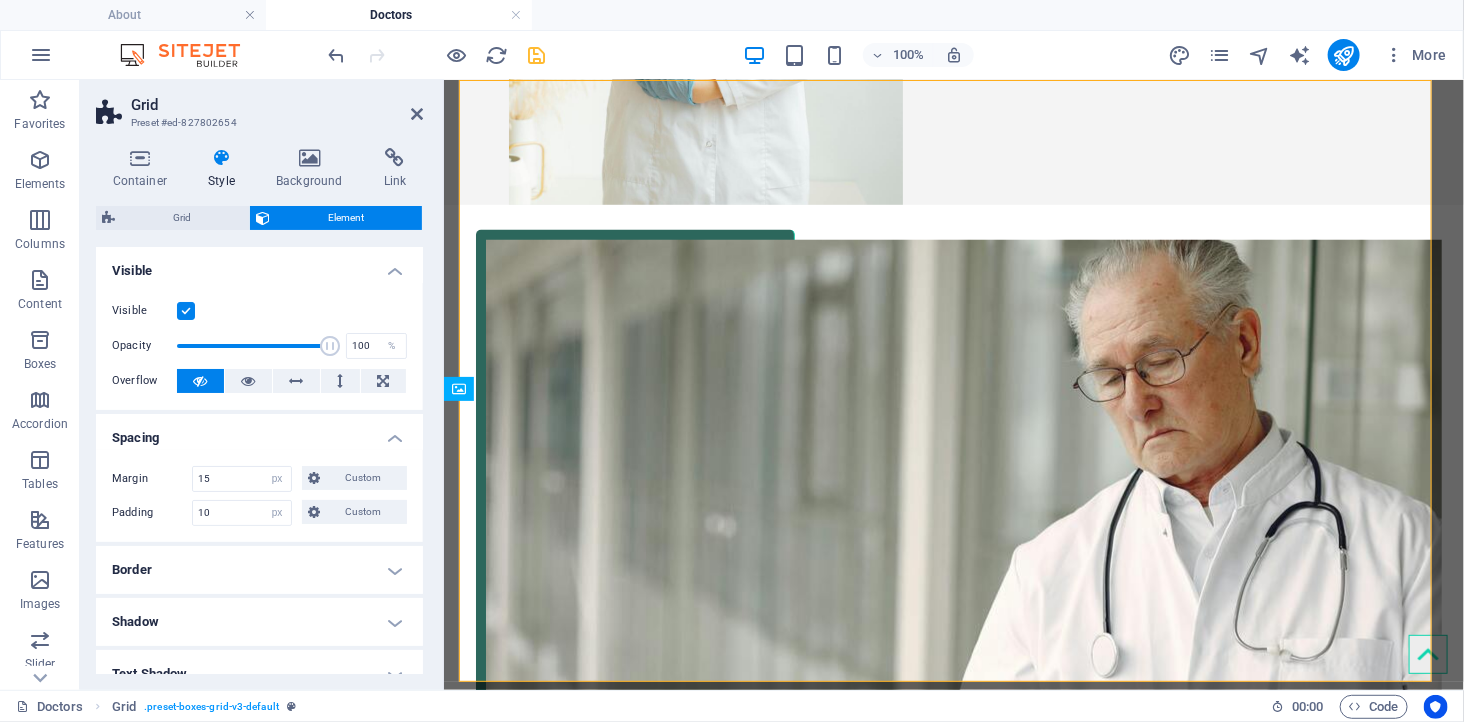 click on "Spacing" at bounding box center [259, 432] 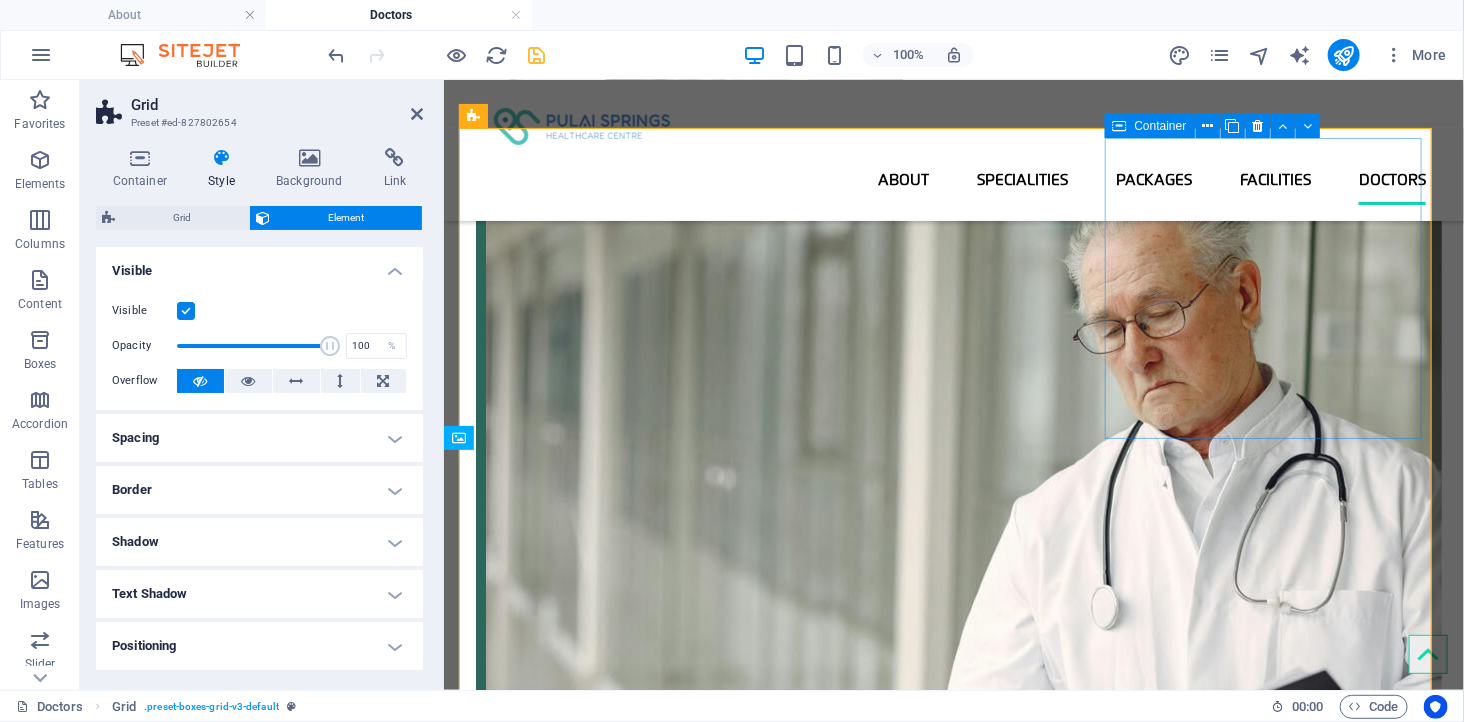 scroll, scrollTop: 255, scrollLeft: 0, axis: vertical 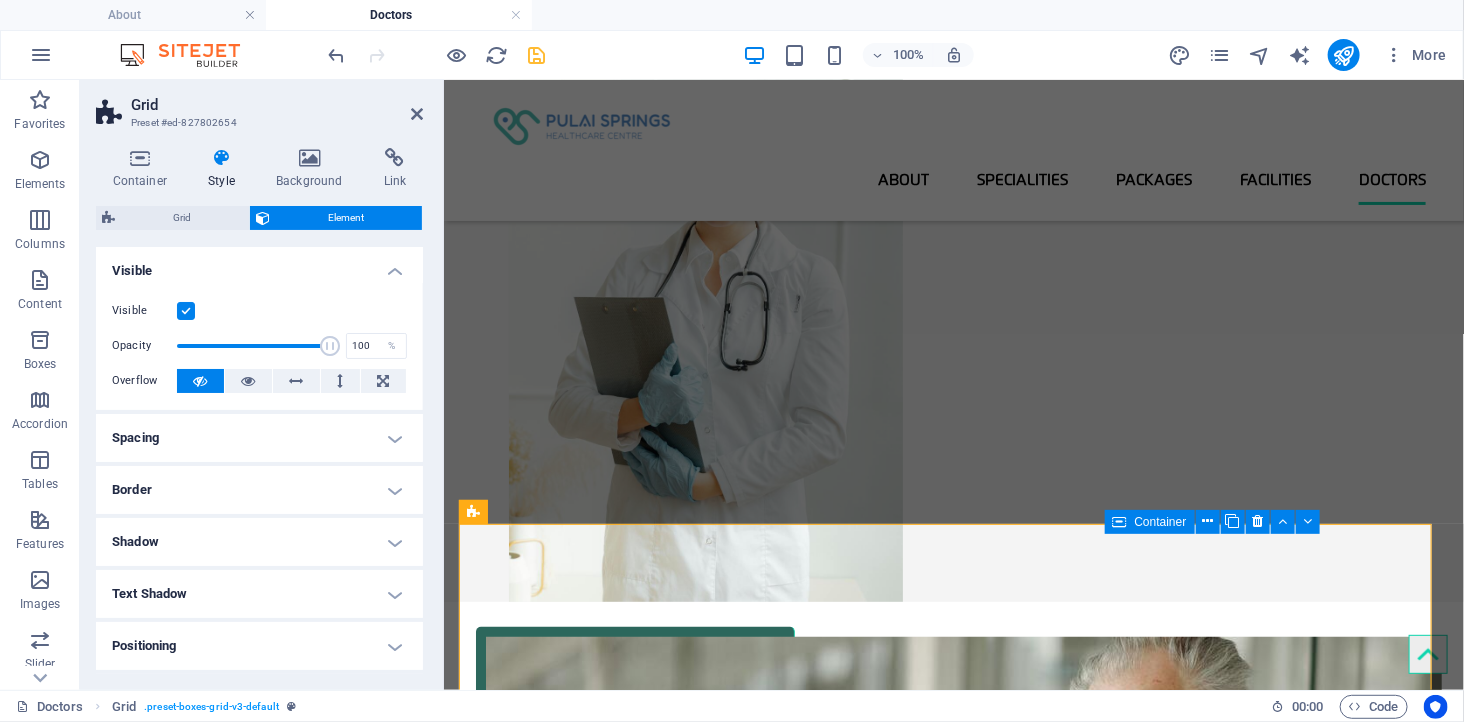 click on "About Pulai Springs Healthcare Centre Pulai Group Mission & Vision Licensed & Regulated Specialities Packages Health Screening Packages & Promotion Facilities Doctors DOCTORS Dr. [LAST] [LAST] Medical Officer | Community Health Advocate Headline Lorem ipsum dolor sit amet, consectetuer adipiscing elit. Aenean commodo ligula eget dolor. Lorem ipsum dolor sit amet, consectetuer adipiscing elit leget dolor. Headline Lorem ipsum dolor sit amet, consectetuer adipiscing elit. Aenean commodo ligula eget dolor. Lorem ipsum dolor sit amet, consectetuer adipiscing elit leget dolor. Headline Lorem ipsum dolor sit amet, consectetuer adipiscing elit. Aenean commodo ligula eget dolor. Lorem ipsum dolor sit amet, consectetuer adipiscing elit leget dolor. Headline Lorem ipsum dolor sit amet, consectetuer adipiscing elit. Aenean commodo ligula eget dolor. Lorem ipsum dolor sit amet, consectetuer adipiscing elit leget dolor. Headline This is a Subpage header-reference , footer-reference and this editable section Learn more" at bounding box center (953, 1549) 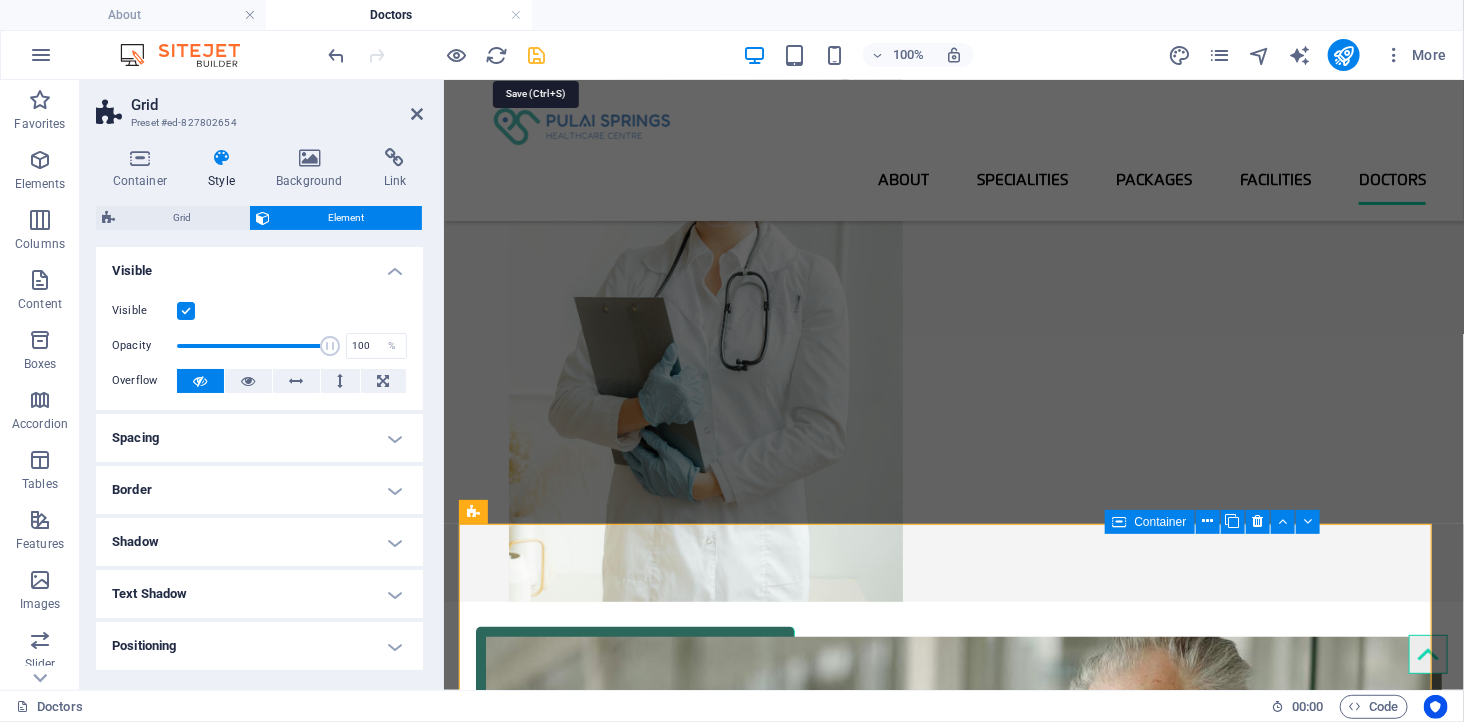 click at bounding box center (537, 55) 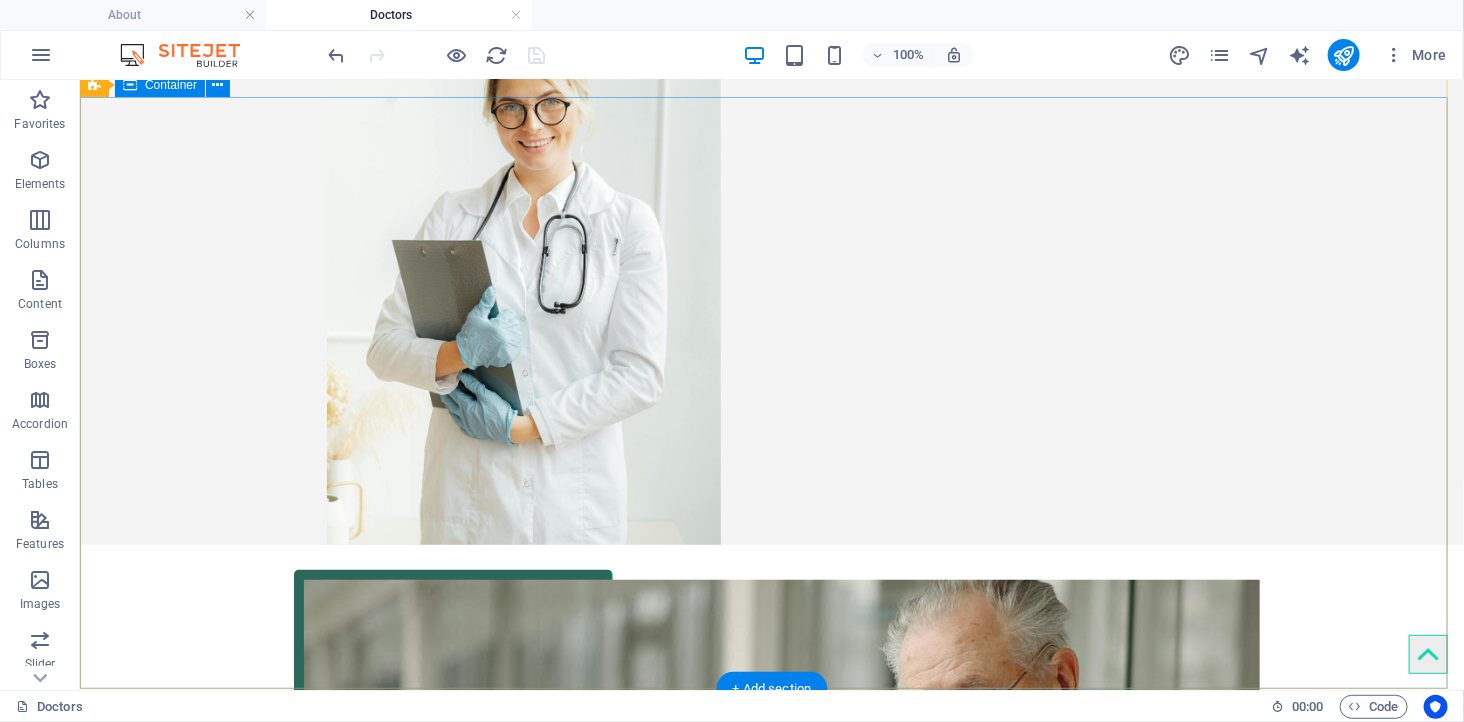scroll, scrollTop: 444, scrollLeft: 0, axis: vertical 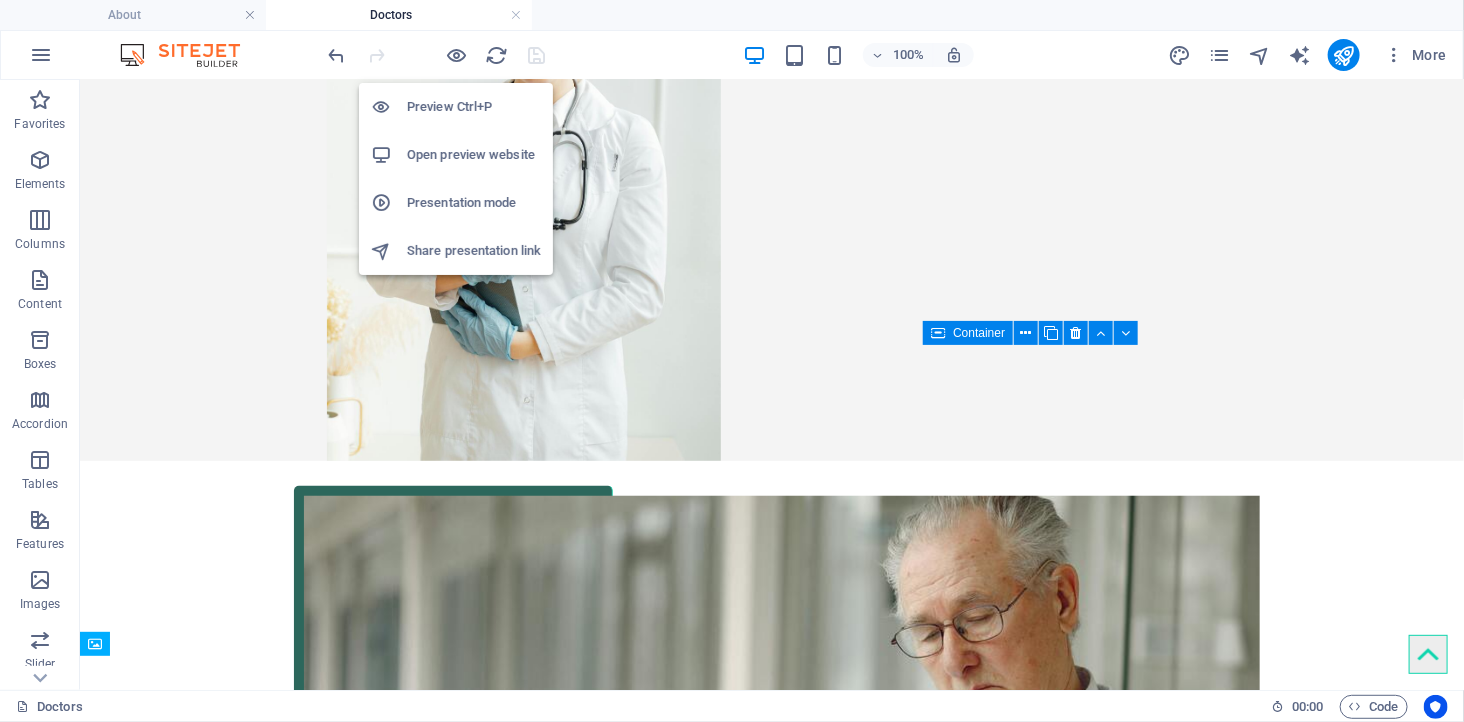 click on "Open preview website" at bounding box center (474, 155) 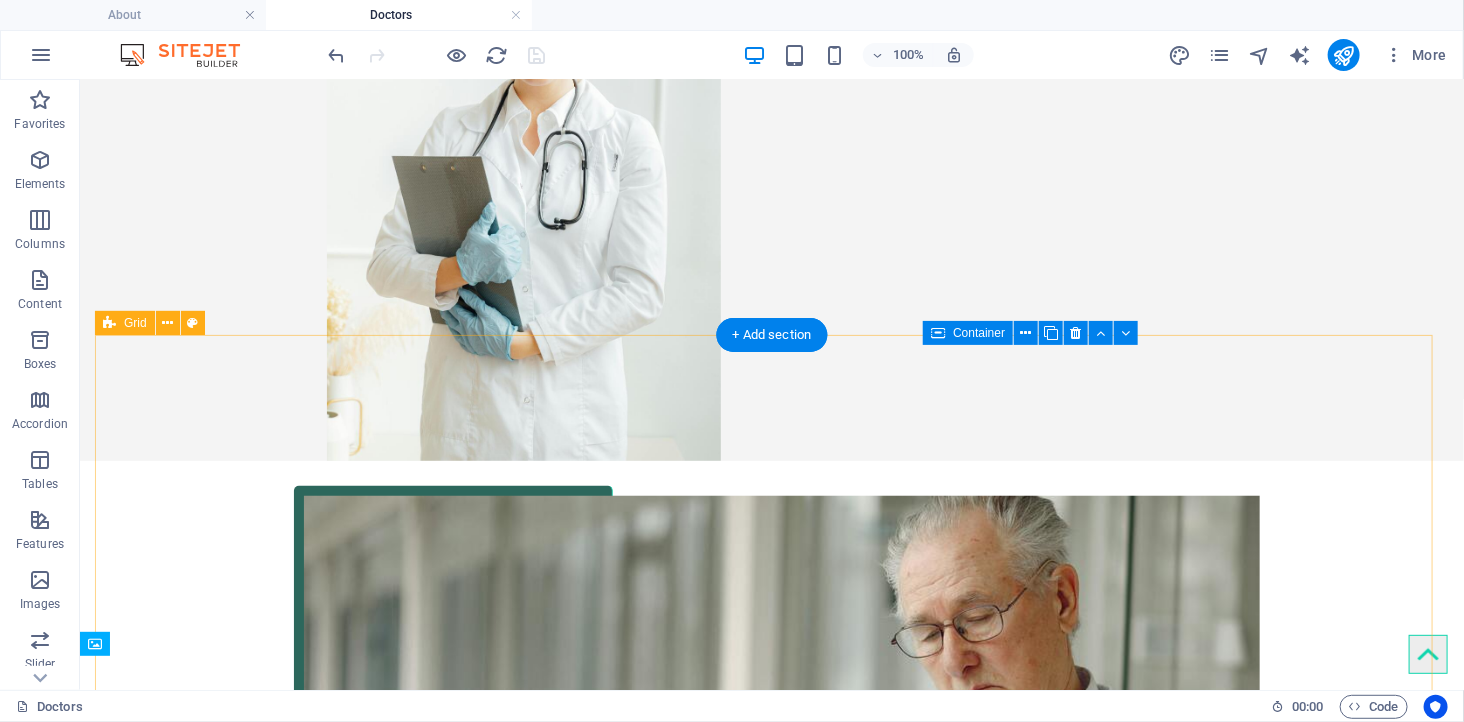 click on "Dr. [LAST] [LAST] [OCCUPATION] | [OCCUPATION] [OCCUPATION] Headline Lorem ipsum dolor sit amet, consectetuer adipiscing elit. Aenean commodo ligula eget dolor. Lorem ipsum dolor sit amet, consectetuer adipiscing elit leget dolor. Headline Lorem ipsum dolor sit amet, consectetuer adipiscing elit. Aenean commodo ligula eget dolor. Lorem ipsum dolor sit amet, consectetuer adipiscing elit leget dolor. Headline Lorem ipsum dolor sit amet, consectetuer adipiscing elit. Aenean commodo ligula eget dolor. Lorem ipsum dolor sit amet, consectetuer adipiscing elit leget dolor. Headline Lorem ipsum dolor sit amet, consectetuer adipiscing elit. Aenean commodo ligula eget dolor. Lorem ipsum dolor sit amet, consectetuer adipiscing elit leget dolor." at bounding box center [771, 1583] 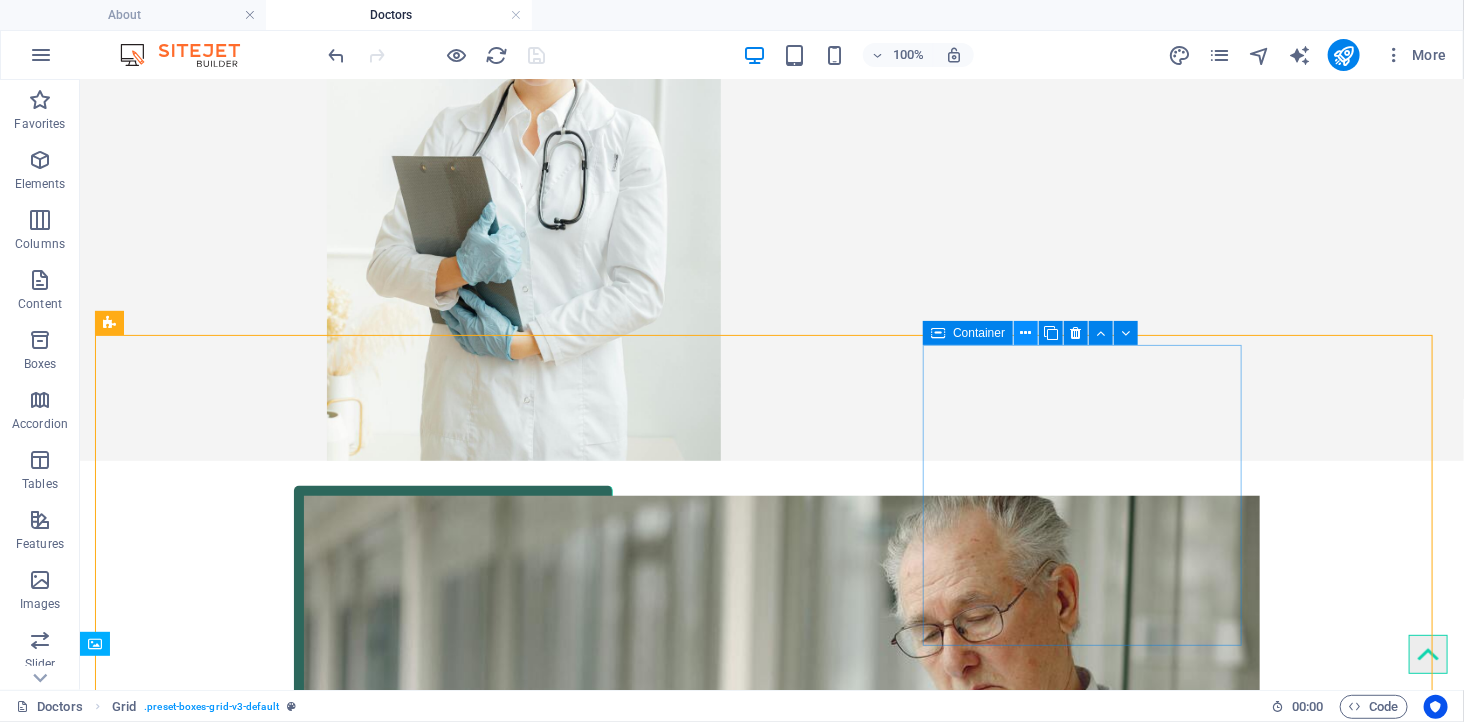 click at bounding box center (1026, 333) 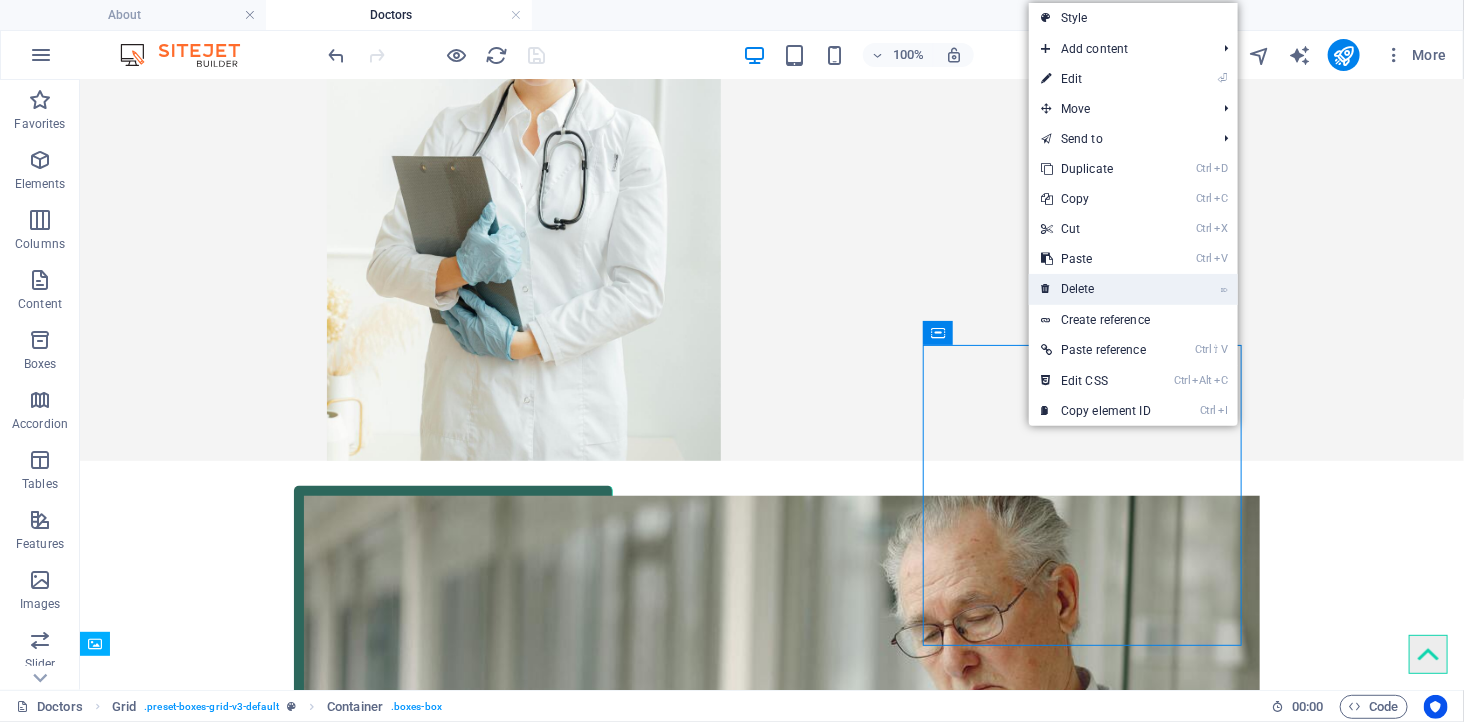 click on "⌦  Delete" at bounding box center (1096, 289) 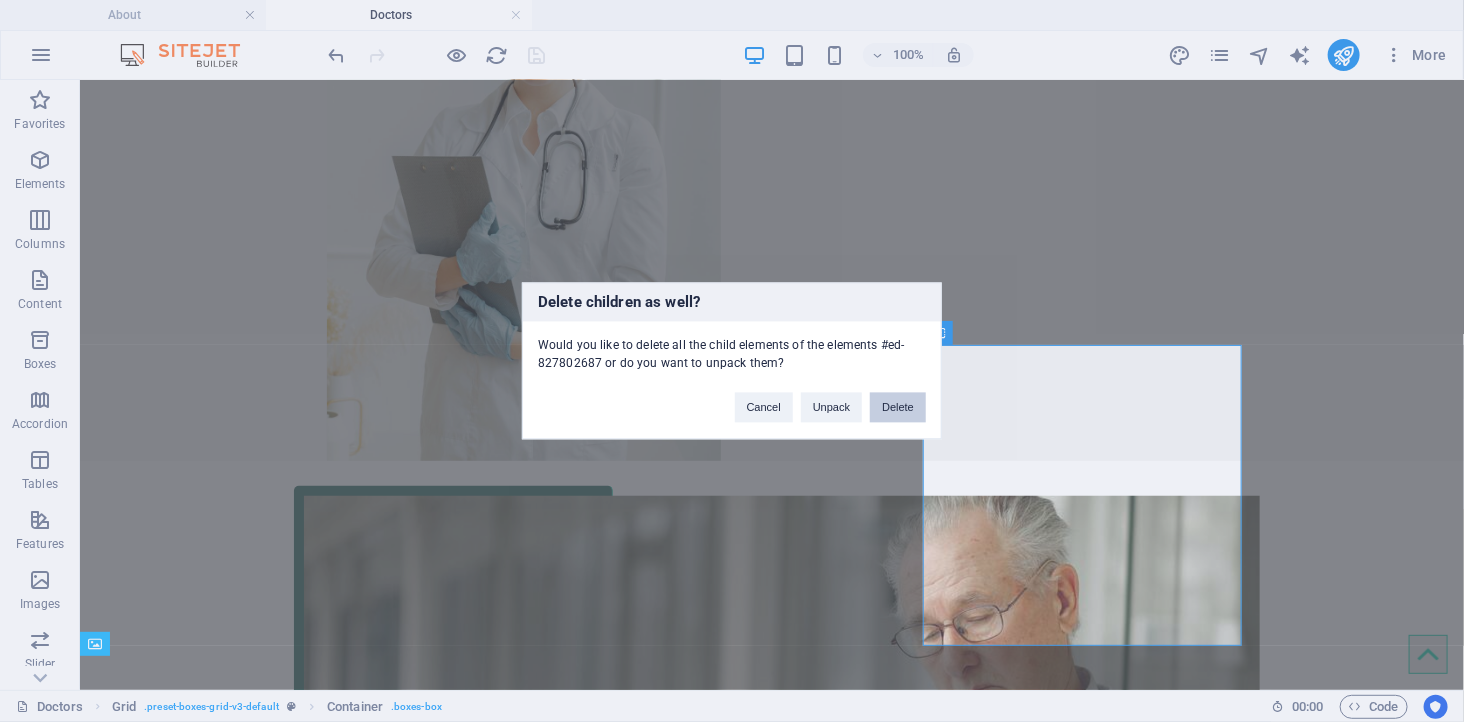 click on "Delete" at bounding box center (898, 408) 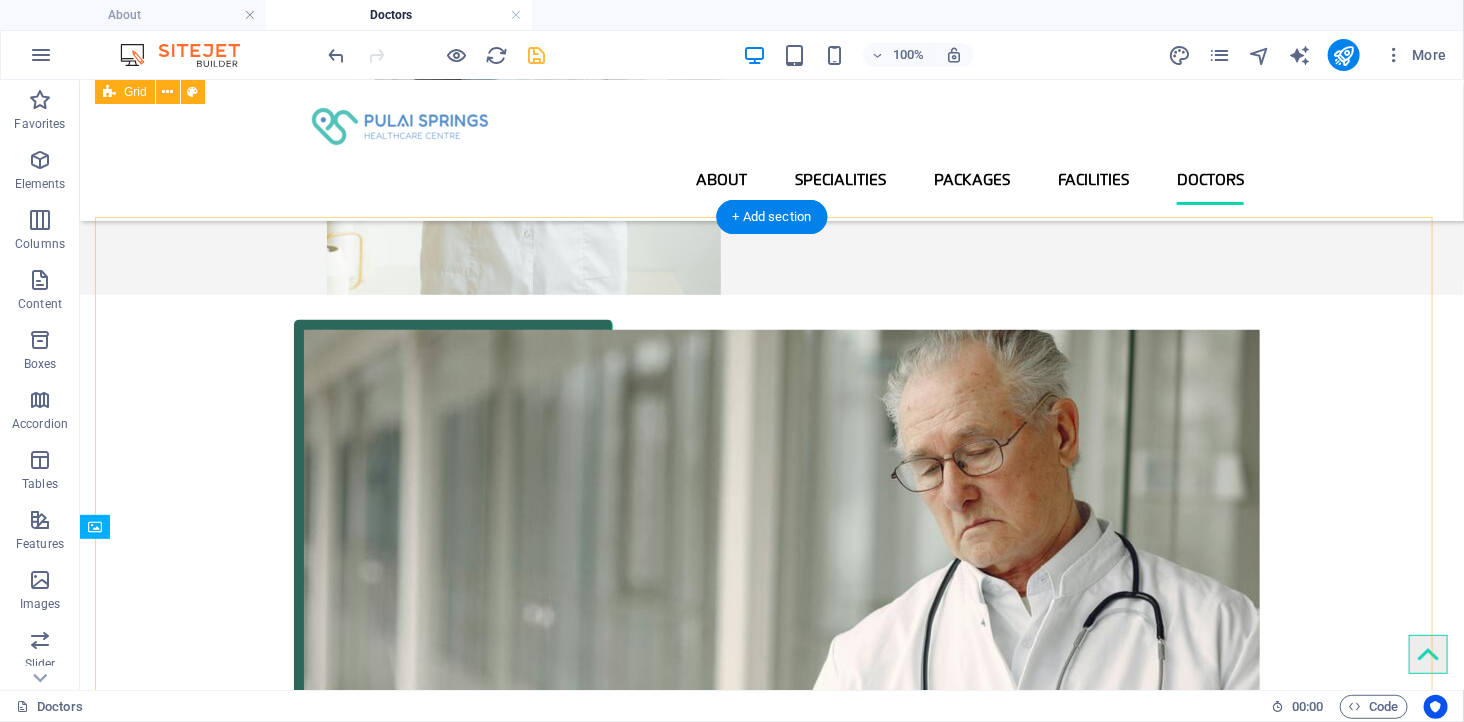 scroll, scrollTop: 555, scrollLeft: 0, axis: vertical 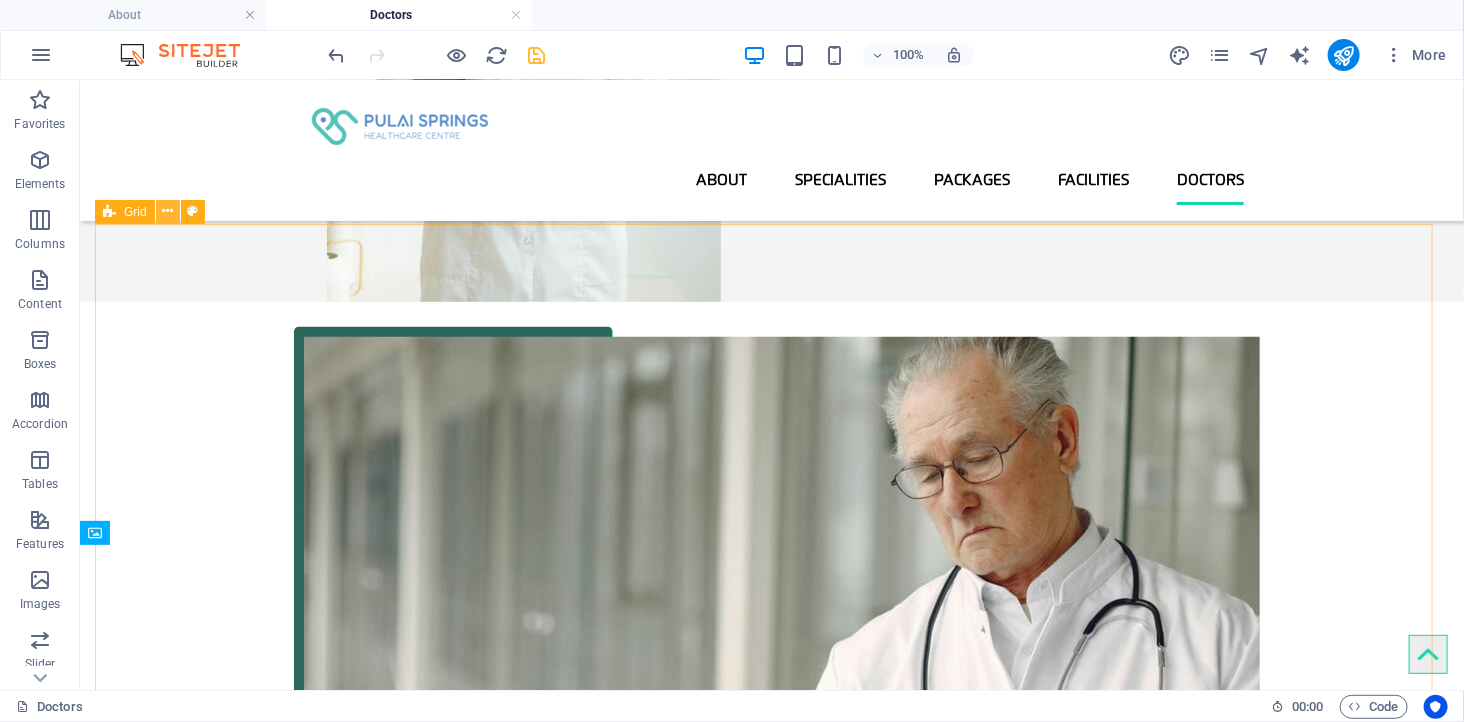 click at bounding box center [167, 211] 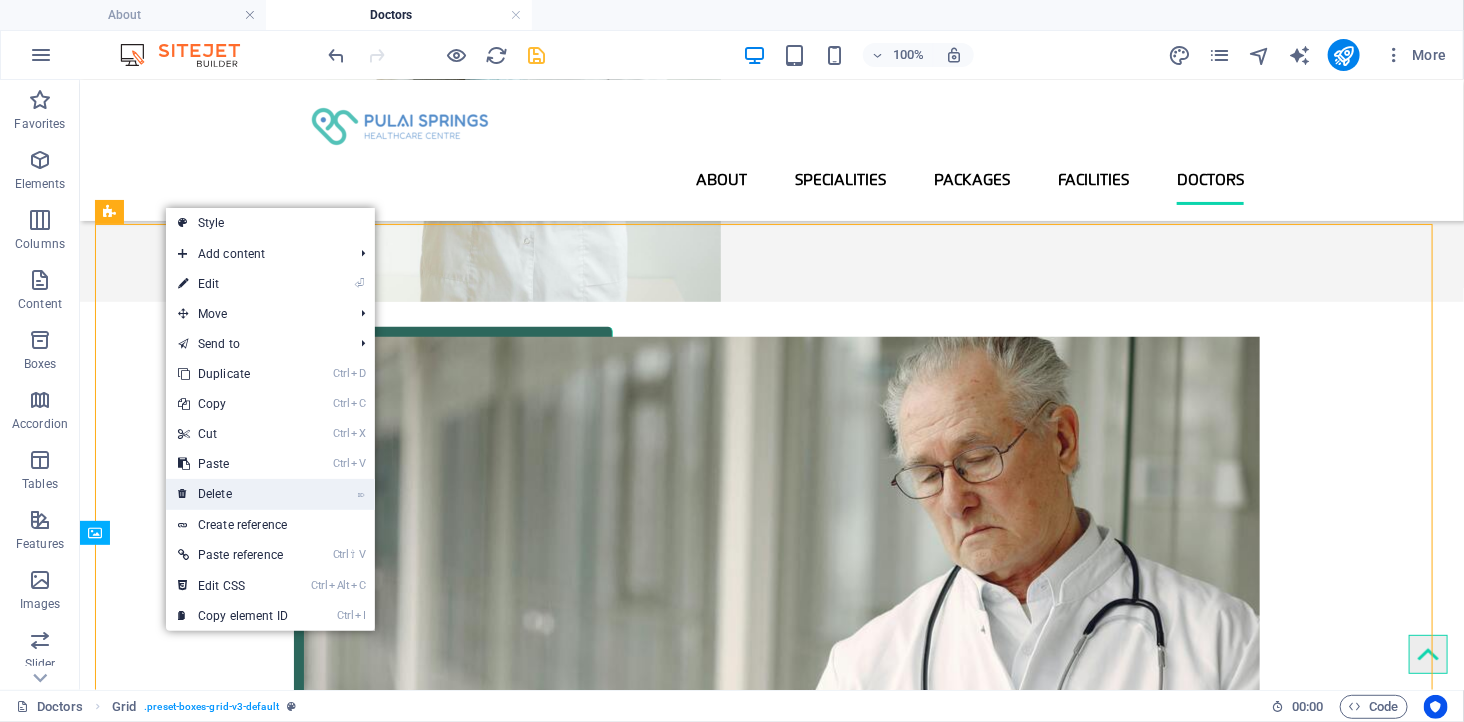 click on "⌦  Delete" at bounding box center (233, 494) 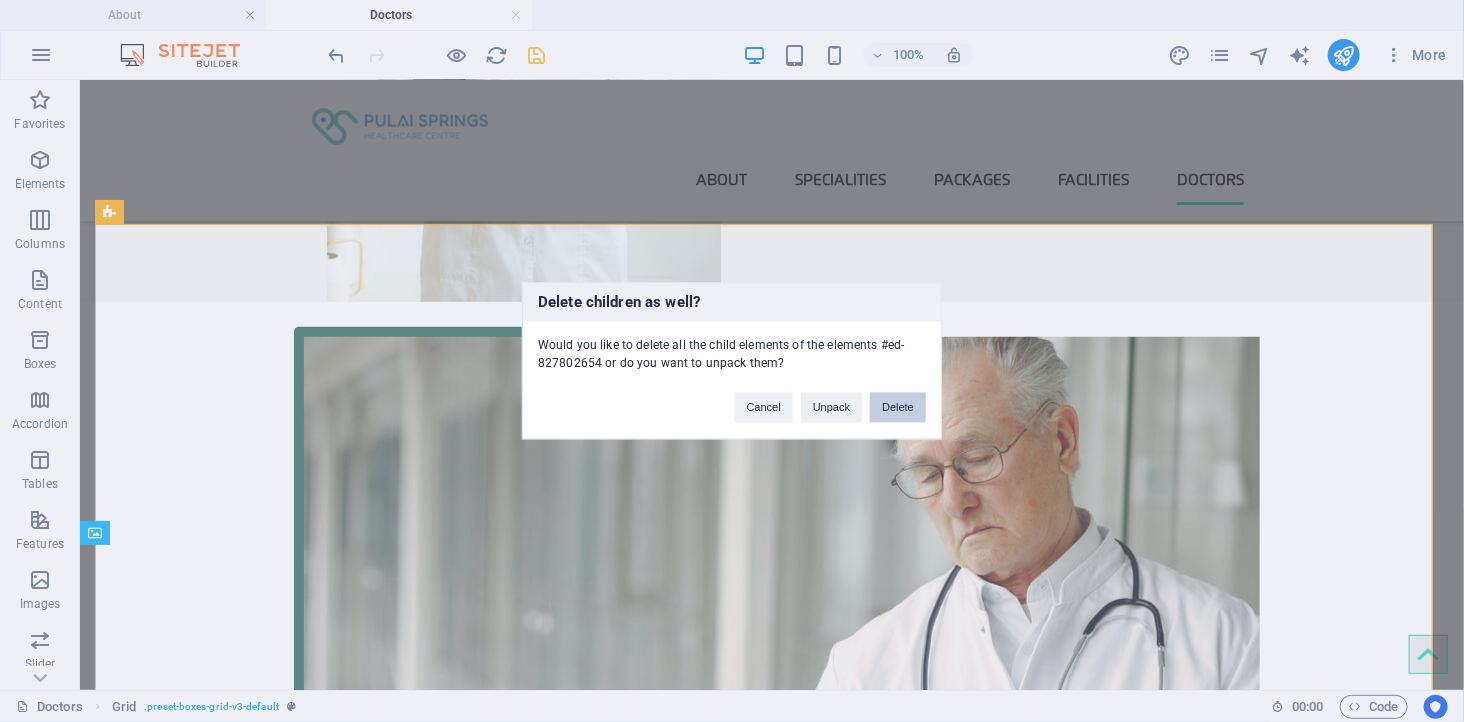 click on "Delete" at bounding box center [898, 408] 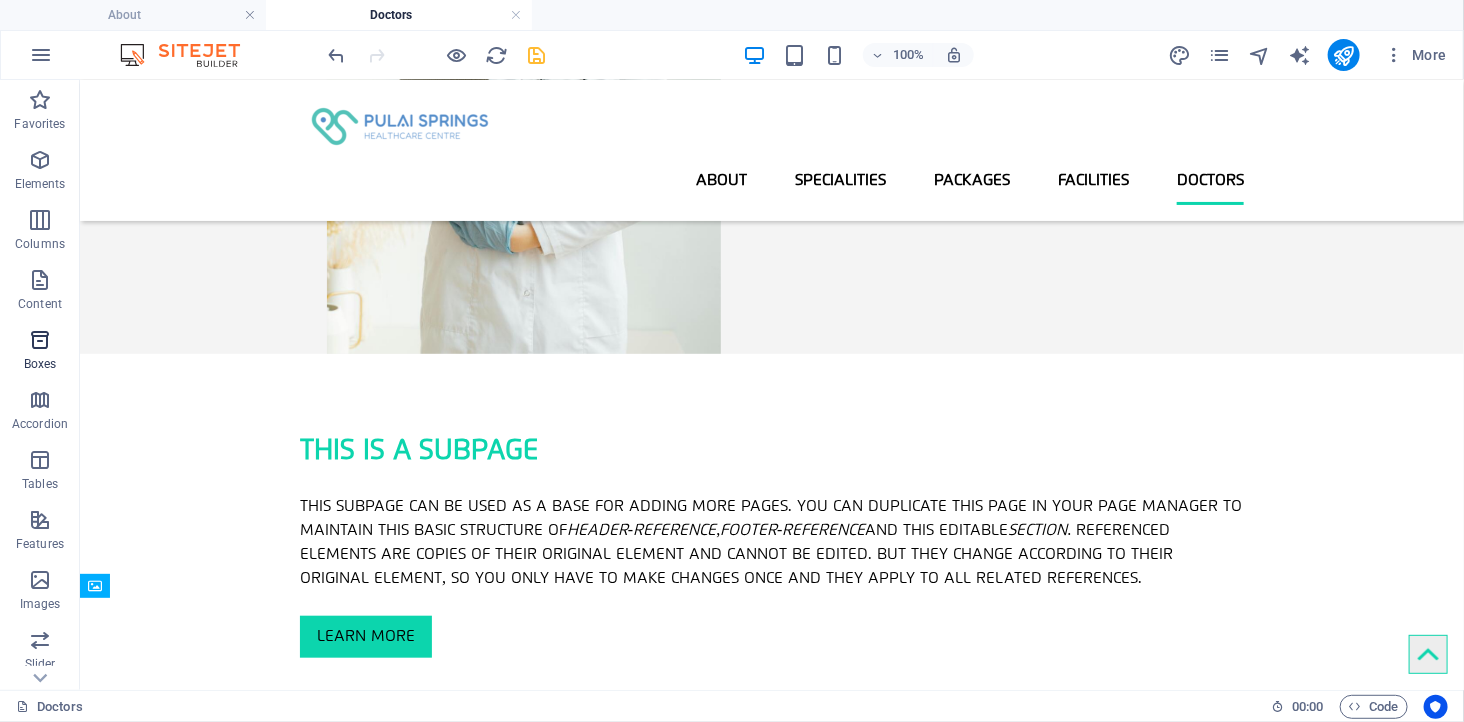 click on "Boxes" at bounding box center [40, 364] 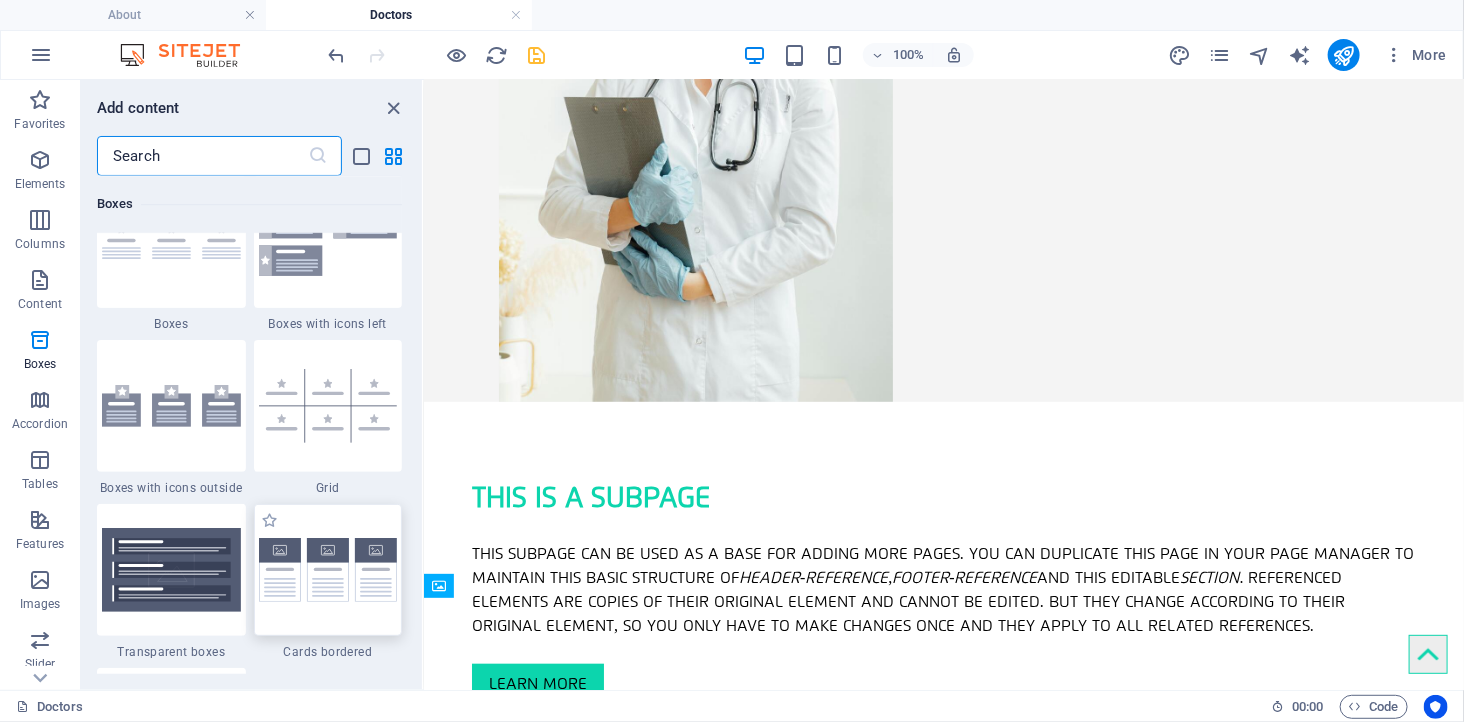 scroll, scrollTop: 5960, scrollLeft: 0, axis: vertical 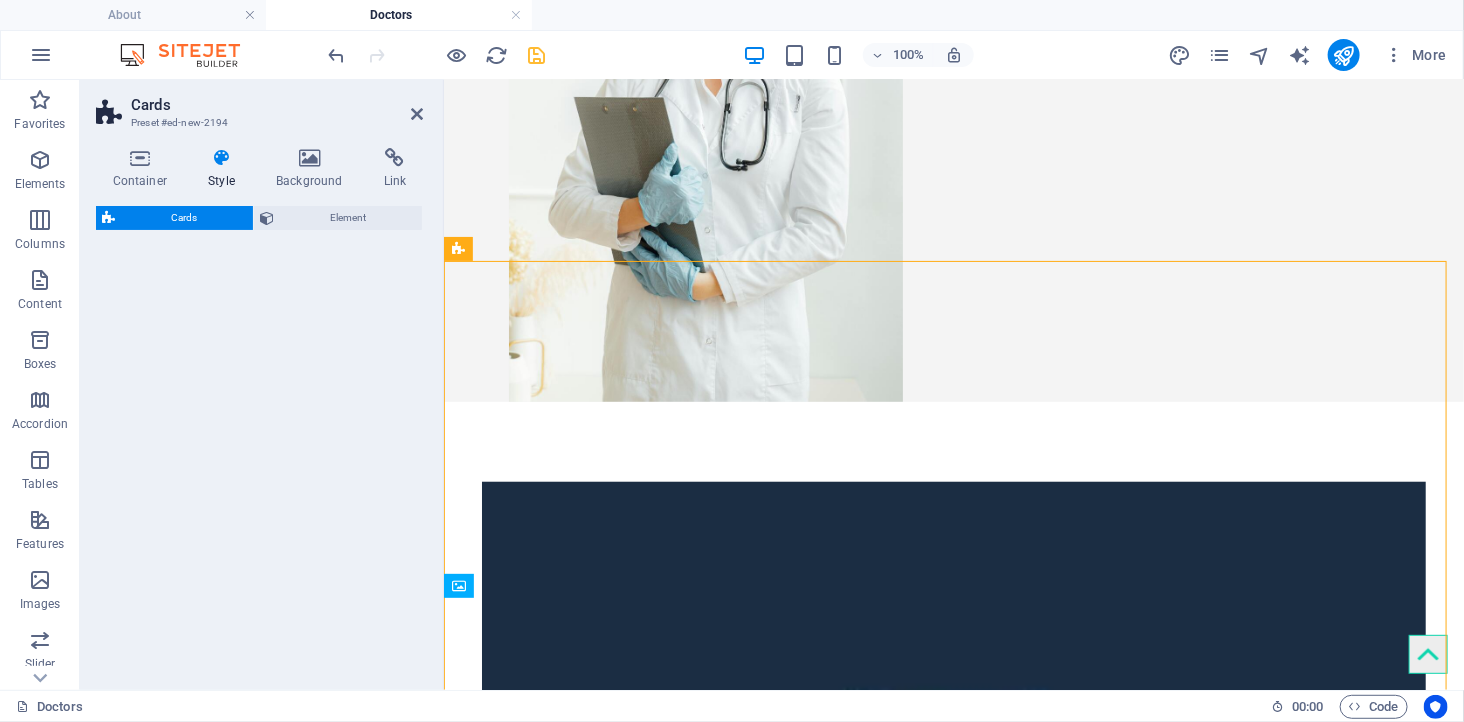 select on "rem" 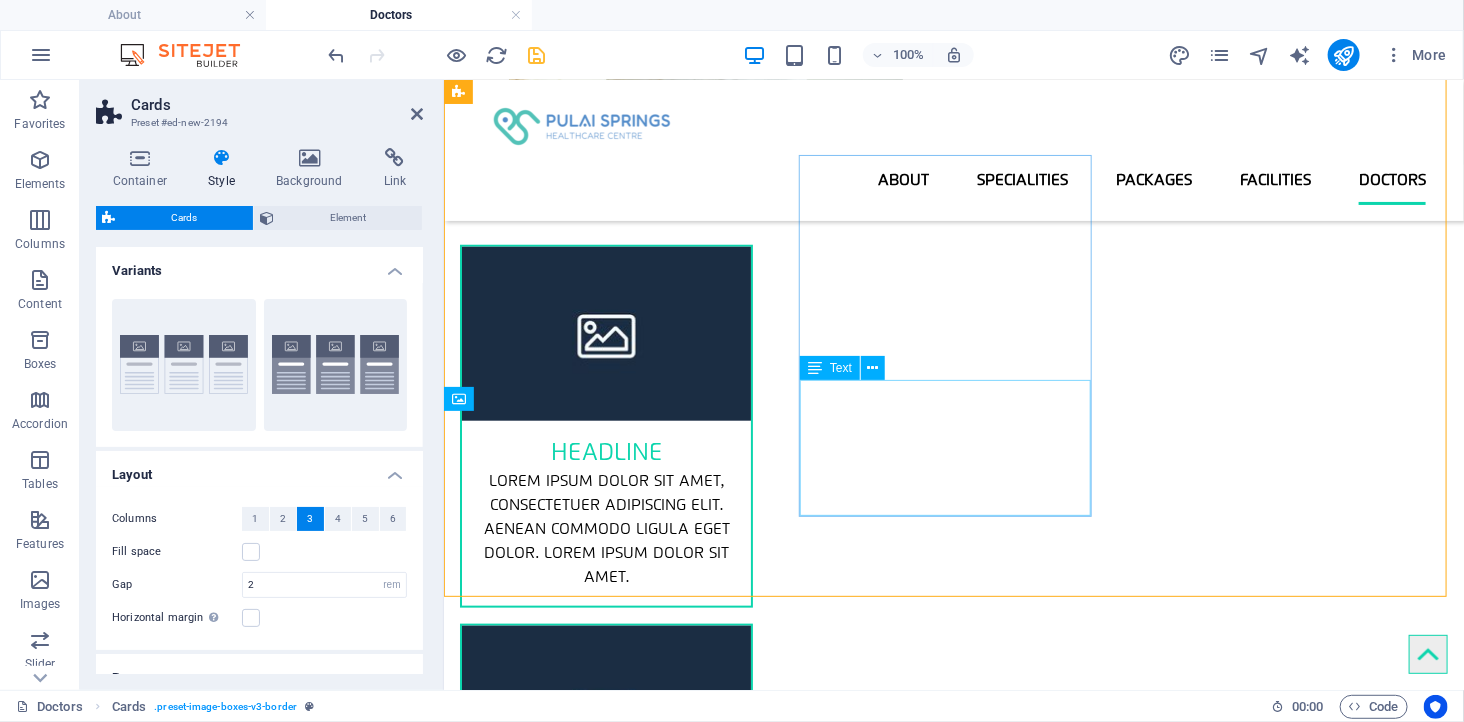 scroll, scrollTop: 470, scrollLeft: 0, axis: vertical 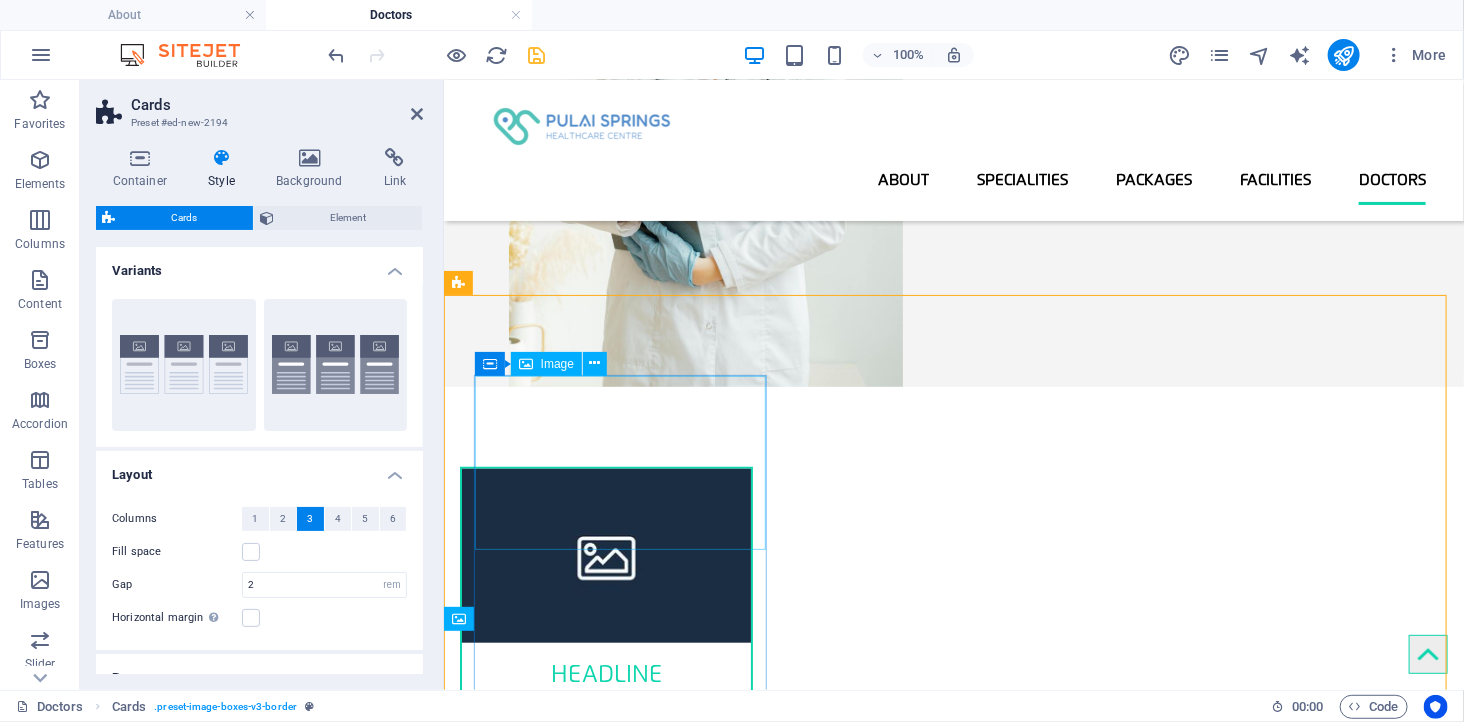 click at bounding box center (605, 555) 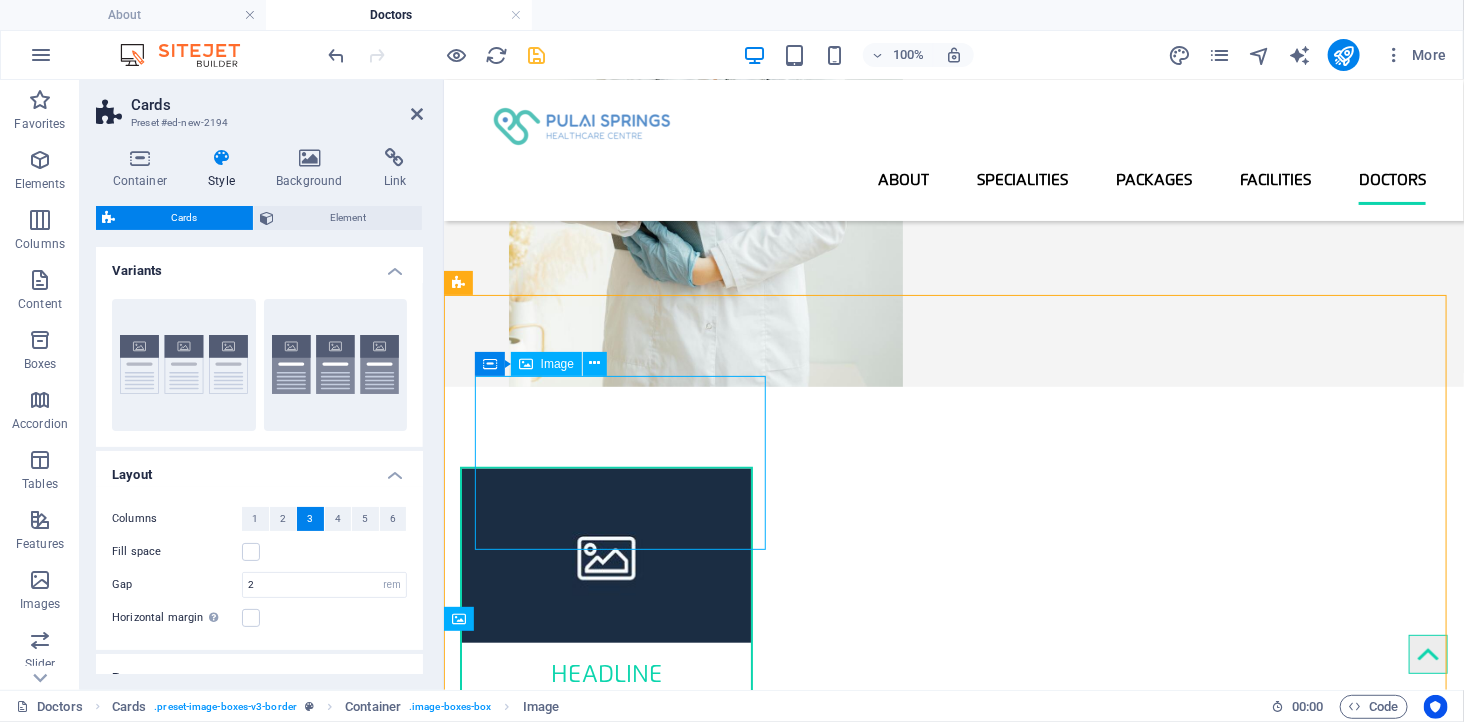 click at bounding box center (605, 555) 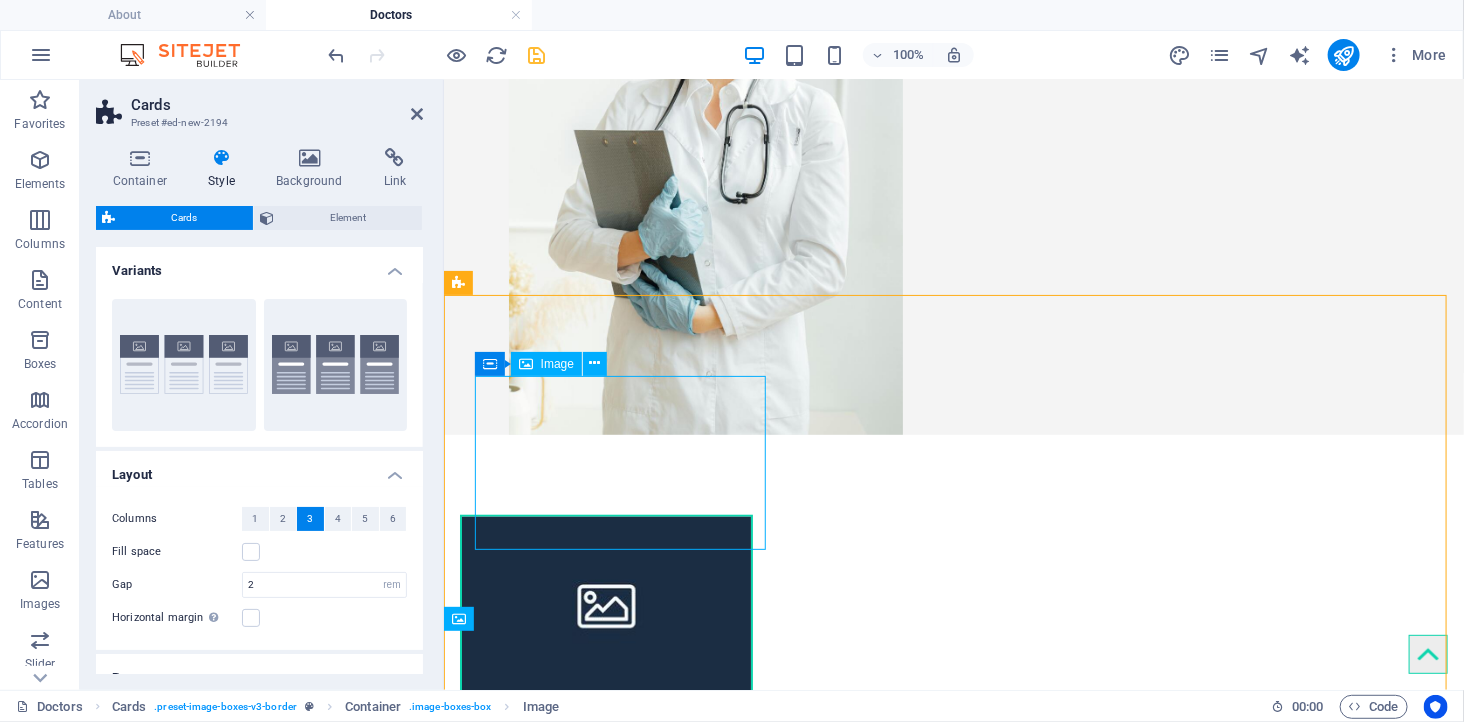 select on "%" 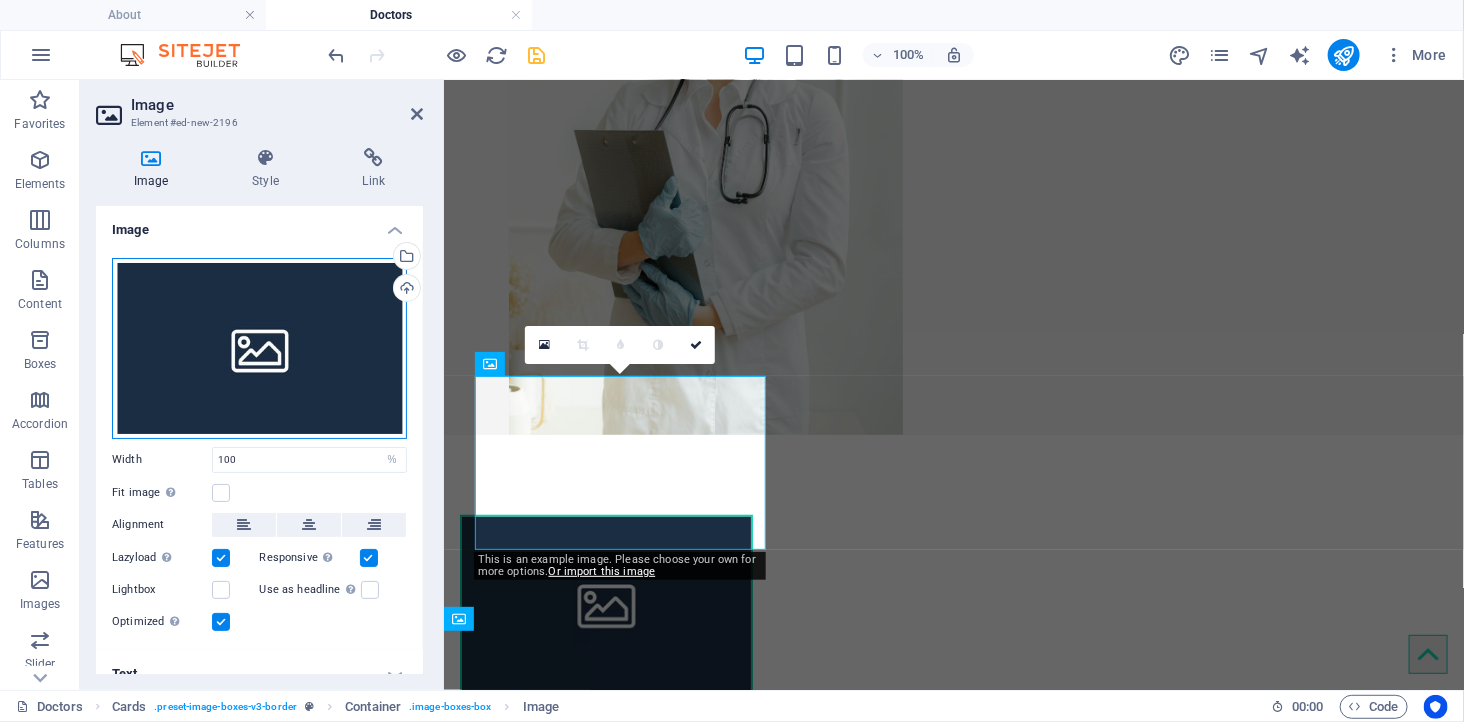 click on "Drag files here, click to choose files or select files from Files or our free stock photos & videos" at bounding box center [259, 348] 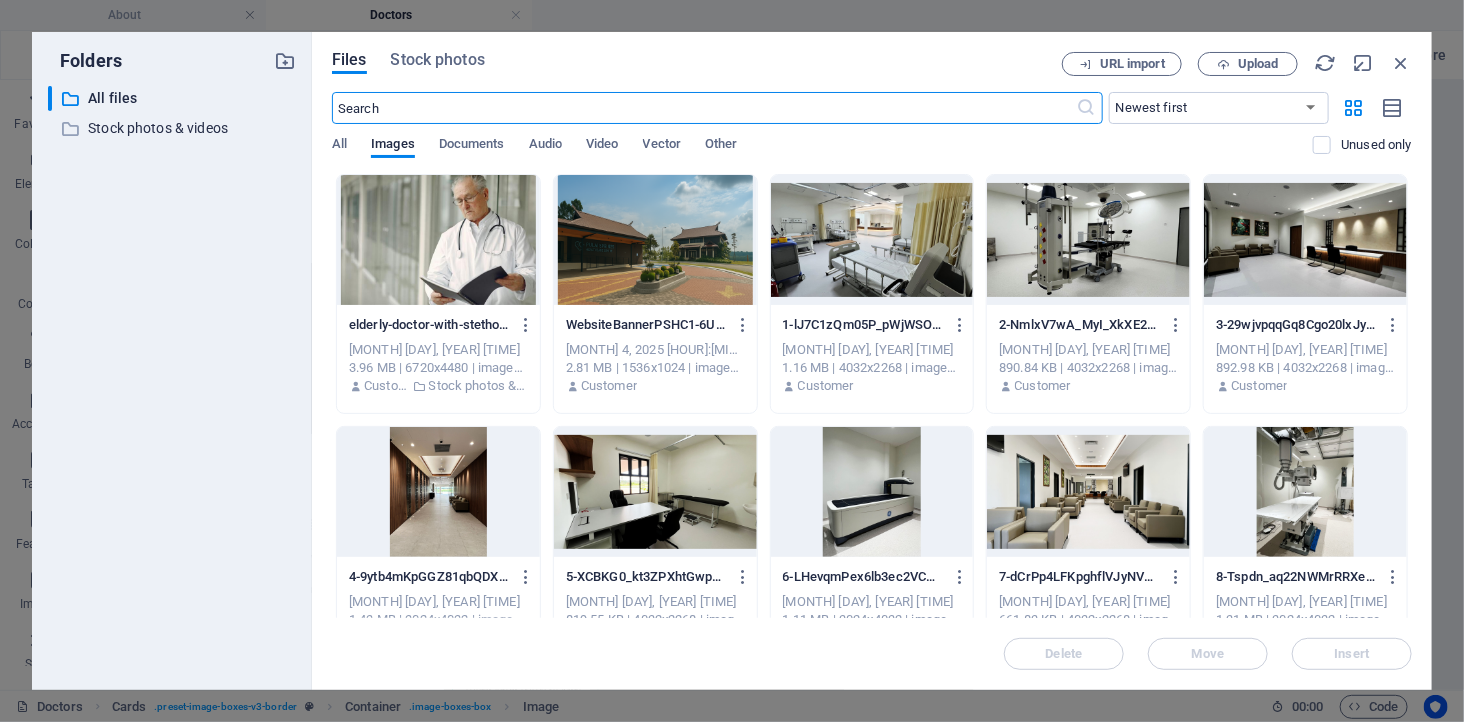 click at bounding box center (438, 240) 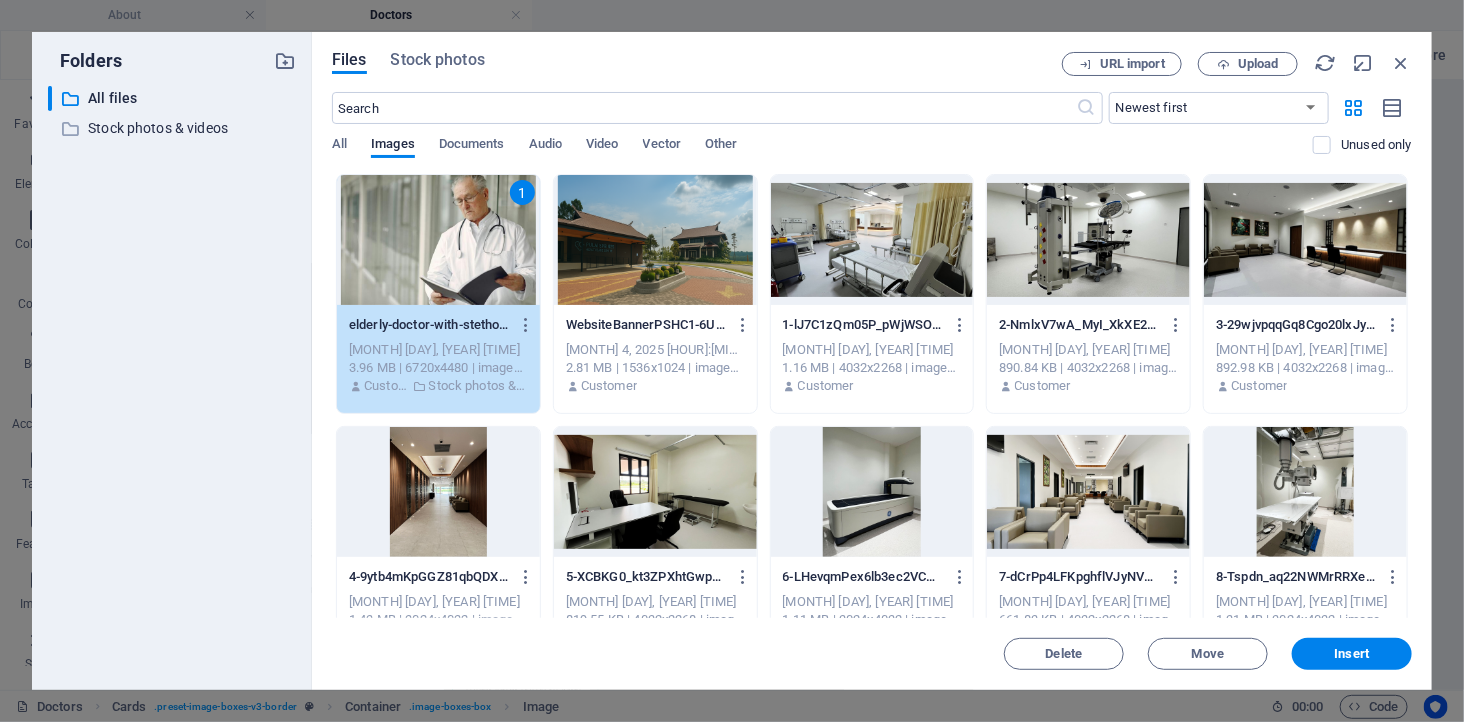 click on "1" at bounding box center (438, 240) 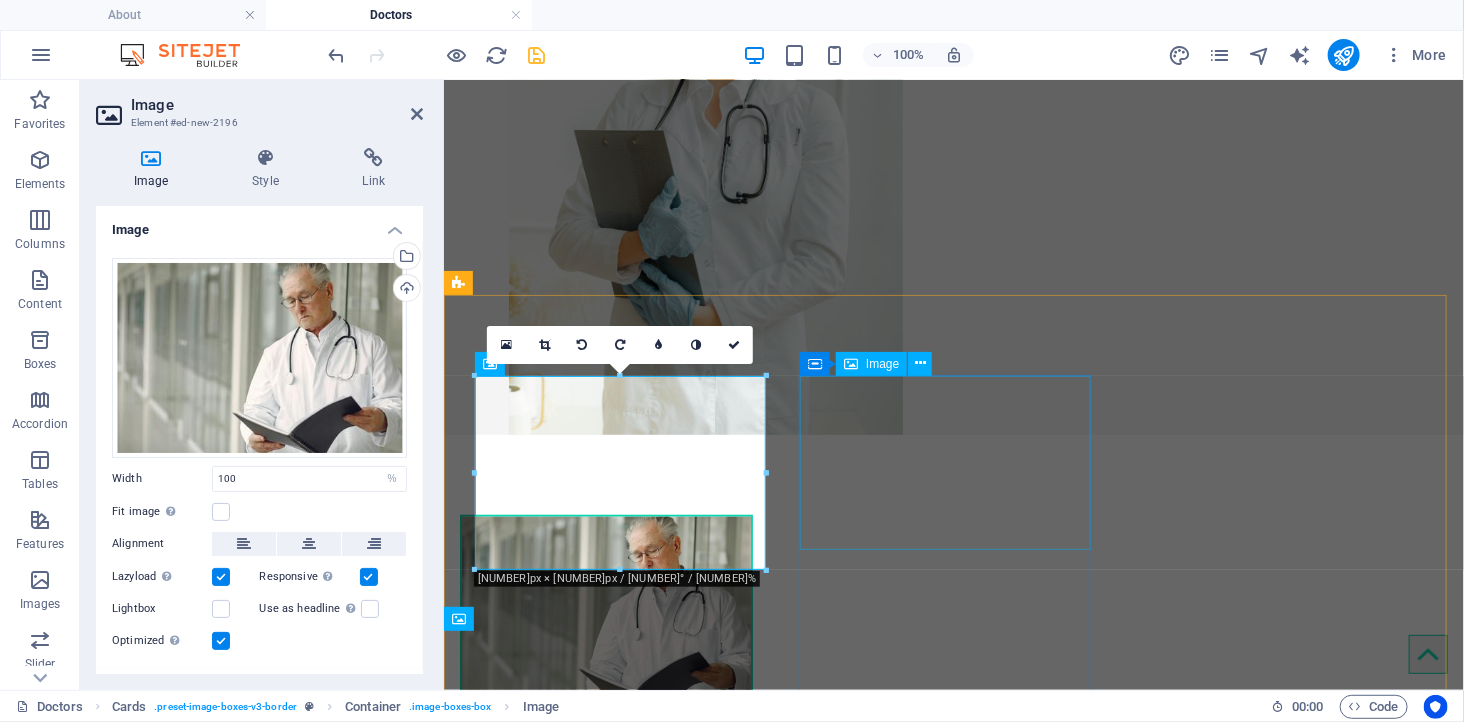 click at bounding box center [605, 1002] 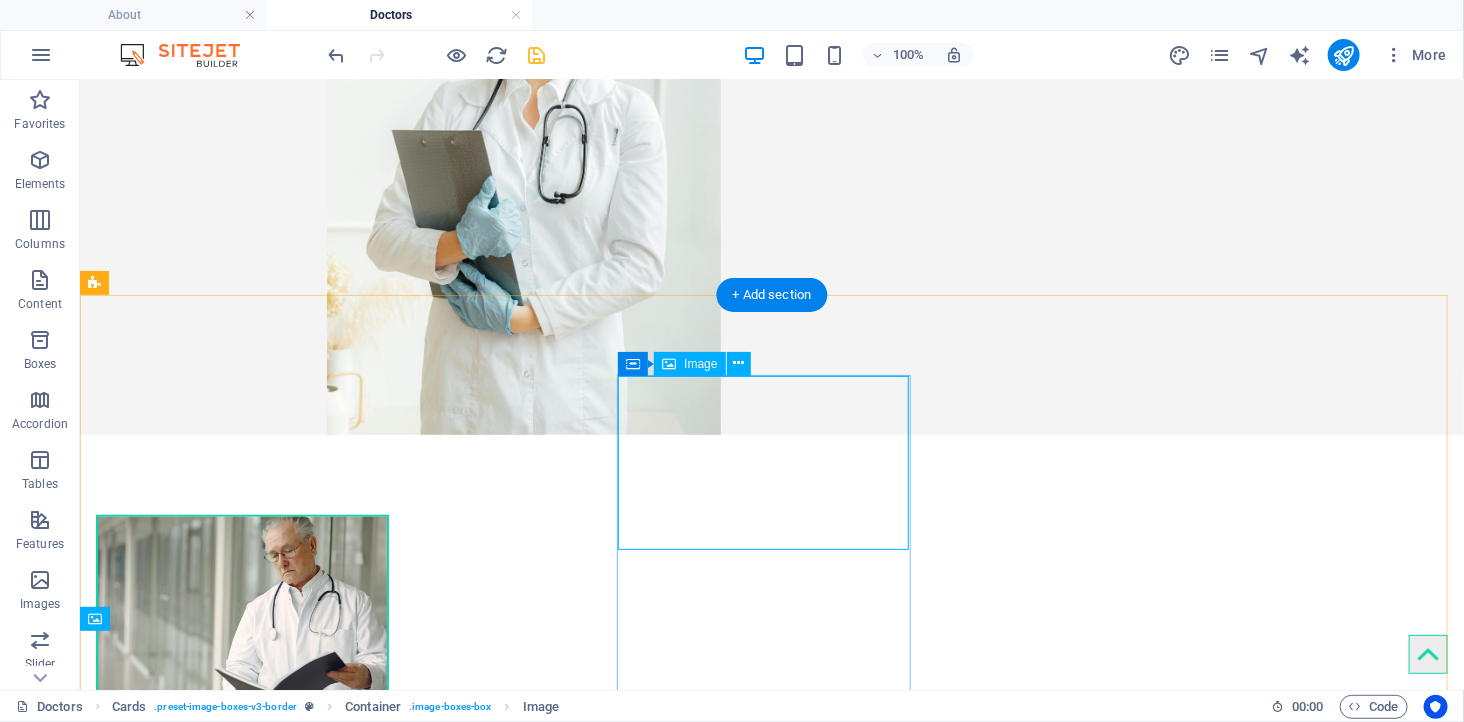 click at bounding box center (241, 1001) 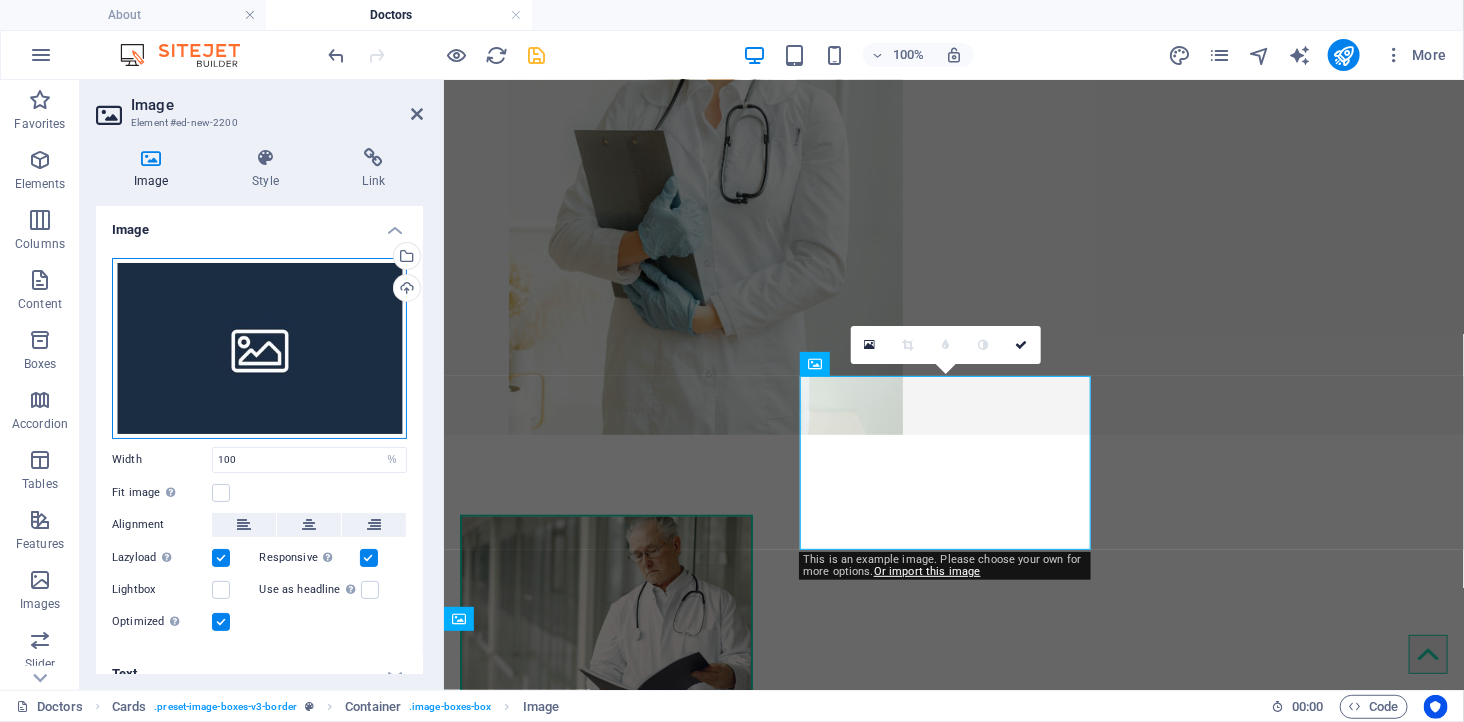 click on "Drag files here, click to choose files or select files from Files or our free stock photos & videos" at bounding box center (259, 348) 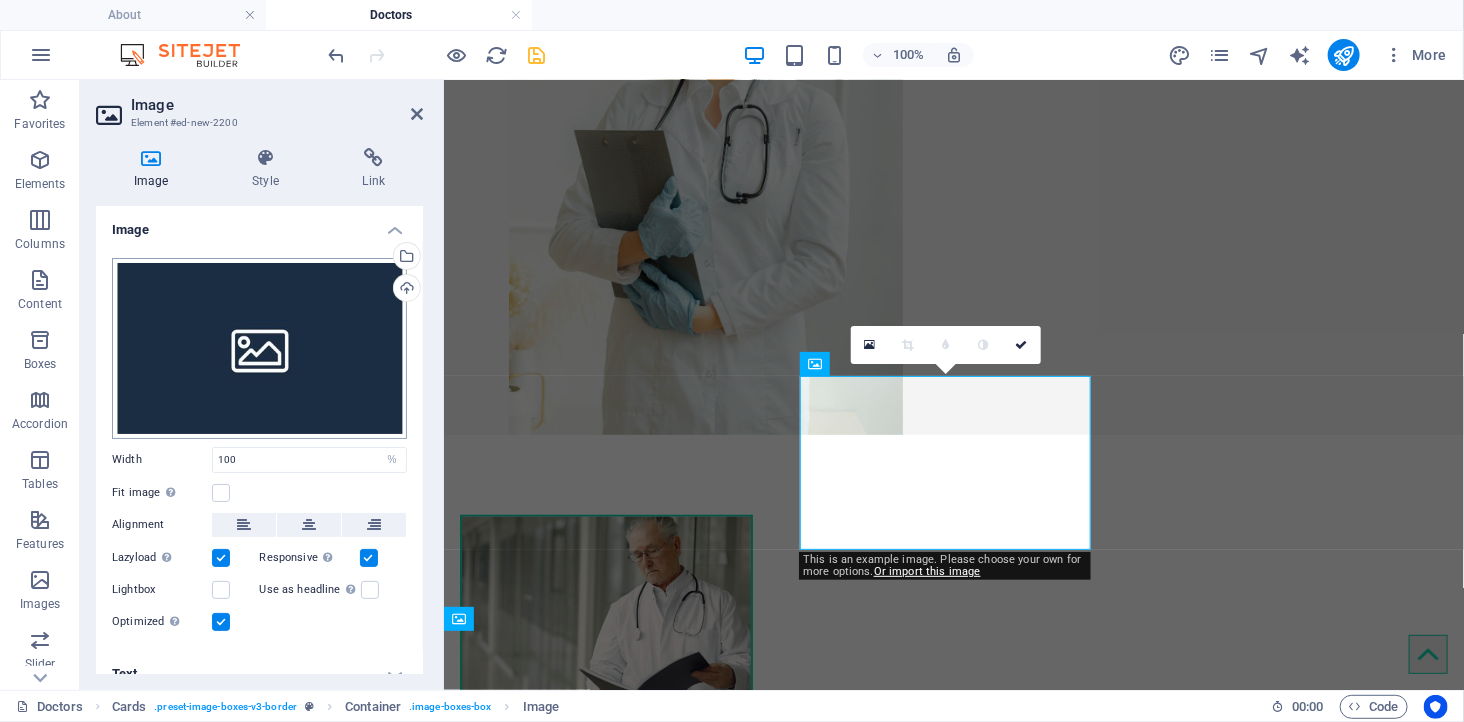 click on "Drag files here, click to choose files or select files from Files or our free stock photos & videos Select files from the file manager, stock photos, or upload file(s) Upload Width 100 Default auto" at bounding box center (732, 361) 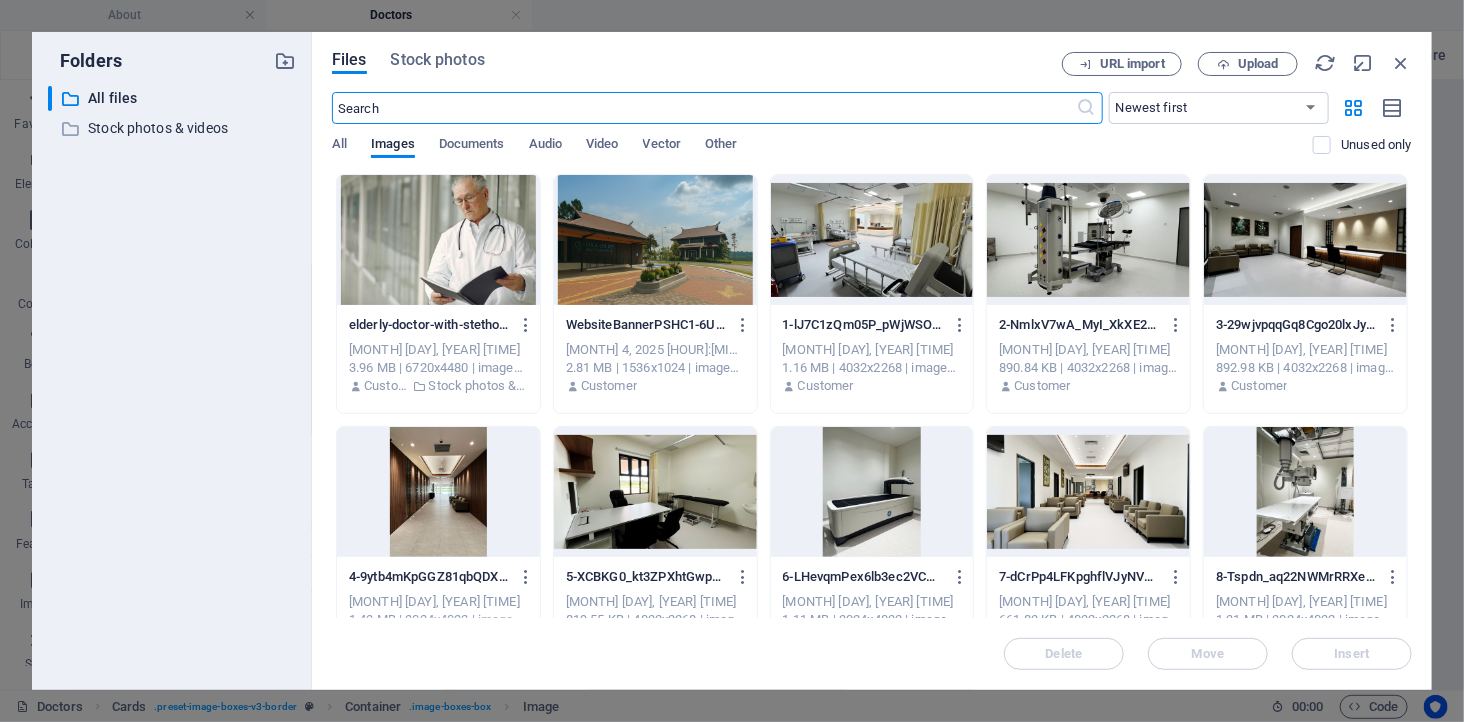 click at bounding box center (438, 240) 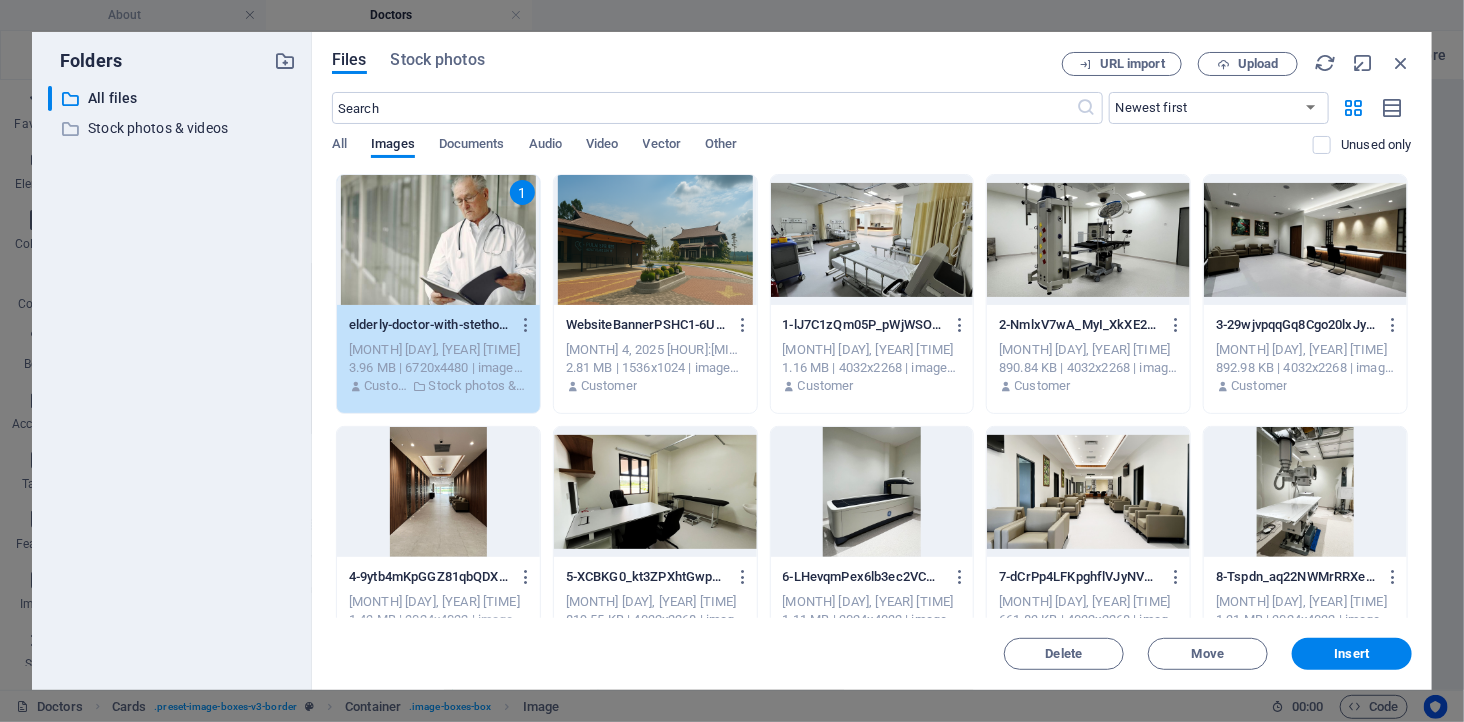 click on "1" at bounding box center (438, 240) 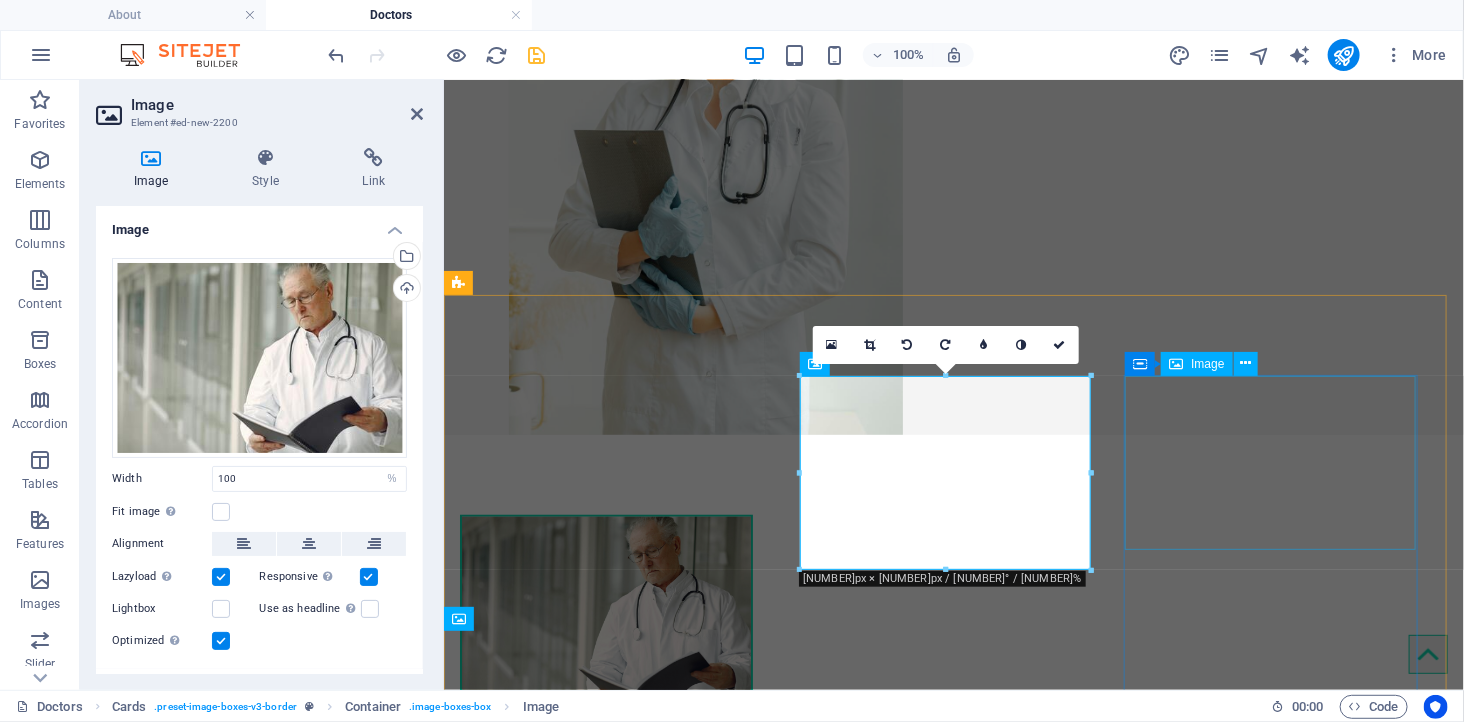 click at bounding box center (605, 1400) 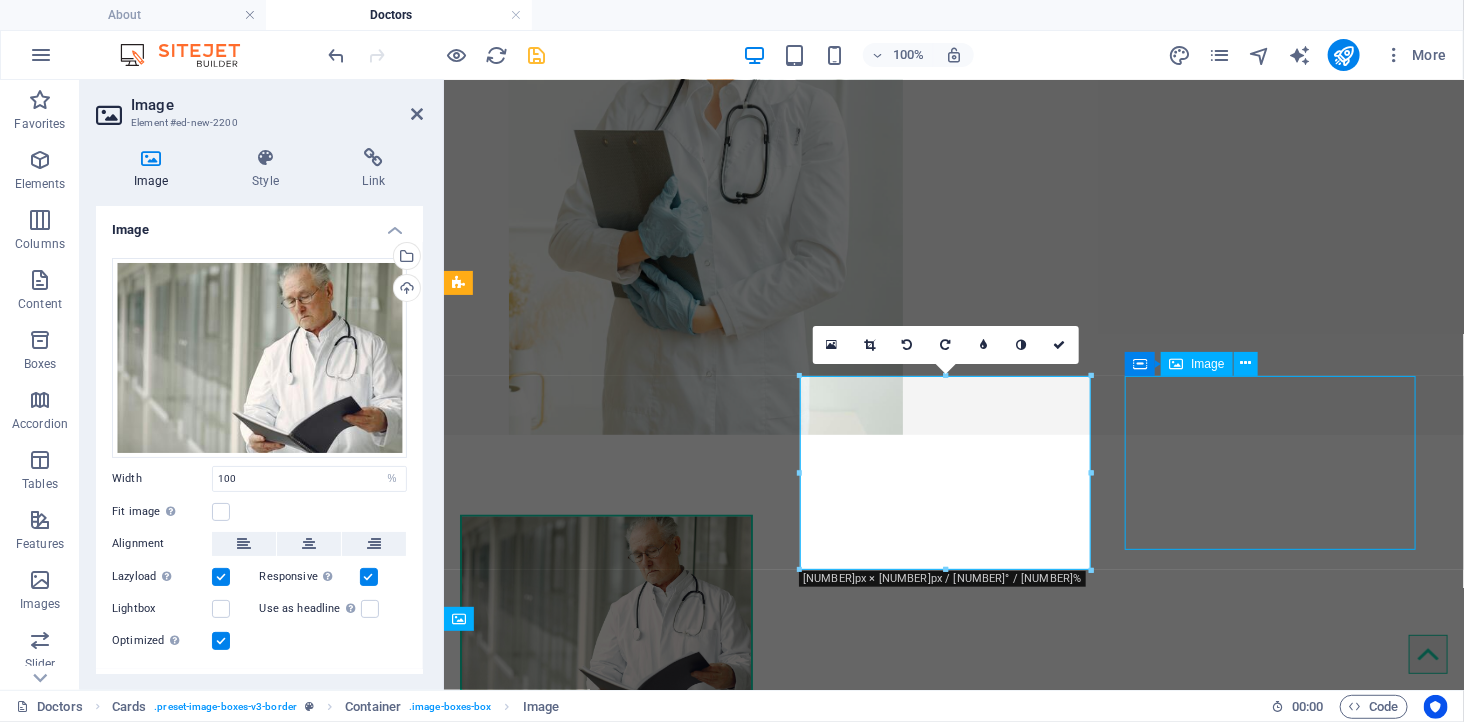click at bounding box center [605, 1400] 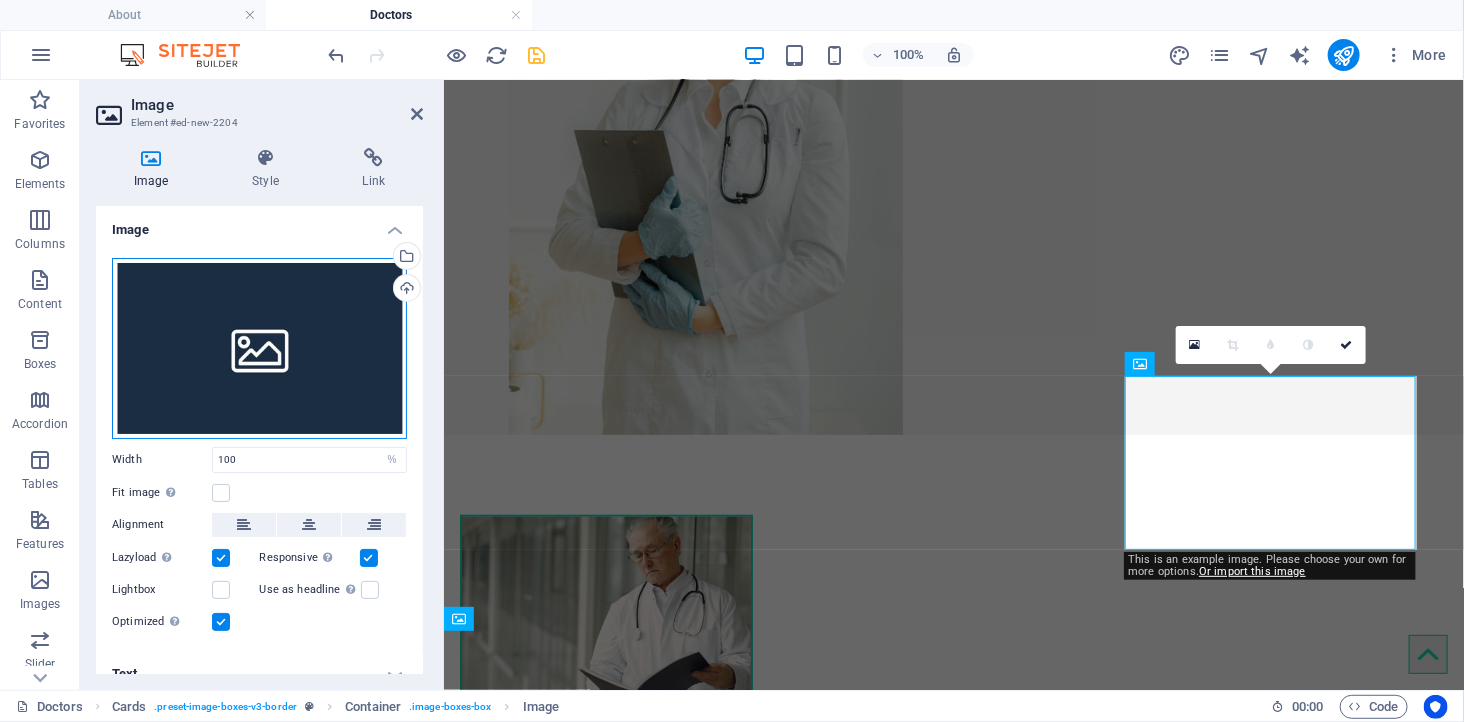 click on "Drag files here, click to choose files or select files from Files or our free stock photos & videos" at bounding box center (259, 348) 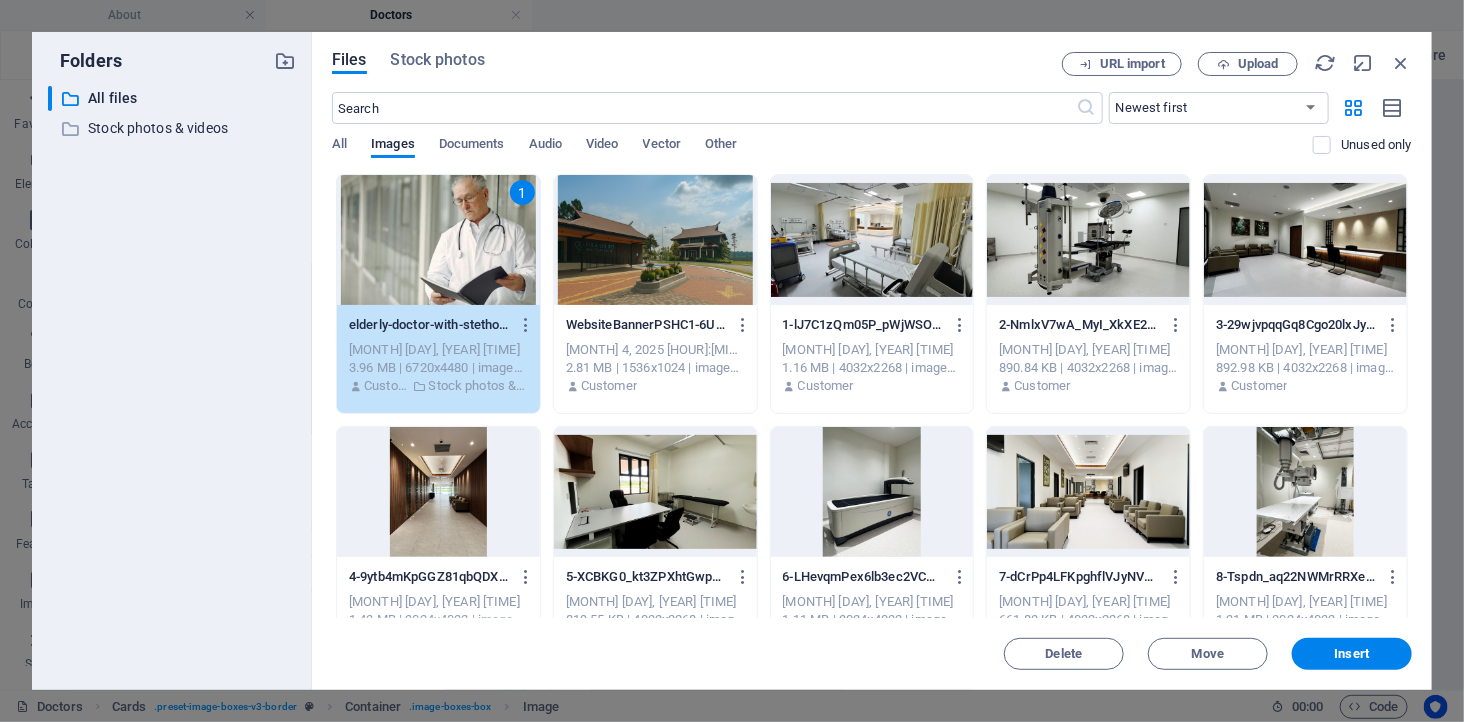 click on "1" at bounding box center (438, 240) 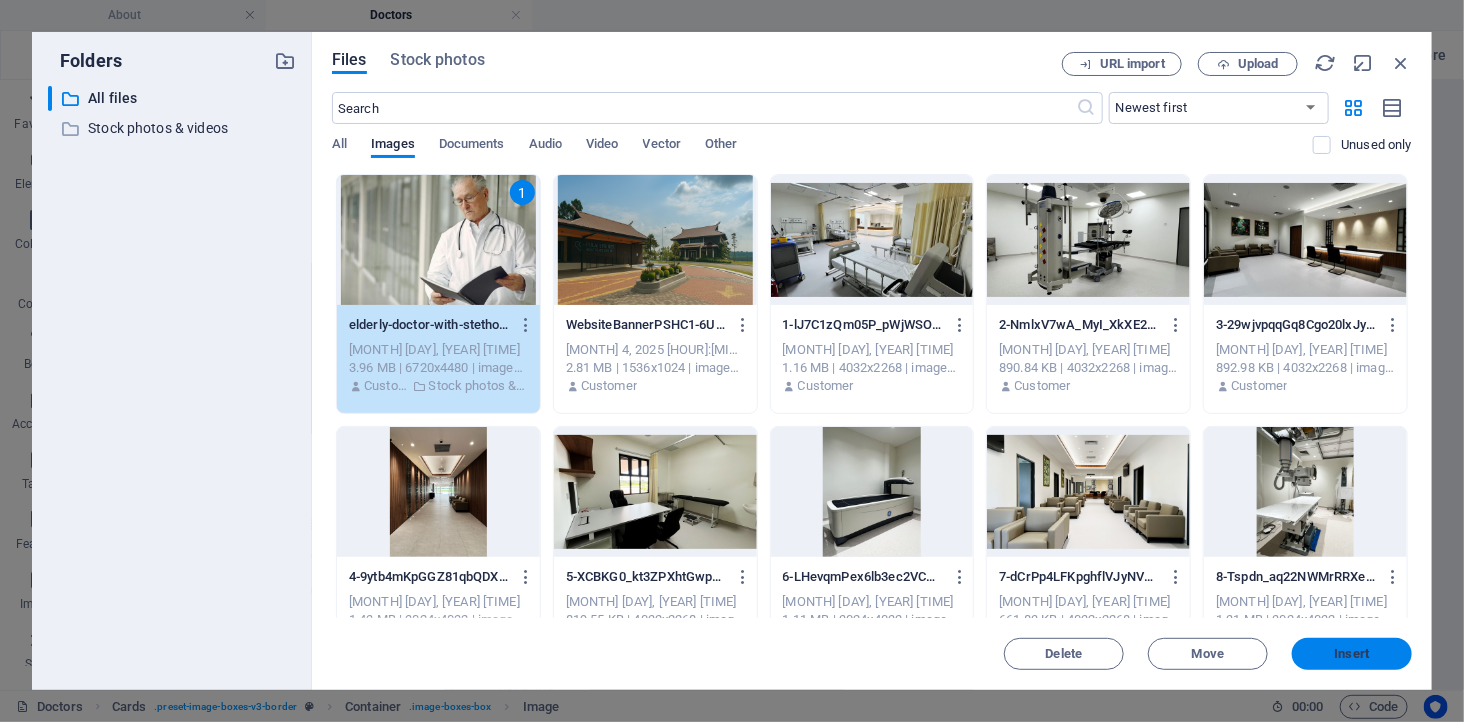 click on "Insert" at bounding box center (1352, 654) 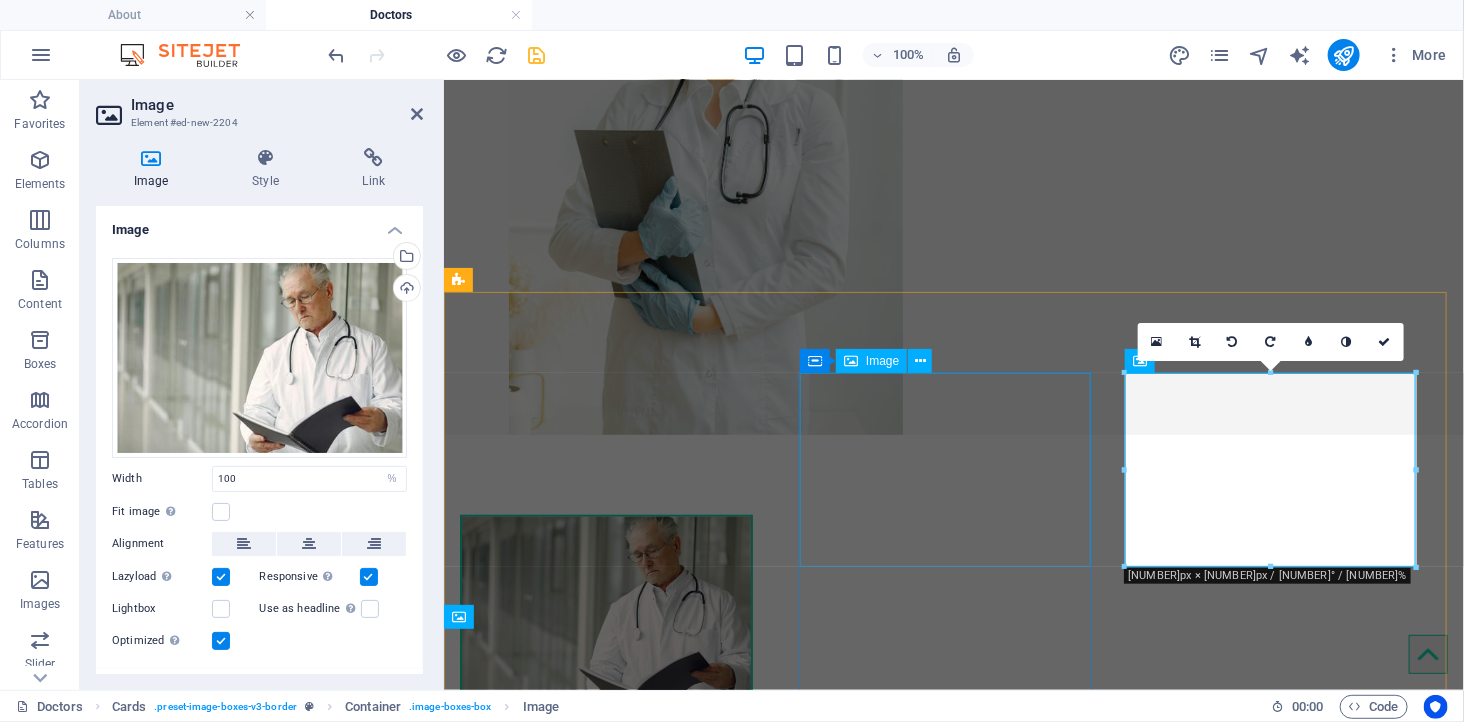 scroll, scrollTop: 692, scrollLeft: 0, axis: vertical 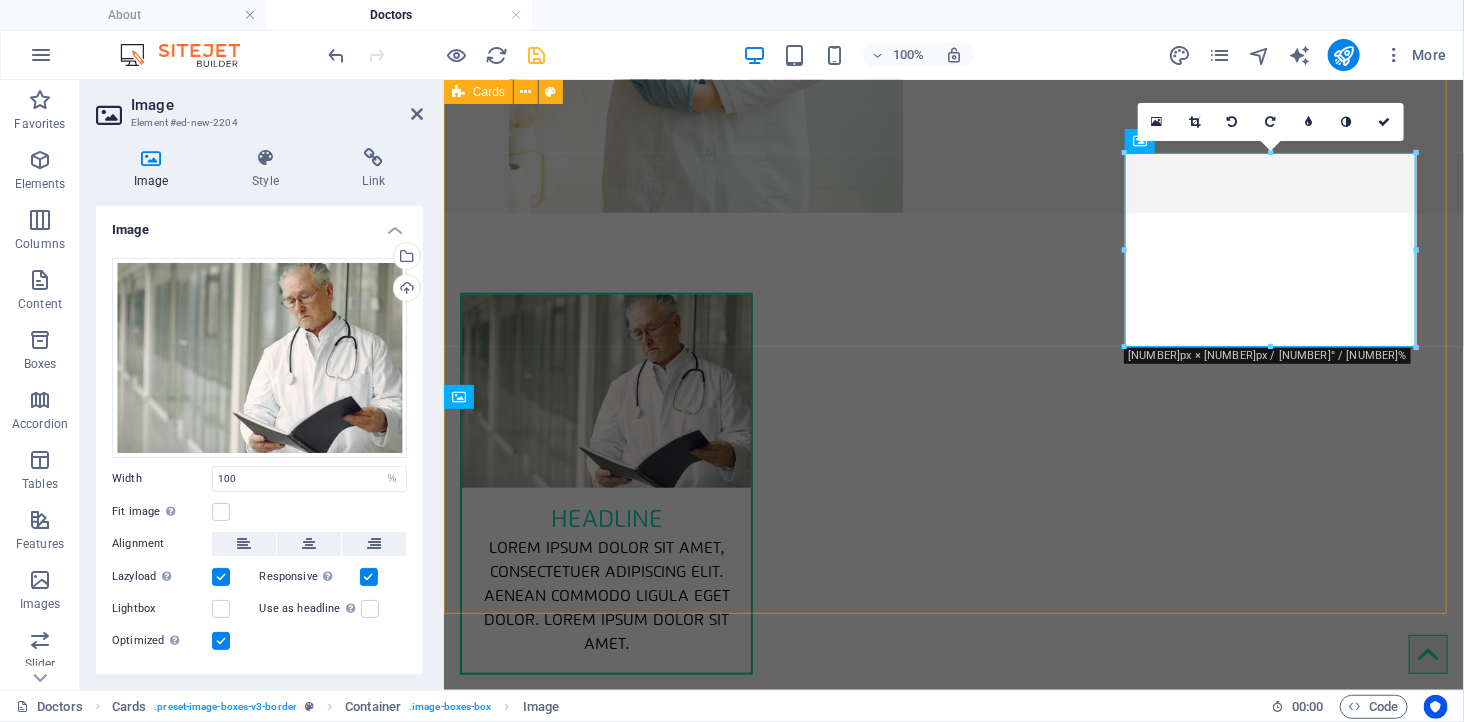 click on "Headline Lorem ipsum dolor sit amet, consectetuer adipiscing elit. Aenean commodo ligula eget dolor. Lorem ipsum dolor sit amet. Headline Lorem ipsum dolor sit amet, consectetuer adipiscing elit. Aenean commodo ligula eget dolor. Lorem ipsum dolor sit amet. Headline Lorem ipsum dolor sit amet, consectetuer adipiscing elit. Aenean commodo ligula eget dolor. Lorem ipsum dolor sit amet." at bounding box center (953, 881) 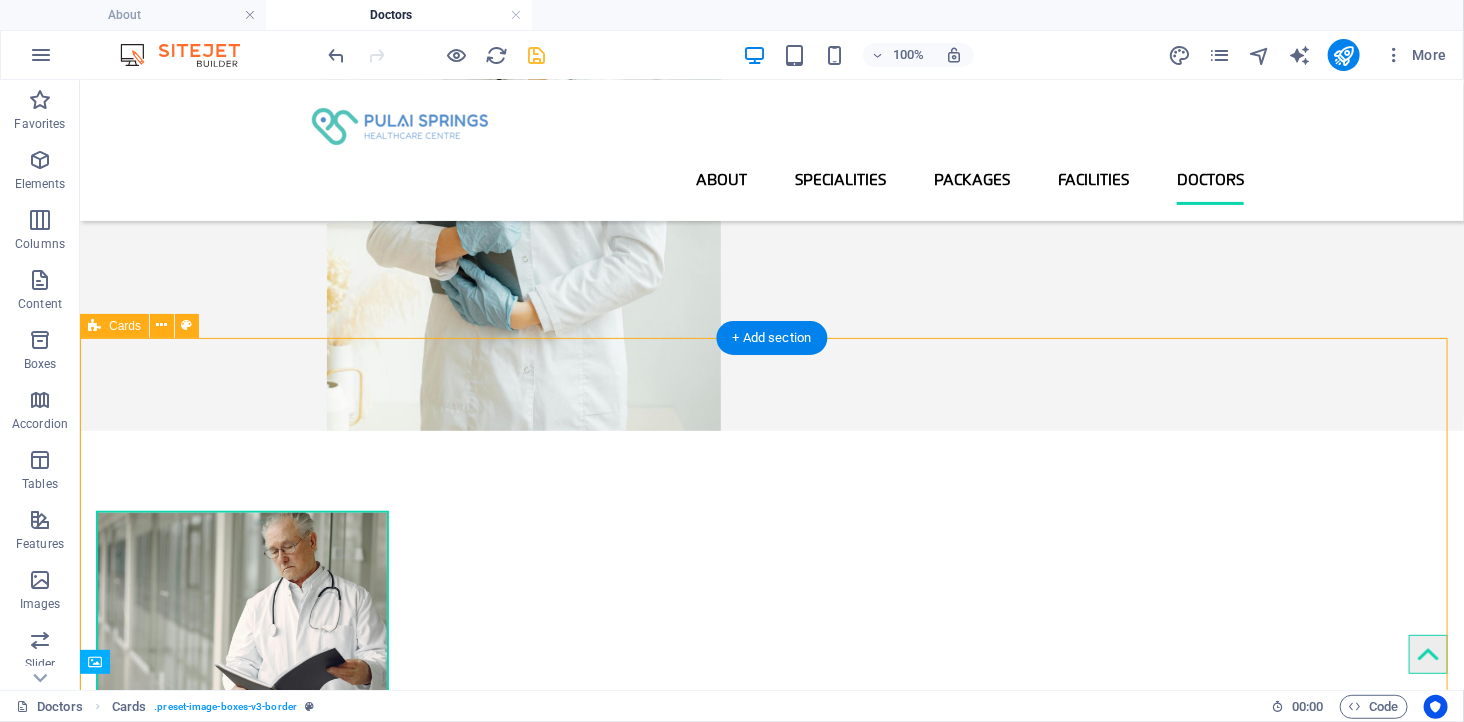 scroll, scrollTop: 358, scrollLeft: 0, axis: vertical 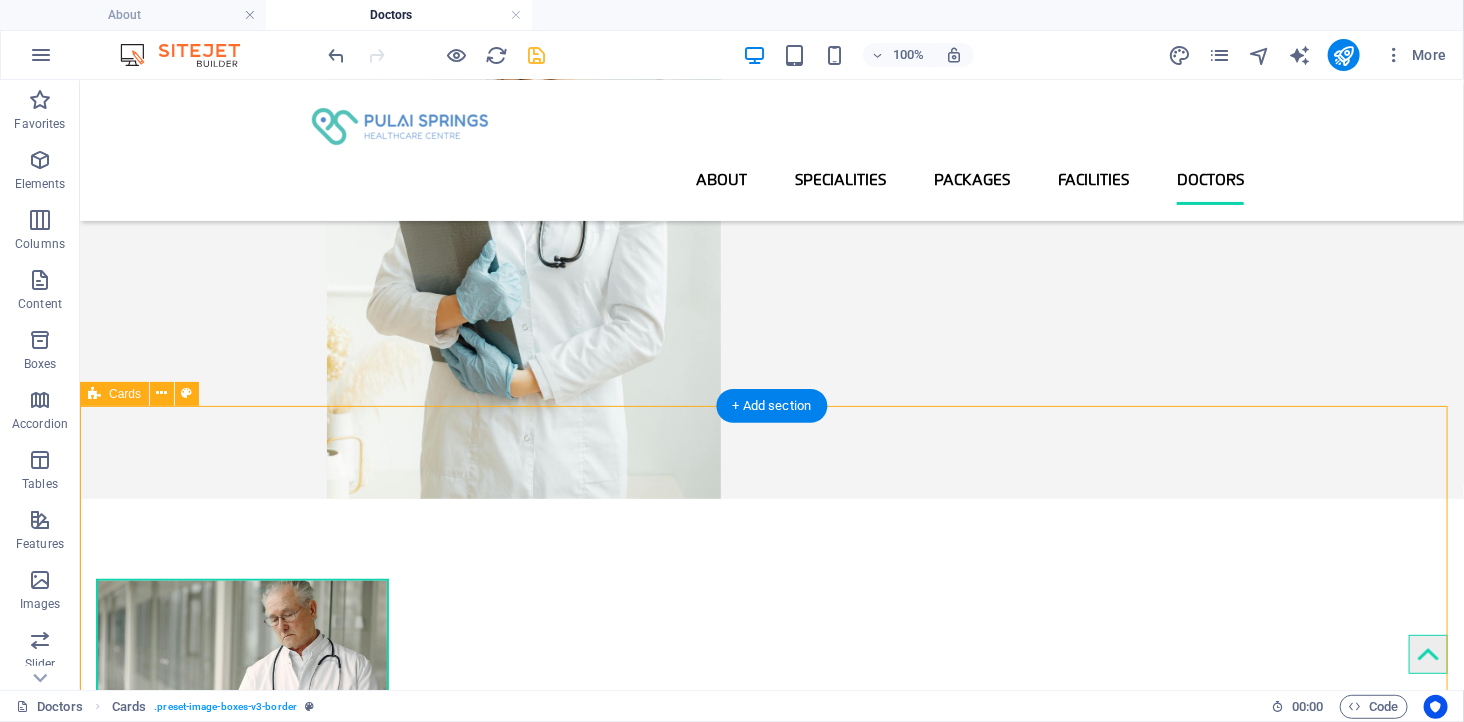 click on "Headline Lorem ipsum dolor sit amet, consectetuer adipiscing elit. Aenean commodo ligula eget dolor. Lorem ipsum dolor sit amet. Headline Lorem ipsum dolor sit amet, consectetuer adipiscing elit. Aenean commodo ligula eget dolor. Lorem ipsum dolor sit amet. Headline Lorem ipsum dolor sit amet, consectetuer adipiscing elit. Aenean commodo ligula eget dolor. Lorem ipsum dolor sit amet." at bounding box center (771, 1167) 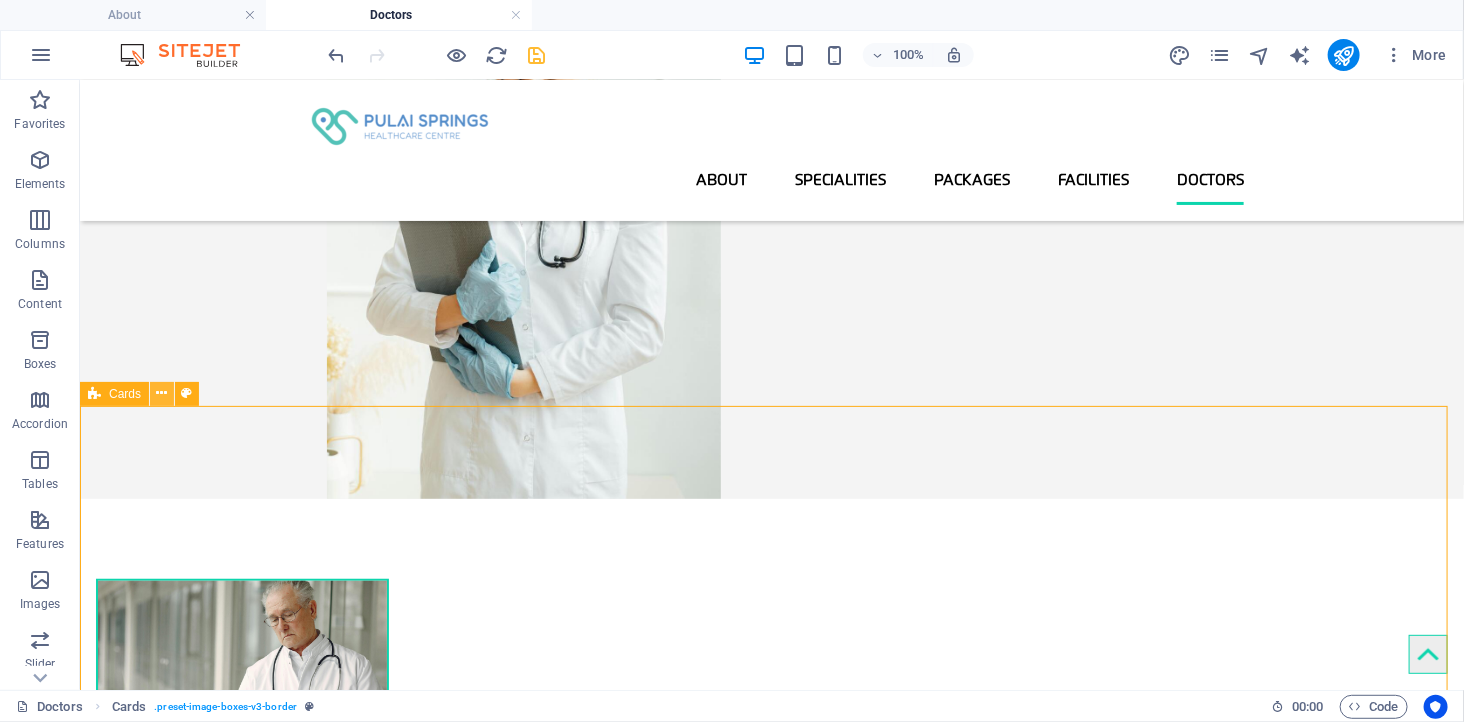 click at bounding box center [162, 393] 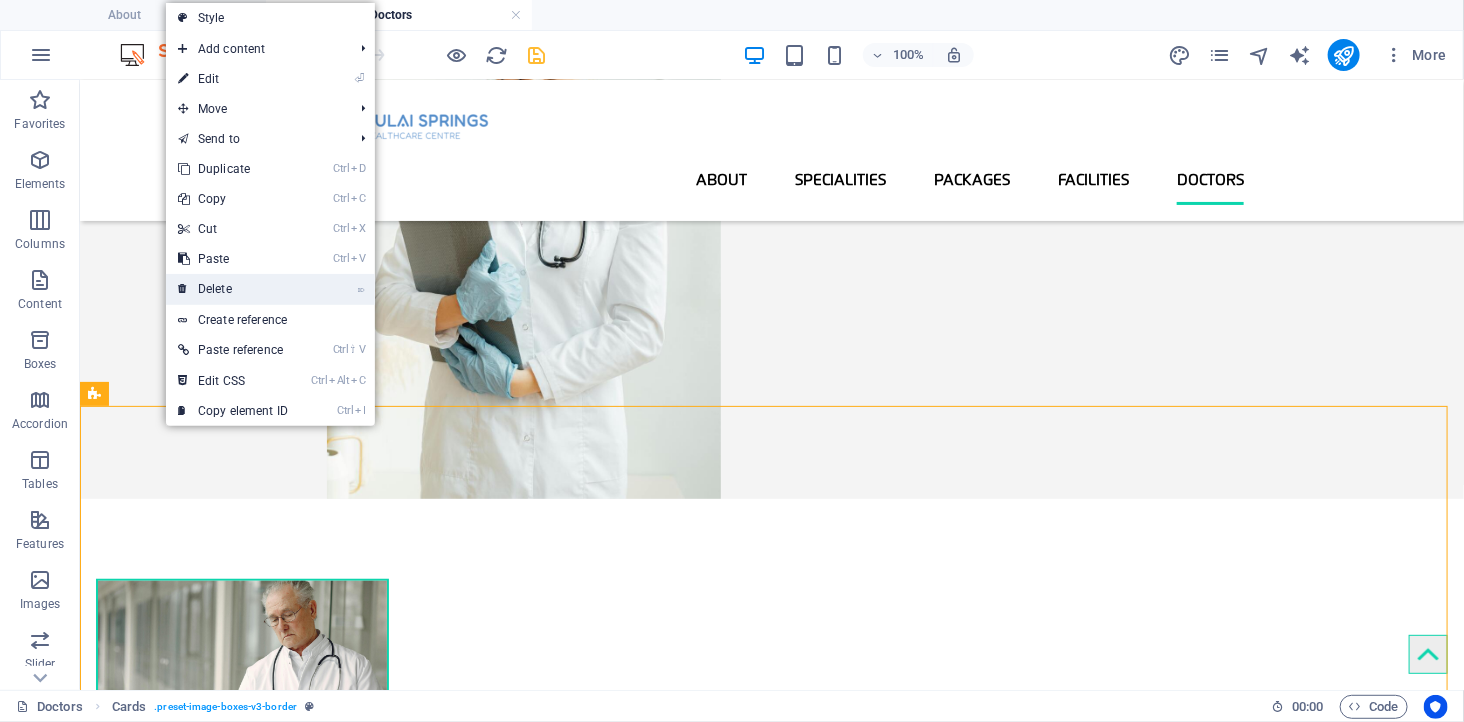 click on "⌦  Delete" at bounding box center [233, 289] 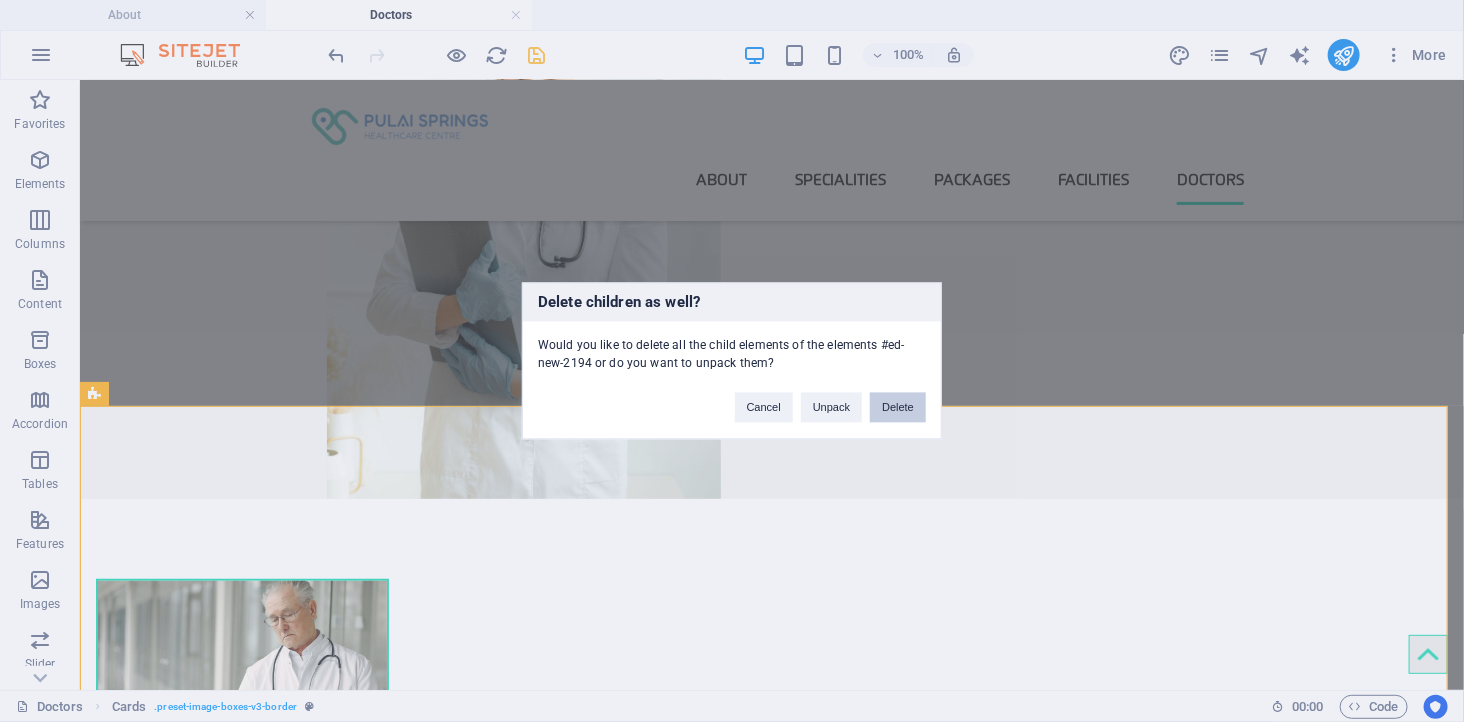 click on "Delete" at bounding box center [898, 408] 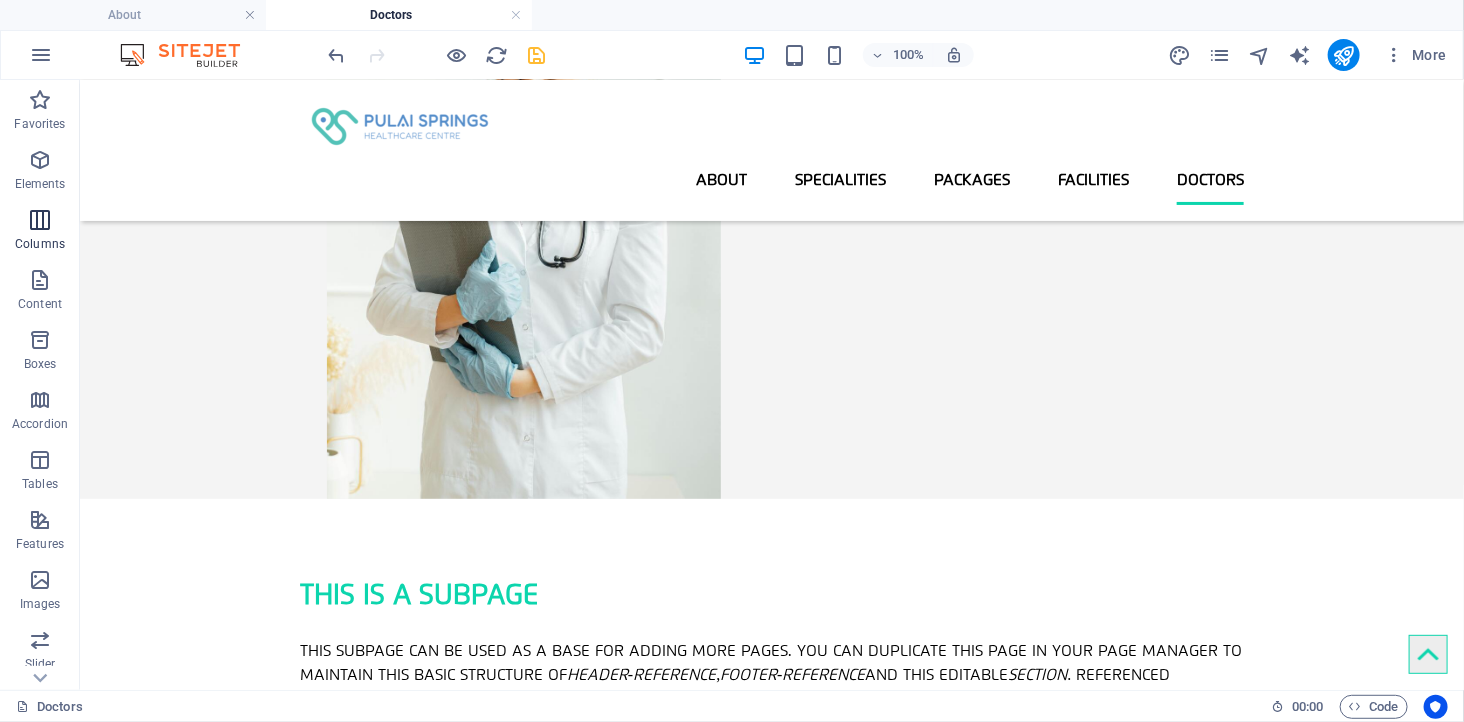 click on "Columns" at bounding box center [40, 232] 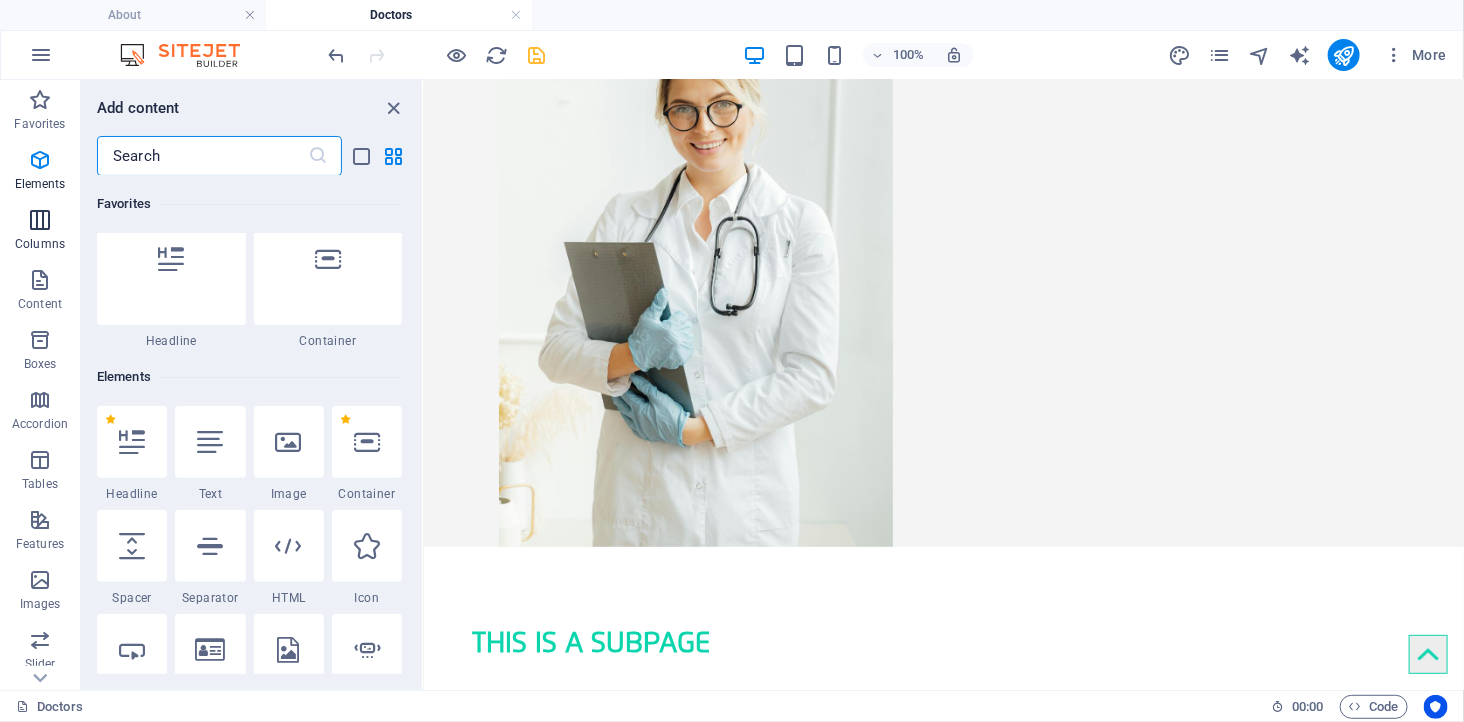 scroll, scrollTop: 990, scrollLeft: 0, axis: vertical 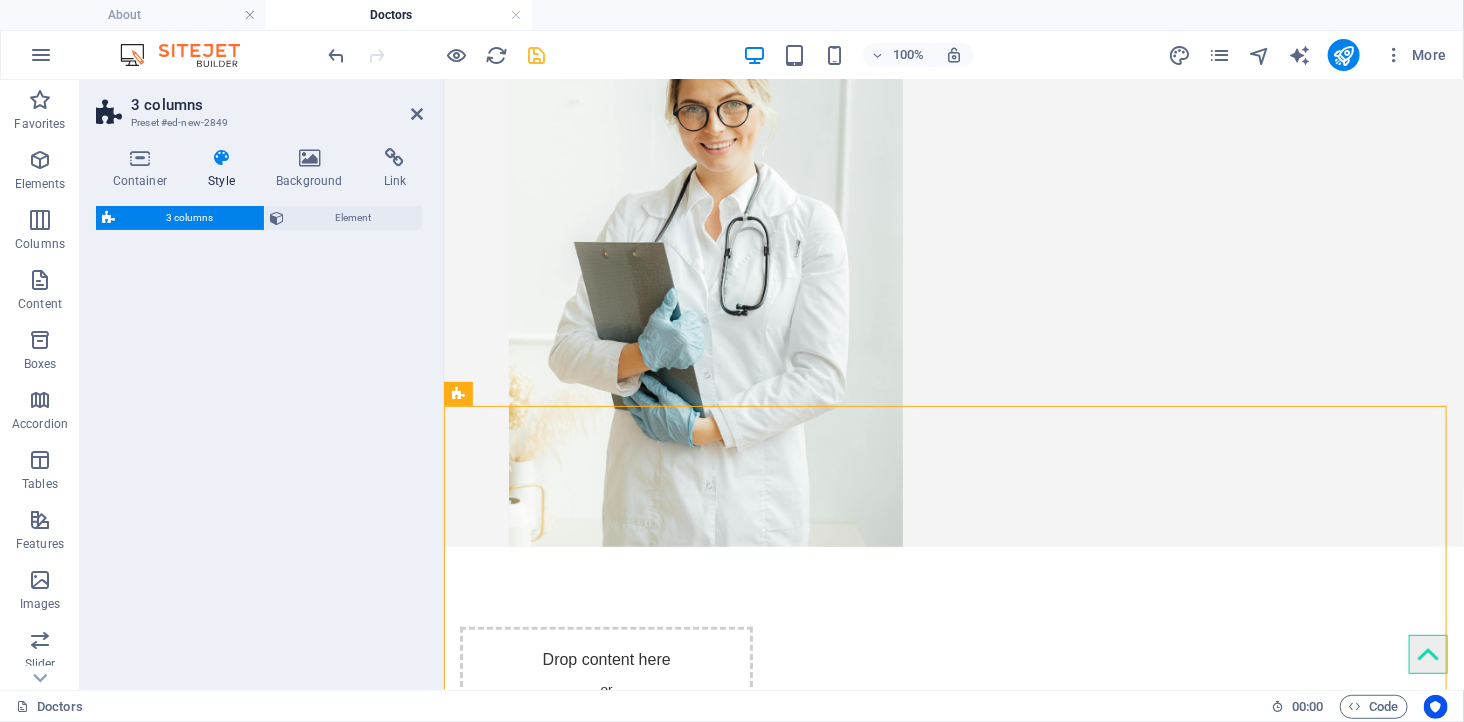select on "rem" 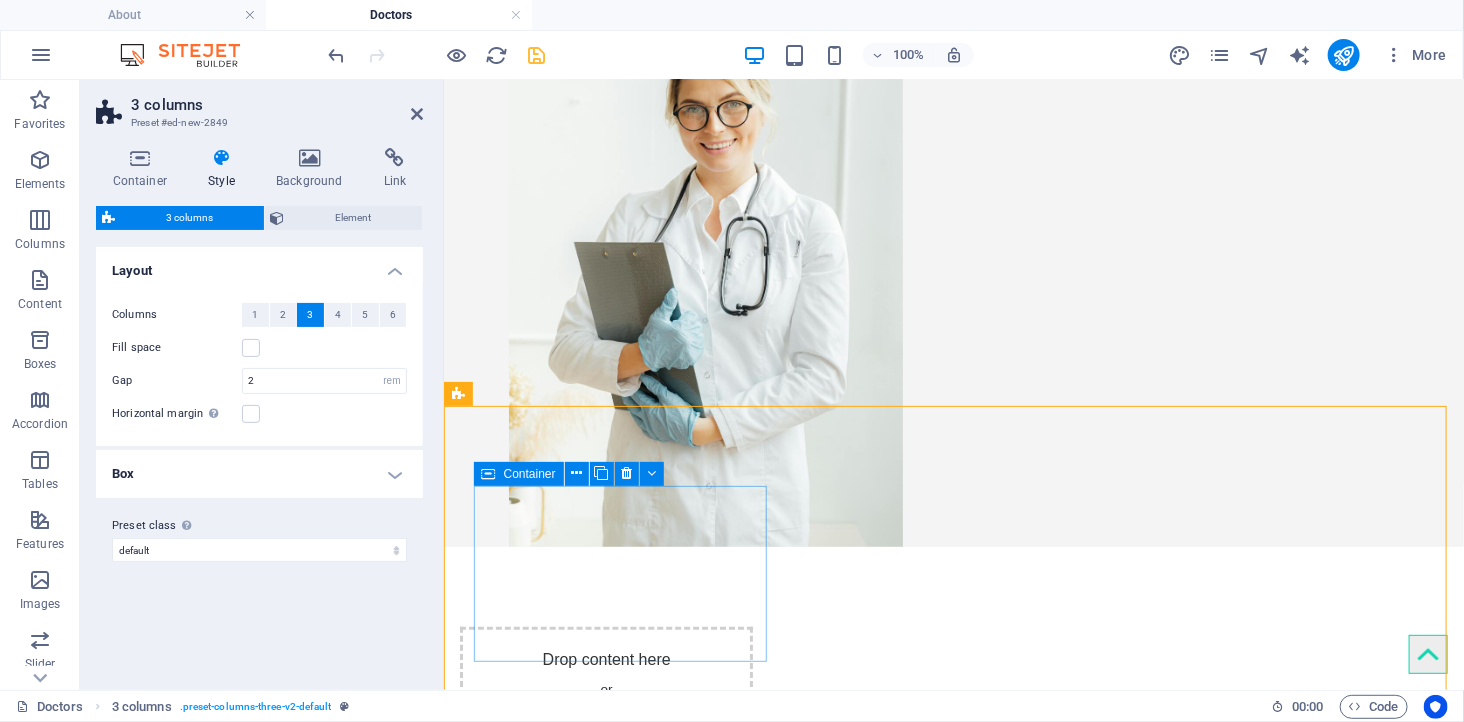 click on "Add elements" at bounding box center [546, 727] 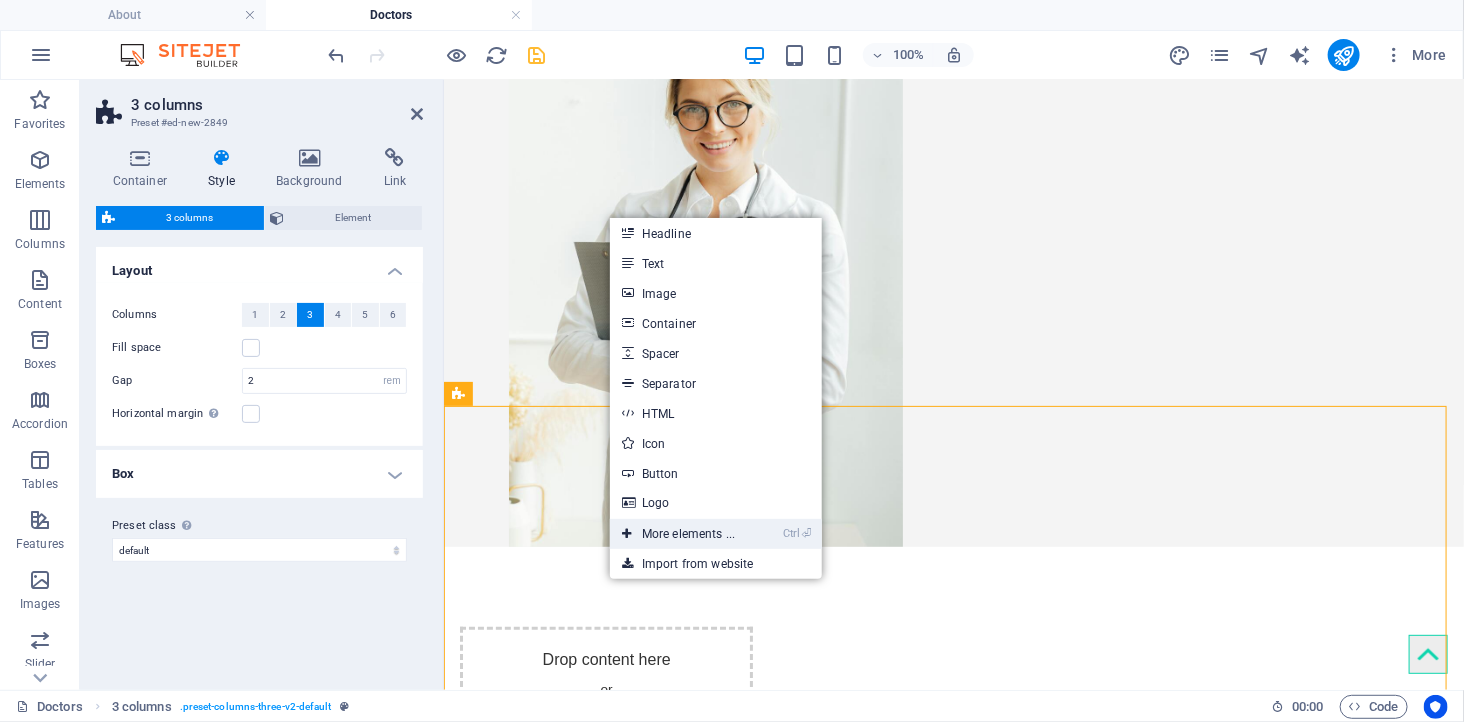 click on "Ctrl ⏎  More elements ..." at bounding box center [678, 534] 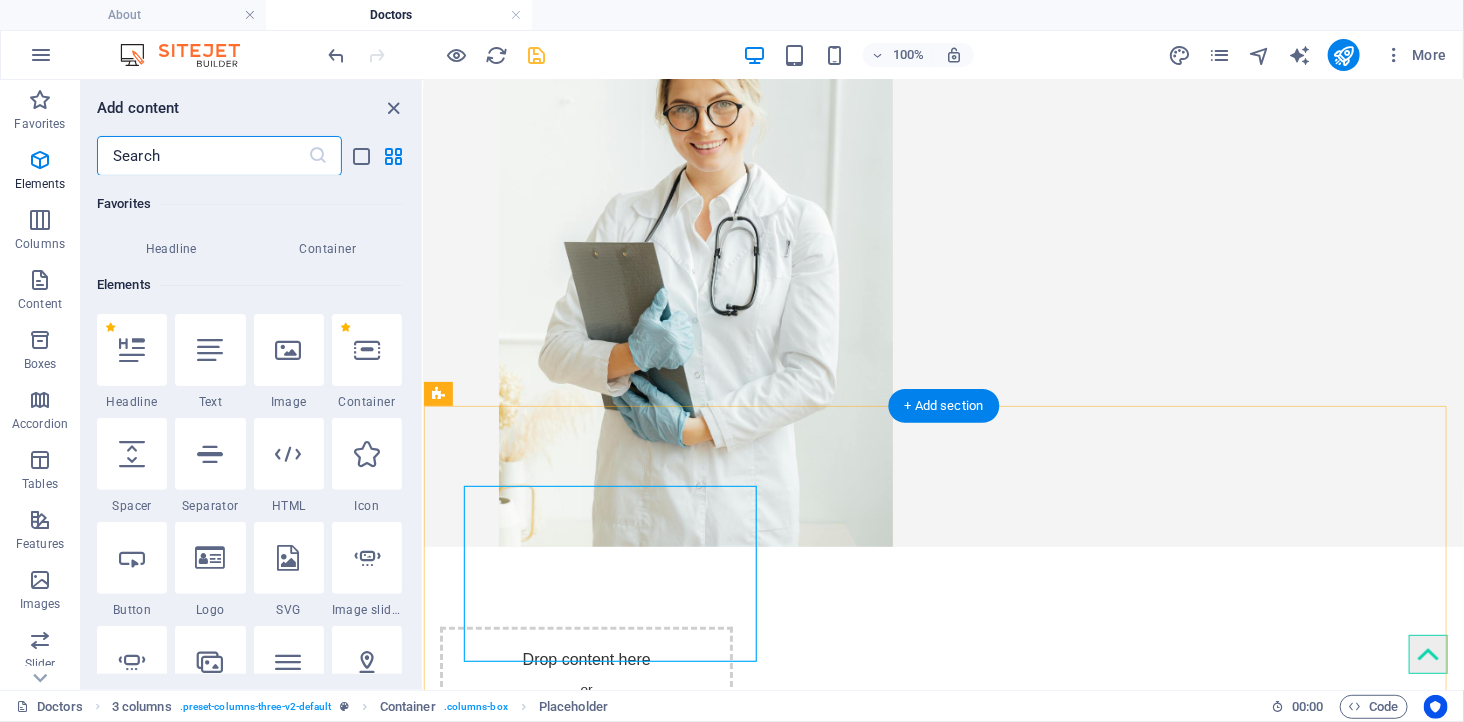 scroll, scrollTop: 213, scrollLeft: 0, axis: vertical 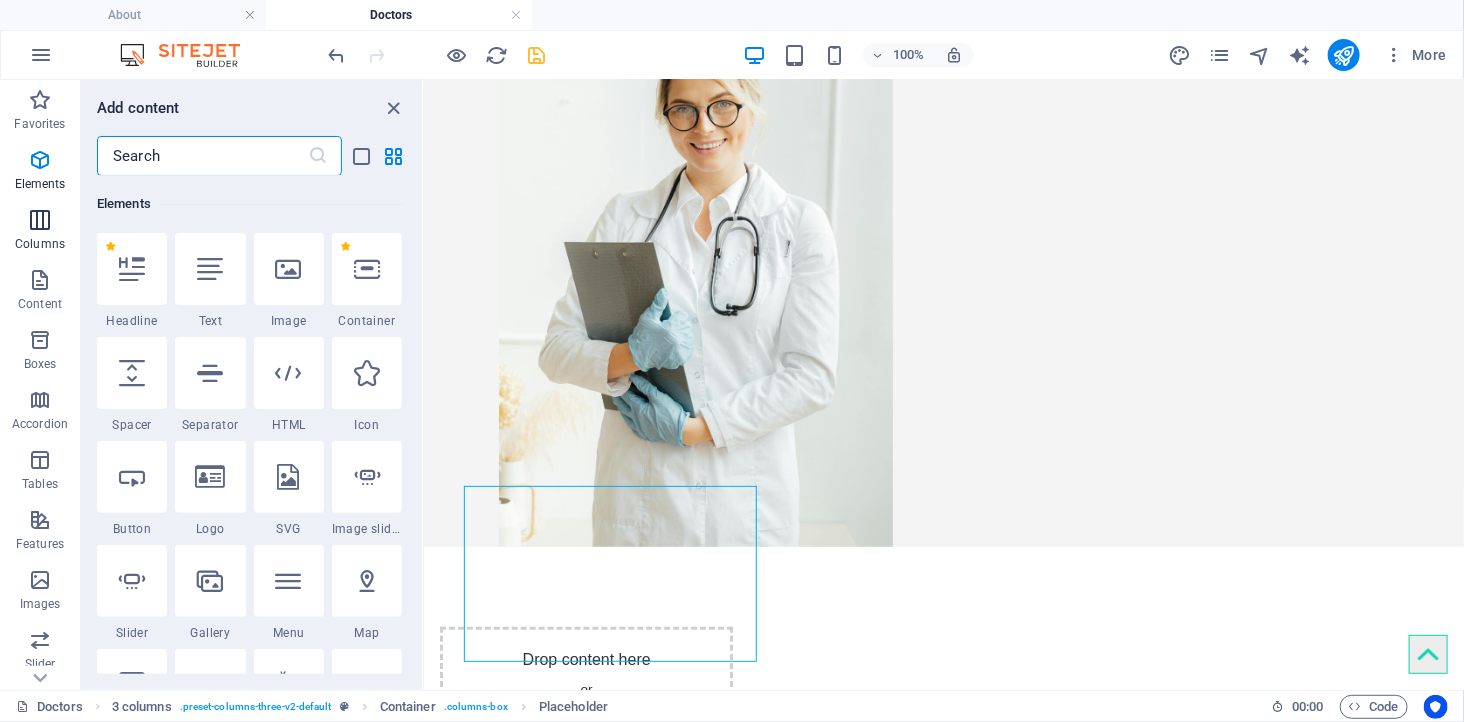 click at bounding box center (40, 220) 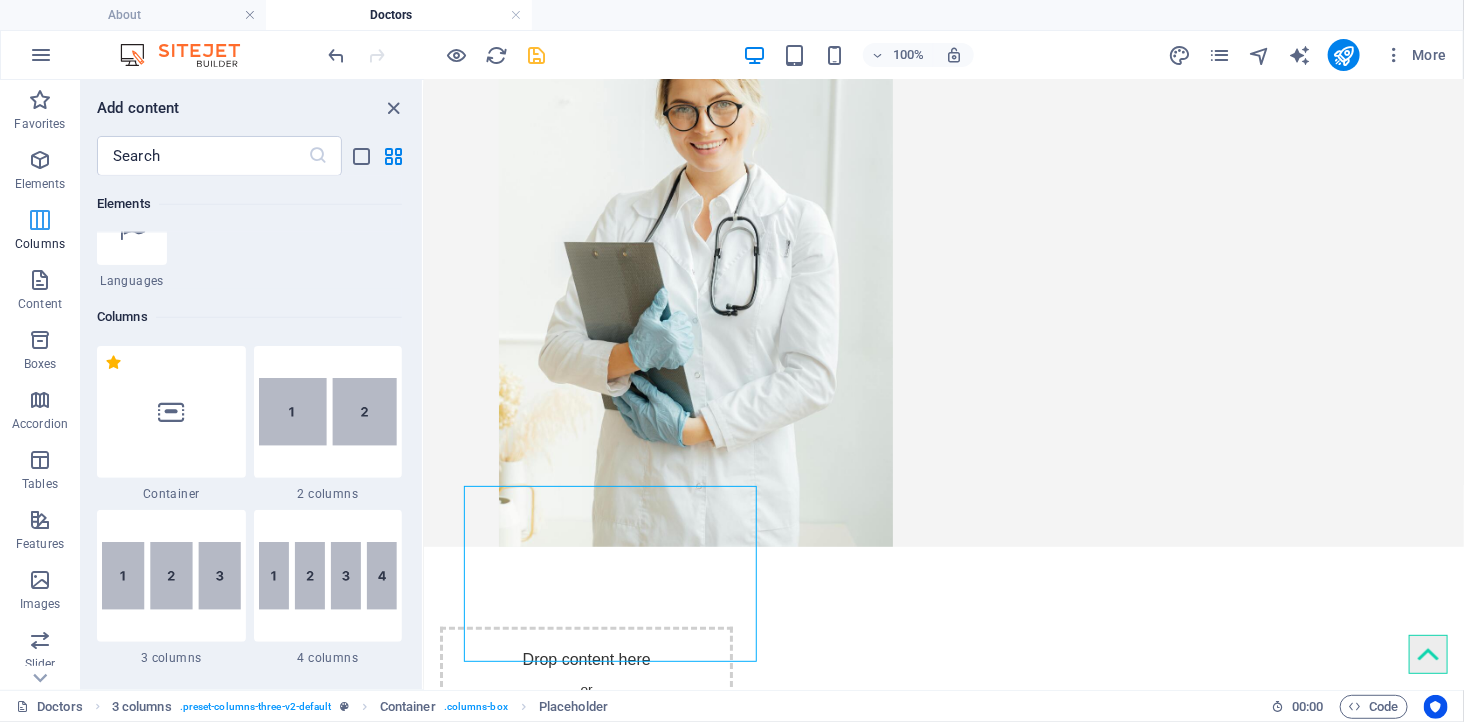 scroll, scrollTop: 990, scrollLeft: 0, axis: vertical 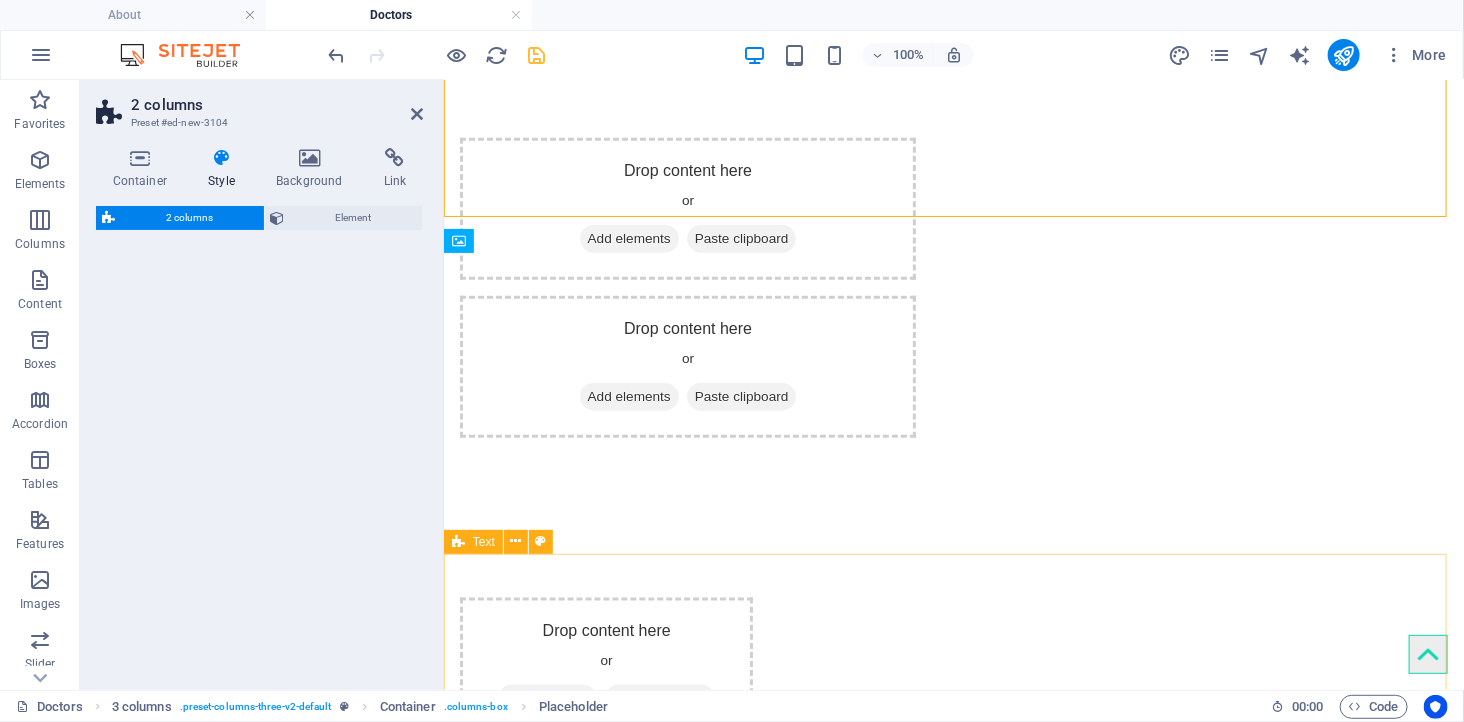 select on "rem" 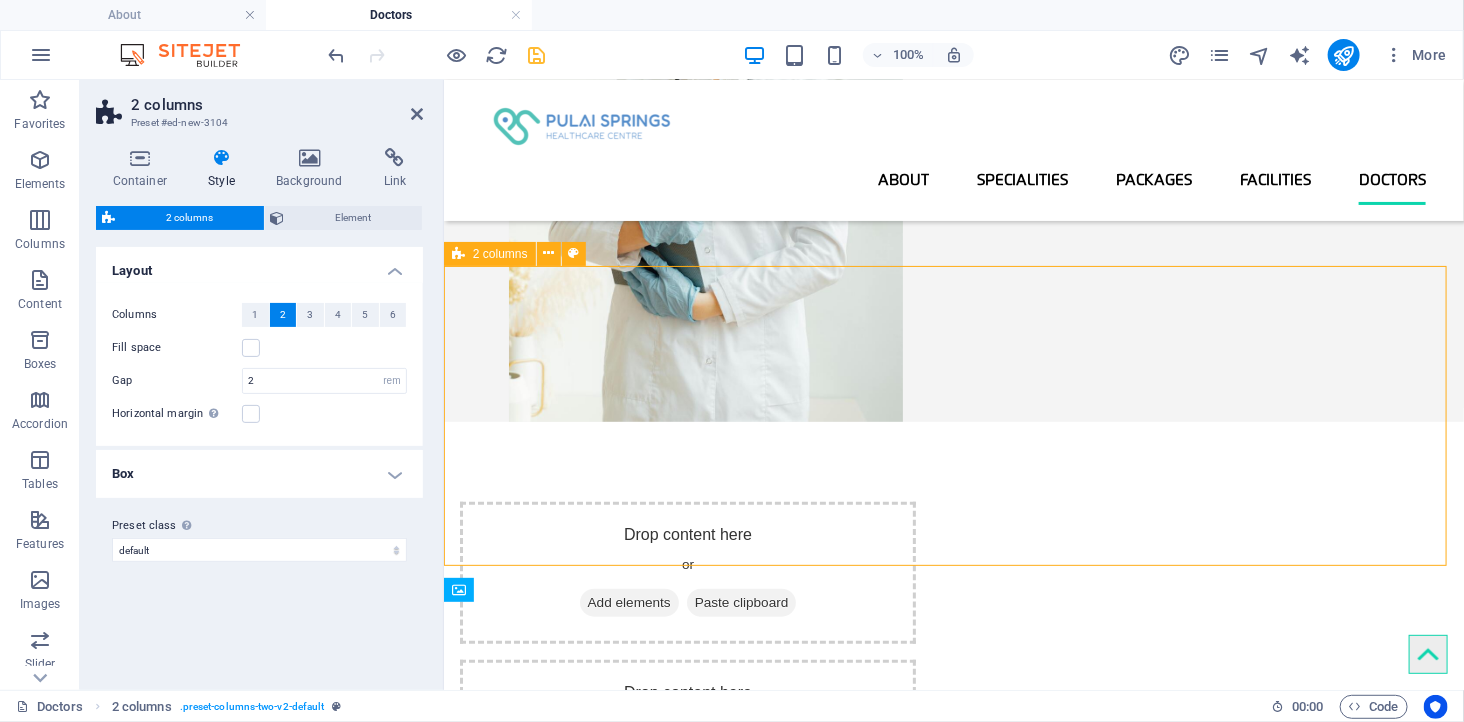 scroll, scrollTop: 307, scrollLeft: 0, axis: vertical 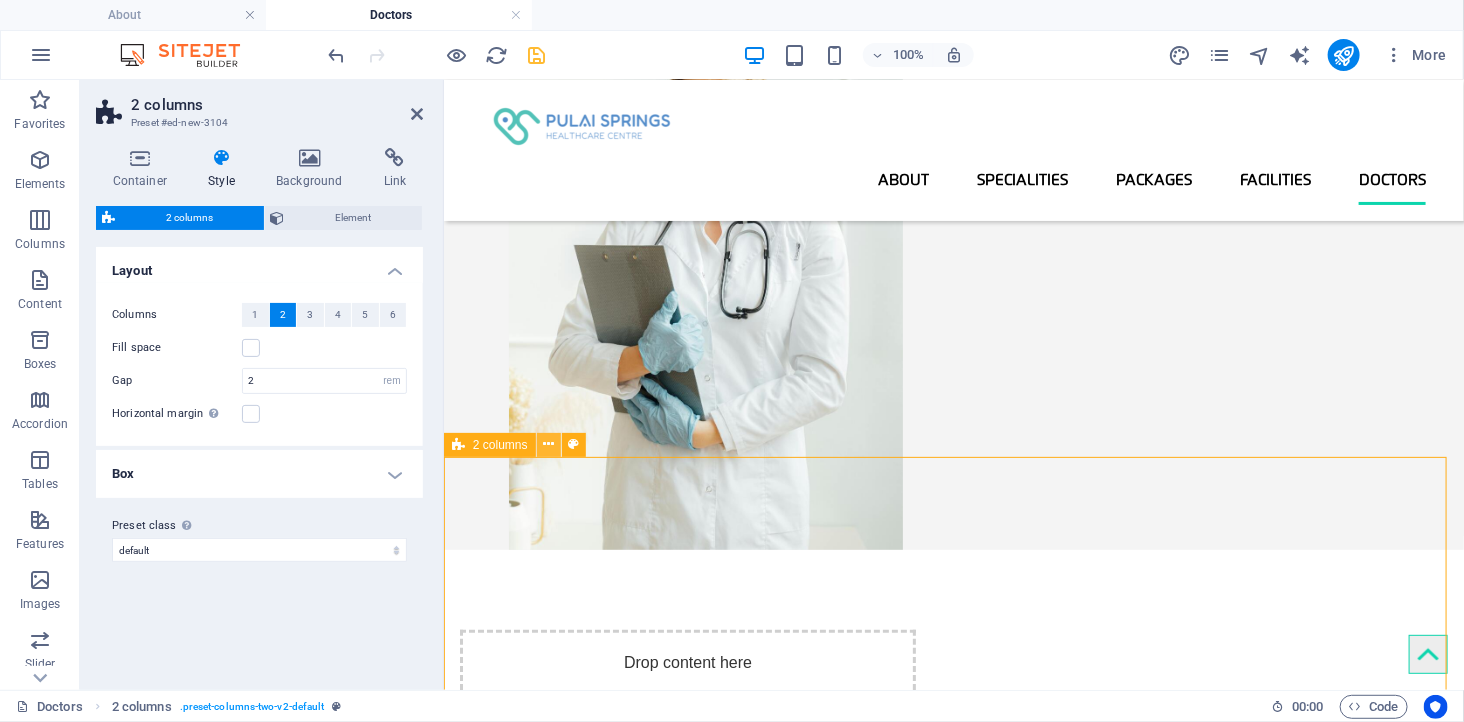 click at bounding box center (548, 444) 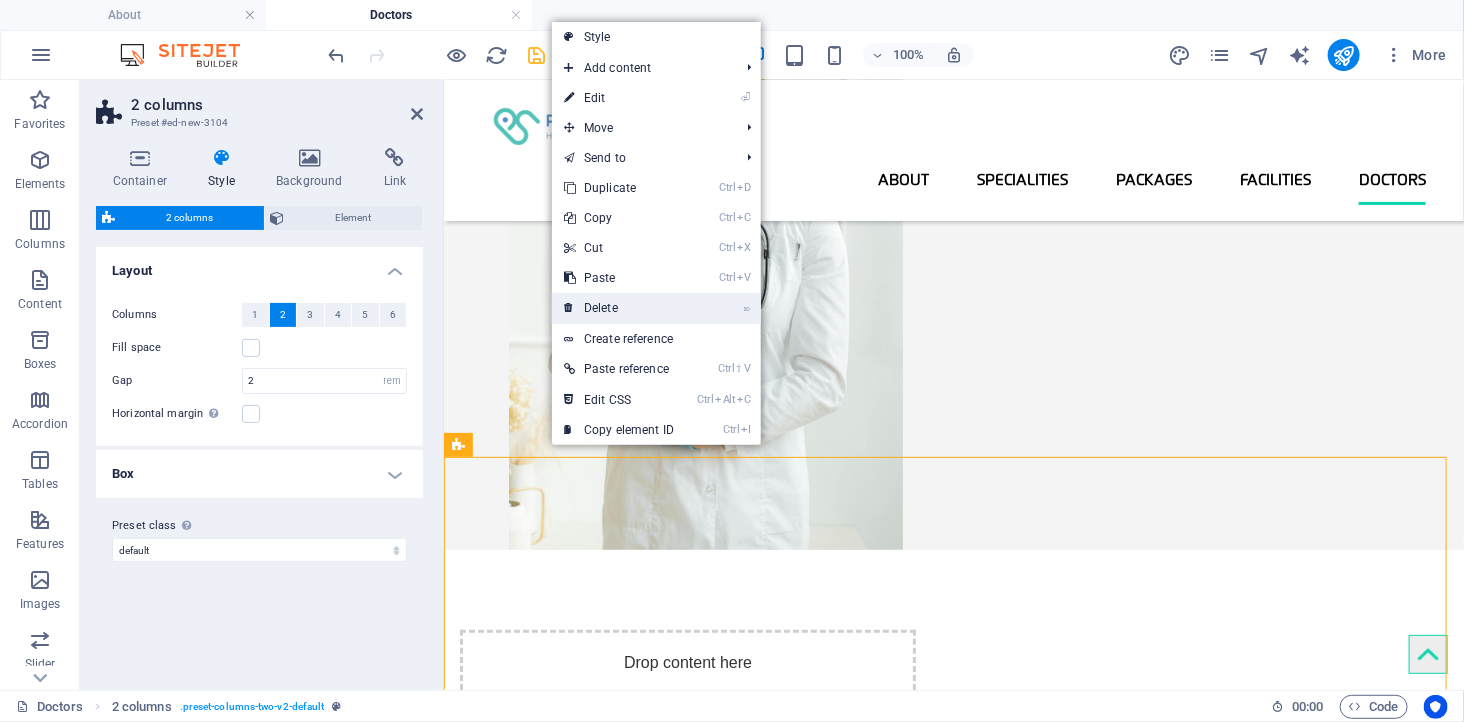 click on "⌦  Delete" at bounding box center (619, 308) 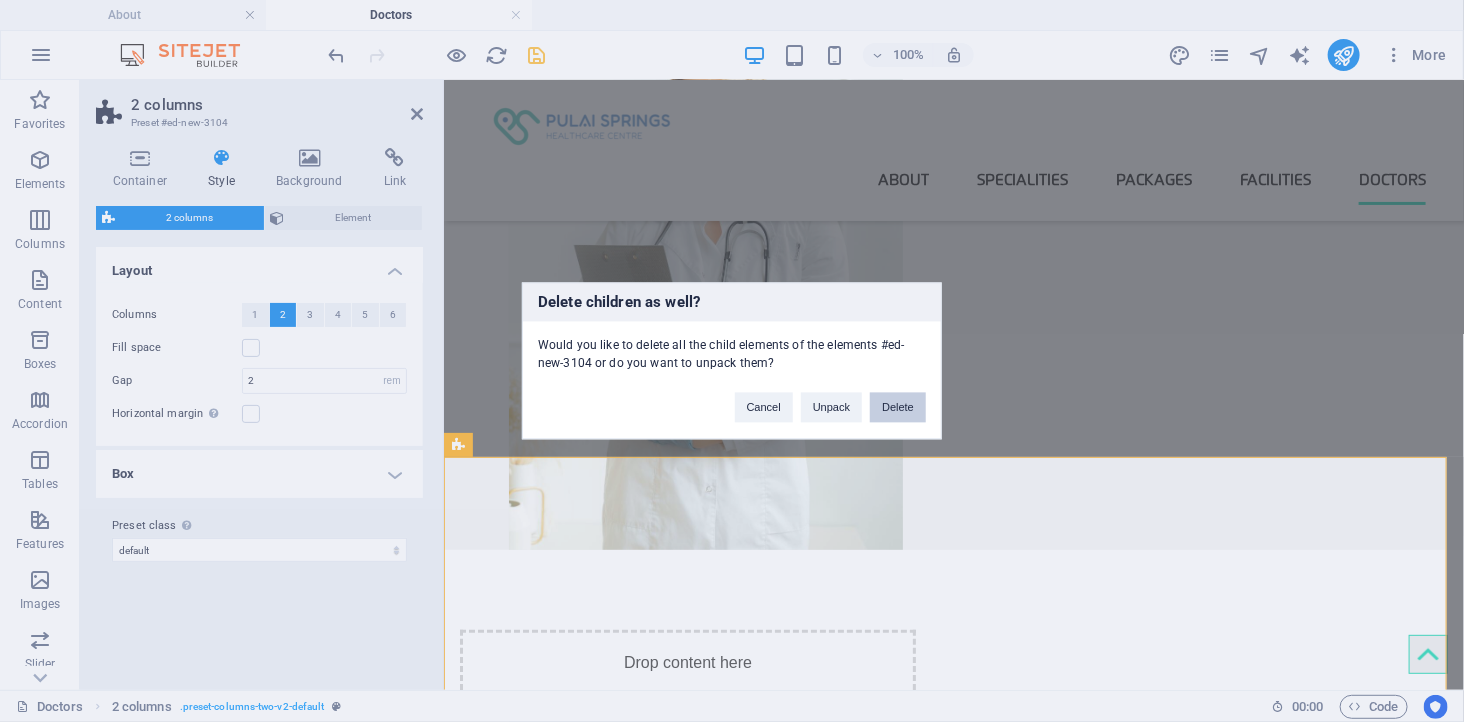 click on "Delete" at bounding box center (898, 408) 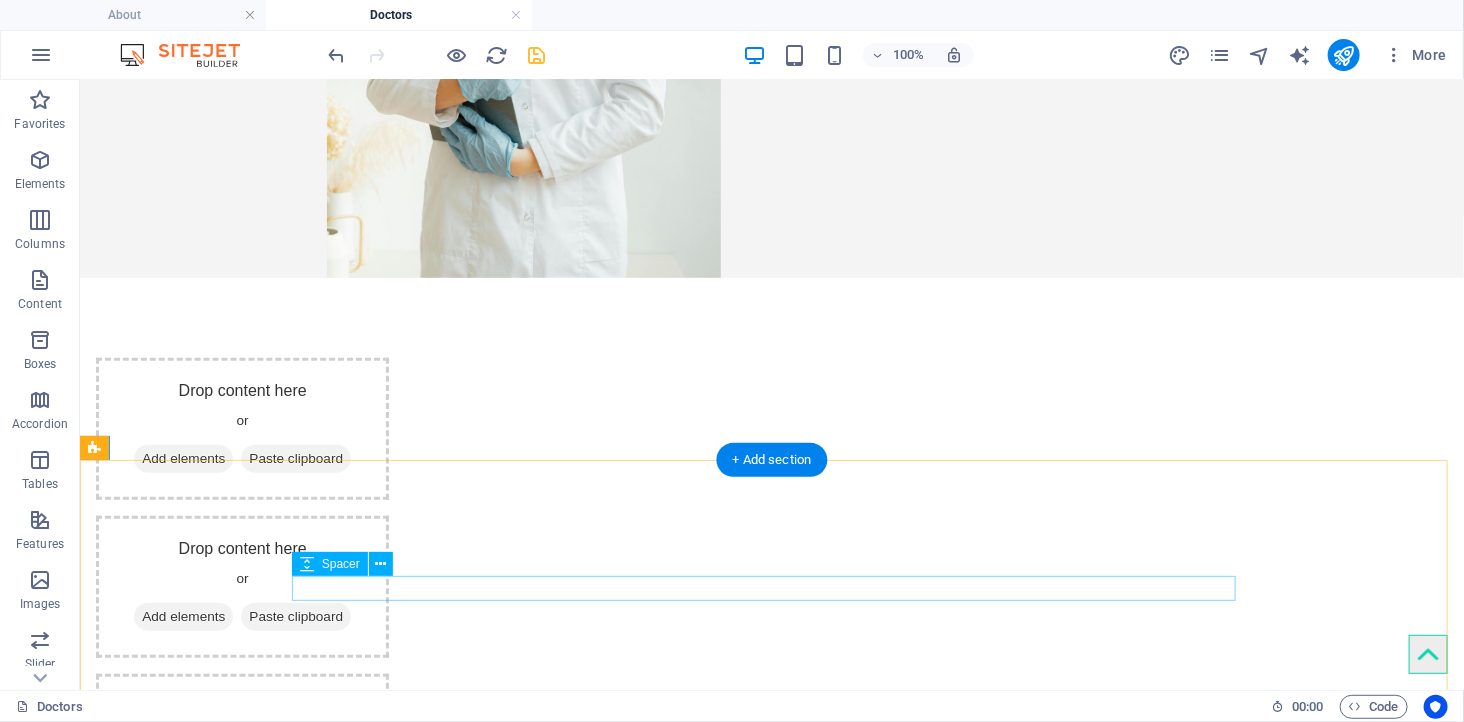 scroll, scrollTop: 641, scrollLeft: 0, axis: vertical 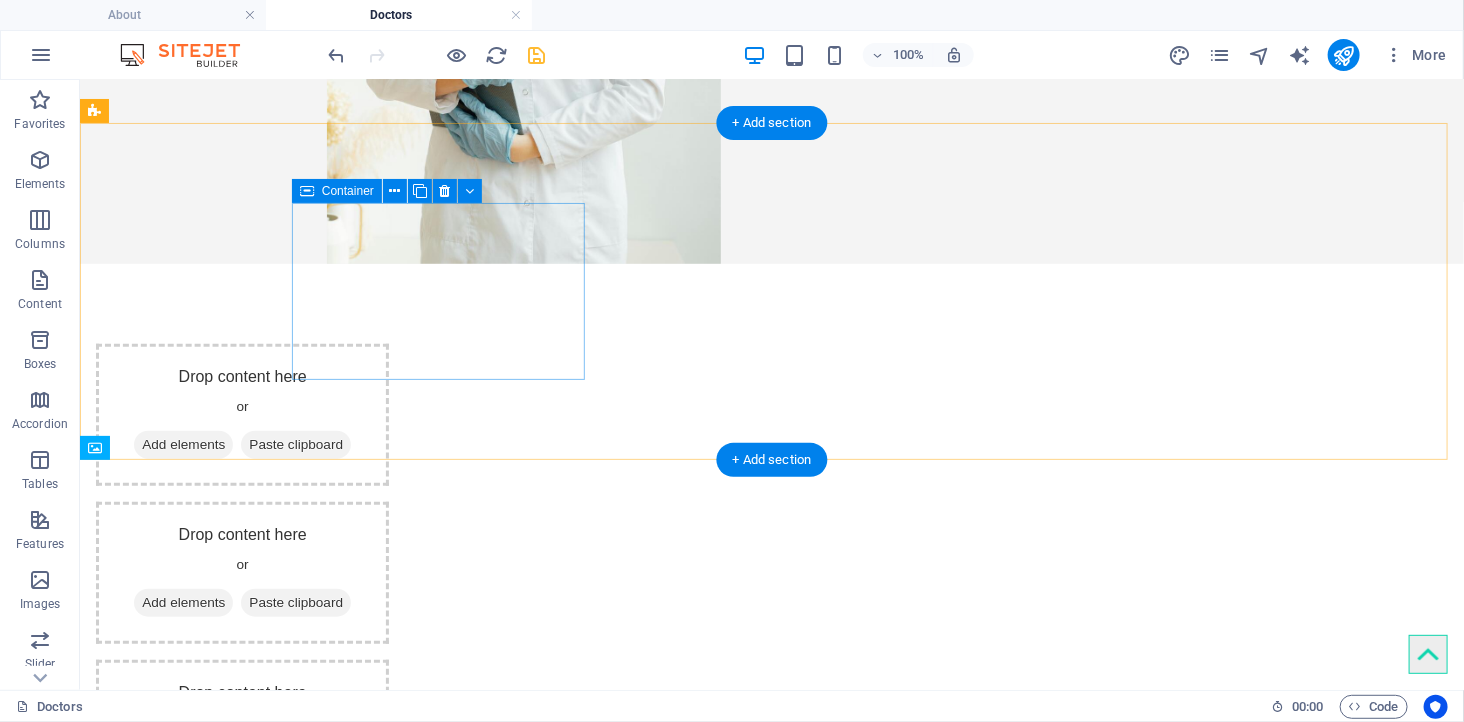 click on "Add elements" at bounding box center [182, 444] 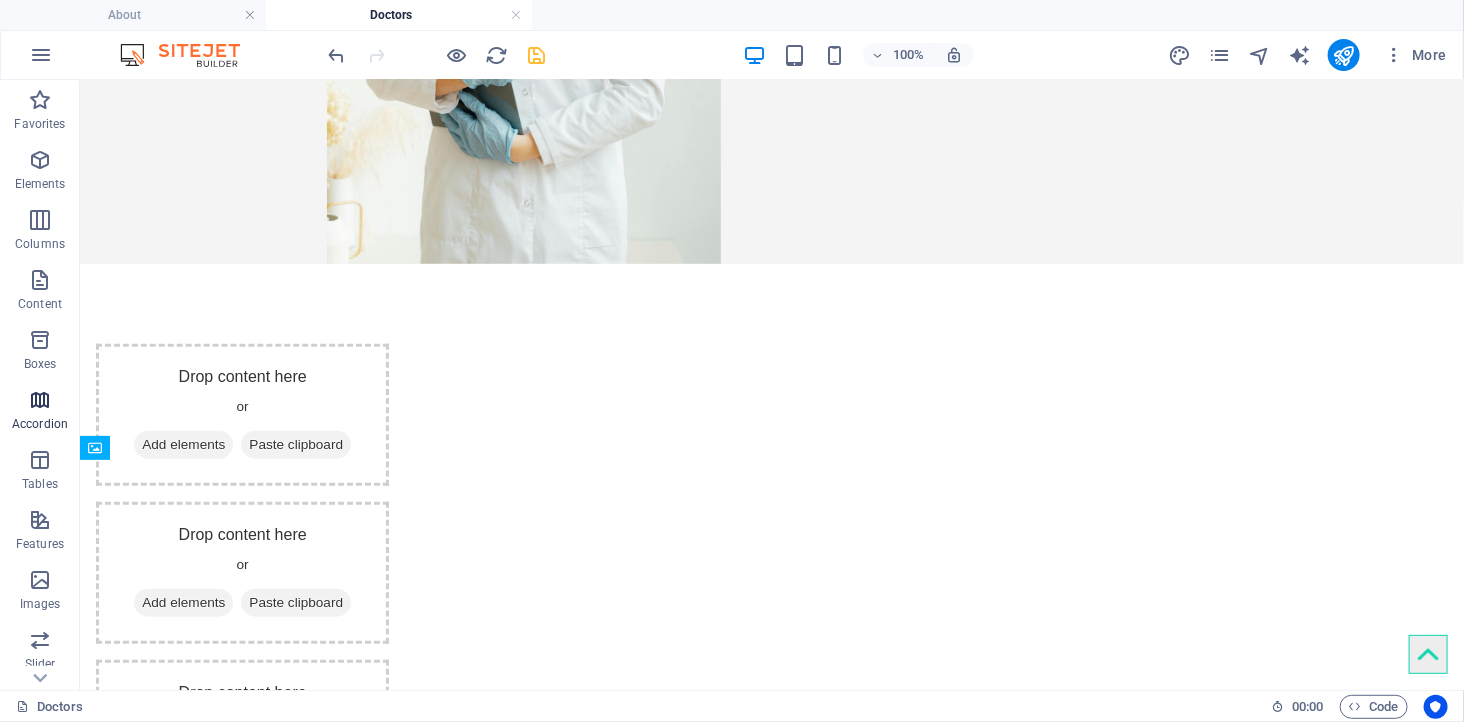 click at bounding box center [40, 400] 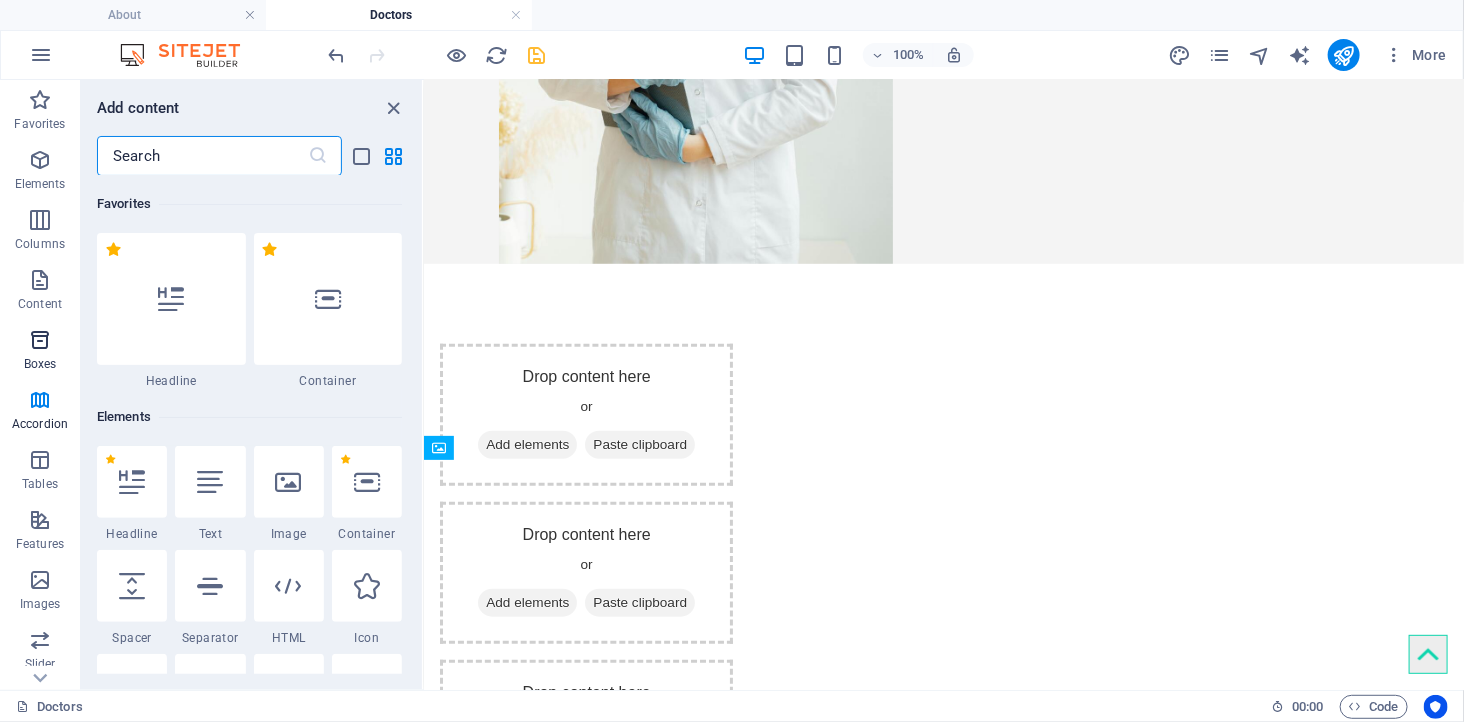 click on "Boxes" at bounding box center (40, 364) 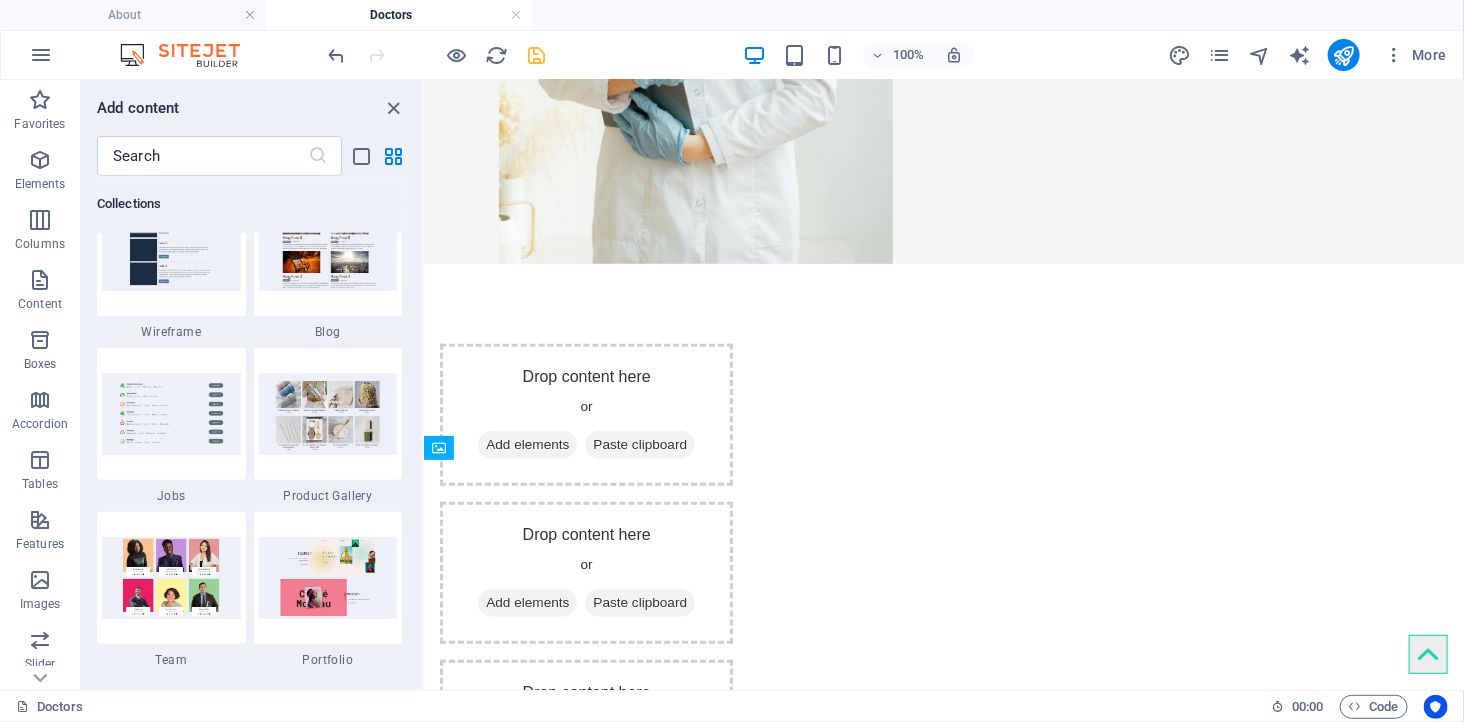 scroll, scrollTop: 18514, scrollLeft: 0, axis: vertical 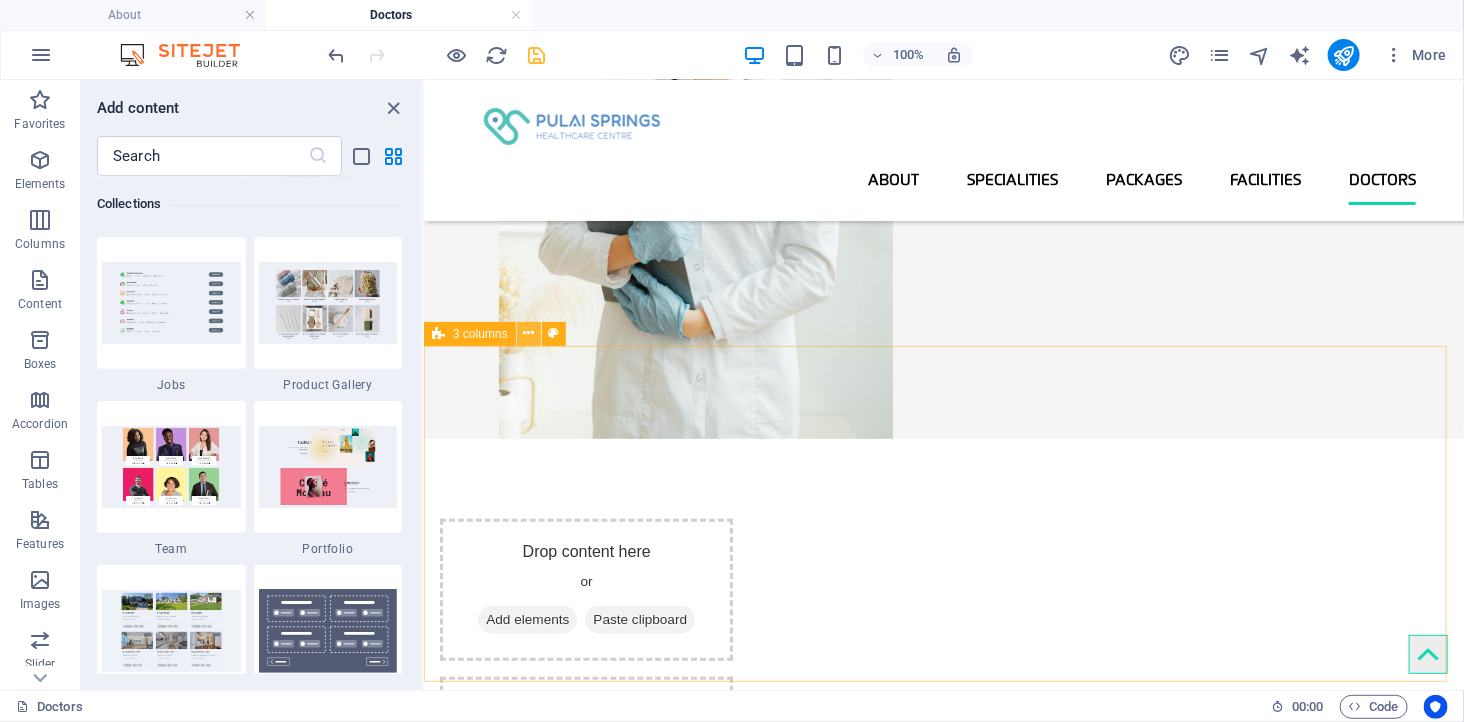 click at bounding box center [528, 333] 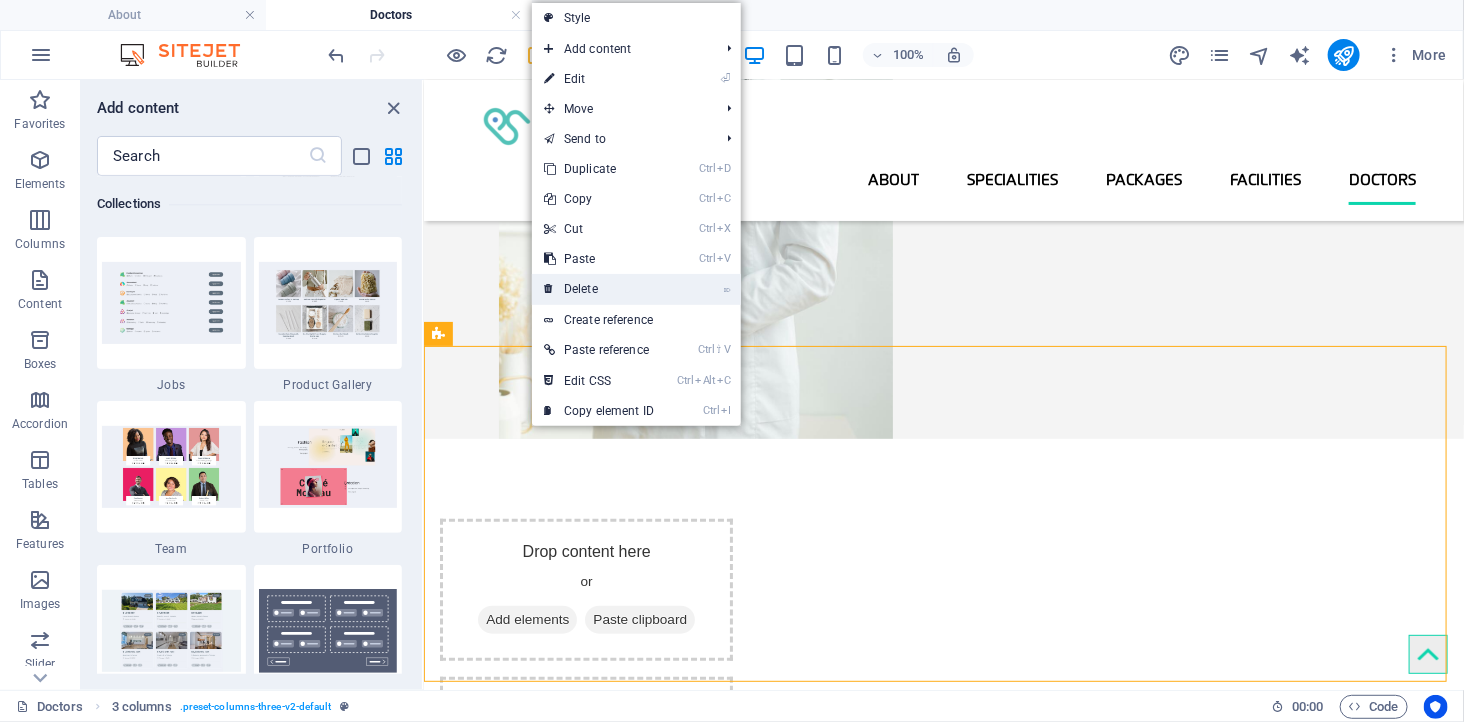 click on "⌦  Delete" at bounding box center [599, 289] 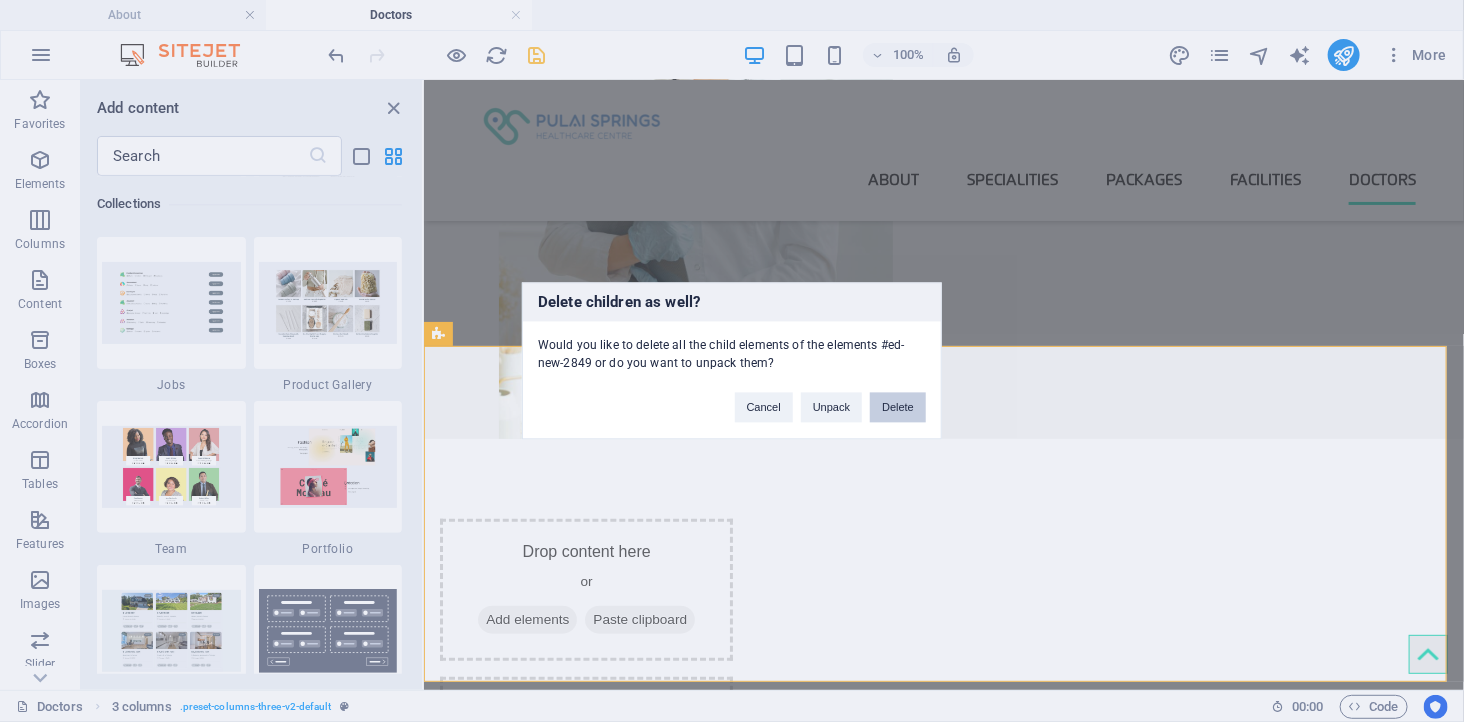 click on "Delete" at bounding box center (898, 408) 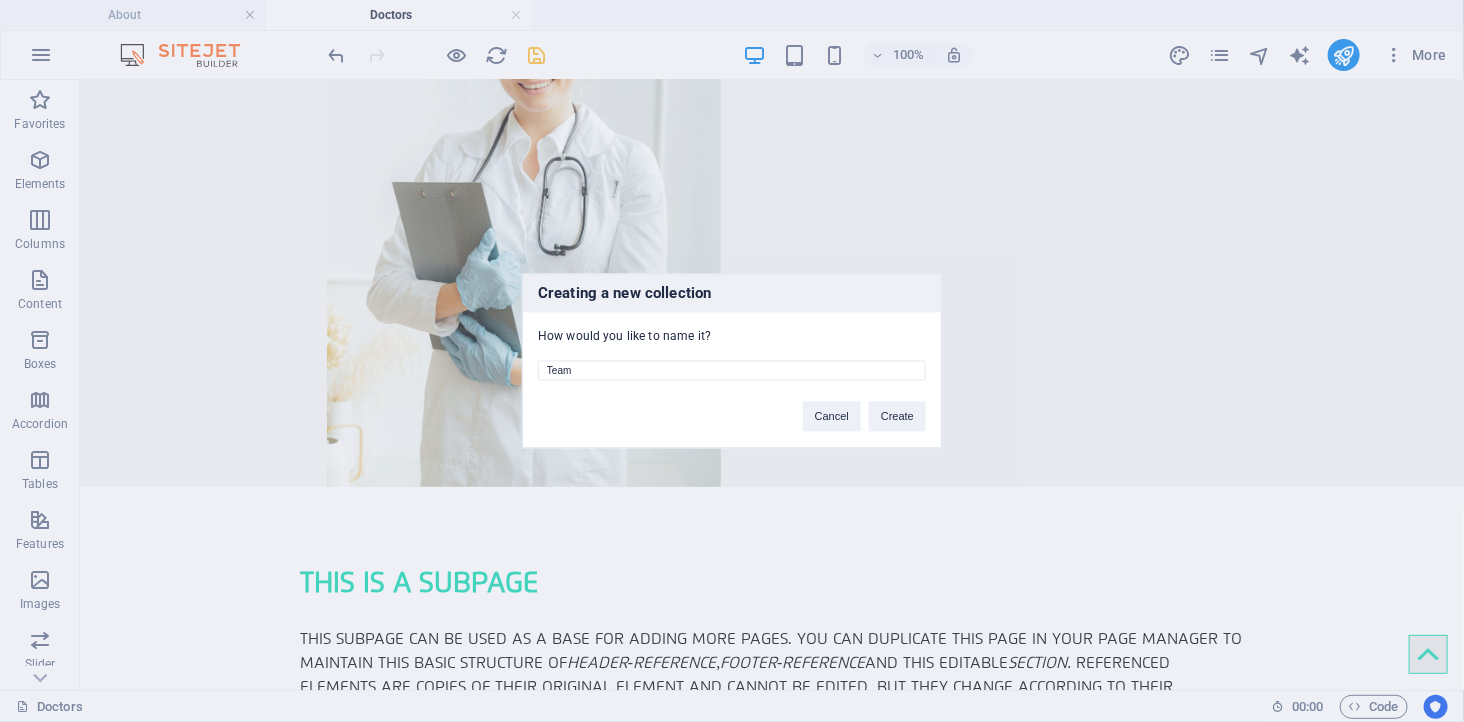 drag, startPoint x: 522, startPoint y: 366, endPoint x: 496, endPoint y: 362, distance: 26.305893 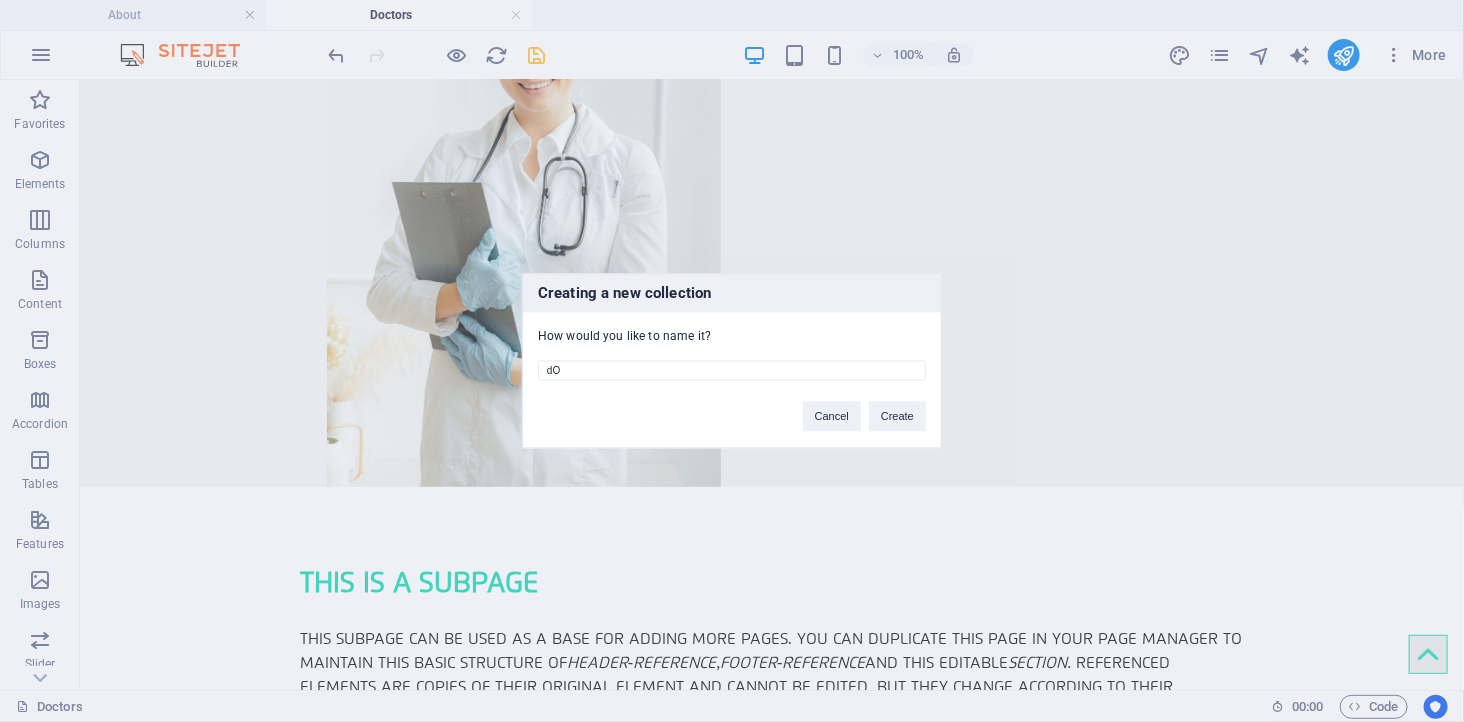 type on "d" 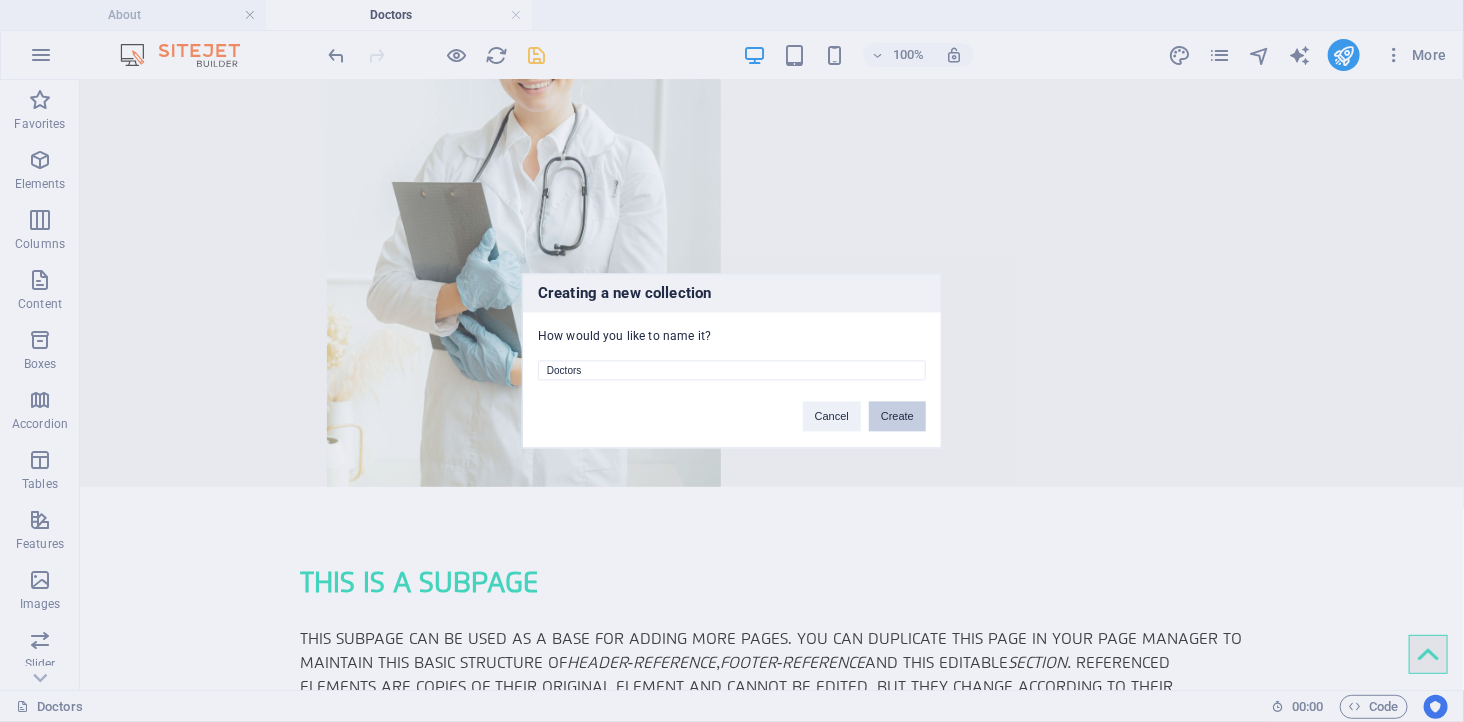 type on "Doctors" 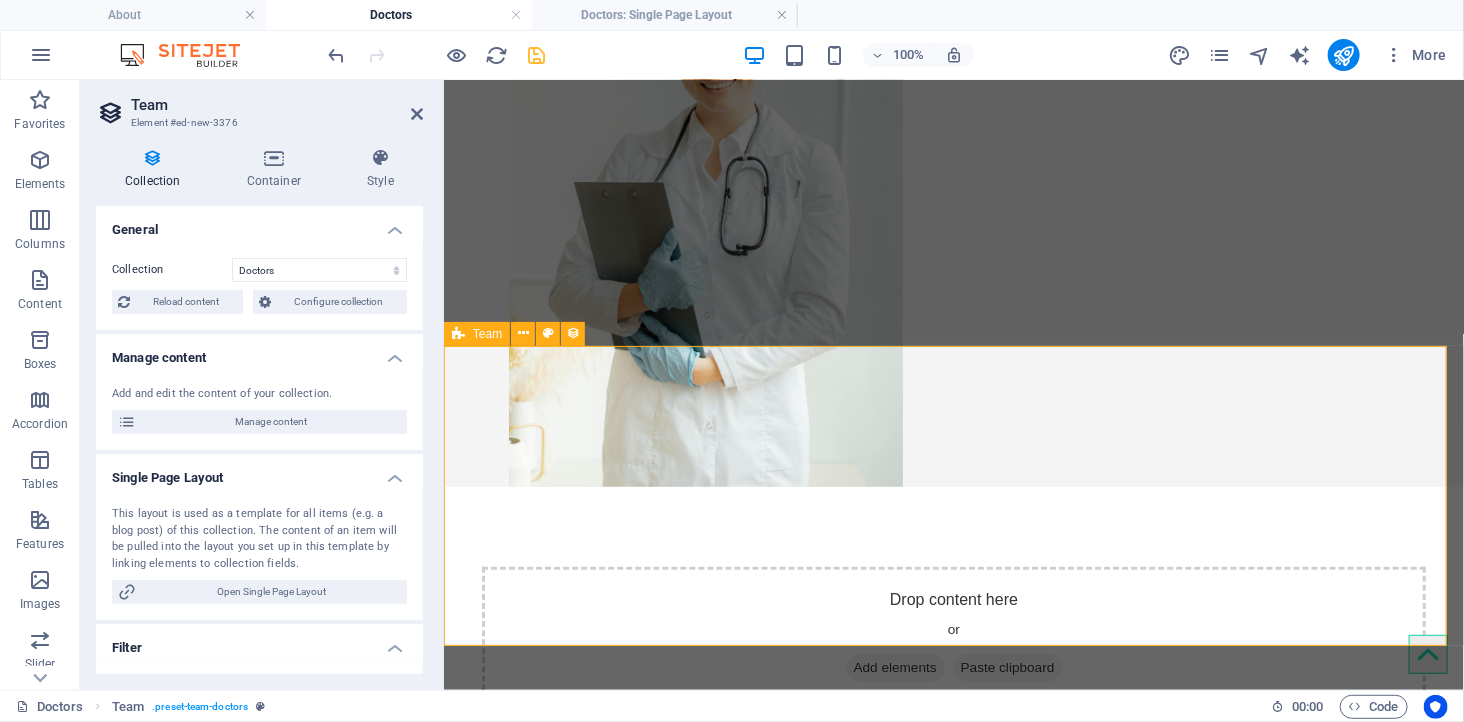 scroll, scrollTop: 85, scrollLeft: 0, axis: vertical 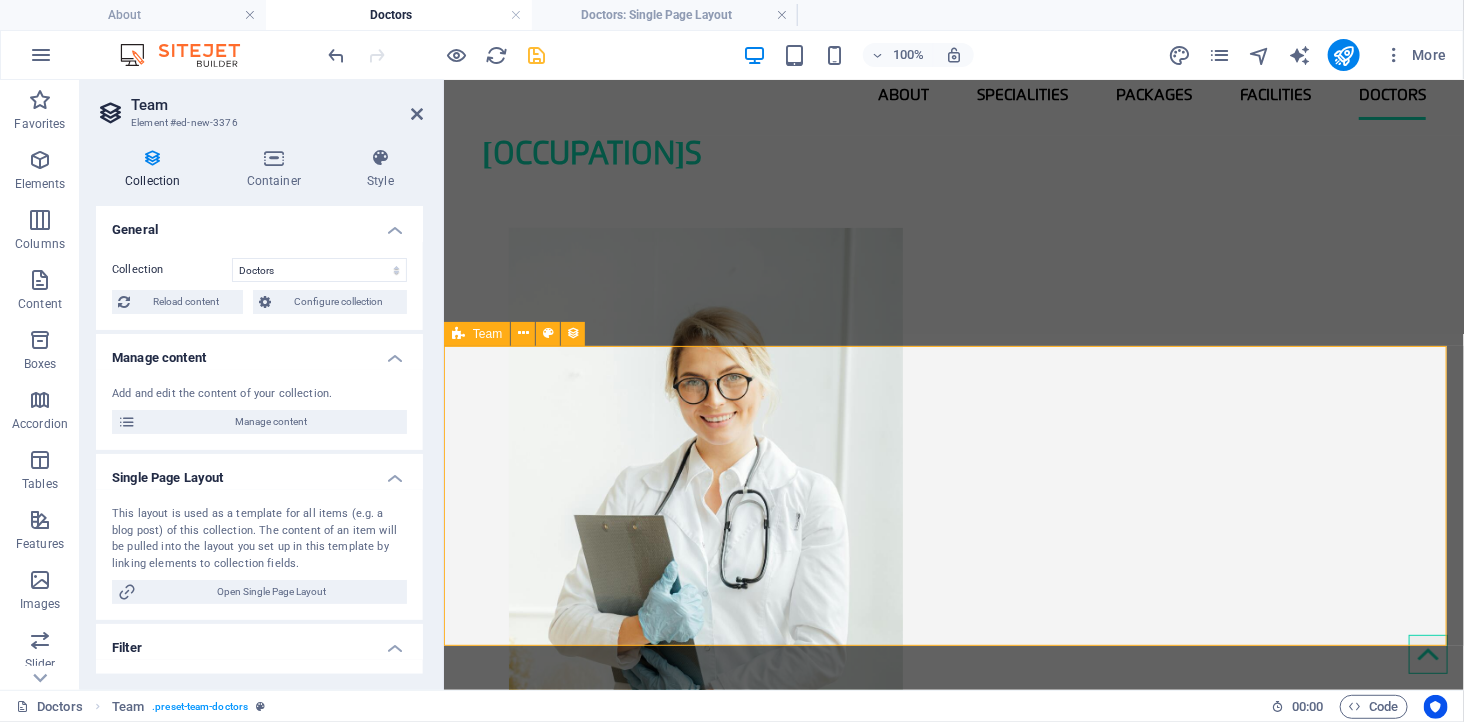 select on "createdAt_DESC" 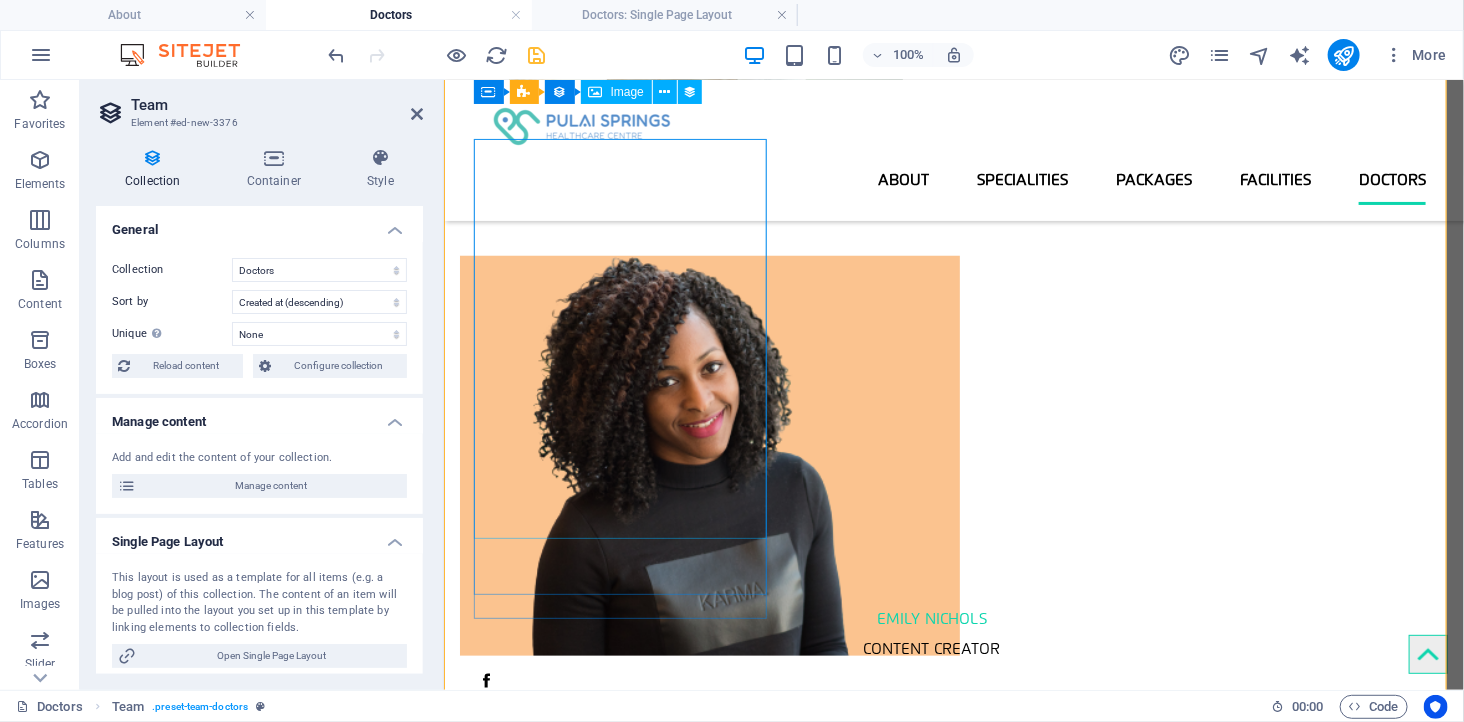 scroll, scrollTop: 641, scrollLeft: 0, axis: vertical 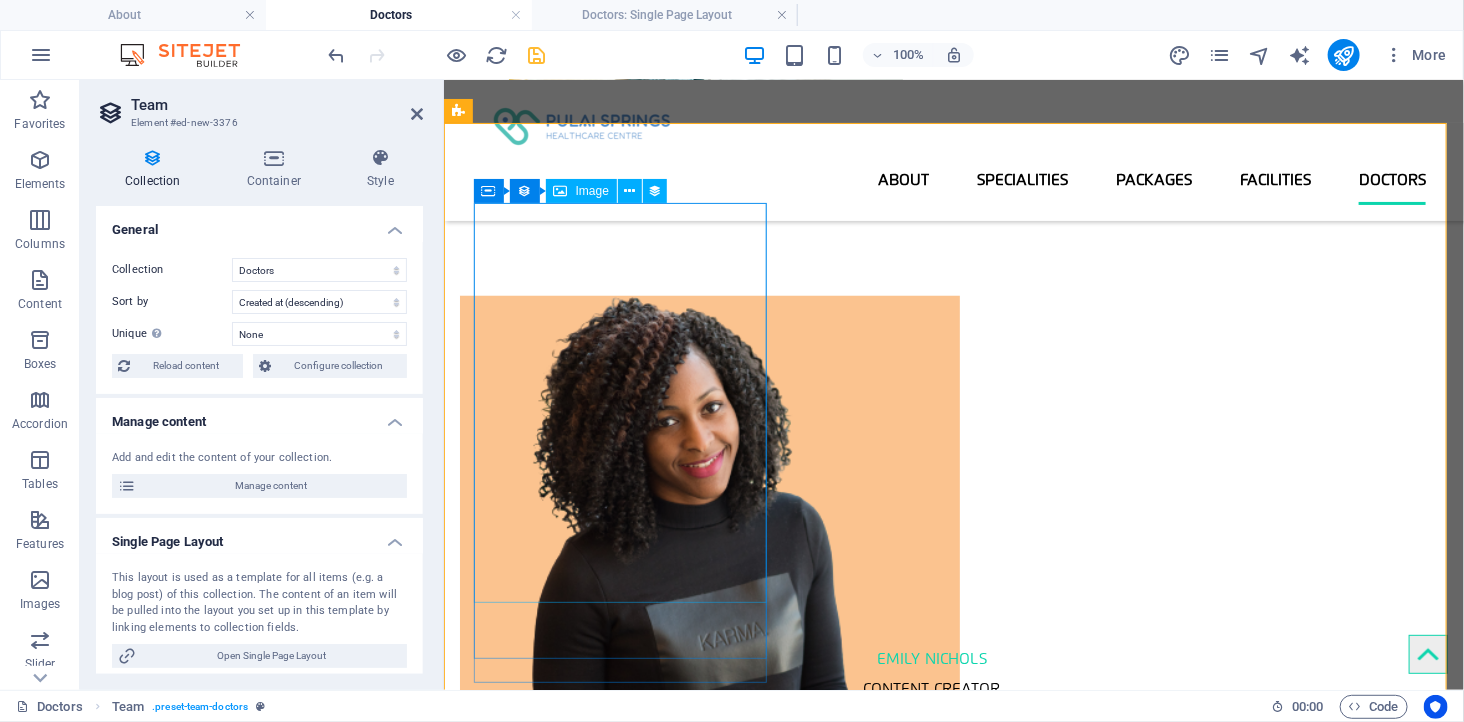 click at bounding box center [931, 495] 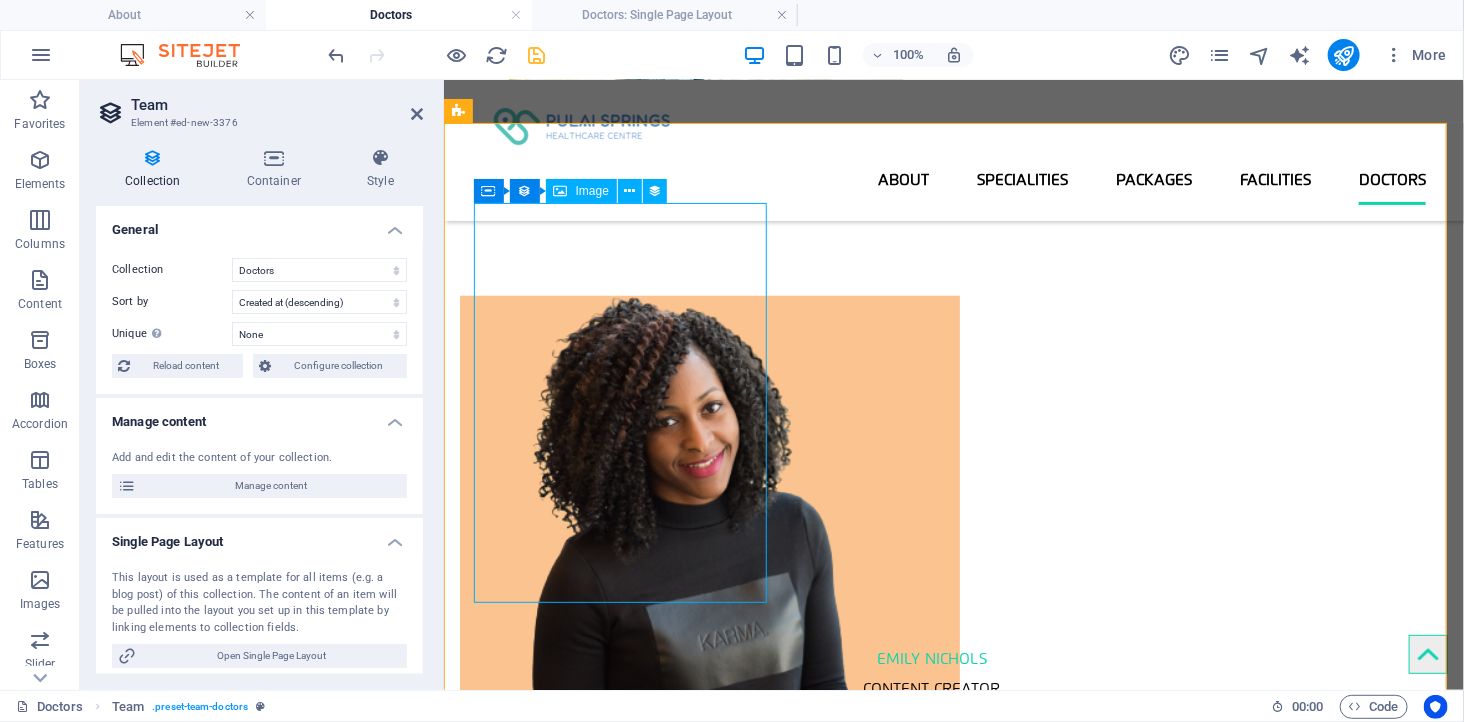 click at bounding box center (931, 495) 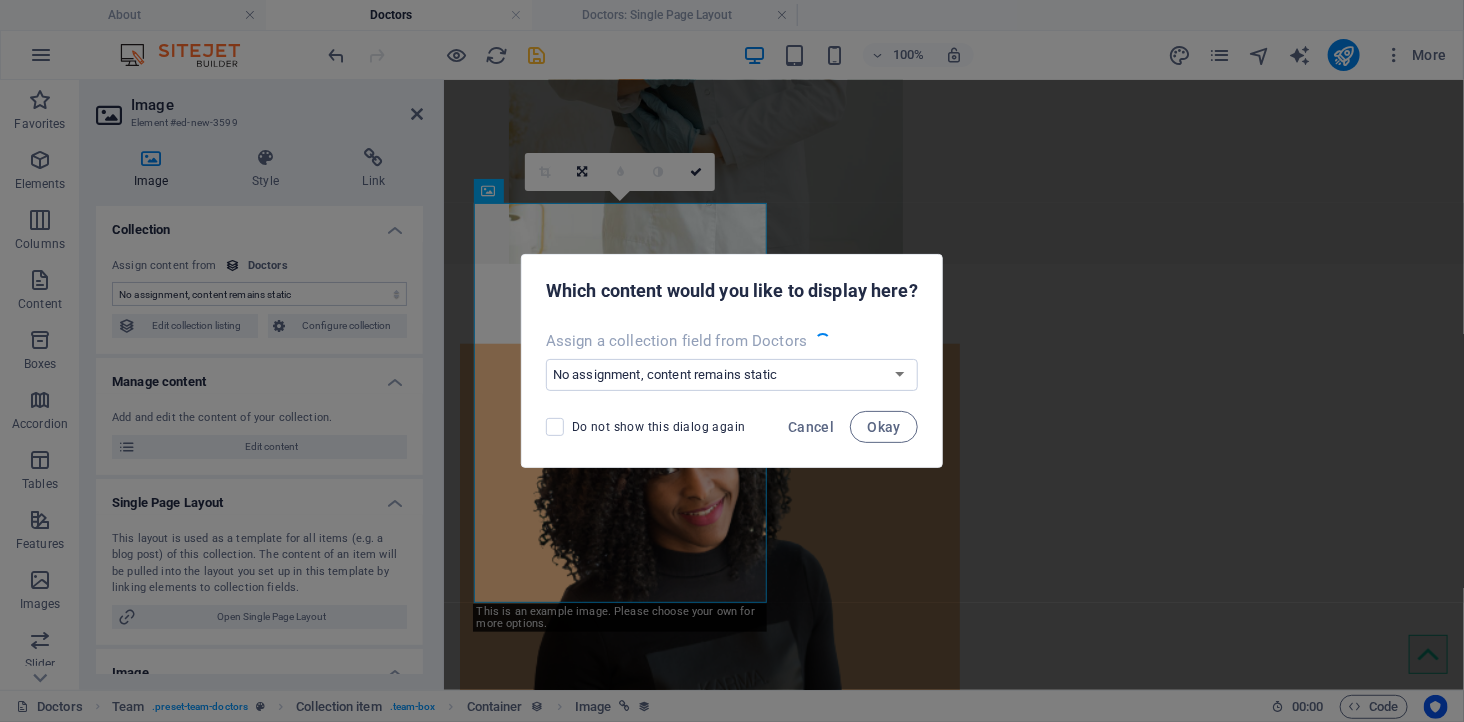 select on "image" 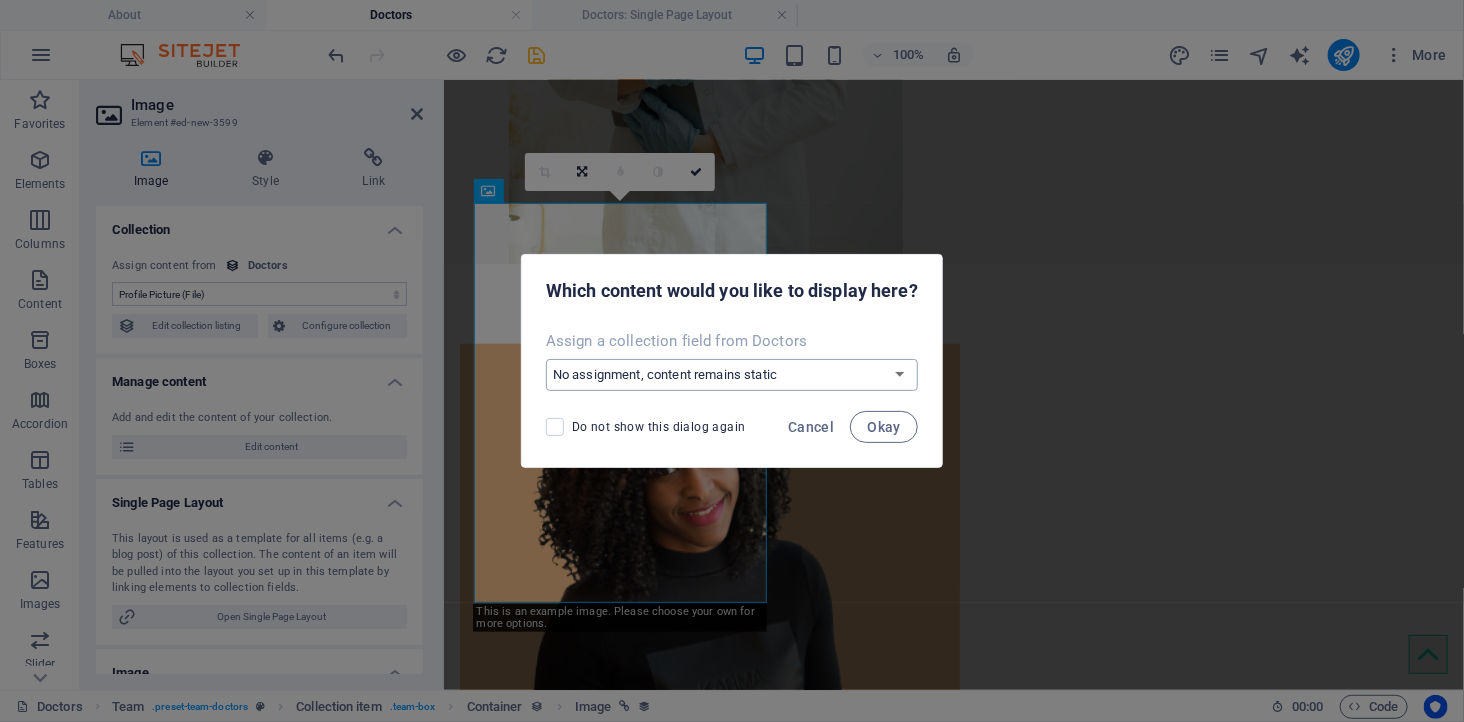 click on "No assignment, content remains static Create a new field Created at (Date) Updated at (Date) Name (Plain Text) Slug (Plain Text) Profile Picture (File) Job Title (Plain Text) Life Motto (Plain Text) Intro Text (Rich Text) Social Media (CMS)" at bounding box center [732, 375] 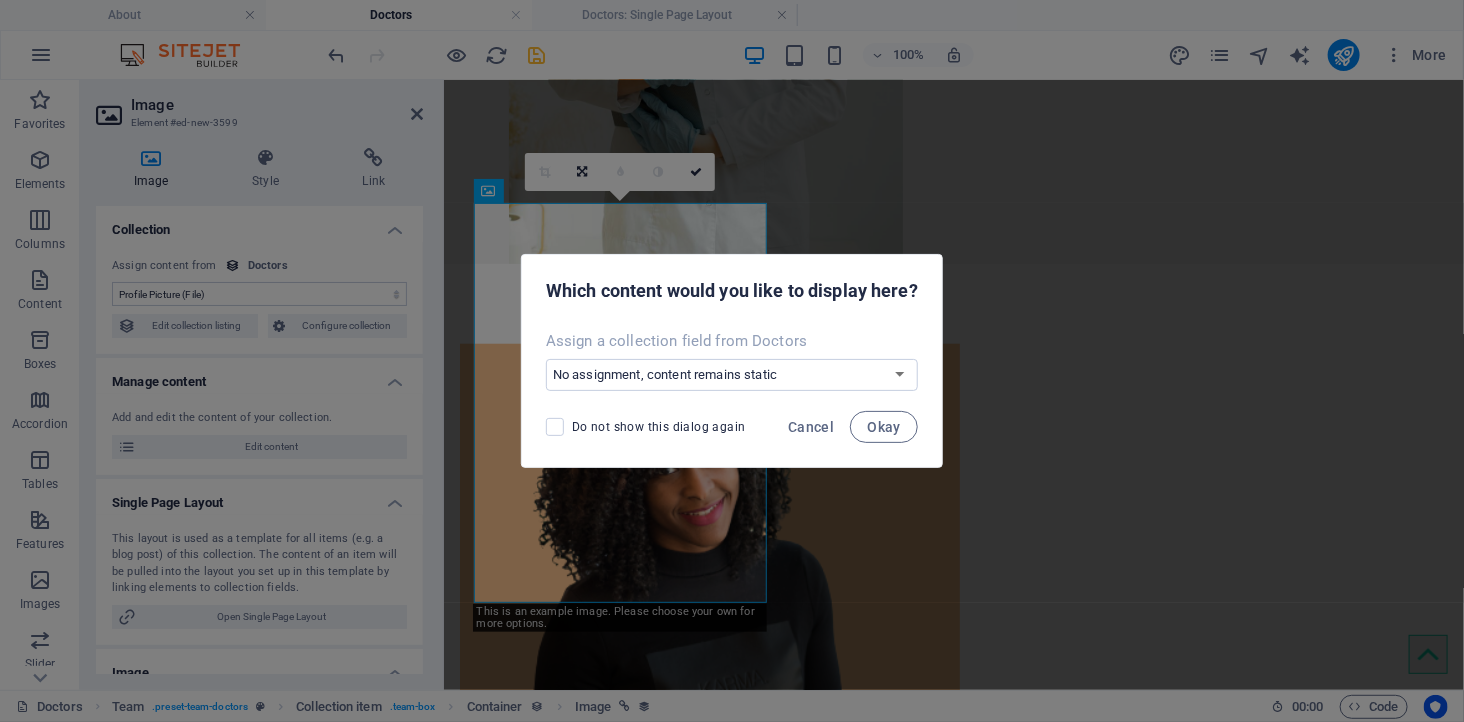 click on "Which content would you like to display here?" at bounding box center [732, 289] 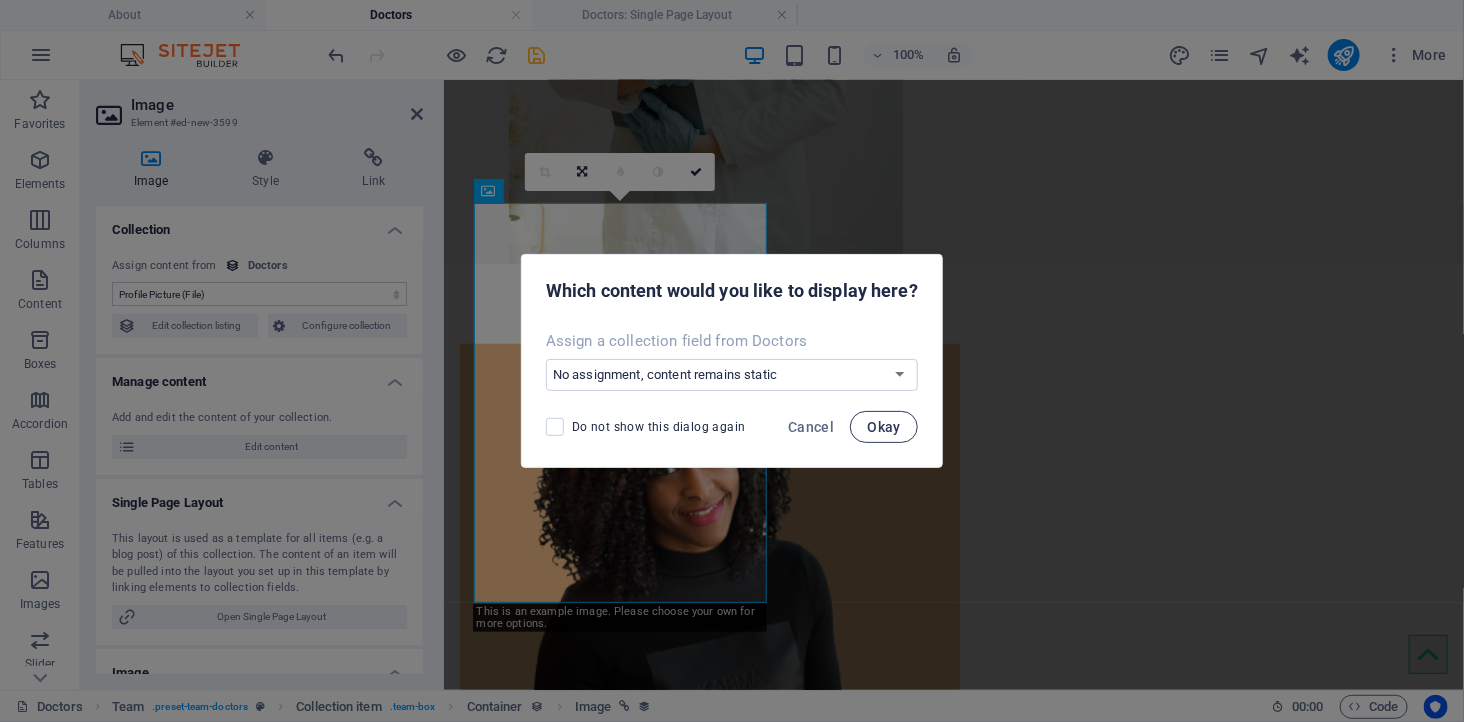 click on "Okay" at bounding box center [884, 427] 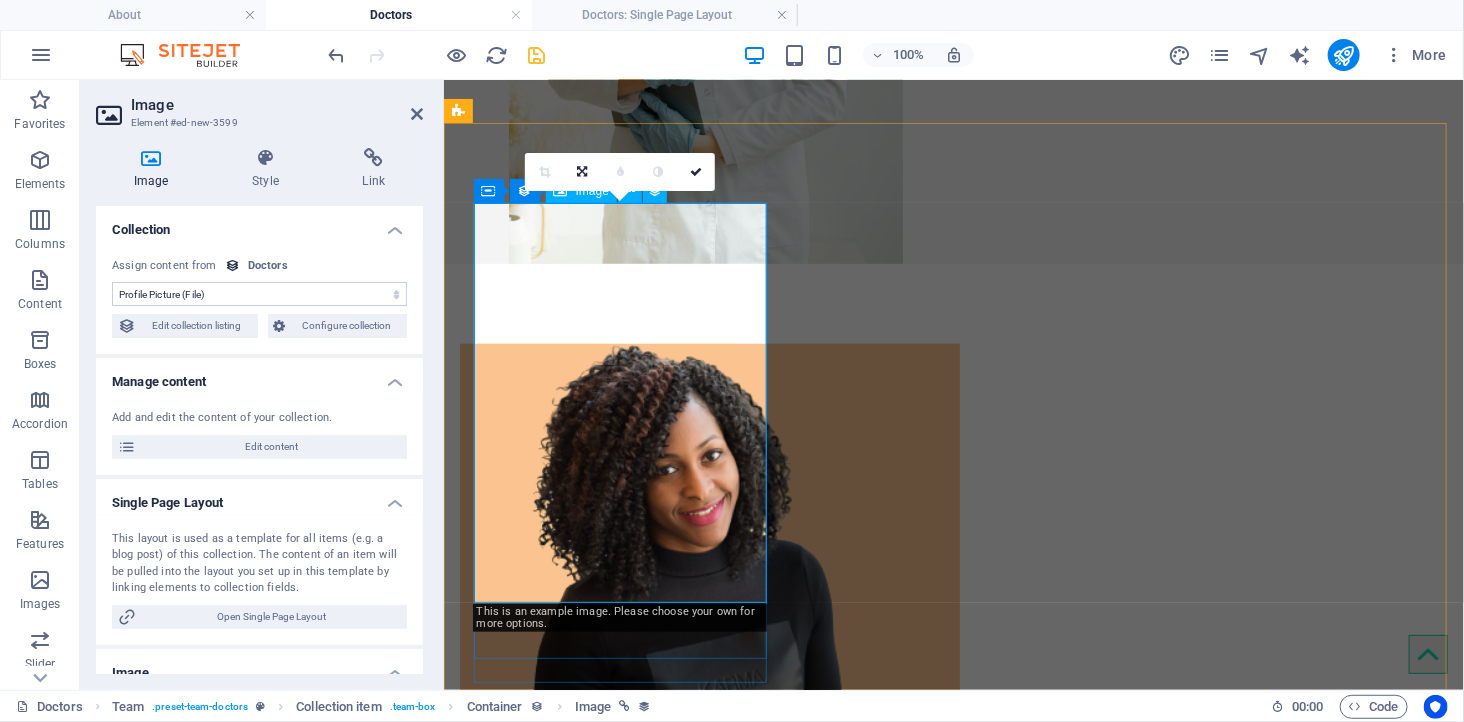 click at bounding box center [931, 543] 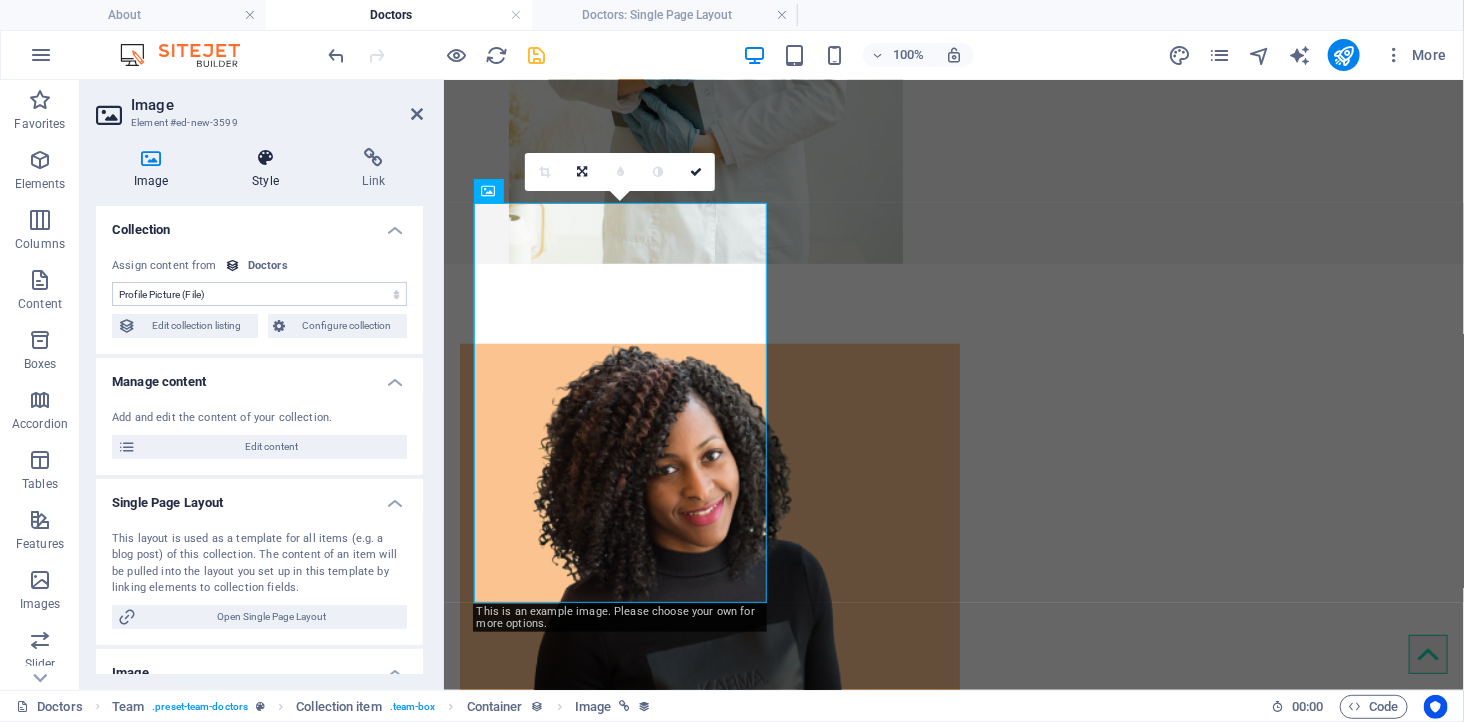 click on "Style" at bounding box center (269, 169) 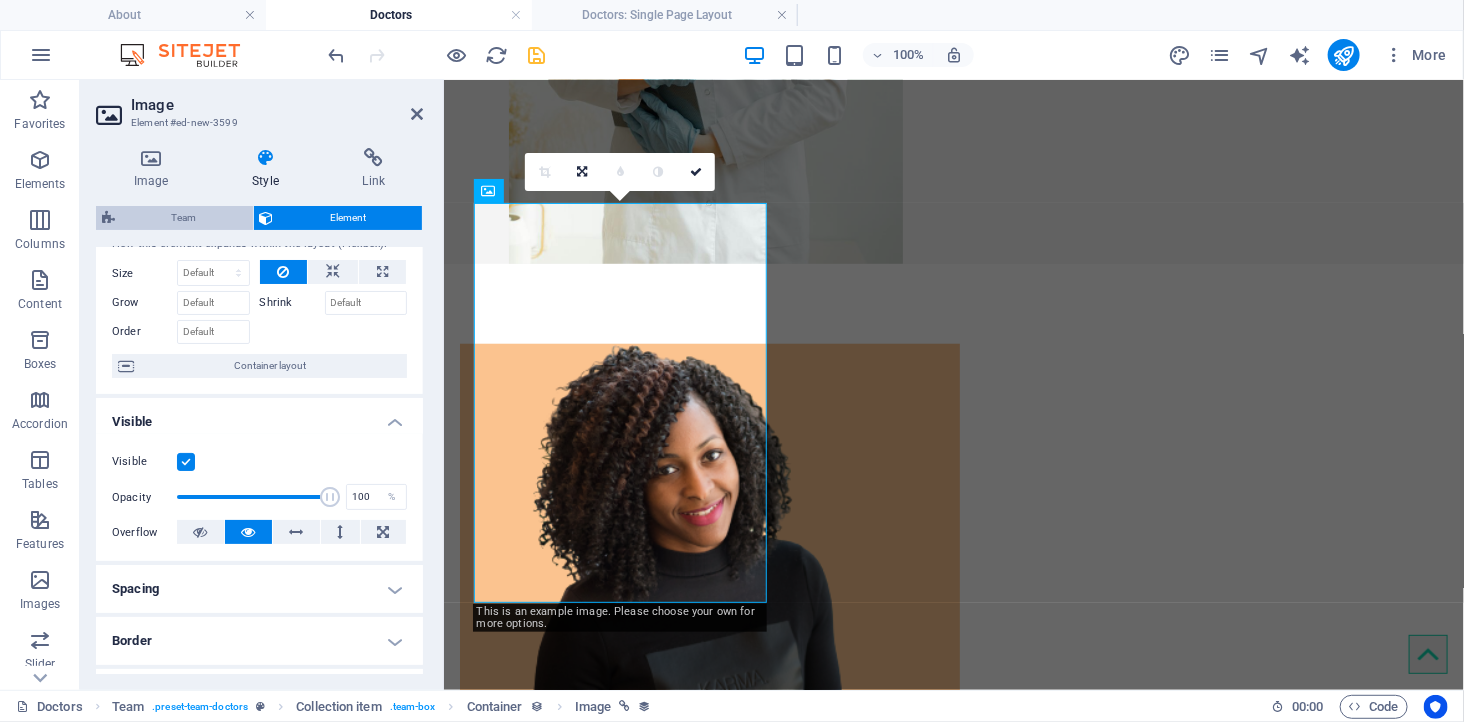 scroll, scrollTop: 0, scrollLeft: 0, axis: both 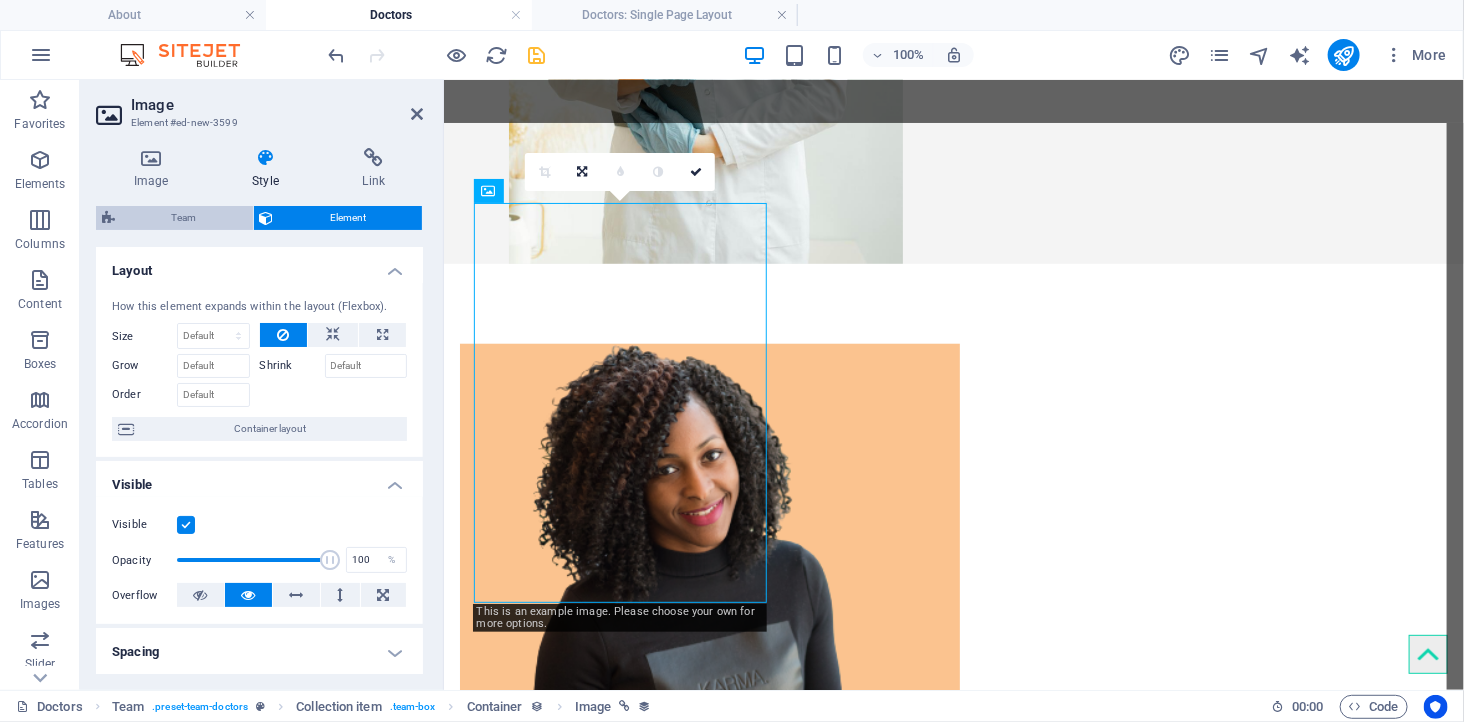 click on "Team" at bounding box center (184, 218) 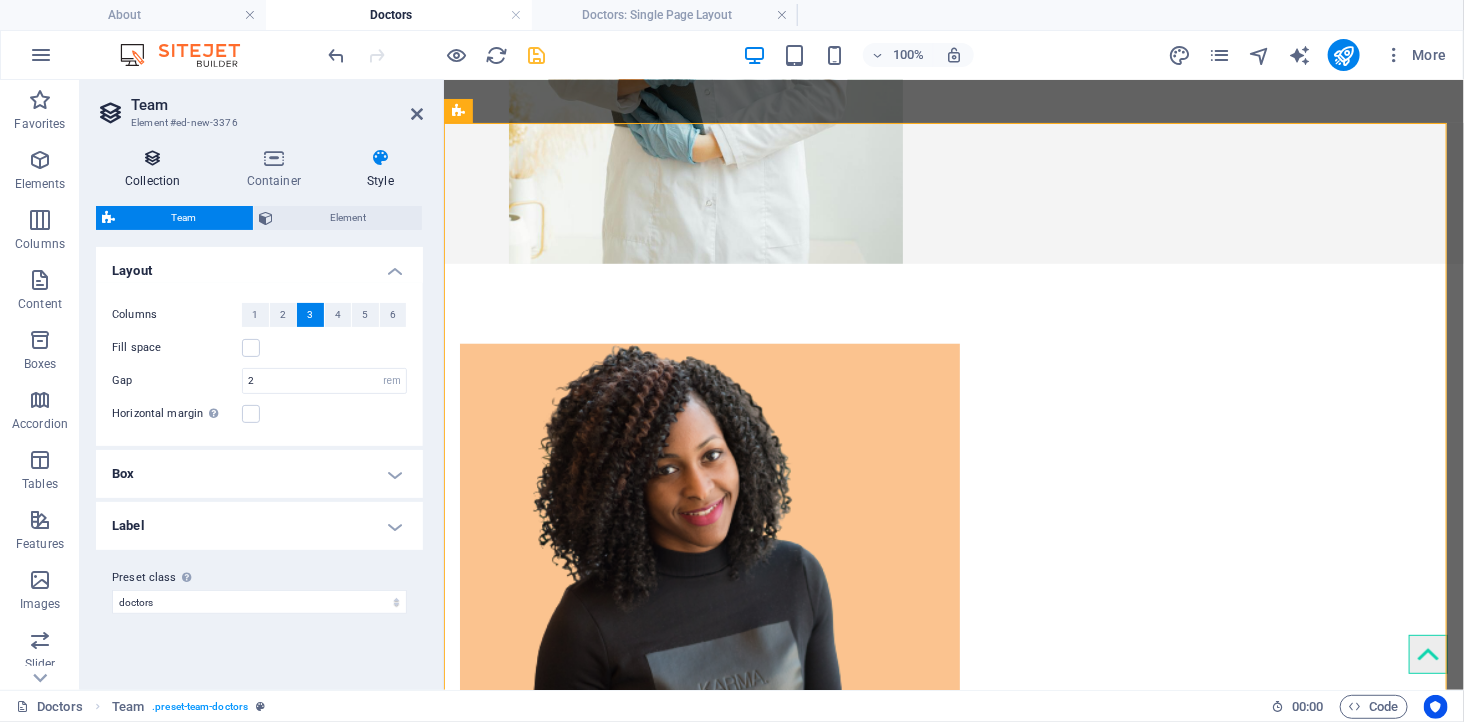 click on "Collection" at bounding box center [157, 169] 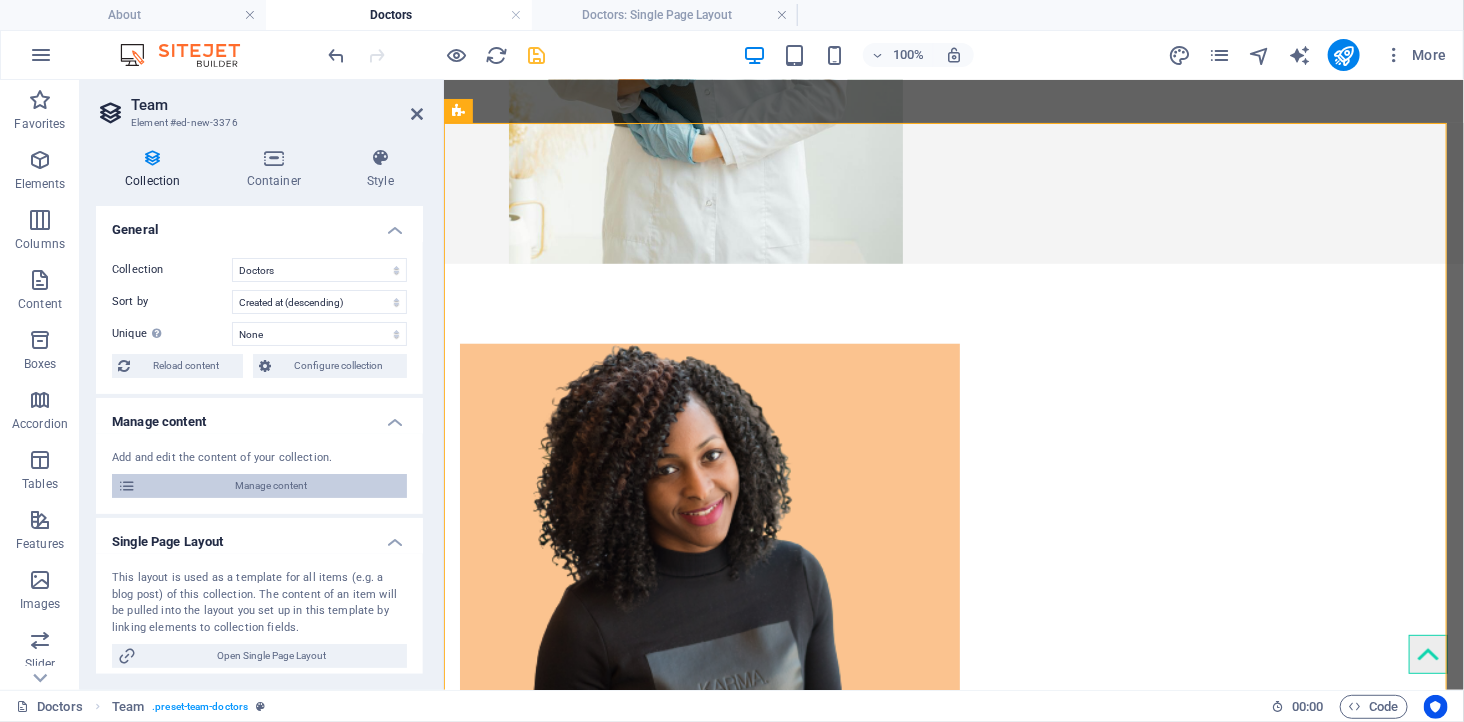click on "Manage content" at bounding box center [271, 486] 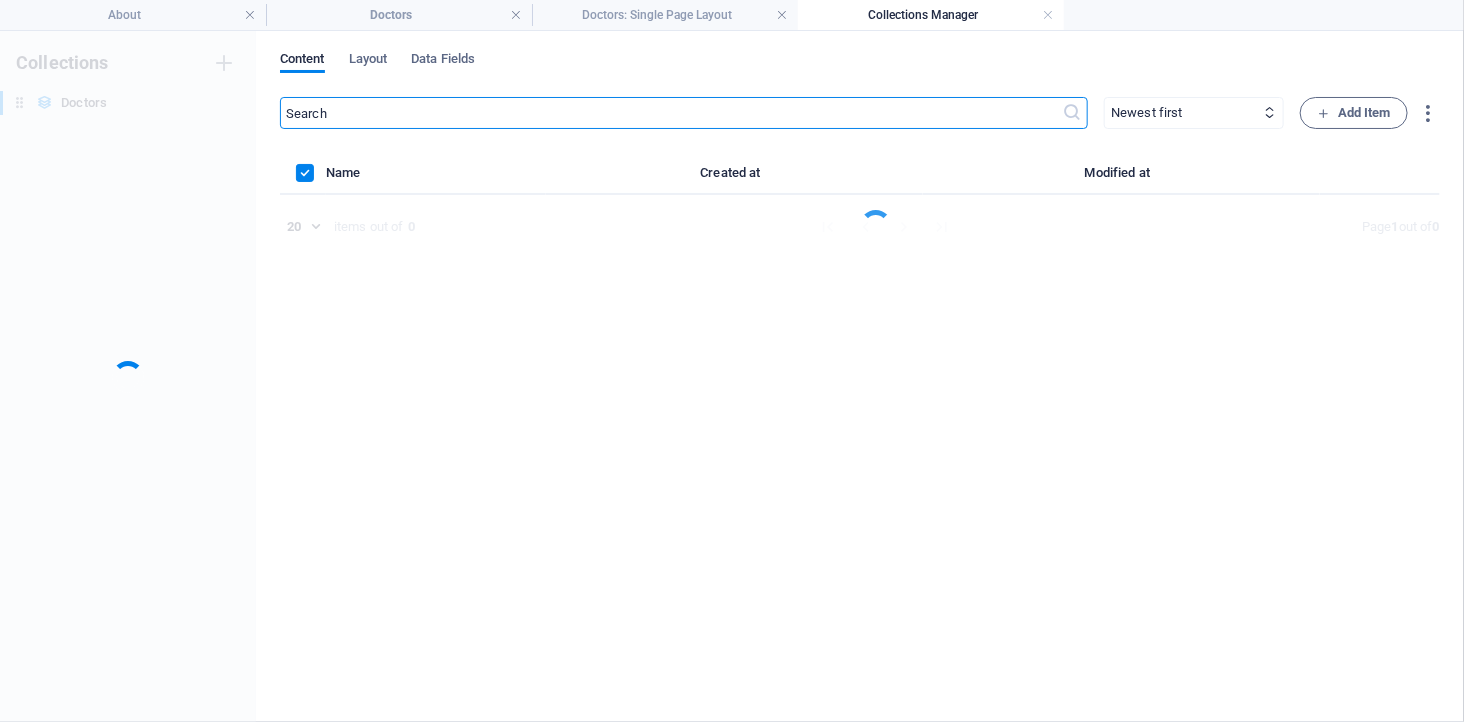 scroll, scrollTop: 0, scrollLeft: 0, axis: both 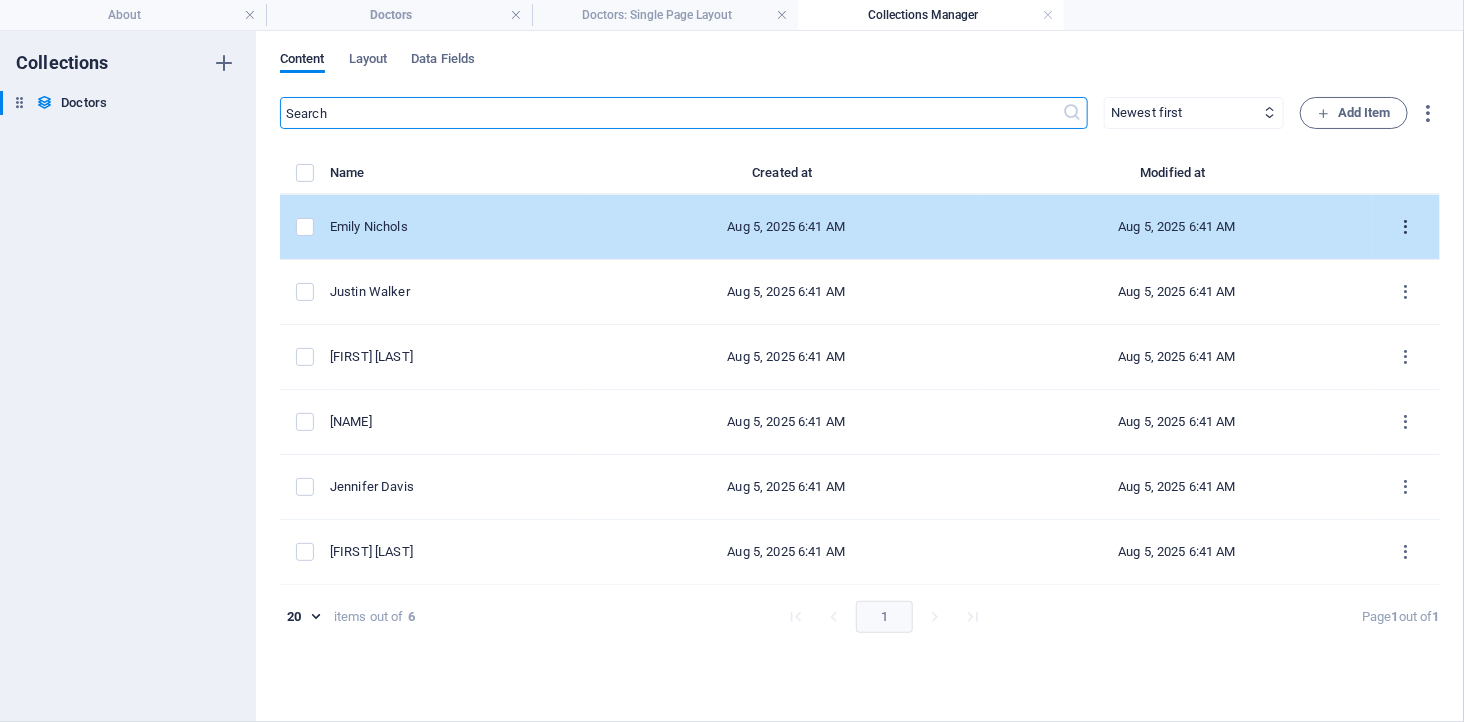 click at bounding box center (1406, 227) 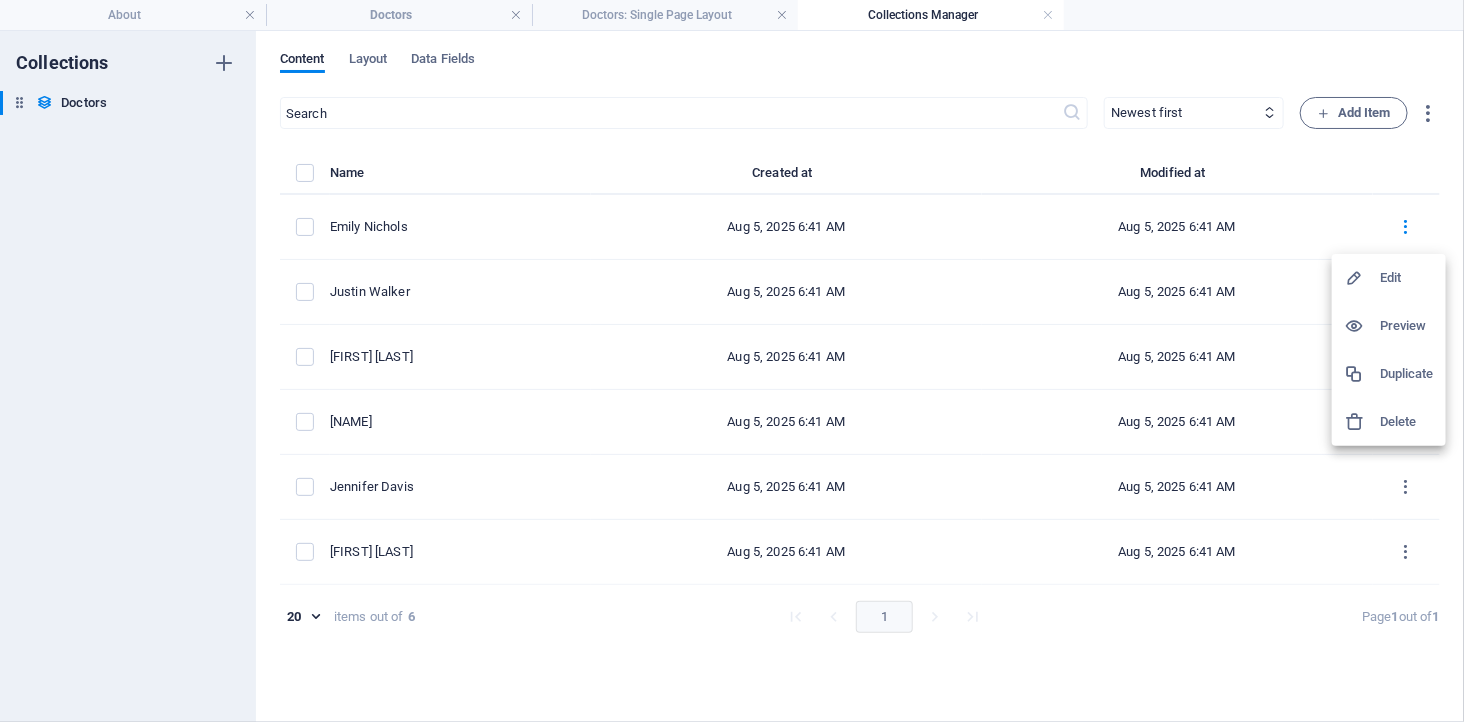 click on "Edit" at bounding box center (1407, 278) 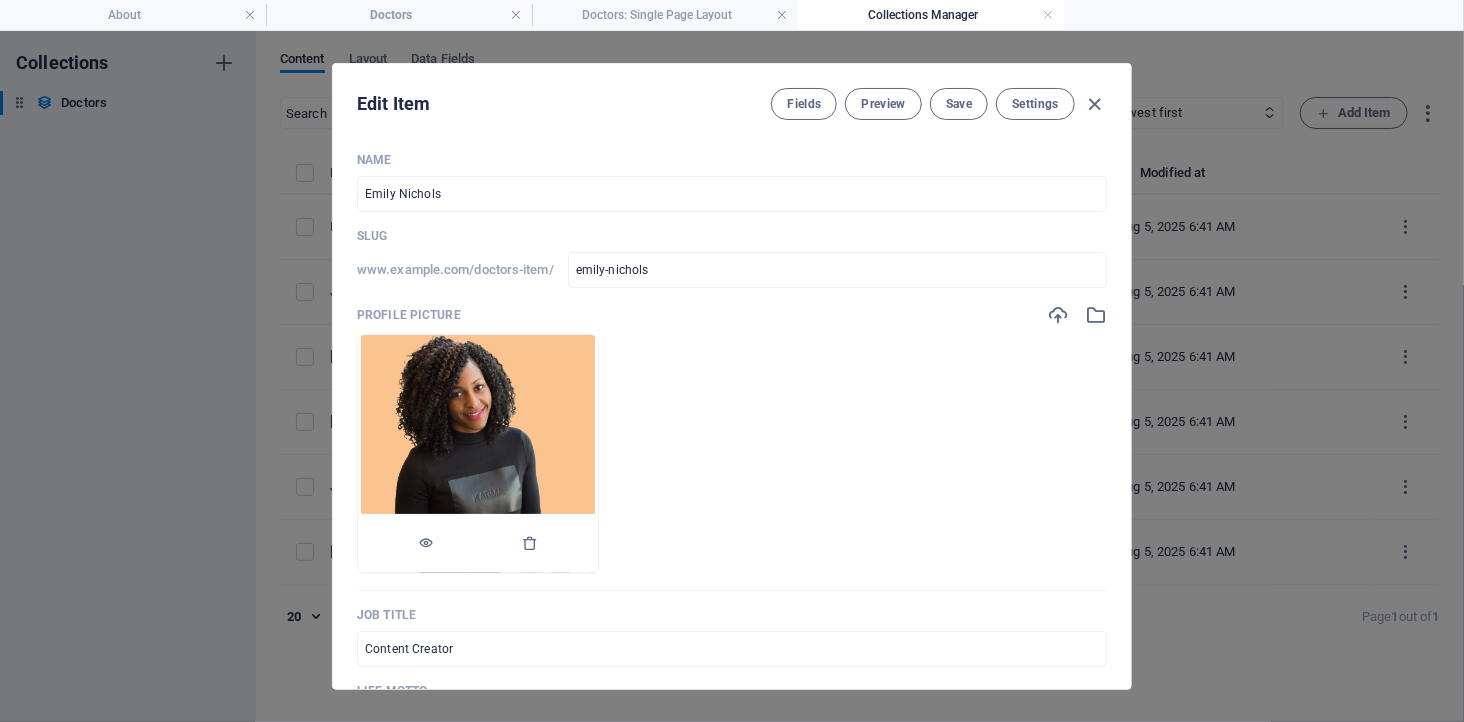 click at bounding box center (478, 454) 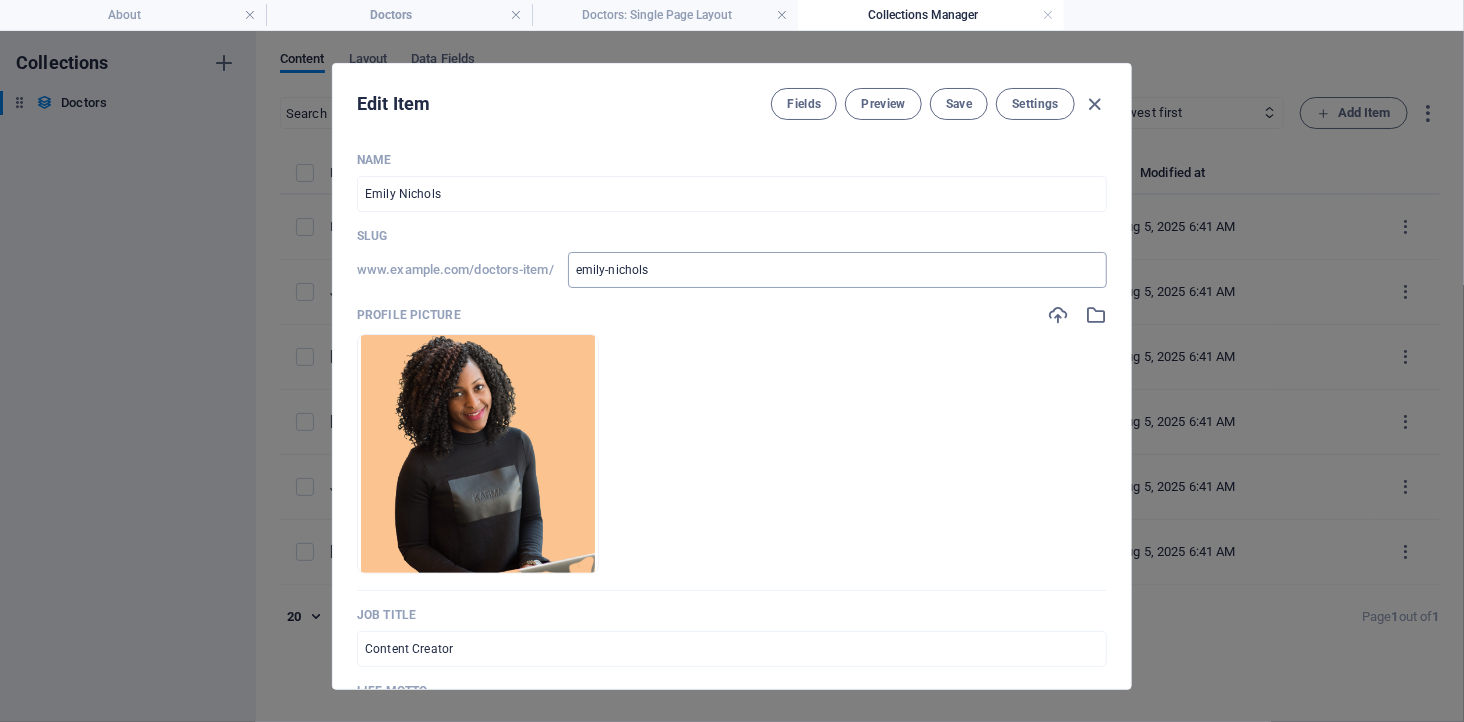 click on "emily-nichols" at bounding box center [837, 270] 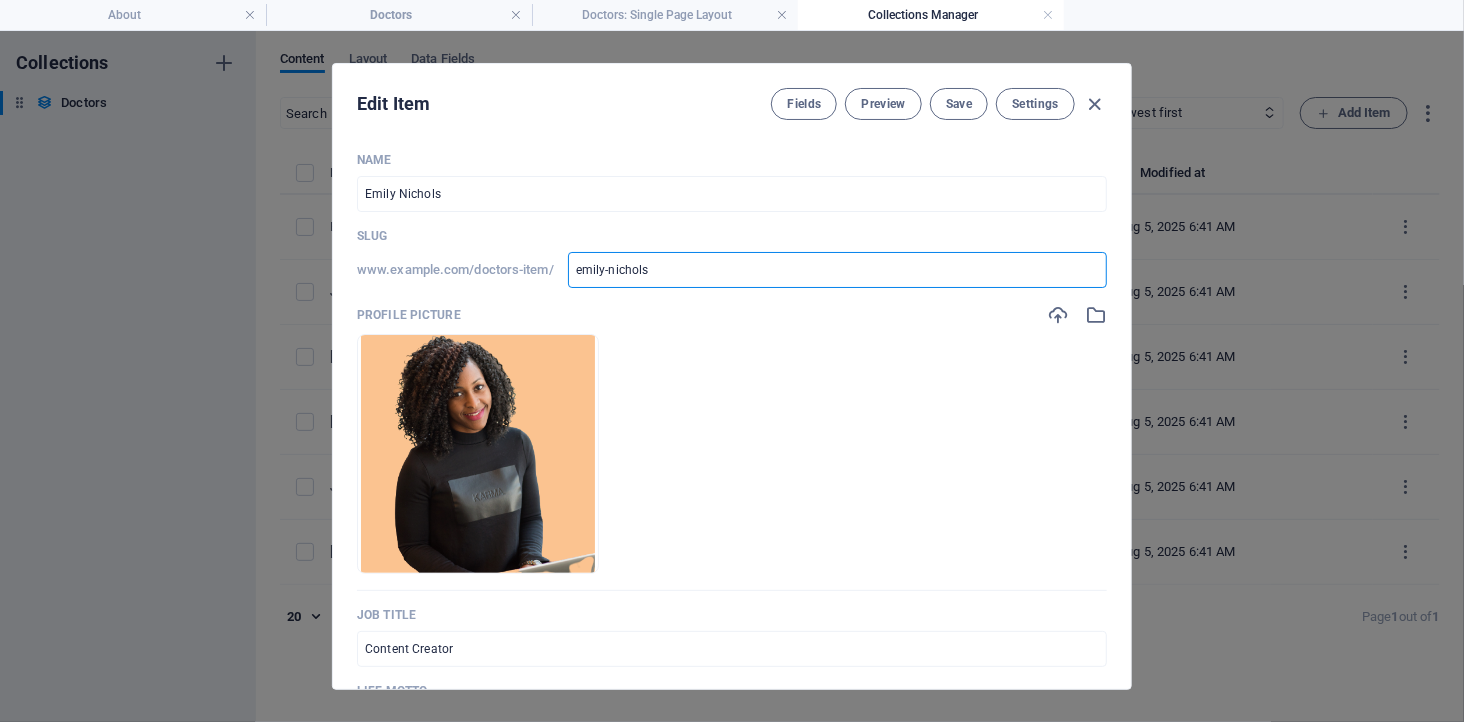 drag, startPoint x: 730, startPoint y: 266, endPoint x: 561, endPoint y: 266, distance: 169 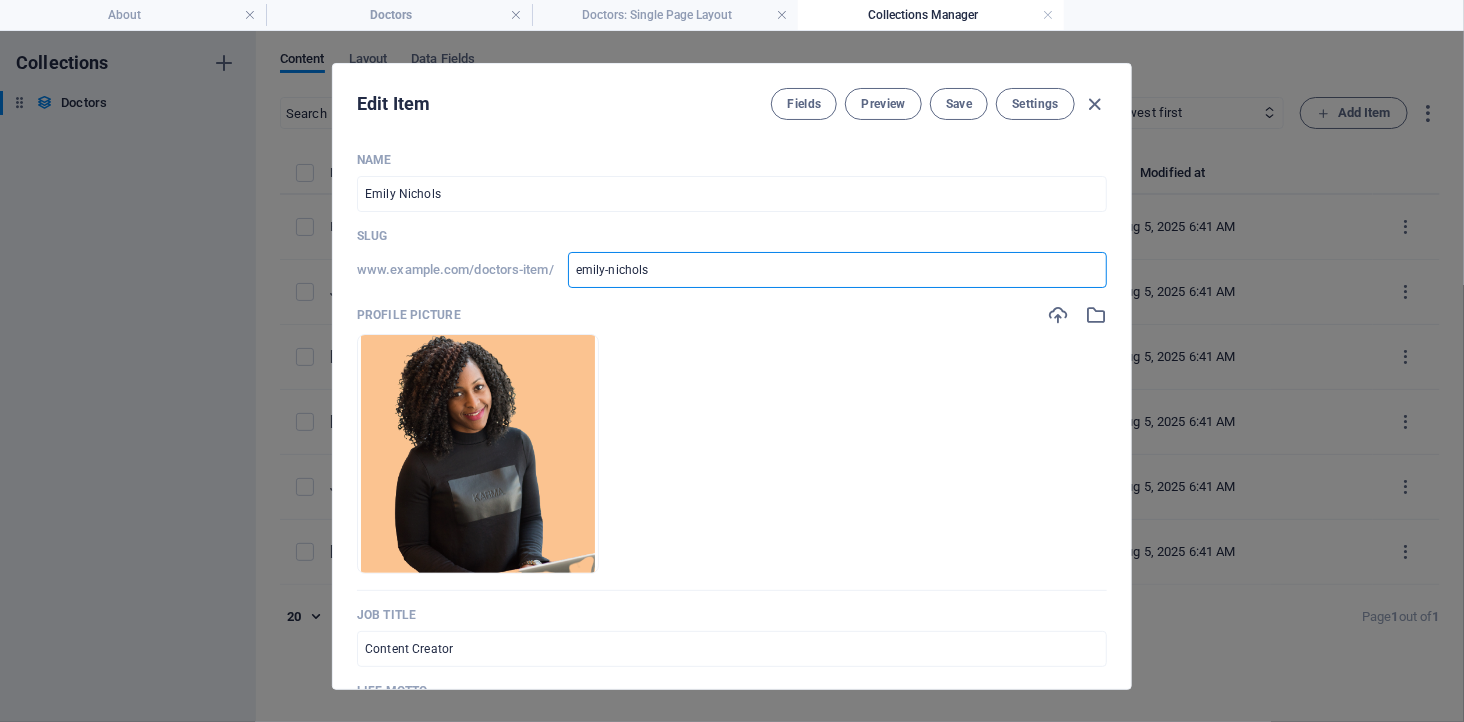 drag, startPoint x: 683, startPoint y: 271, endPoint x: 496, endPoint y: 266, distance: 187.06683 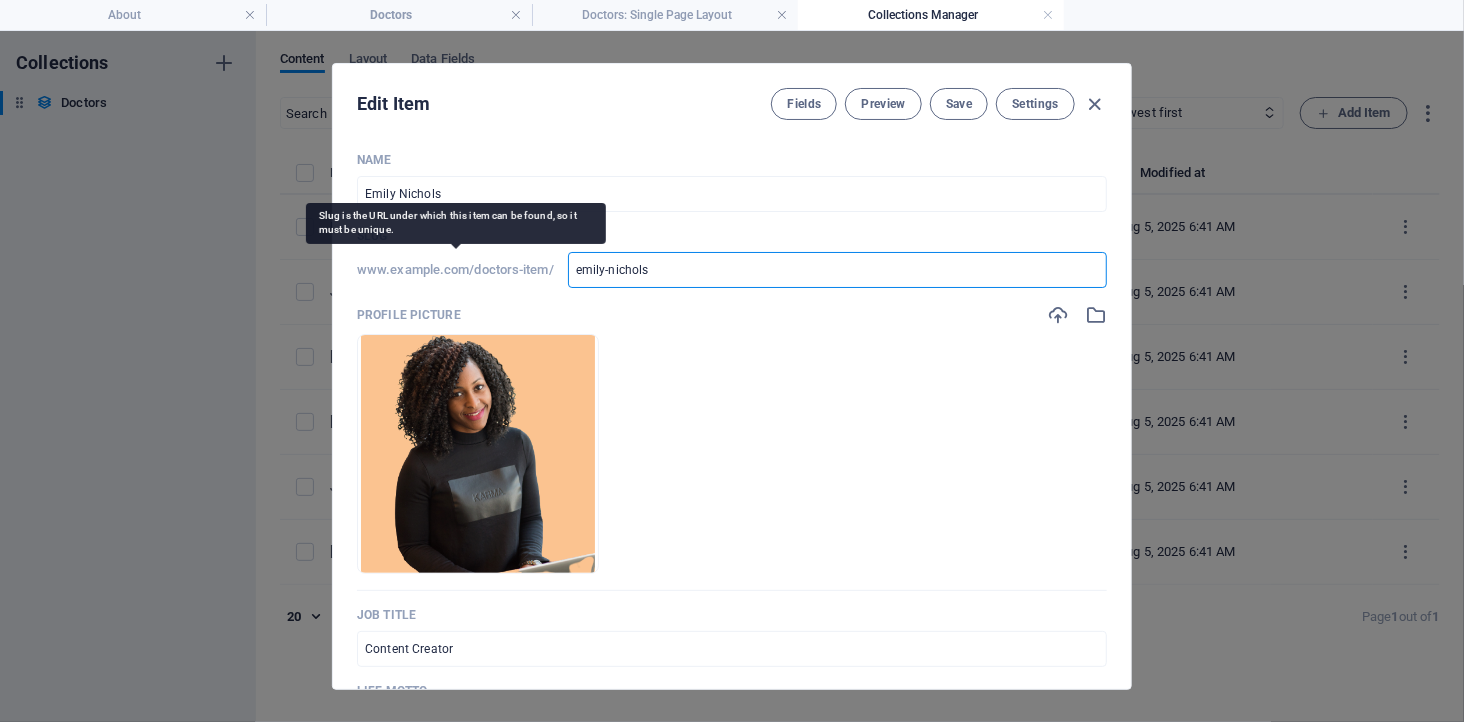 paste on "Dr. Kelvin Tay – Medical Officer | Community Health Advocate" 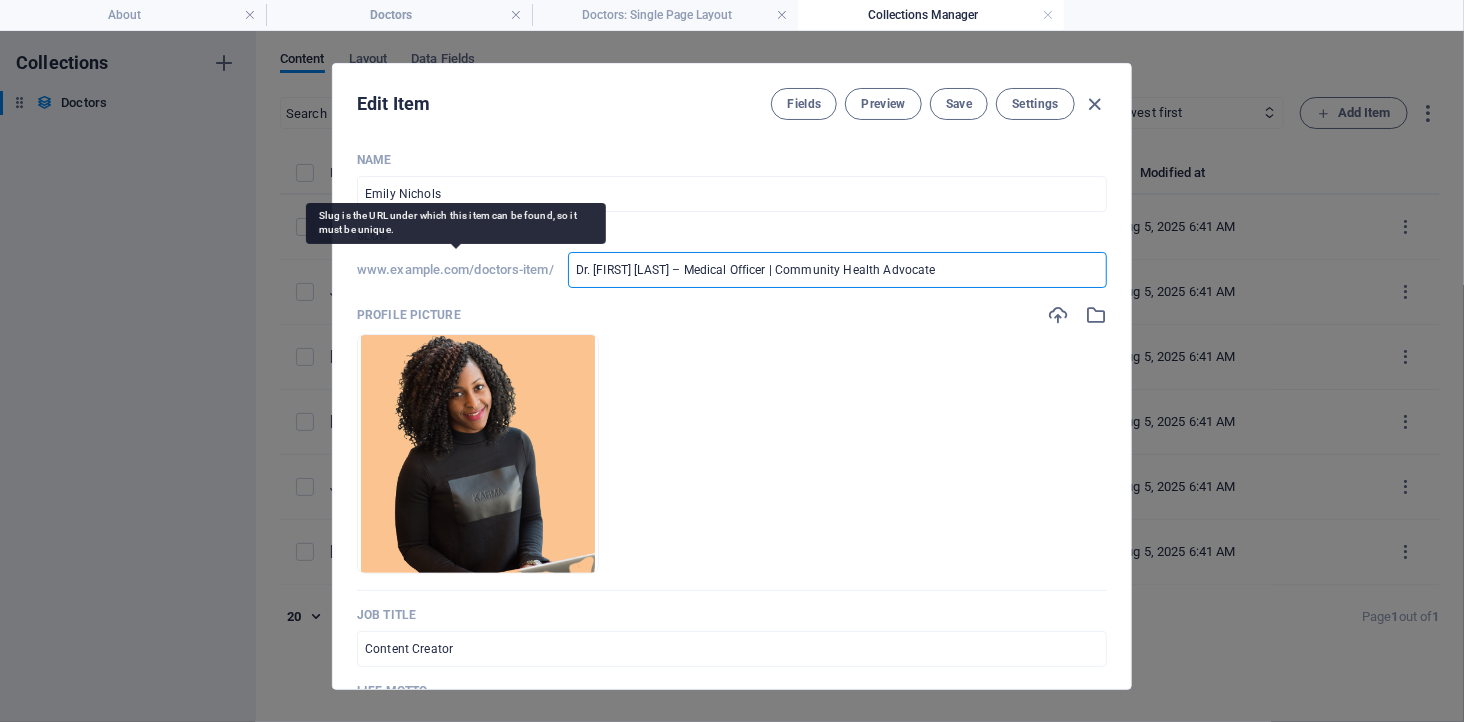 type on "Dr. Kelvin Tay – Medical Officer | Community Health Advocate" 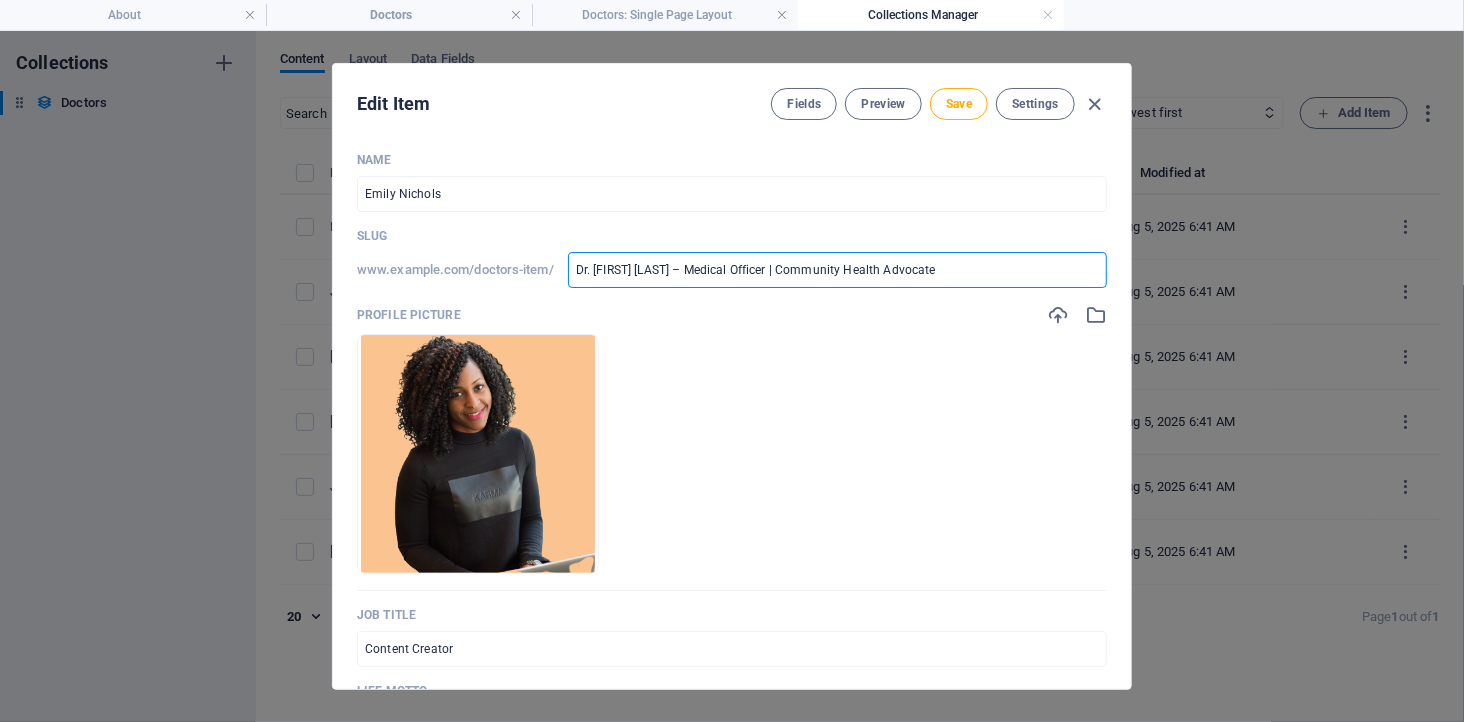 drag, startPoint x: 646, startPoint y: 268, endPoint x: 991, endPoint y: 264, distance: 345.0232 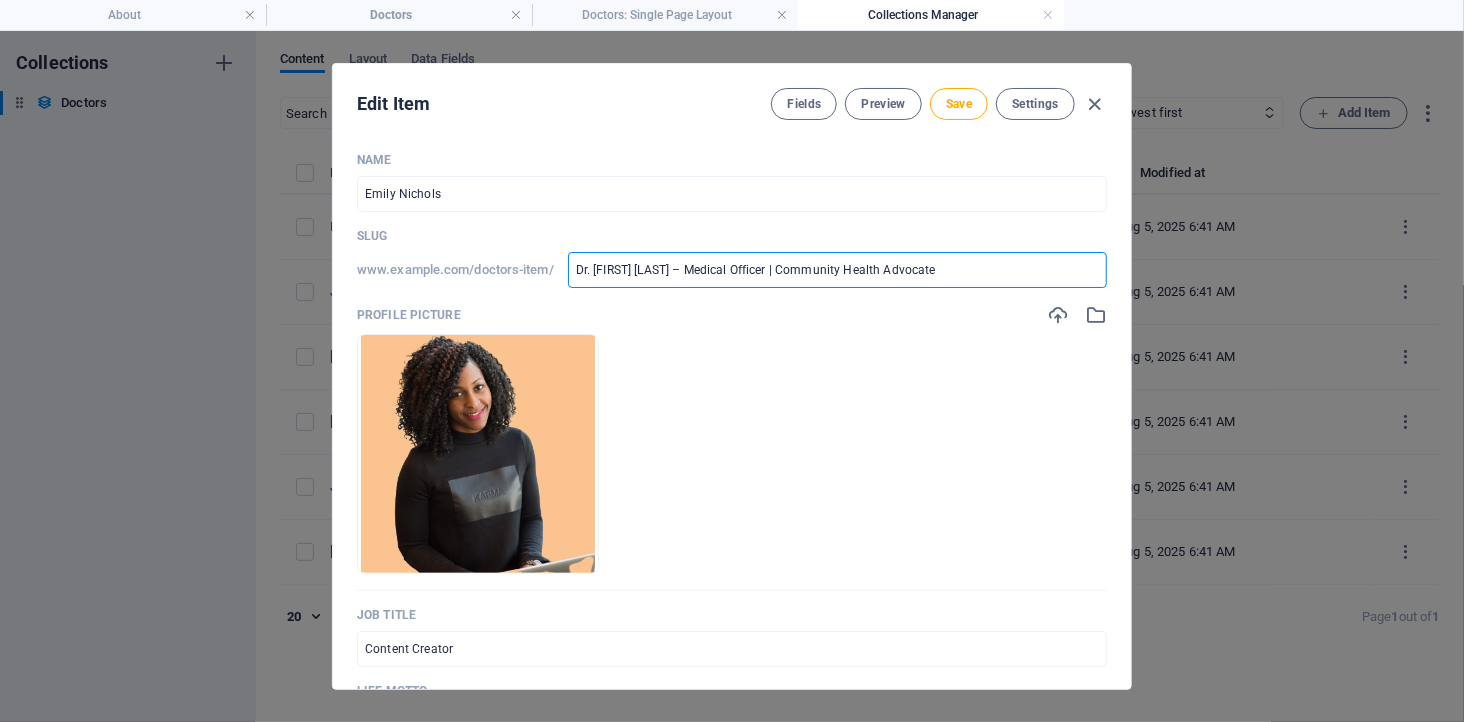 type on "Dr. Kelvin Ta" 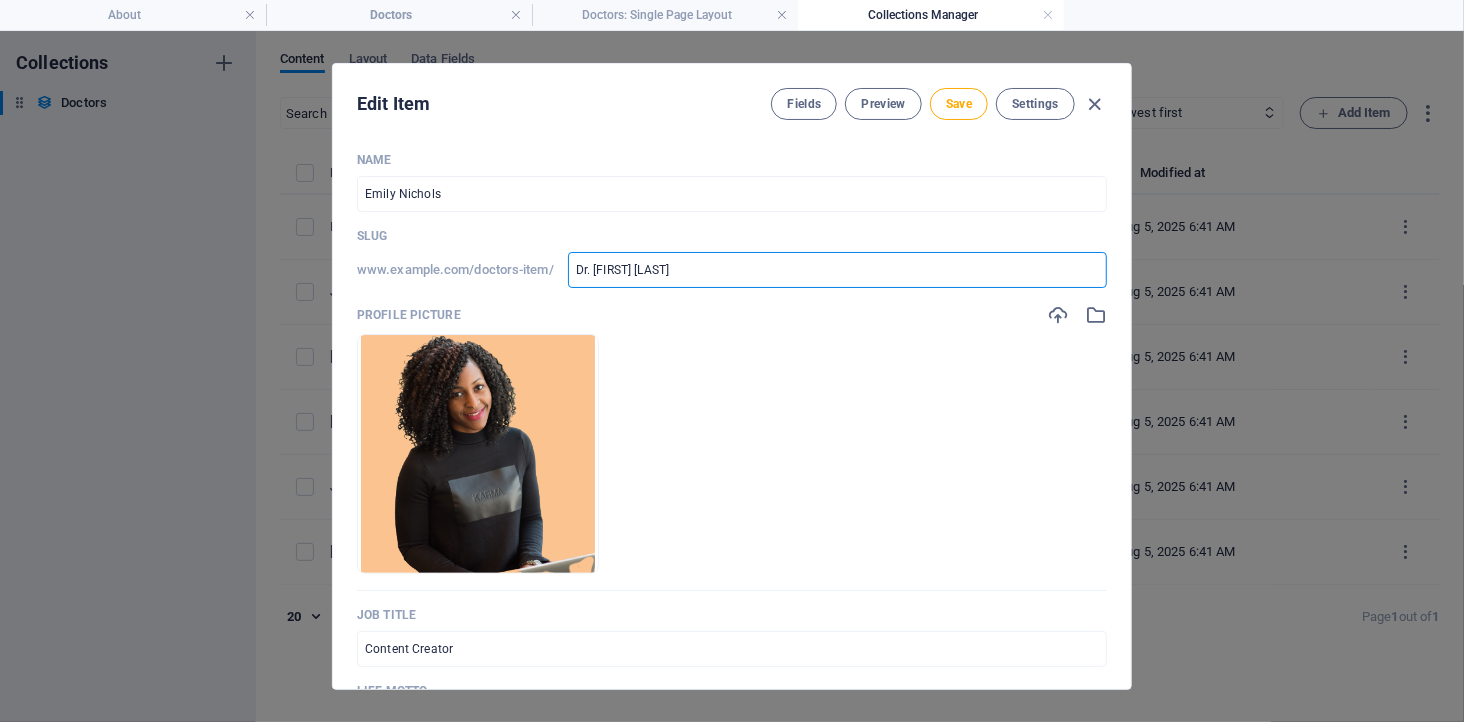 type on "Dr. [LAST] [LAST]" 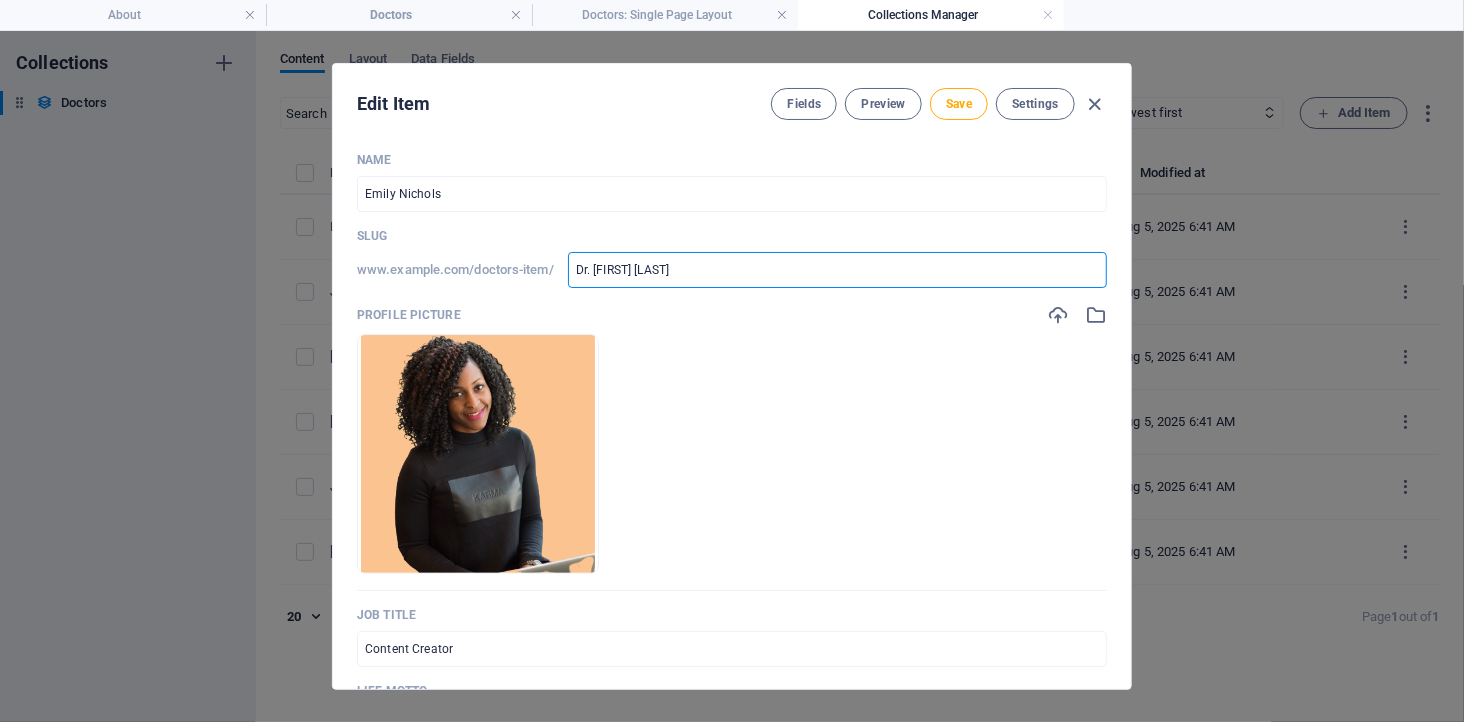 click on "Dr. [LAST] [LAST]" at bounding box center (837, 270) 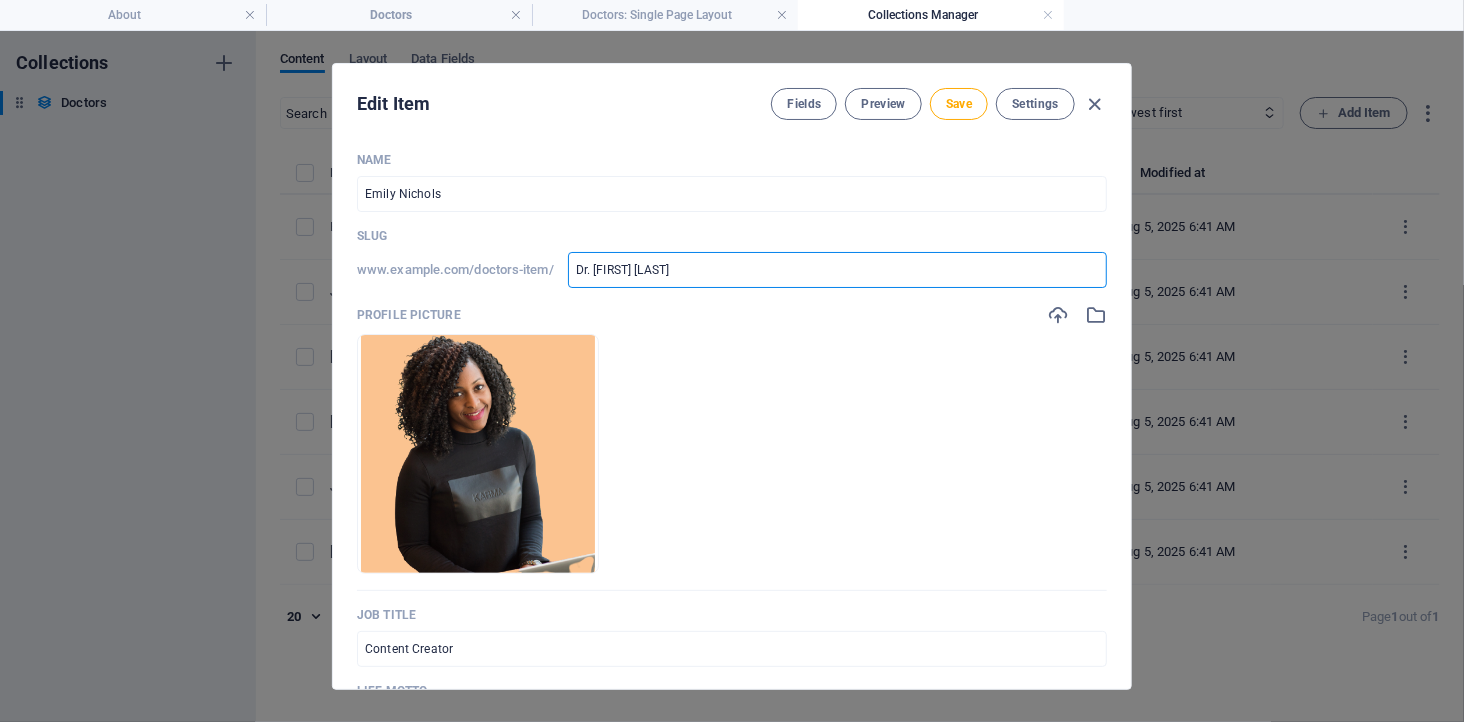 type on "Dr.Kelvin Tay" 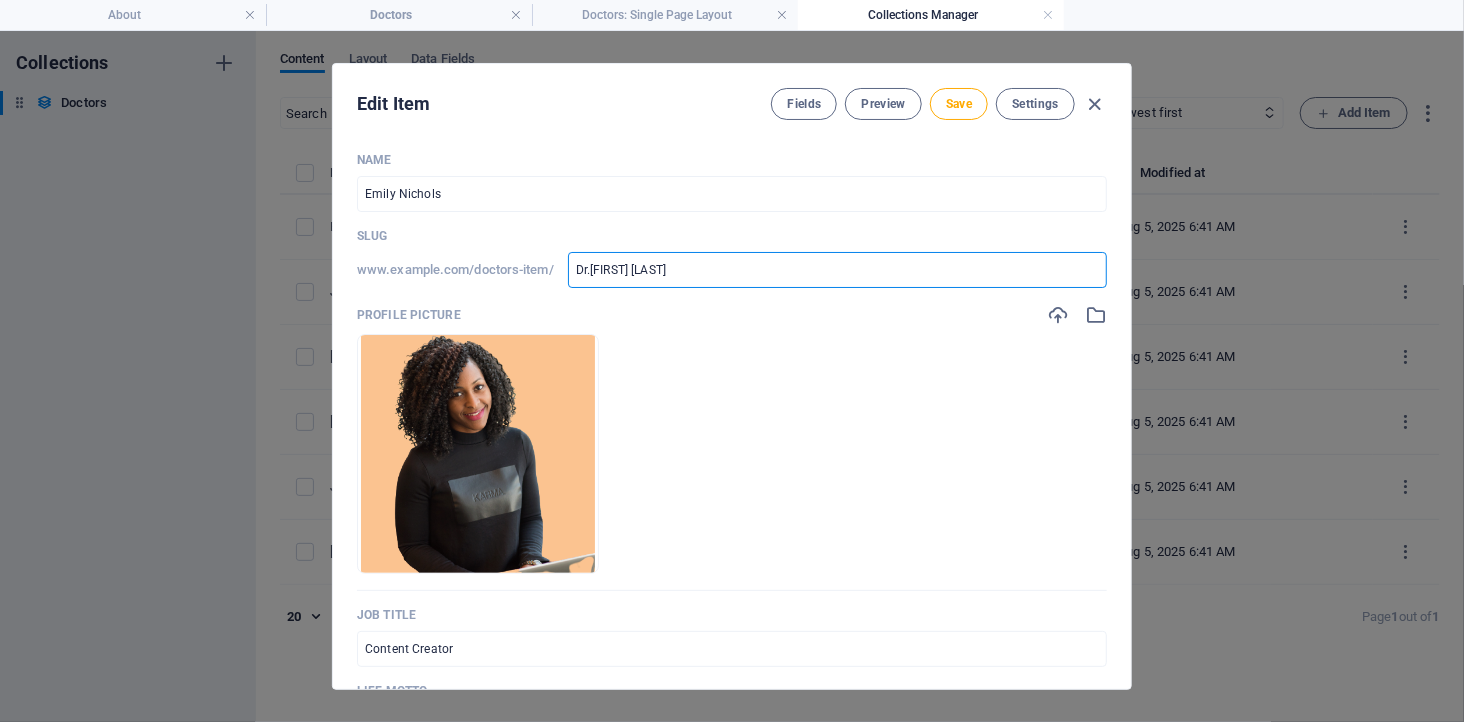 type on "DrKelvin Tay" 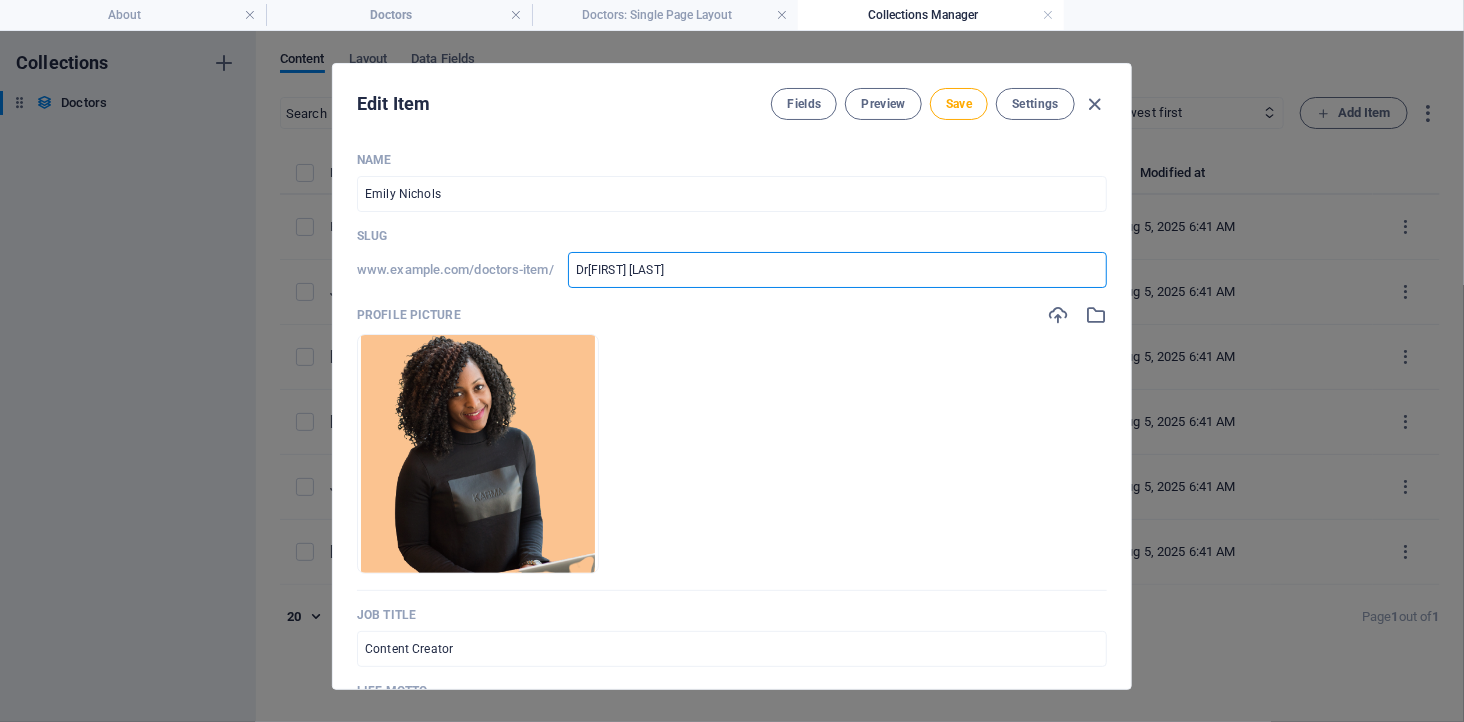 type on "DrKelvin Tay" 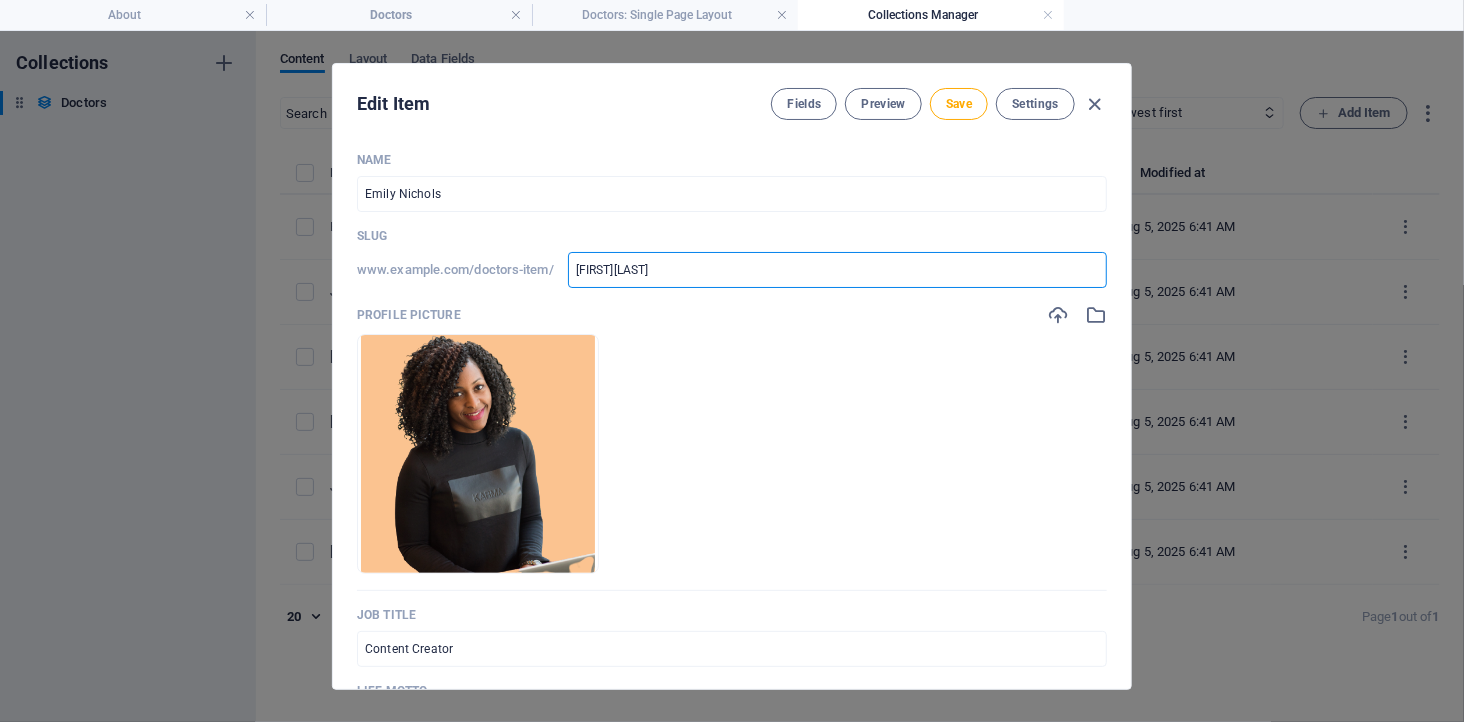type on "Kelvin Tay" 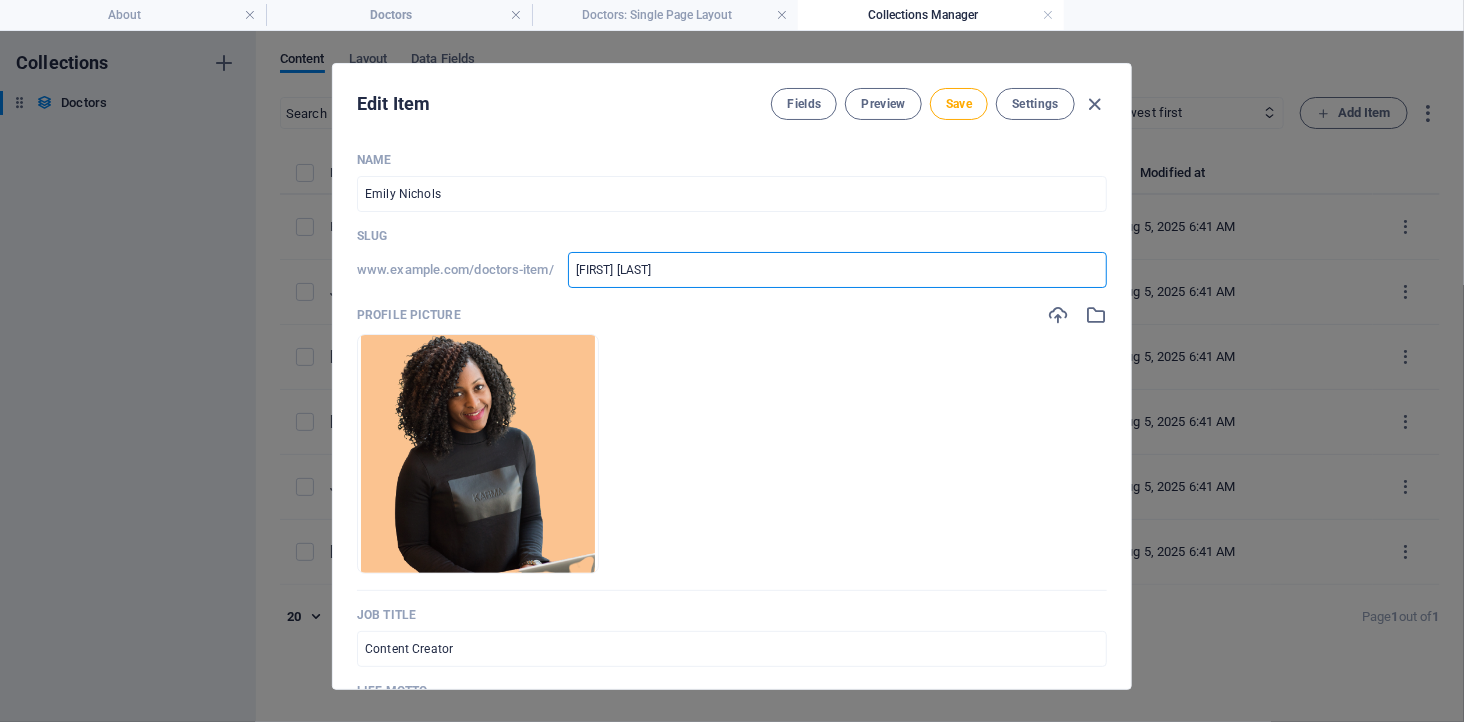 type on "Kelvin Tay" 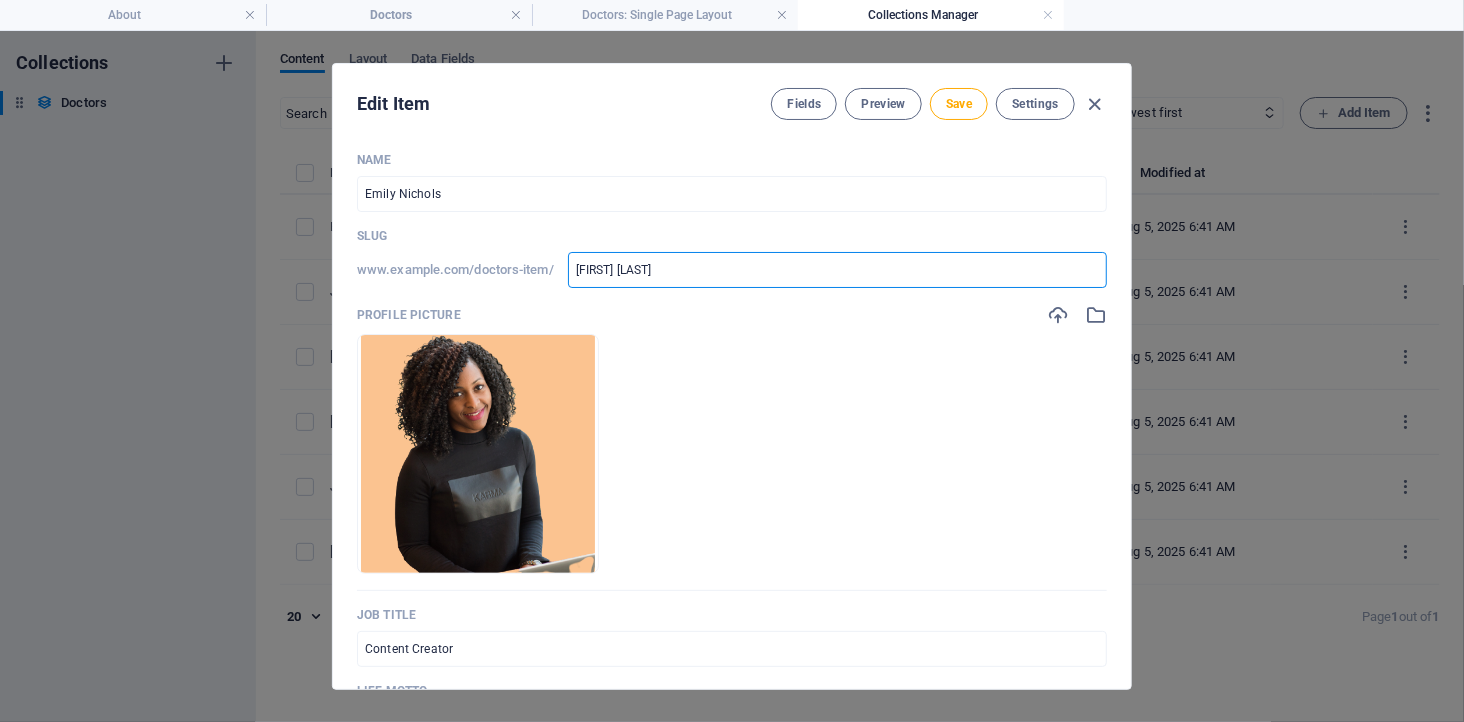click on "Kelvin Tay" at bounding box center [837, 270] 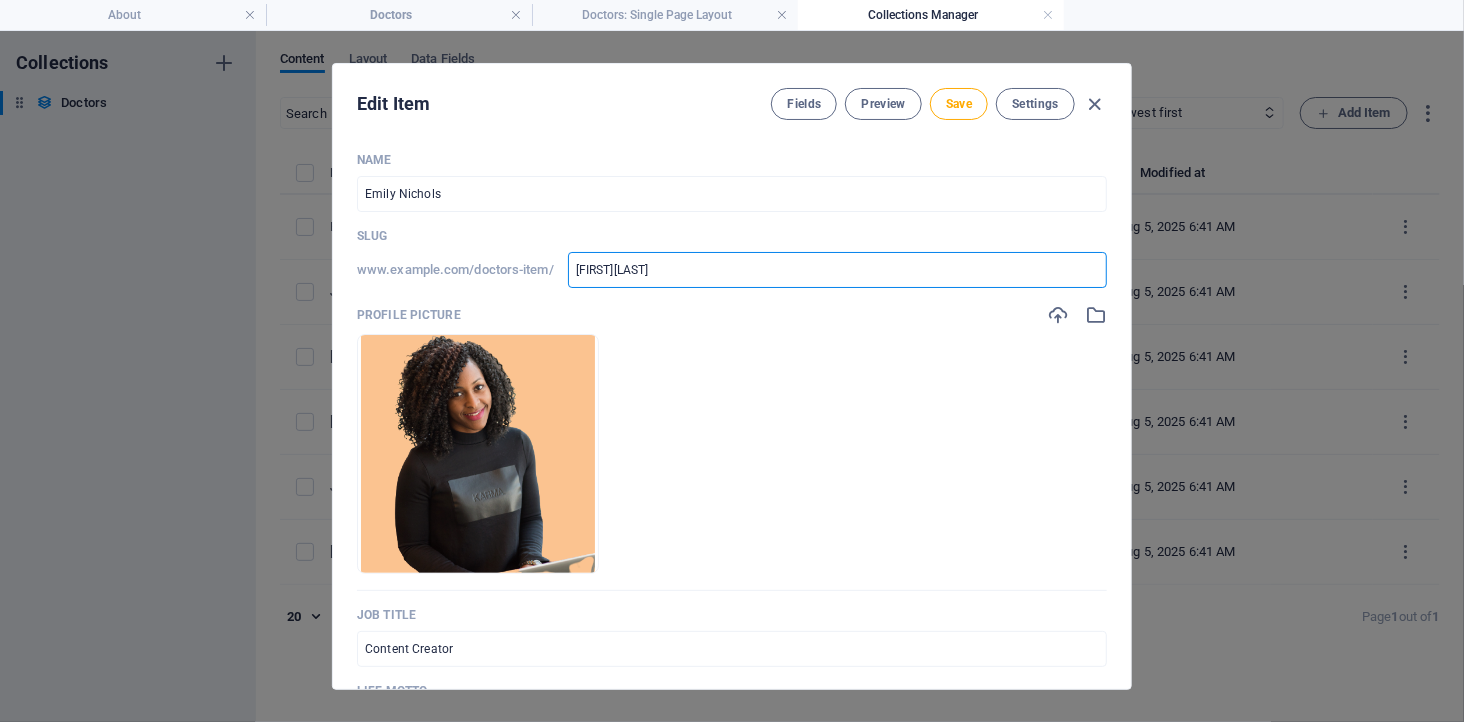 type on "Kelvin-Tay" 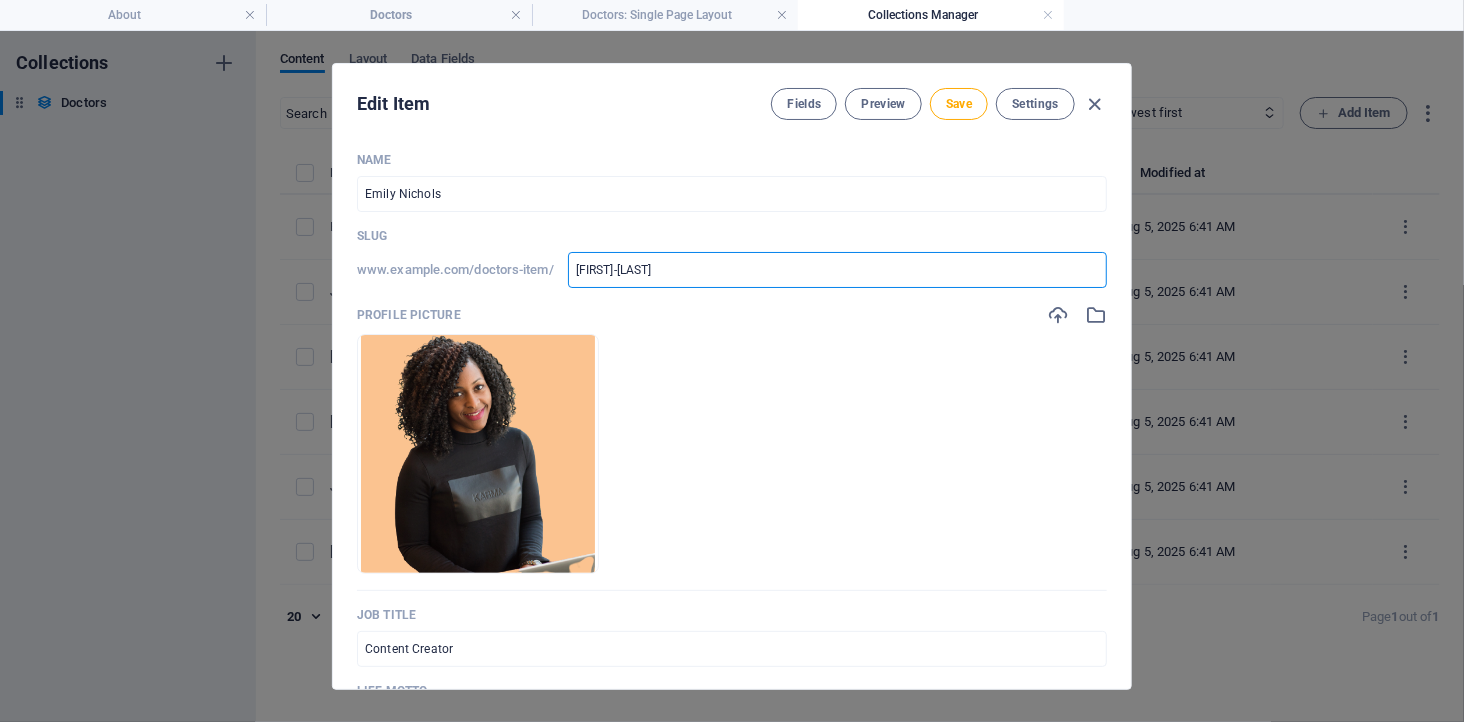 type on "Kelvin-ay" 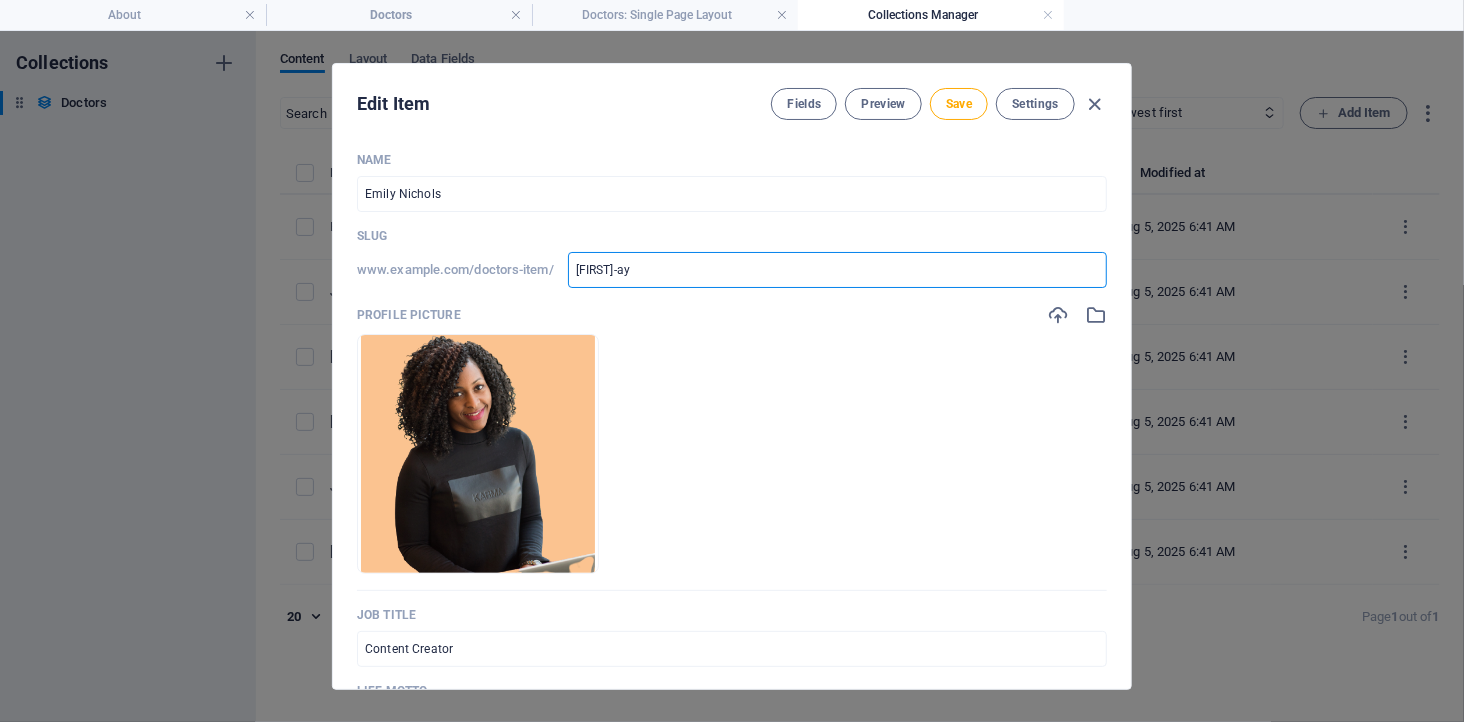 type on "Kelvin-tay" 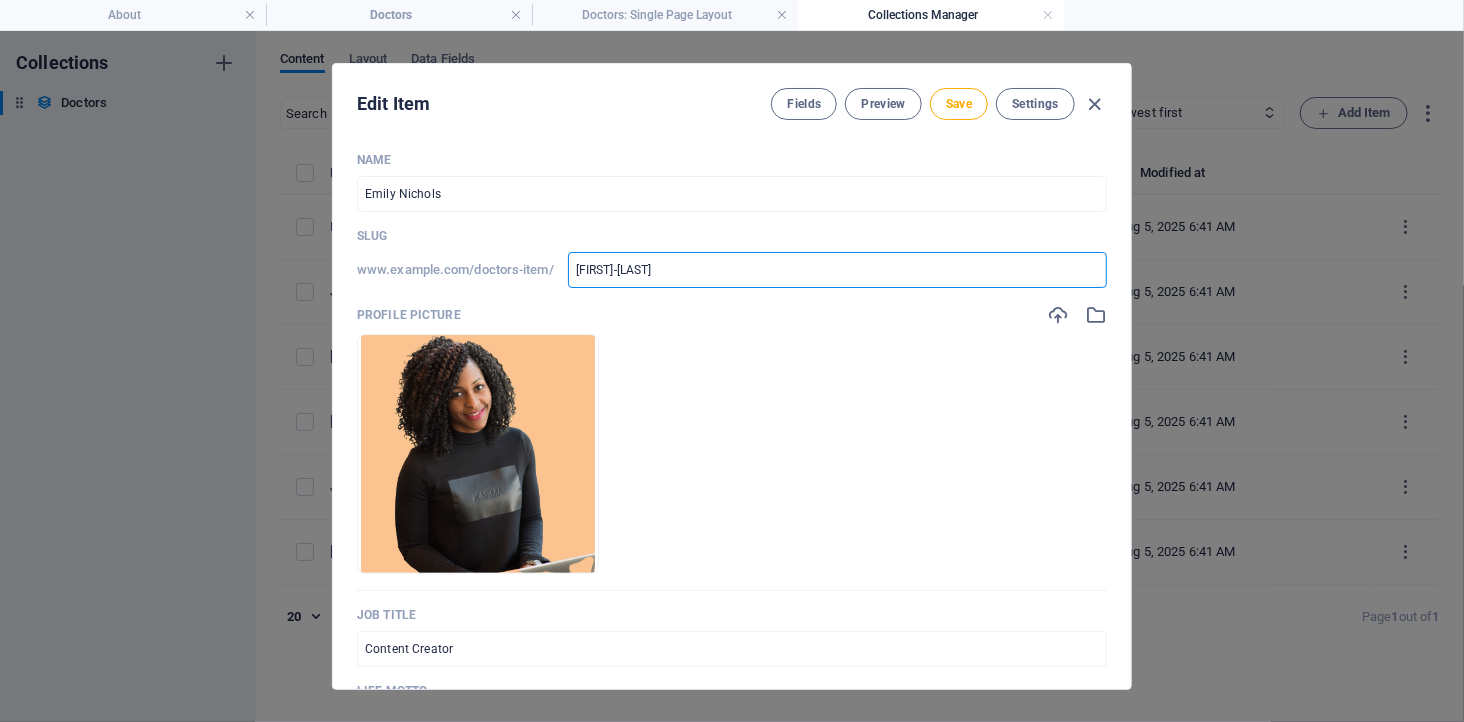 type on "Kelvin-ay" 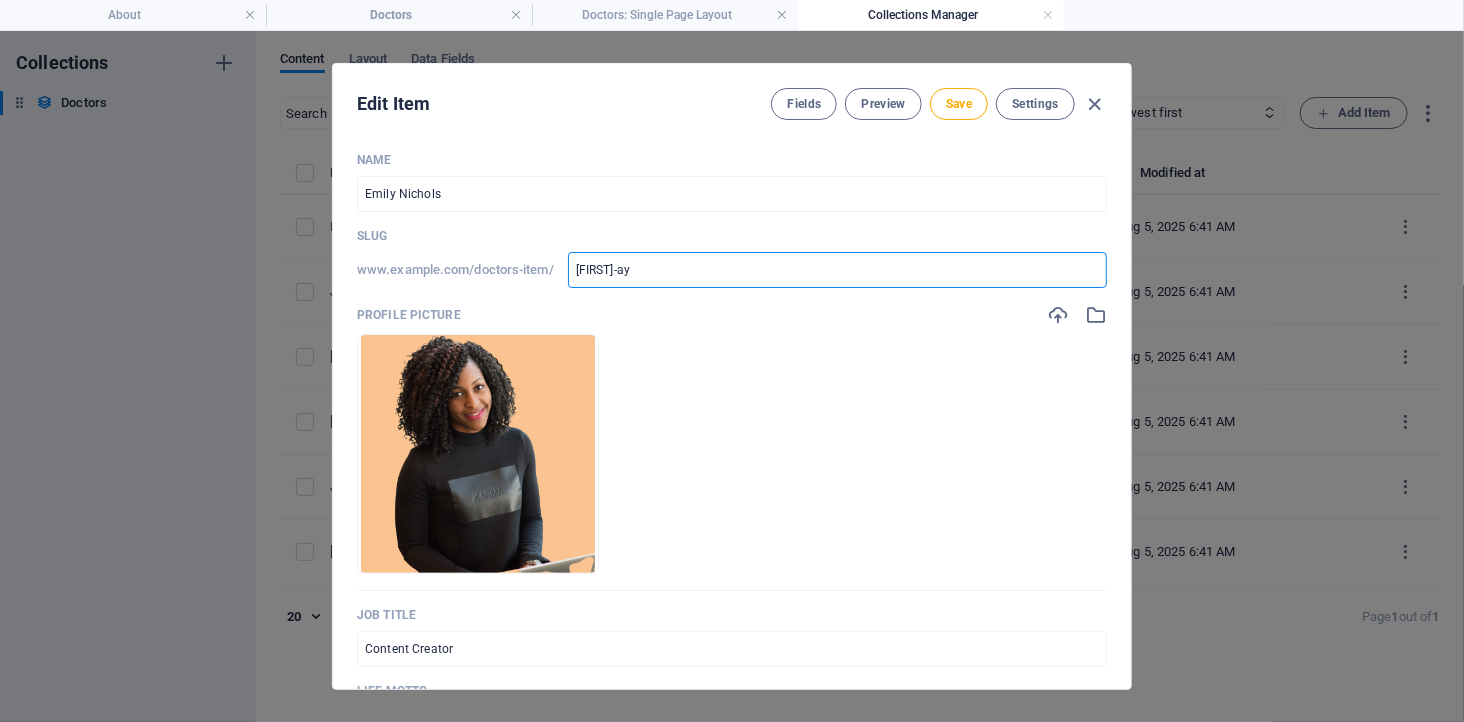 type on "Kelvin-Tay" 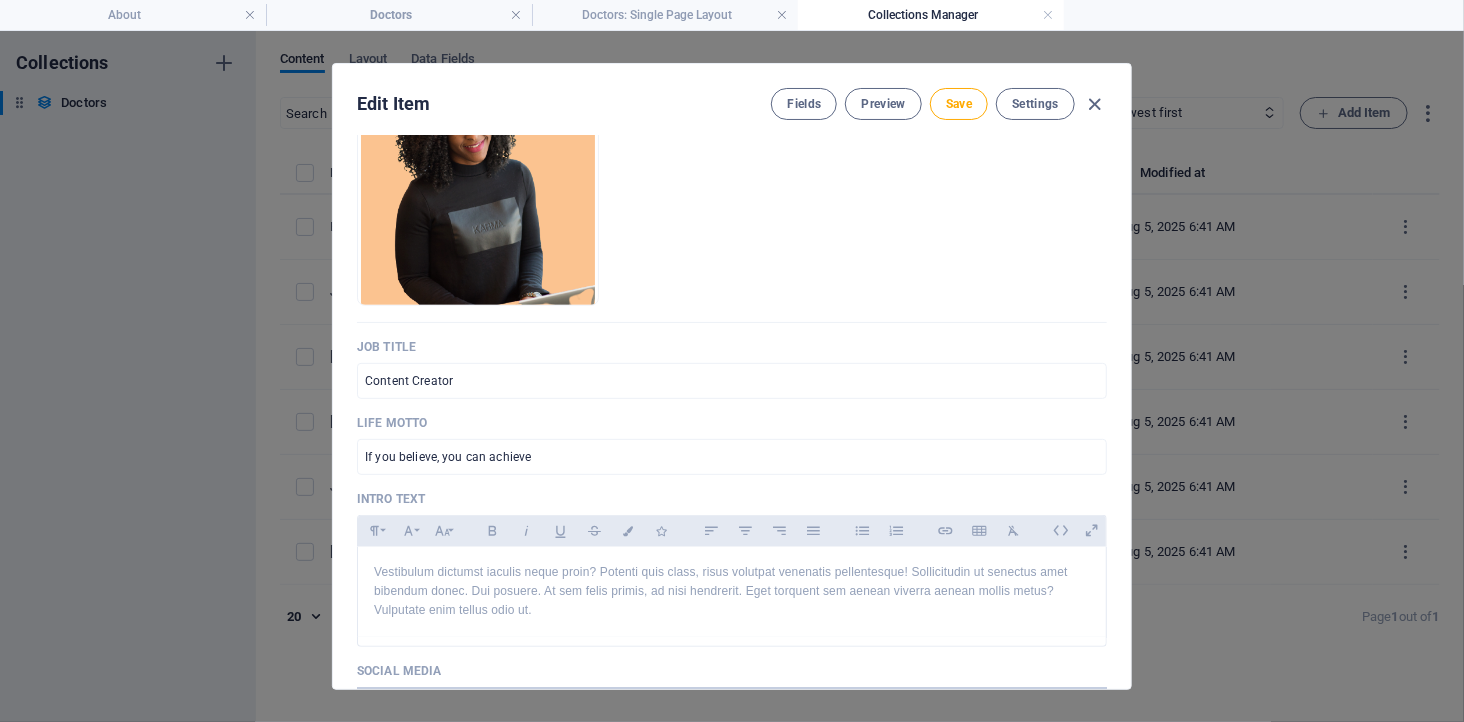 scroll, scrollTop: 333, scrollLeft: 0, axis: vertical 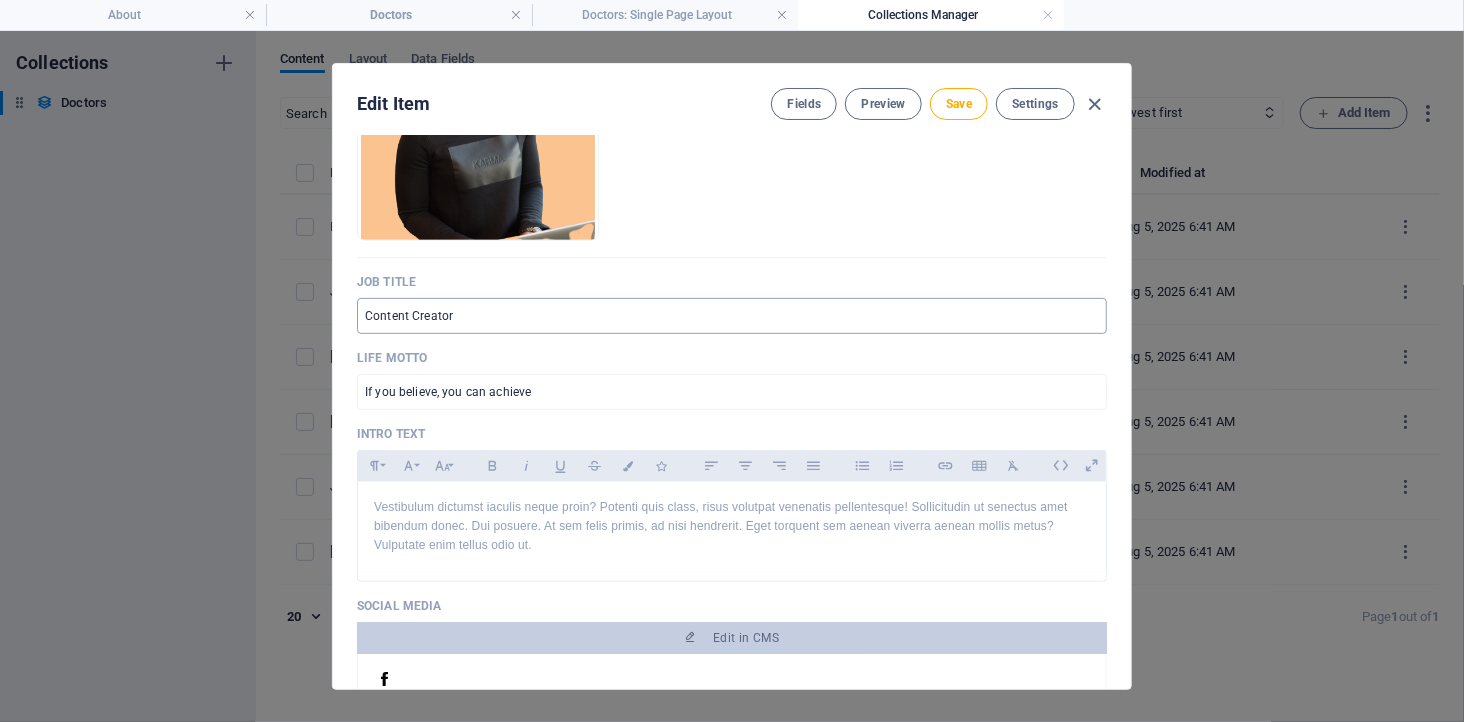 type on "kelvin-tay" 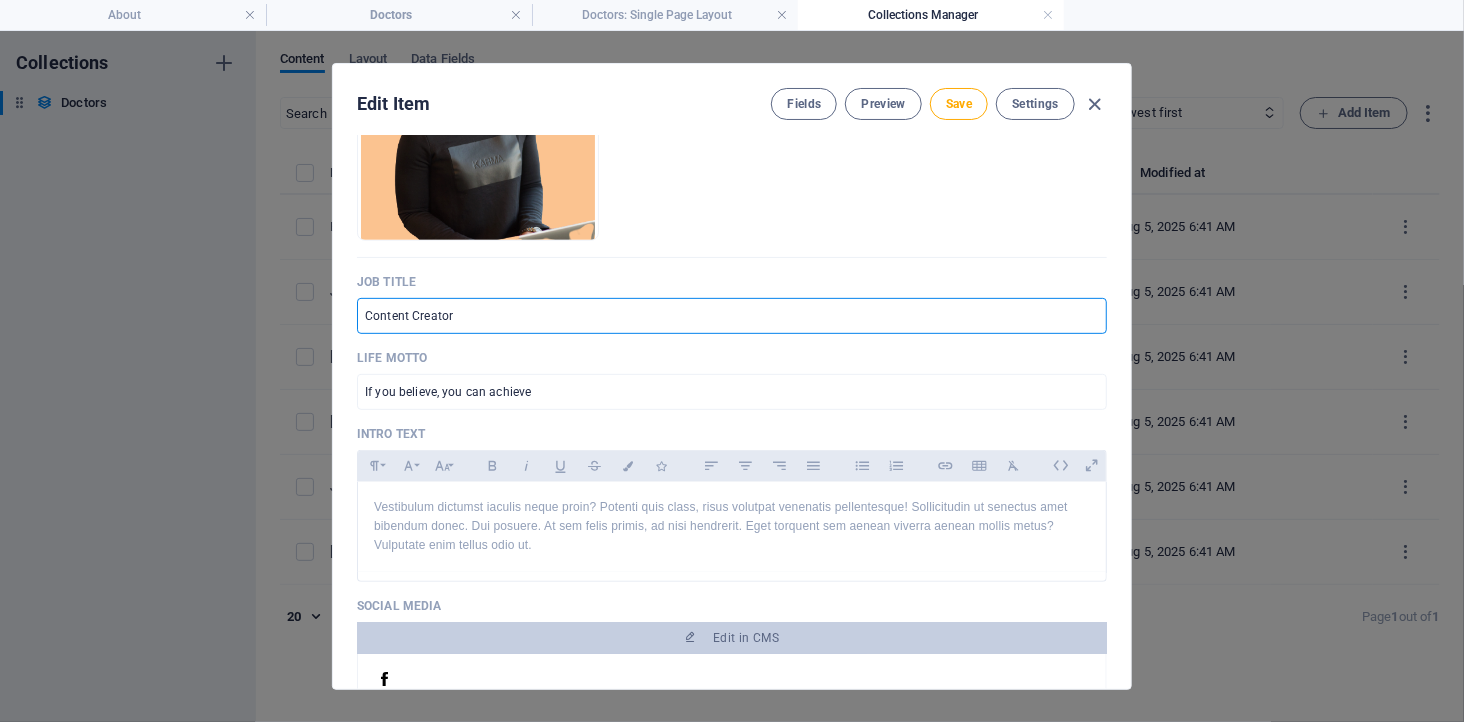 drag, startPoint x: 460, startPoint y: 315, endPoint x: 351, endPoint y: 311, distance: 109.07337 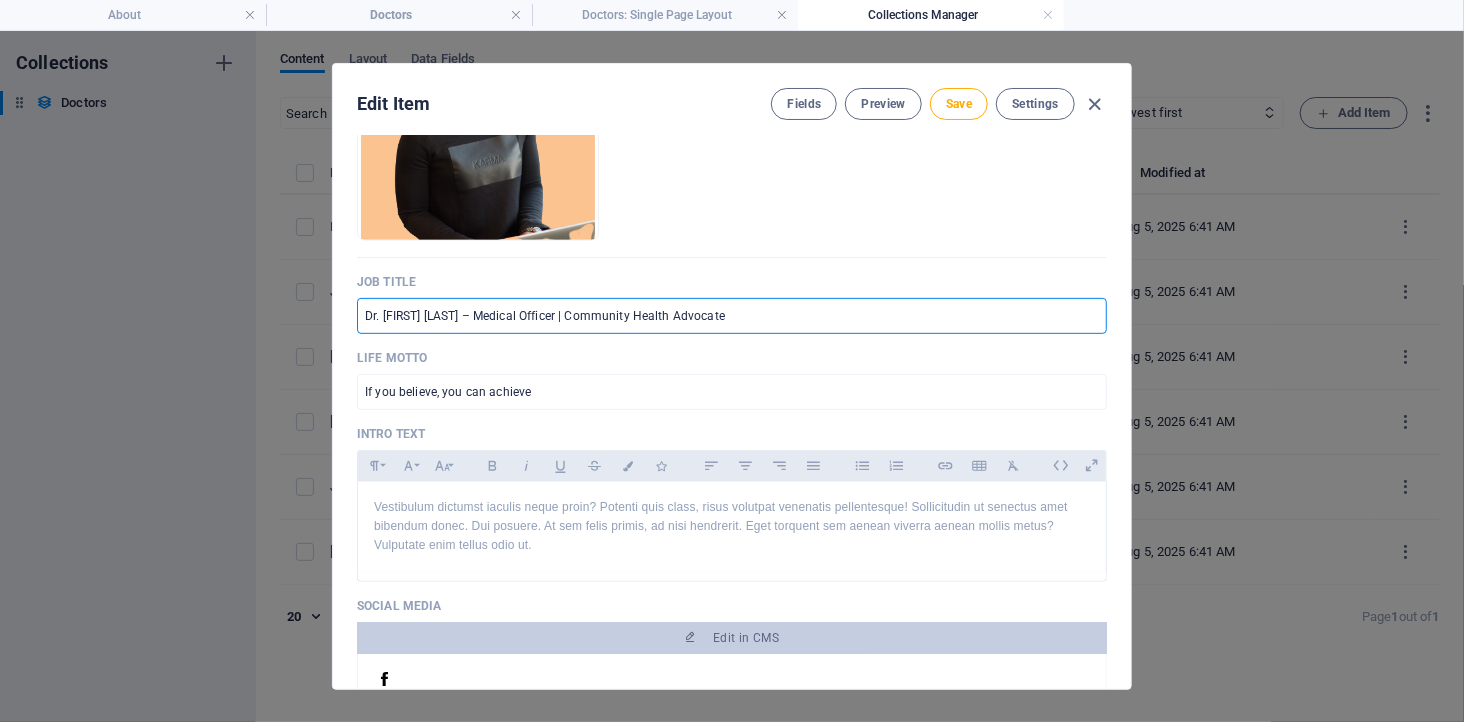 drag, startPoint x: 452, startPoint y: 315, endPoint x: 310, endPoint y: 303, distance: 142.50613 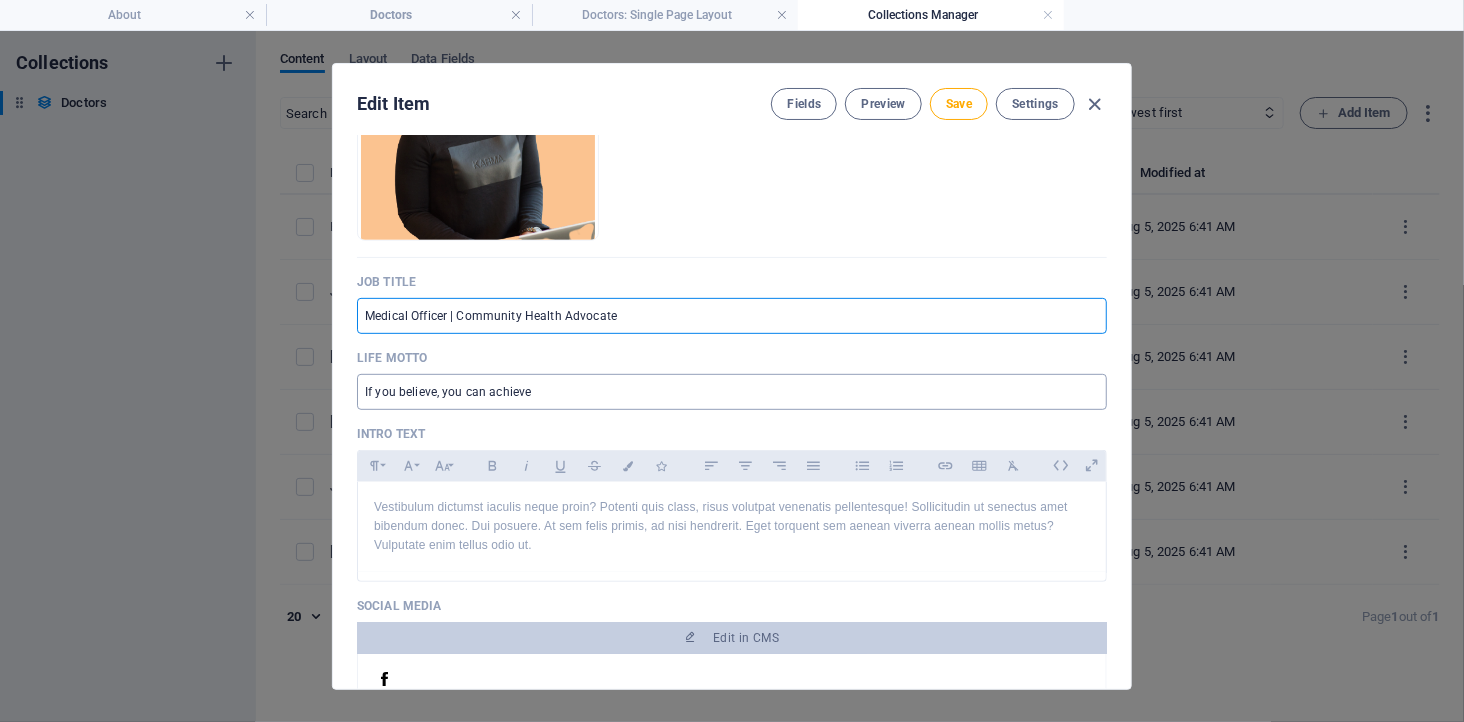 type on "Medical Officer | Community Health Advocate" 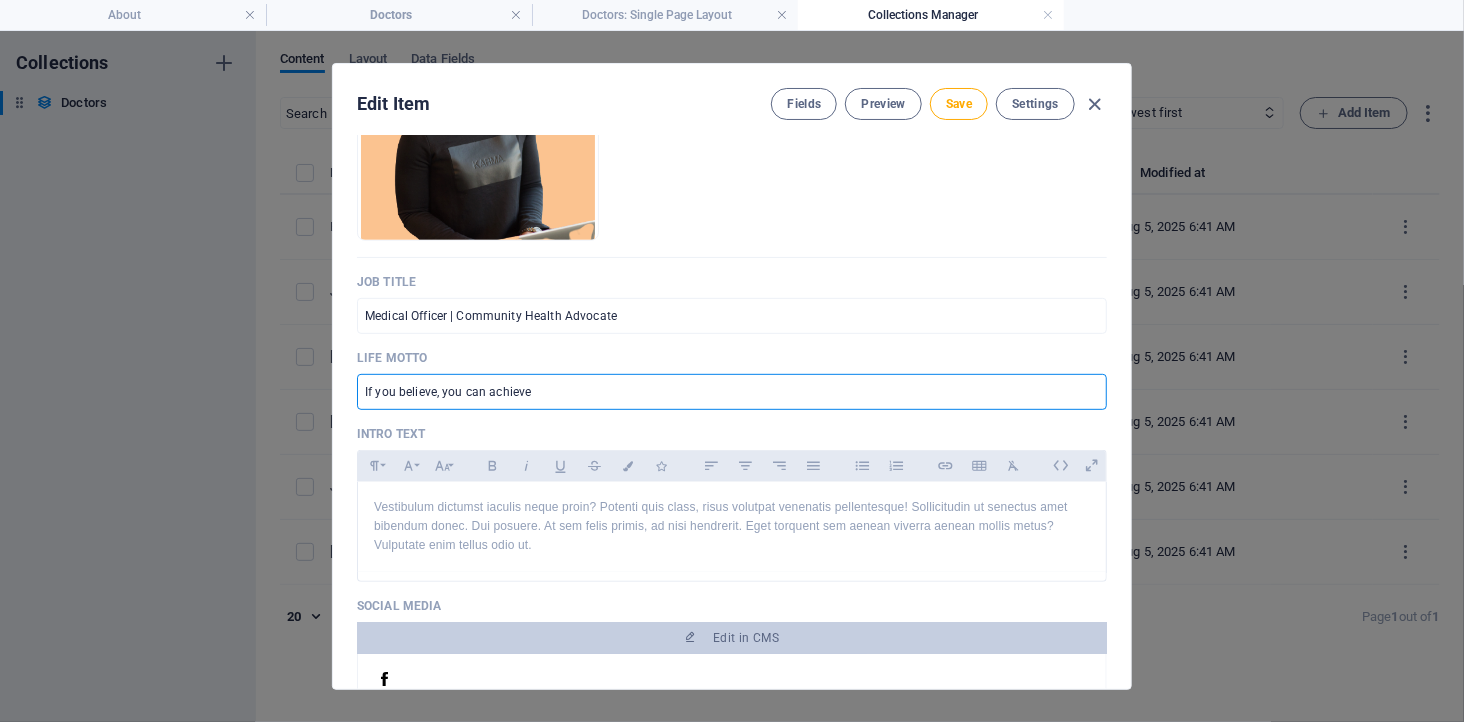 drag, startPoint x: 567, startPoint y: 395, endPoint x: 348, endPoint y: 391, distance: 219.03653 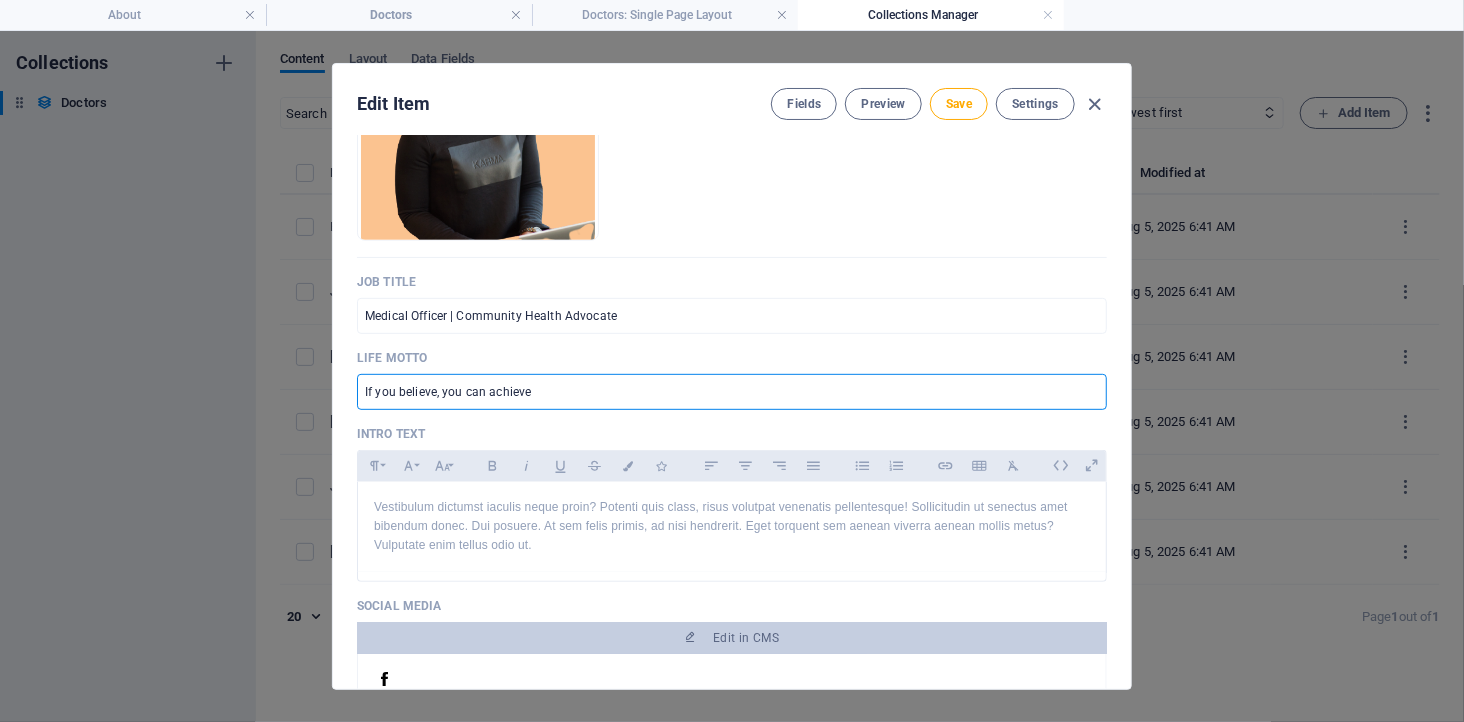 click on "If you believe, you can achieve" at bounding box center (732, 392) 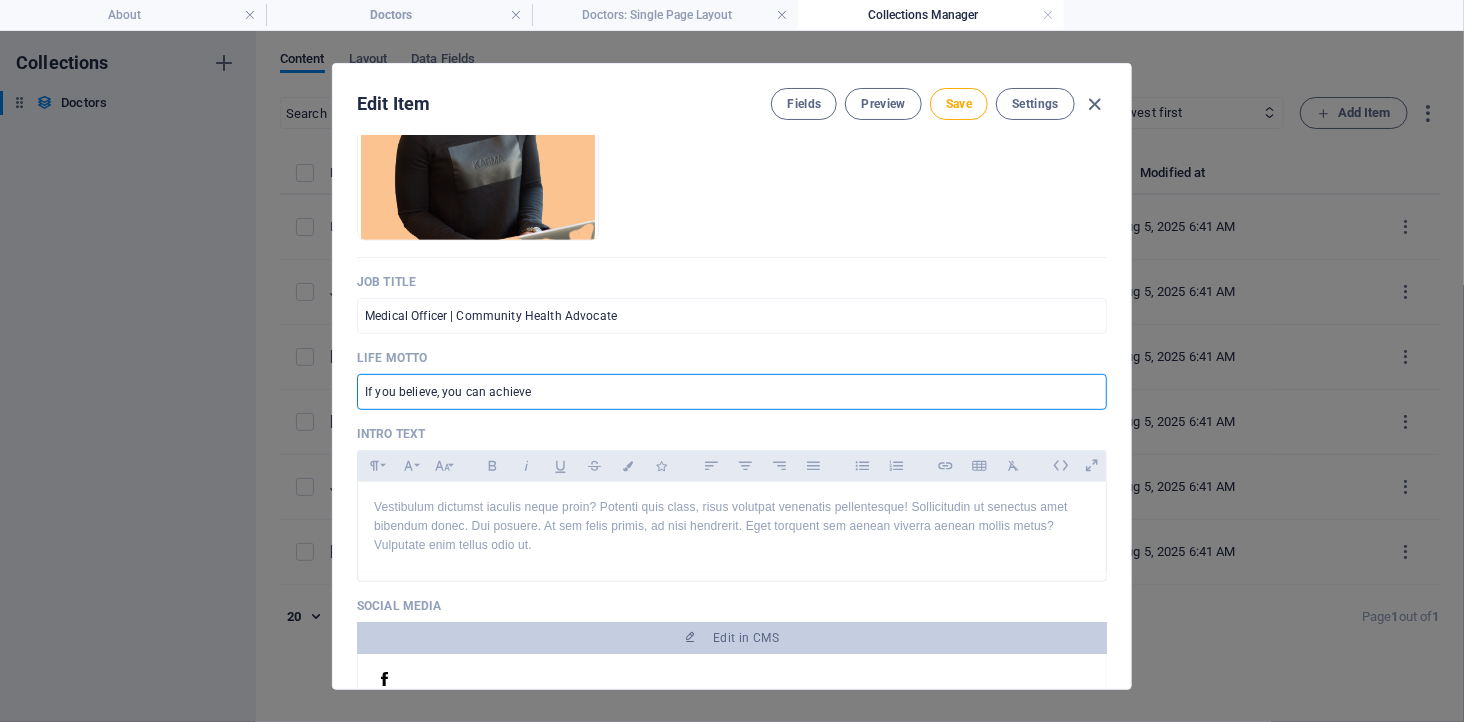 type on "n" 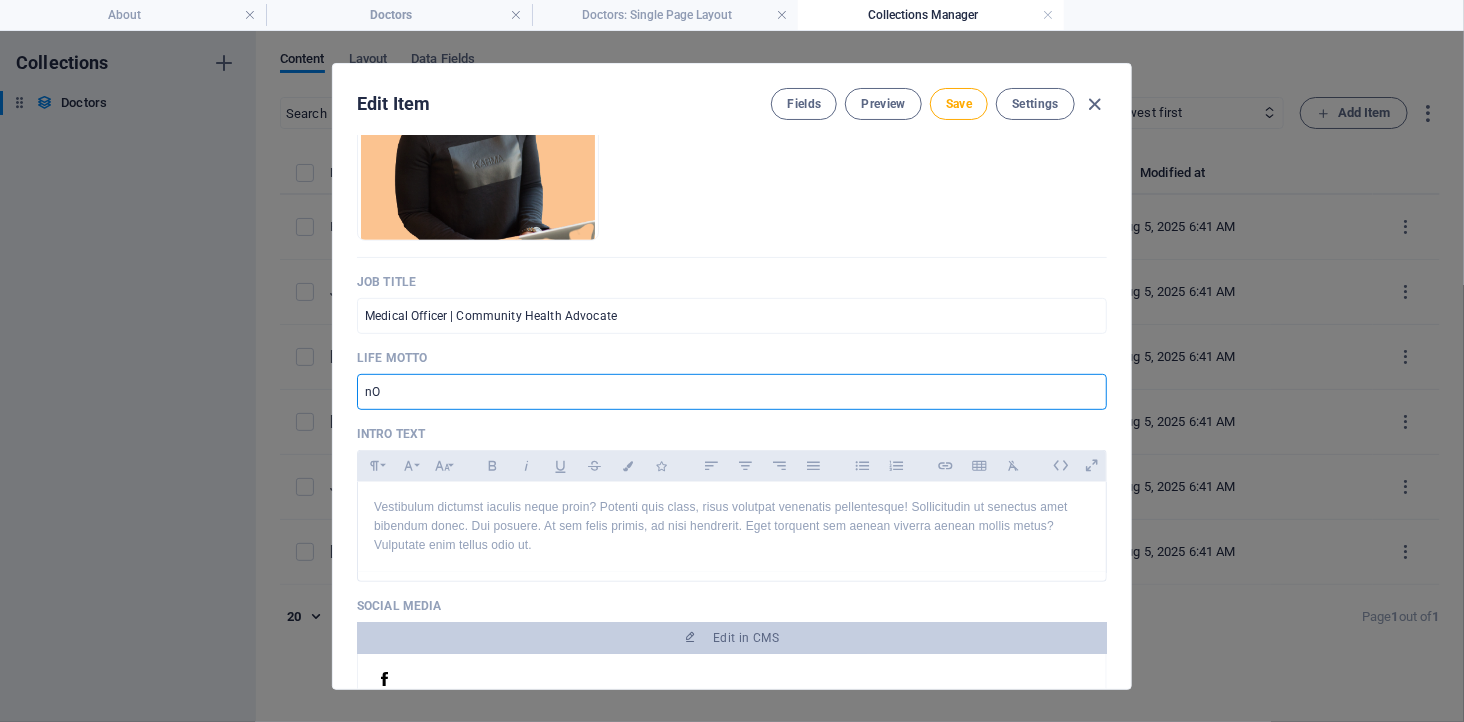 type on "n" 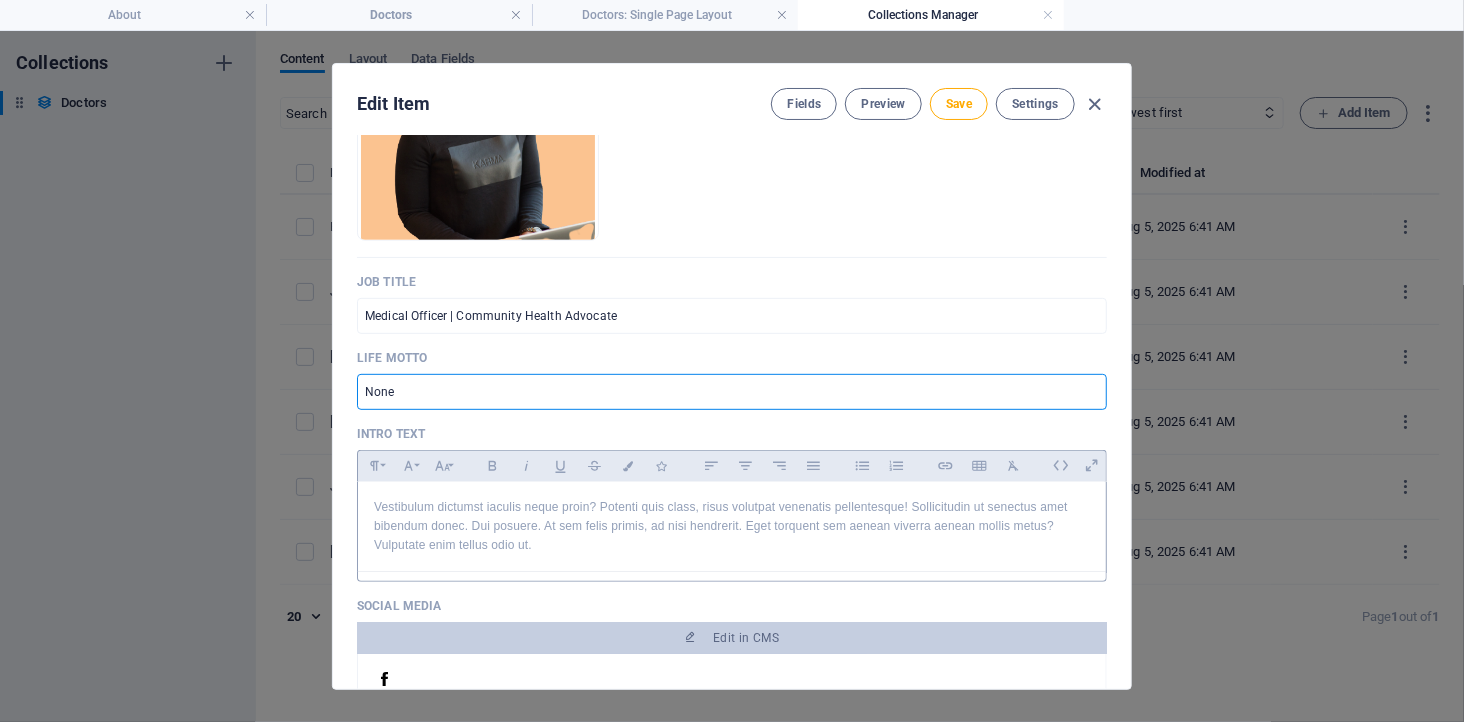 type on "None" 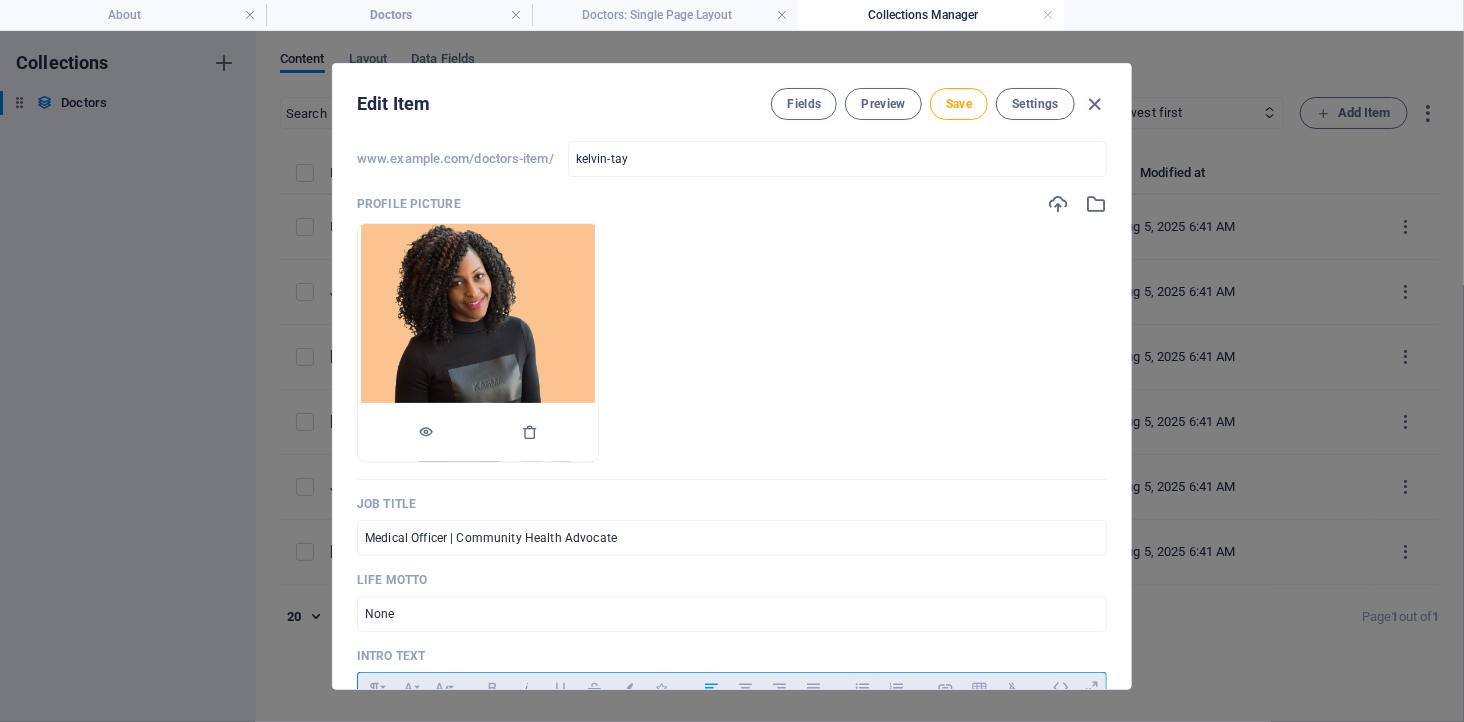 scroll, scrollTop: 0, scrollLeft: 0, axis: both 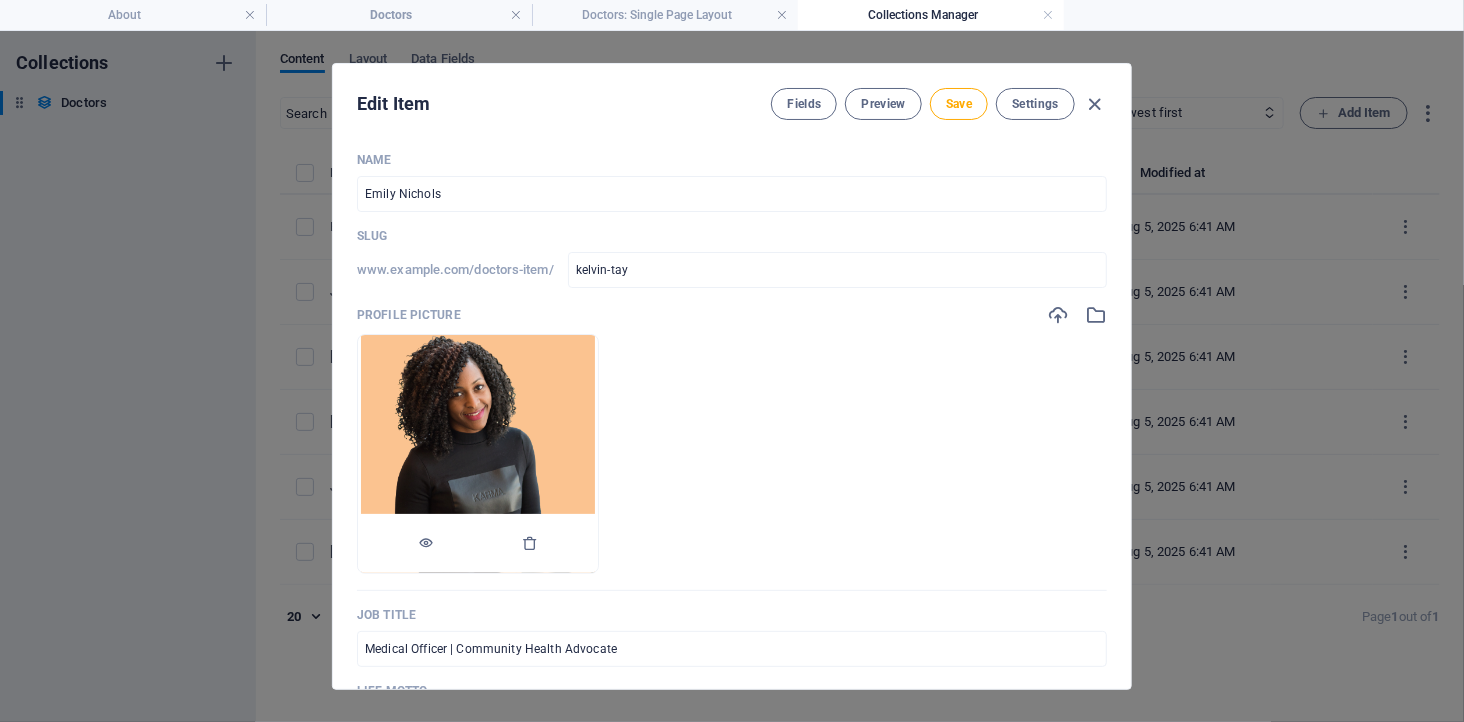 click at bounding box center [478, 454] 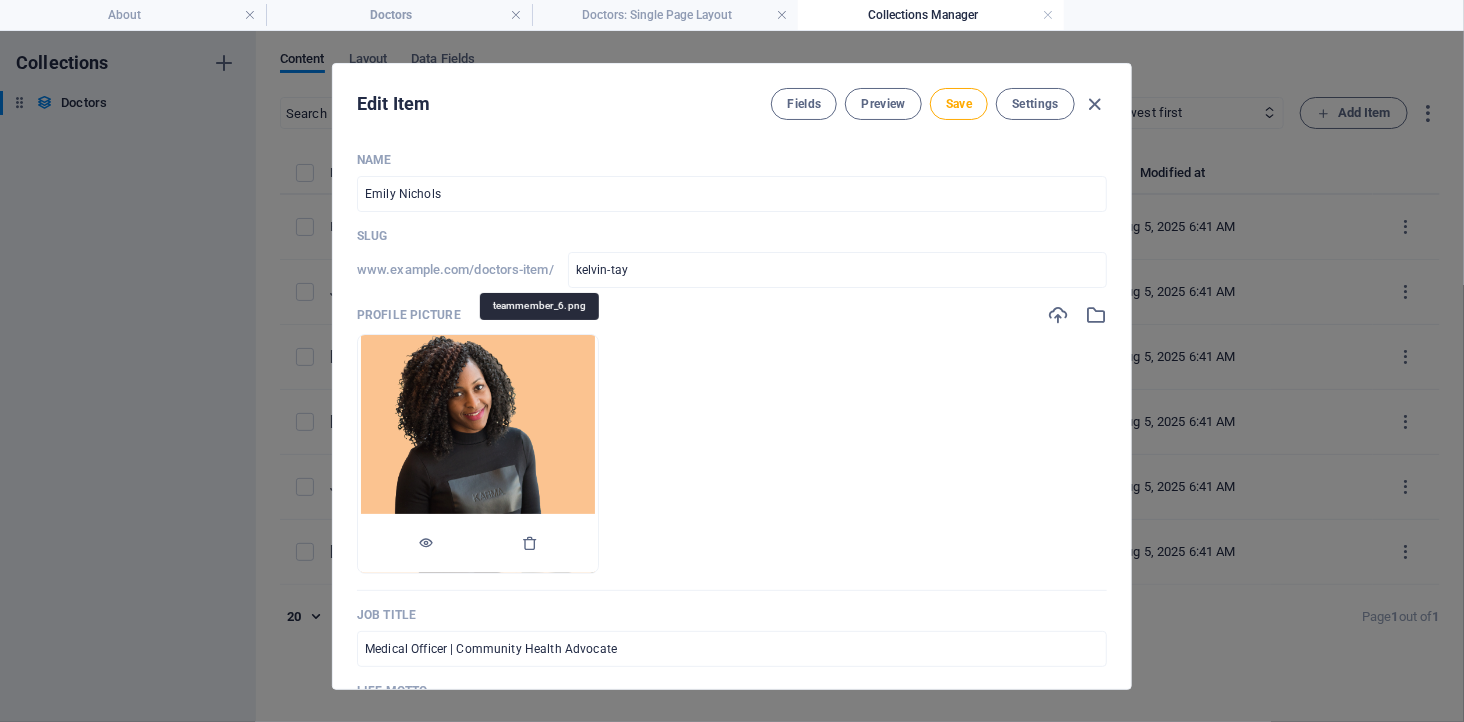 click at bounding box center (478, 454) 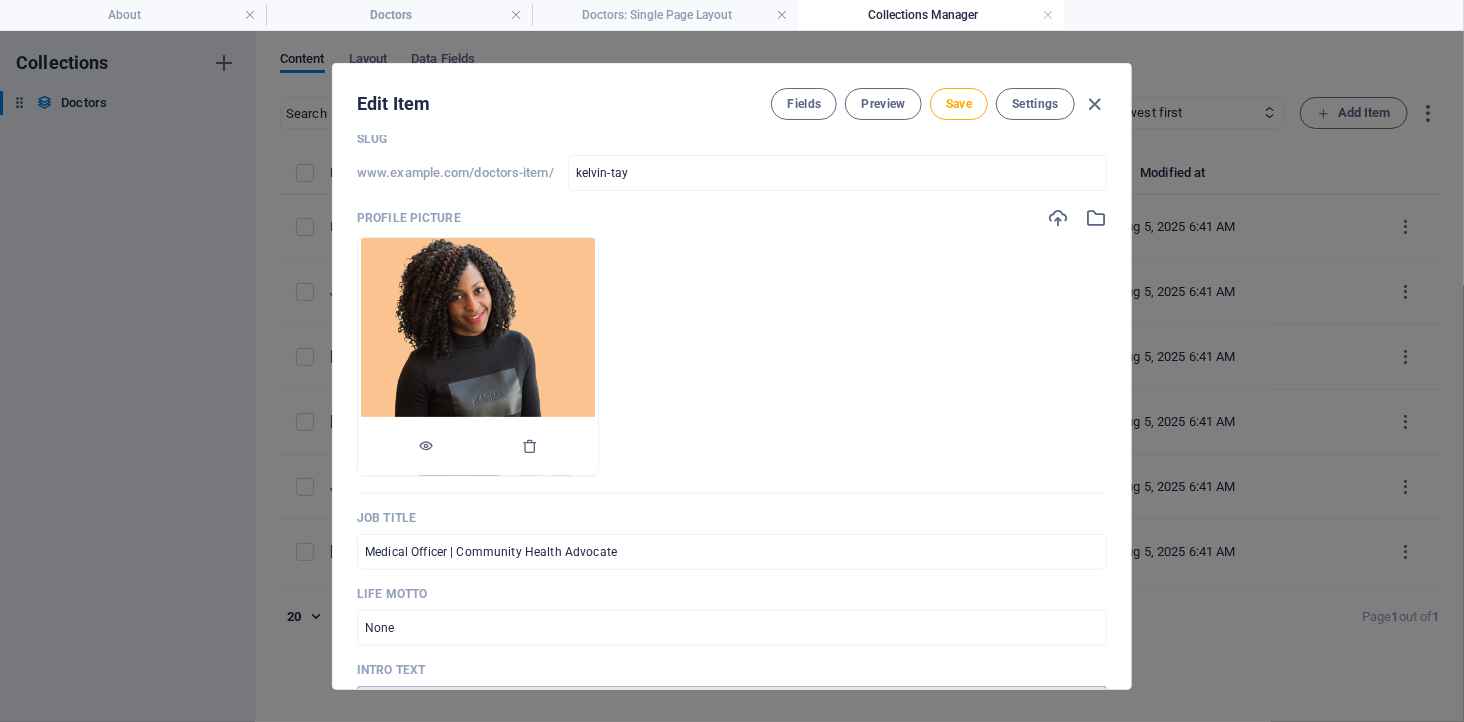 scroll, scrollTop: 222, scrollLeft: 0, axis: vertical 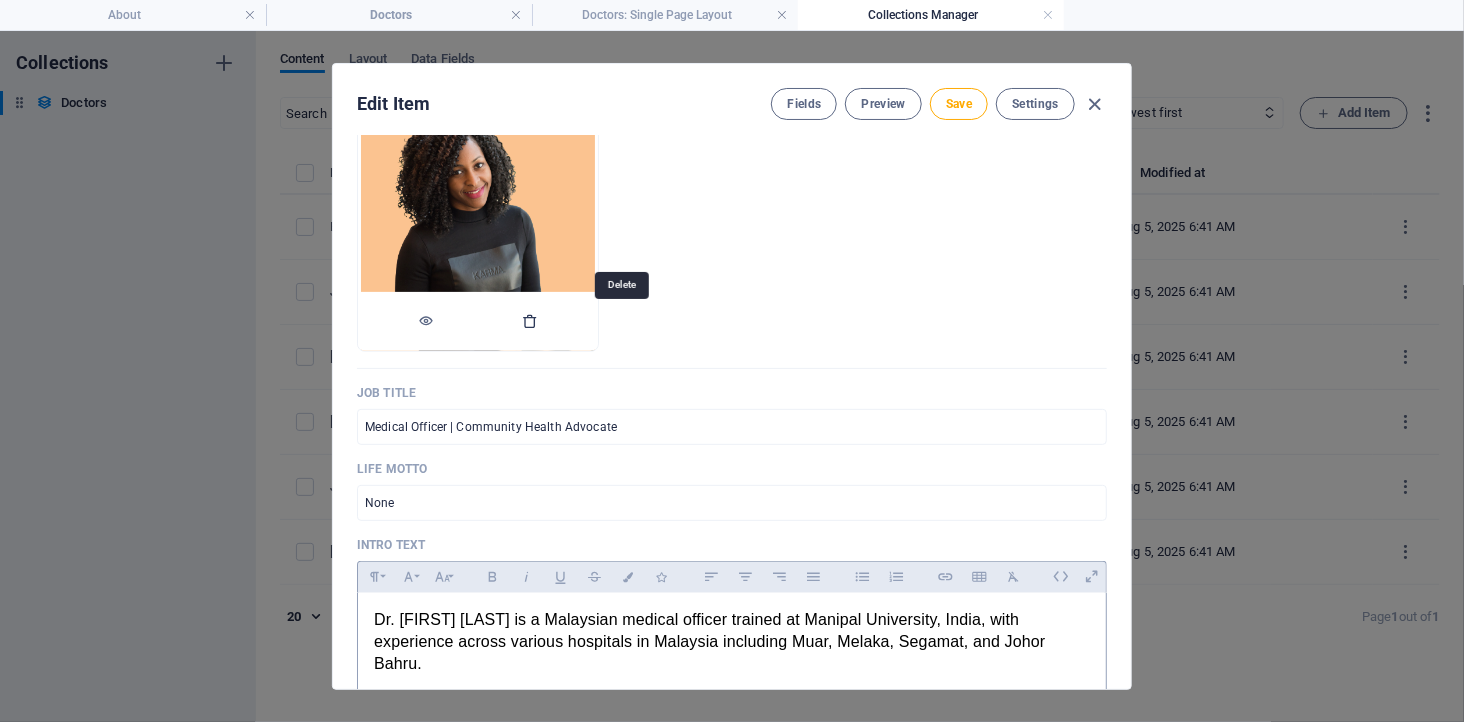 click at bounding box center [530, 321] 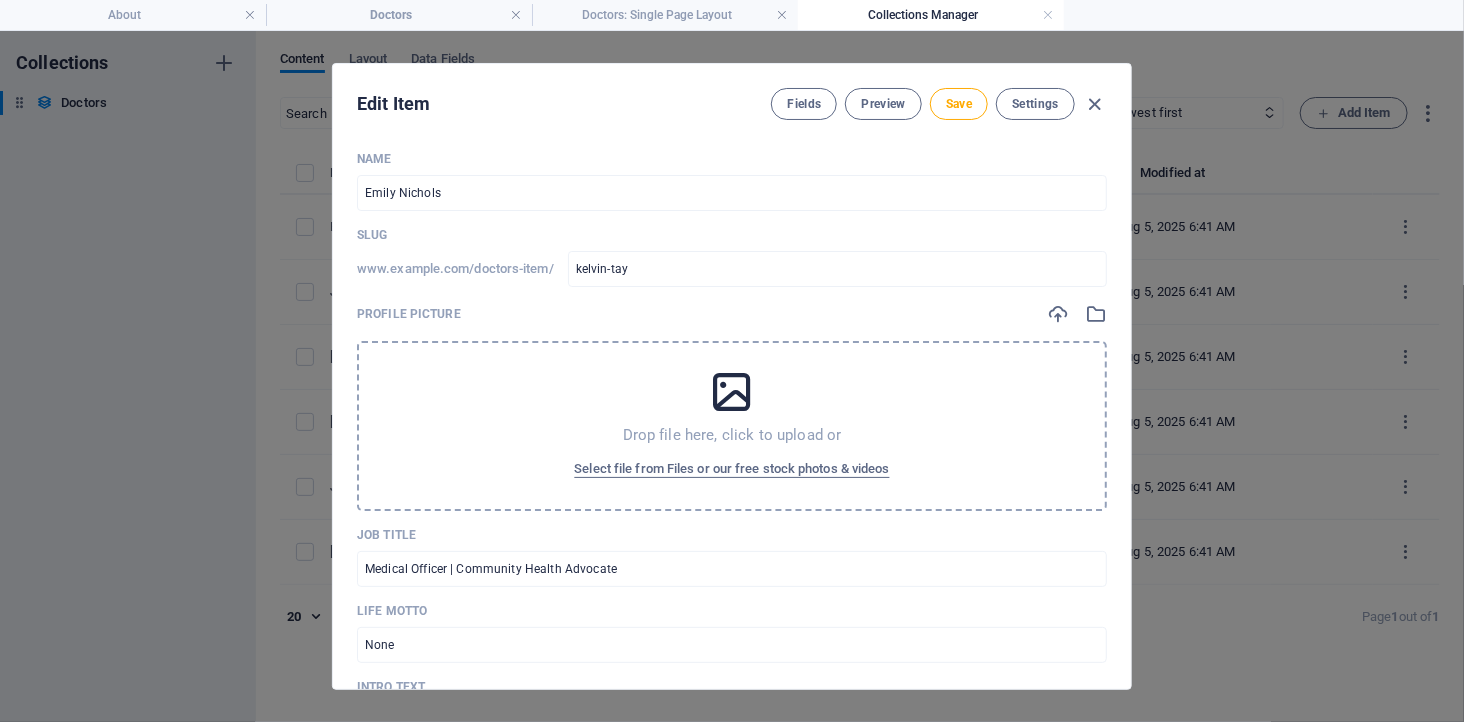 scroll, scrollTop: 0, scrollLeft: 0, axis: both 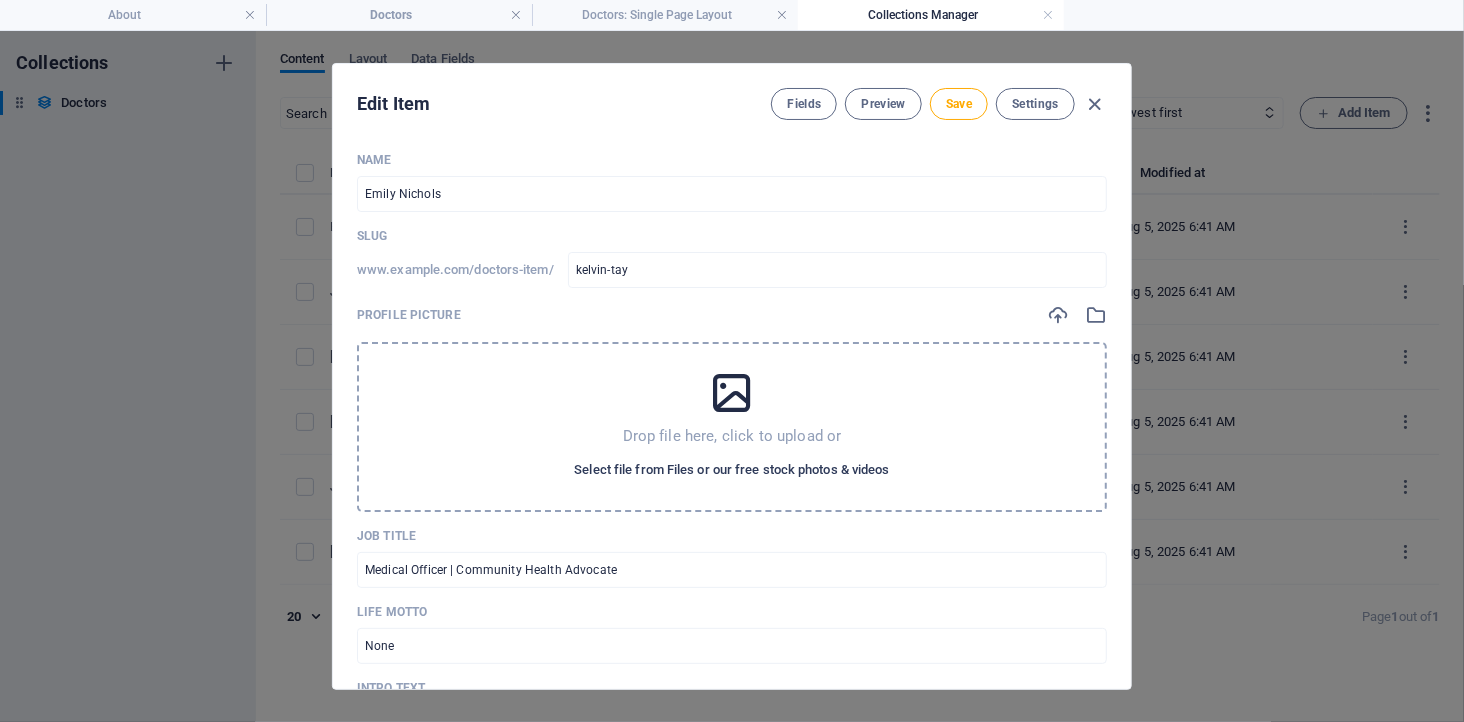 click on "Select file from Files or our free stock photos & videos" at bounding box center (731, 470) 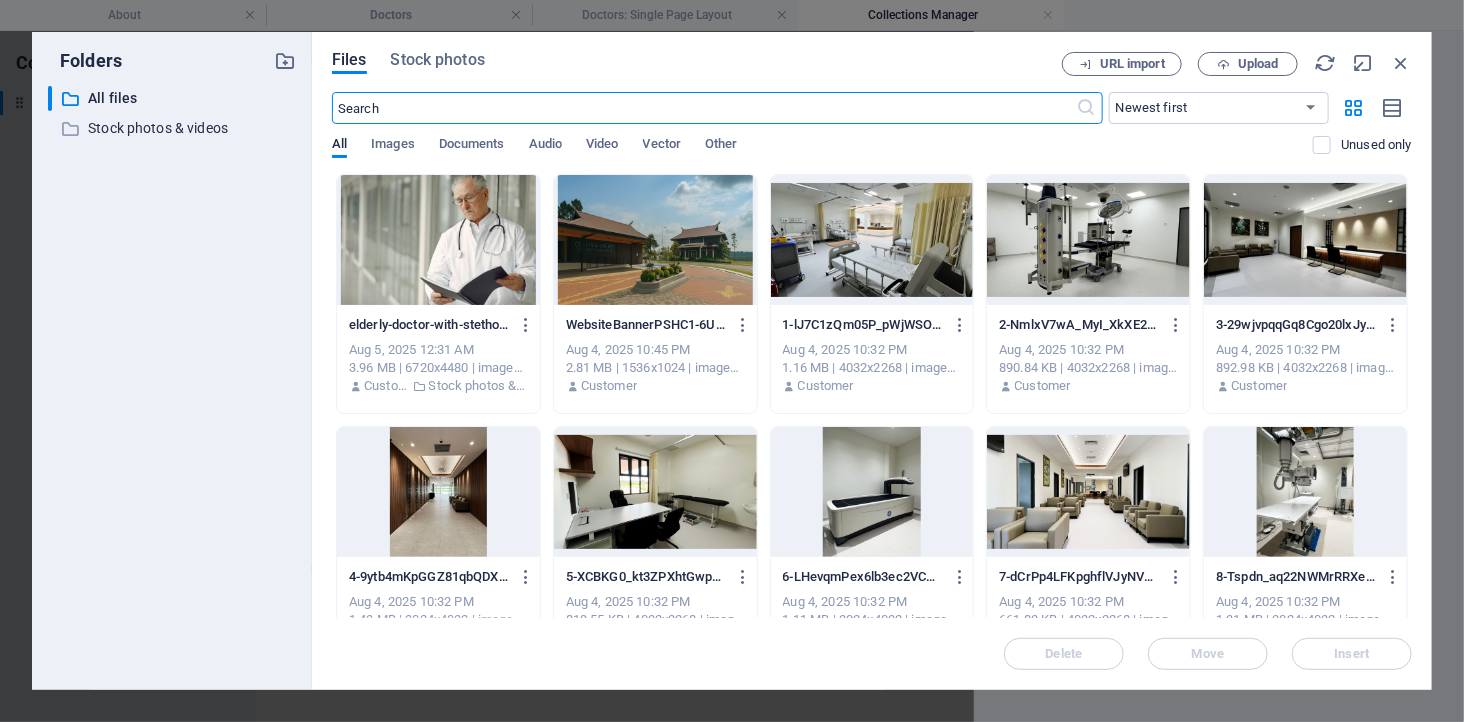 click at bounding box center [438, 240] 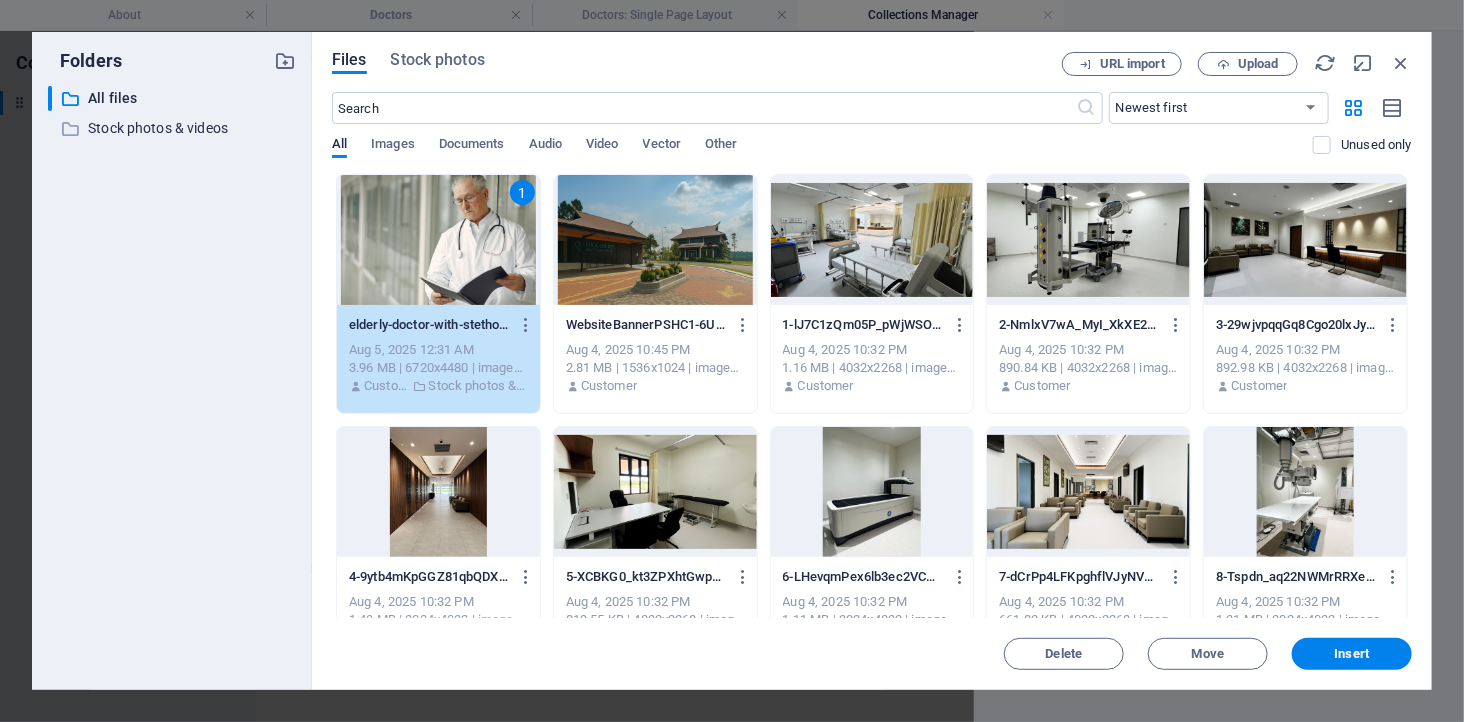 click on "1" at bounding box center [438, 240] 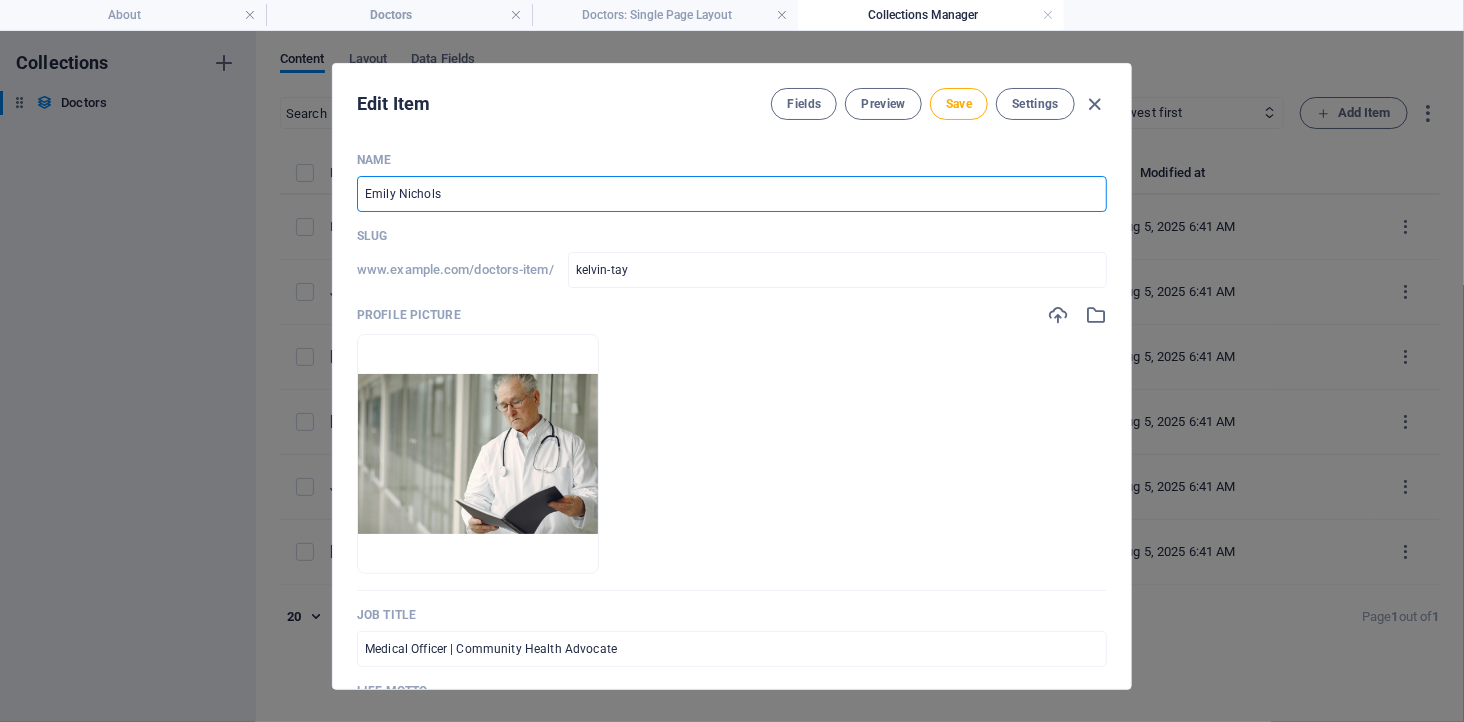 drag, startPoint x: 388, startPoint y: 193, endPoint x: 343, endPoint y: 193, distance: 45 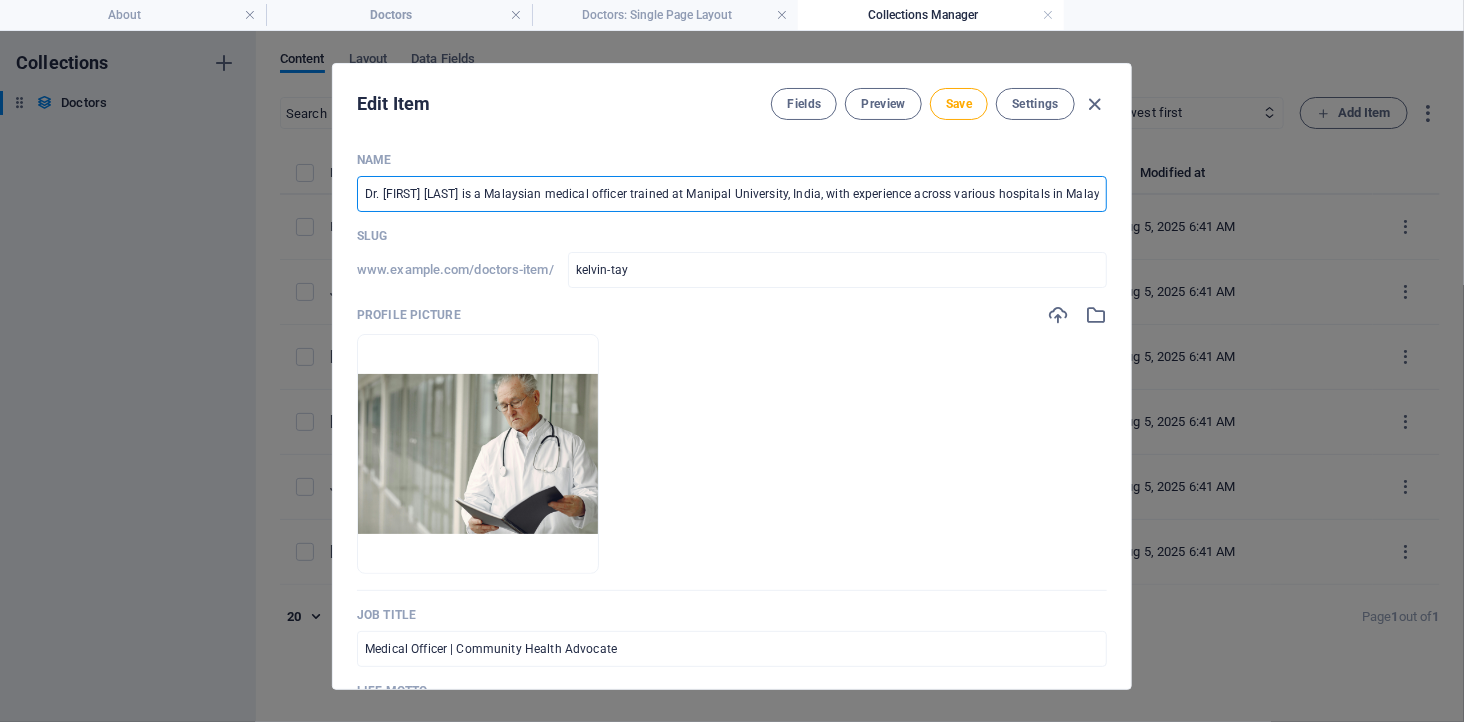 scroll, scrollTop: 0, scrollLeft: 272, axis: horizontal 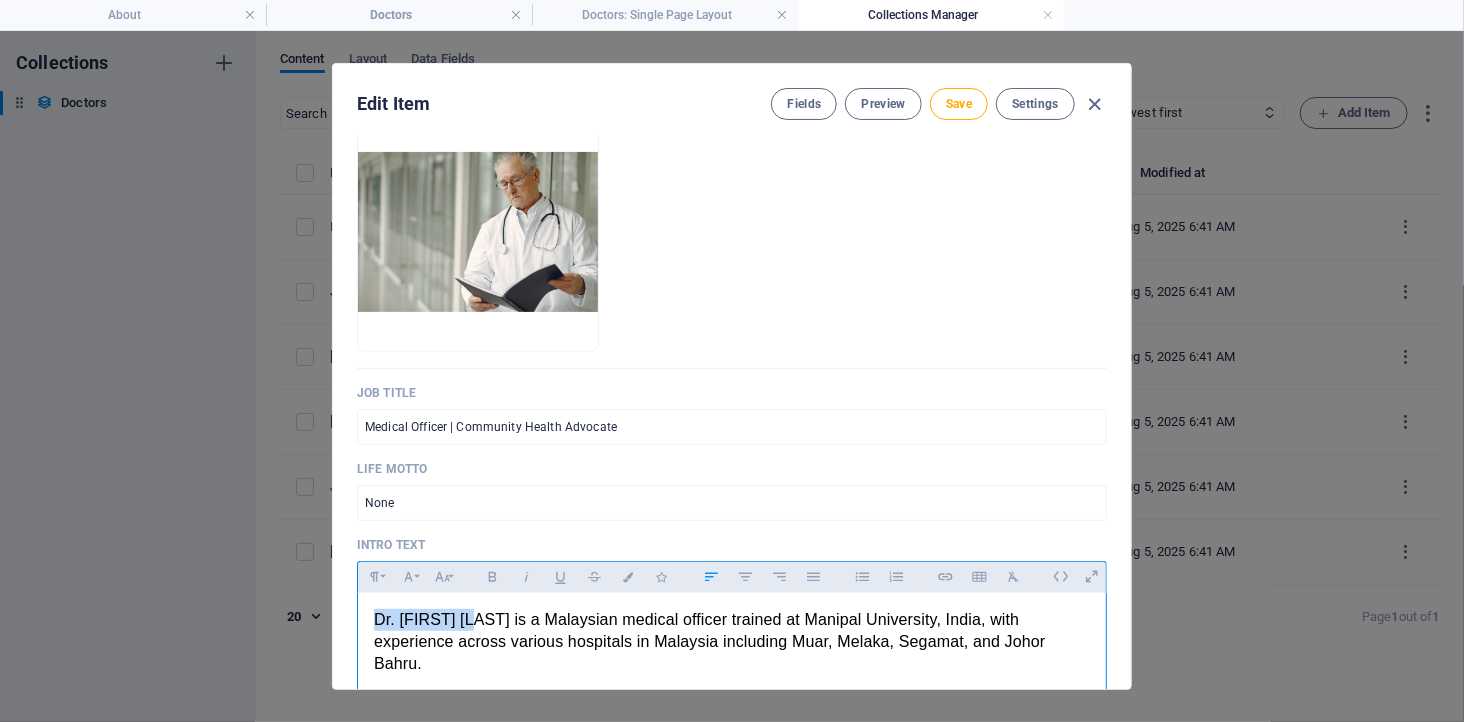 drag, startPoint x: 472, startPoint y: 624, endPoint x: 352, endPoint y: 614, distance: 120.41595 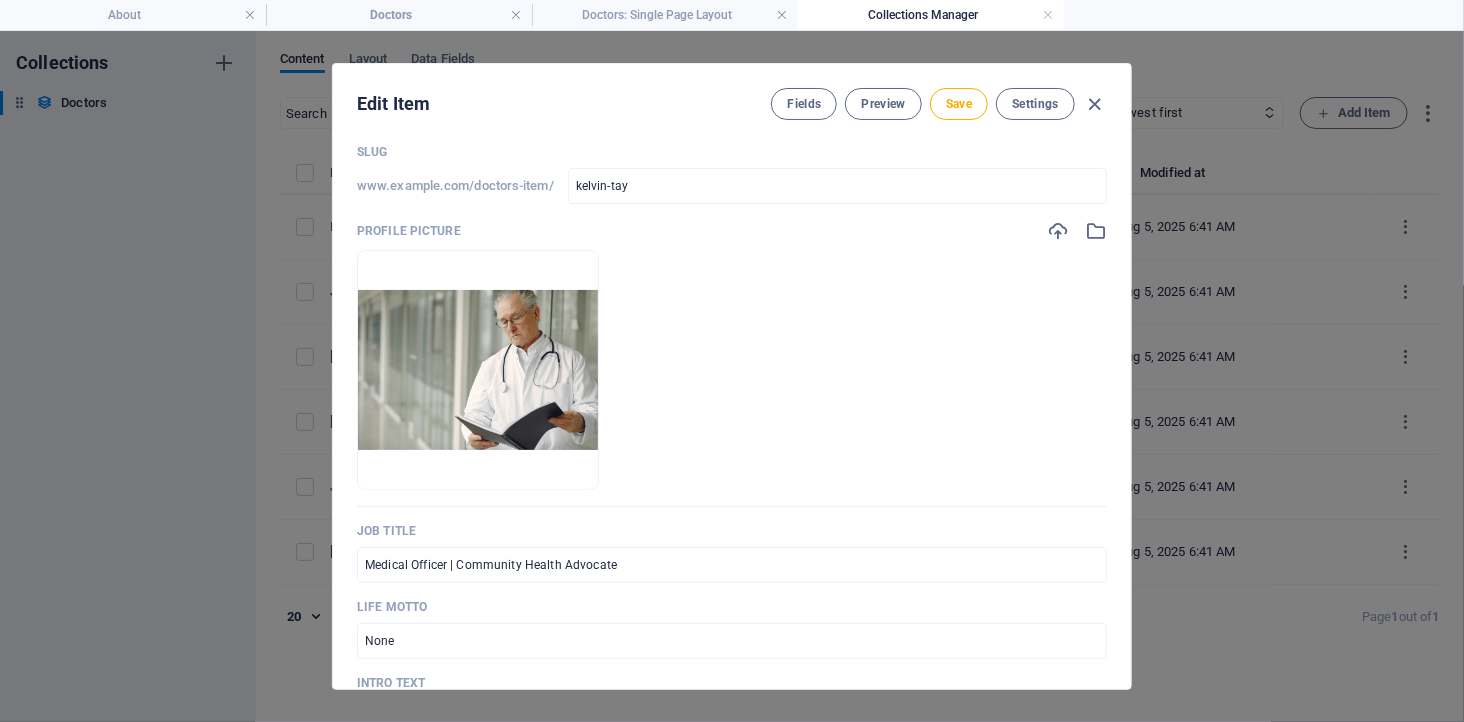 scroll, scrollTop: 0, scrollLeft: 0, axis: both 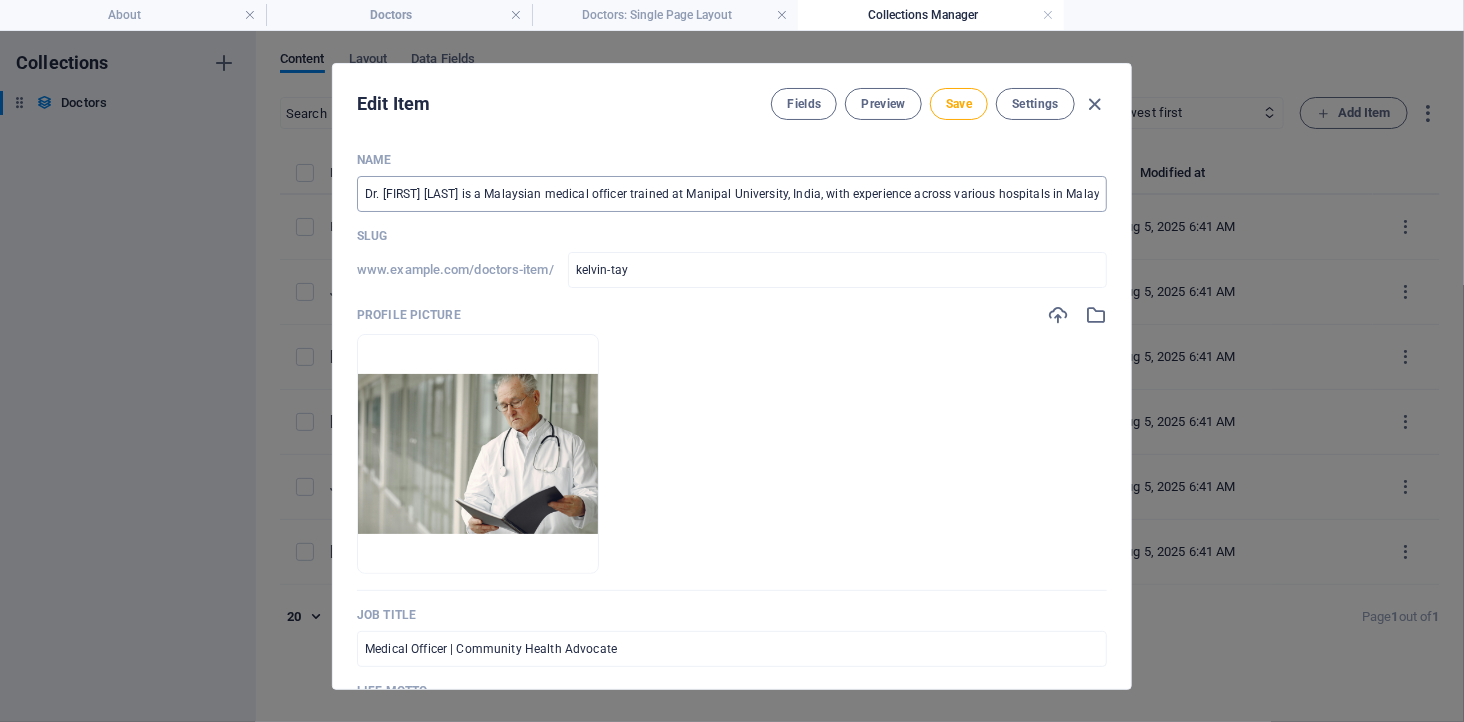 click on "Dr. Kelvin Tay is a Malaysian medical officer trained at Manipal University, India, with experience across various hospitals in Malaysia including Muar, Melaka, Segamat, and Johor Bahru." at bounding box center [732, 194] 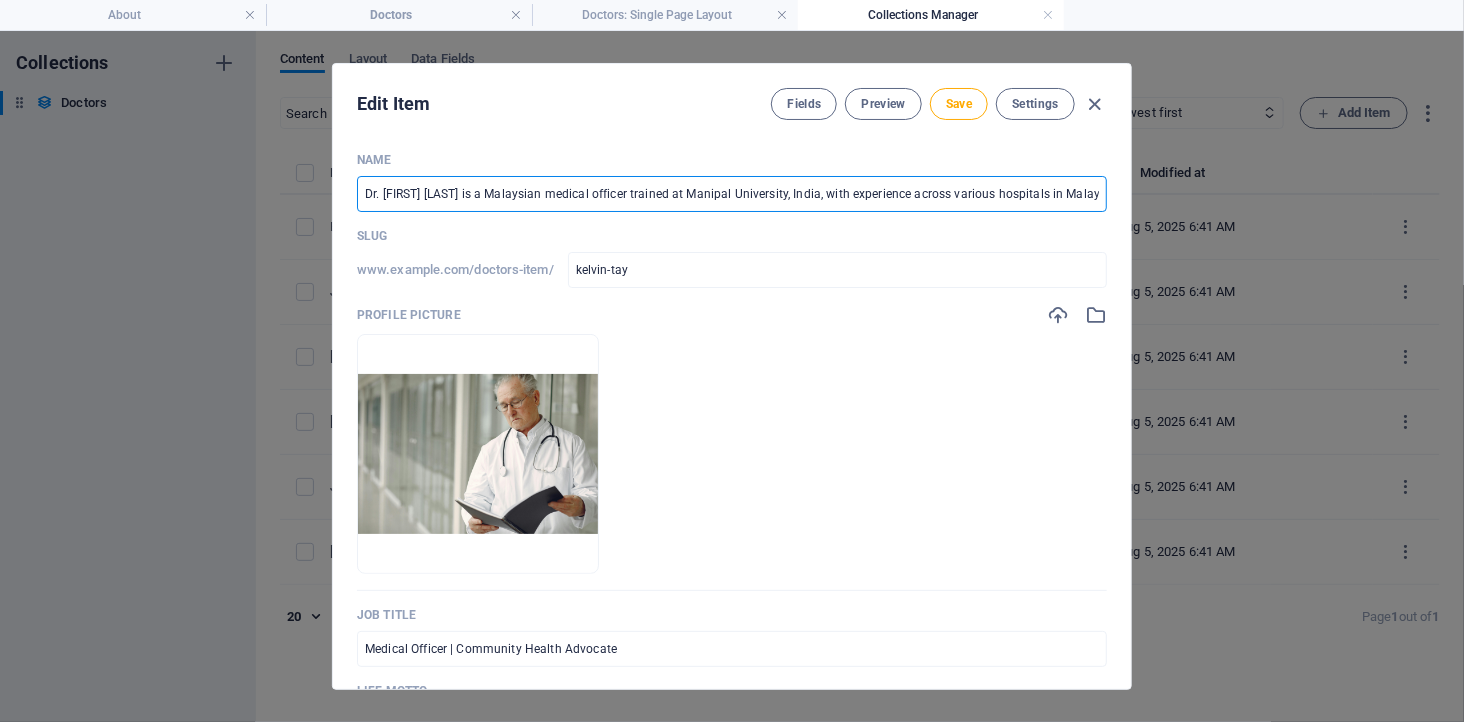 paste 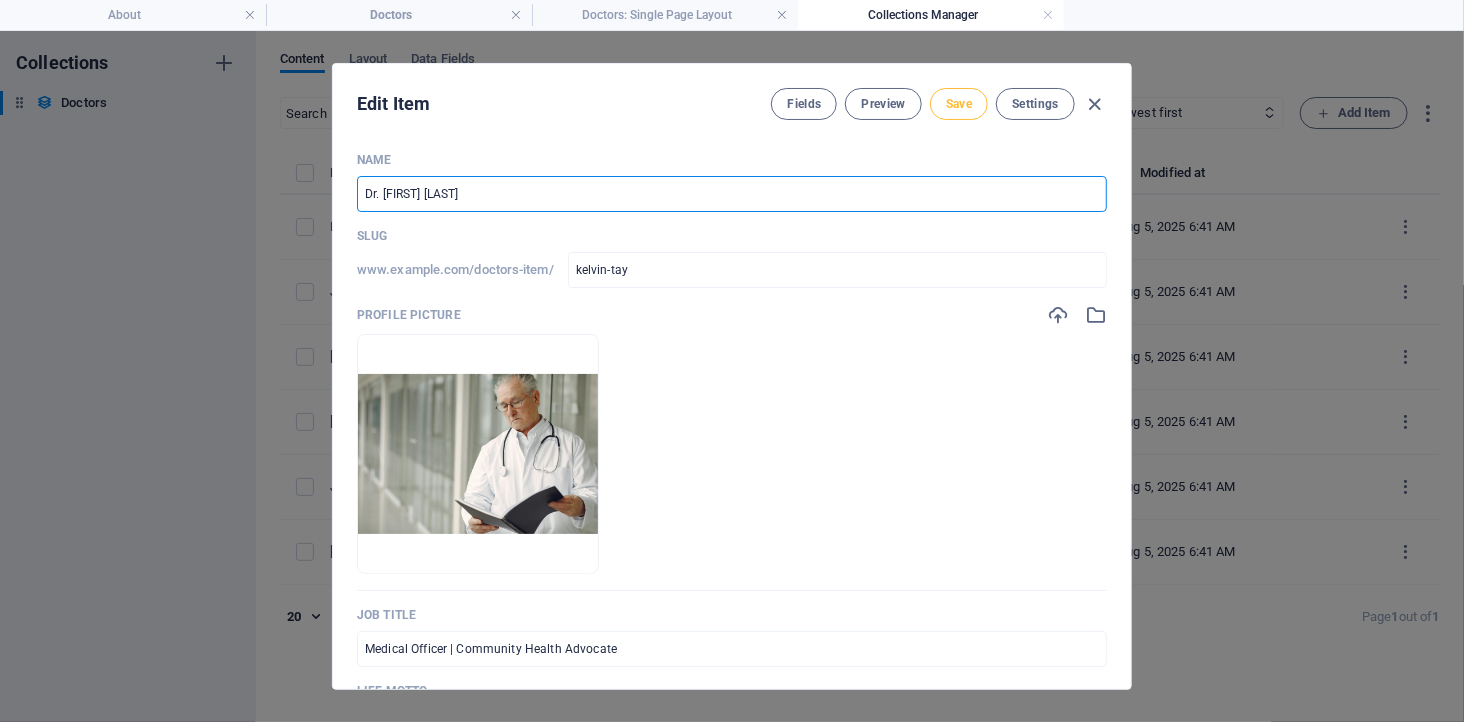 type on "Dr. [LAST] [LAST]" 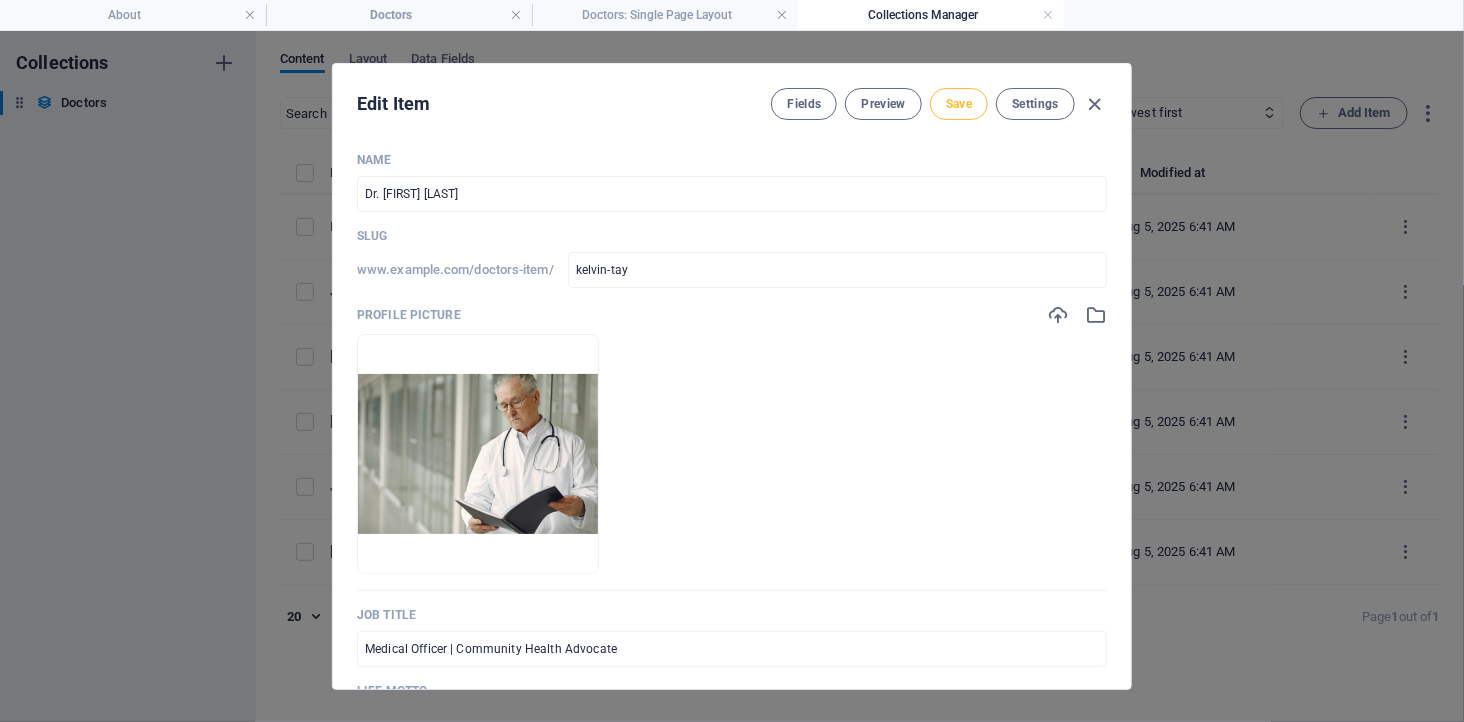 click on "Save" at bounding box center [959, 104] 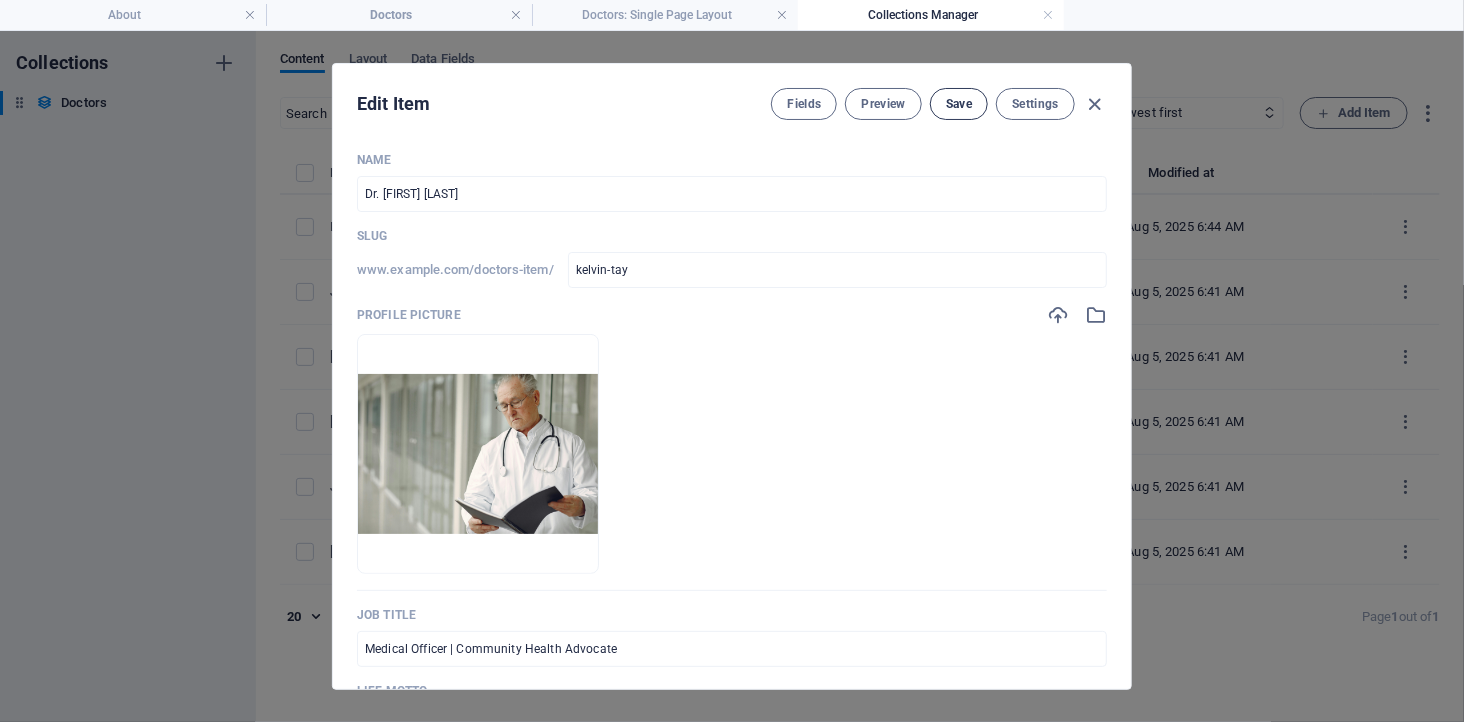 click on "Save" at bounding box center [959, 104] 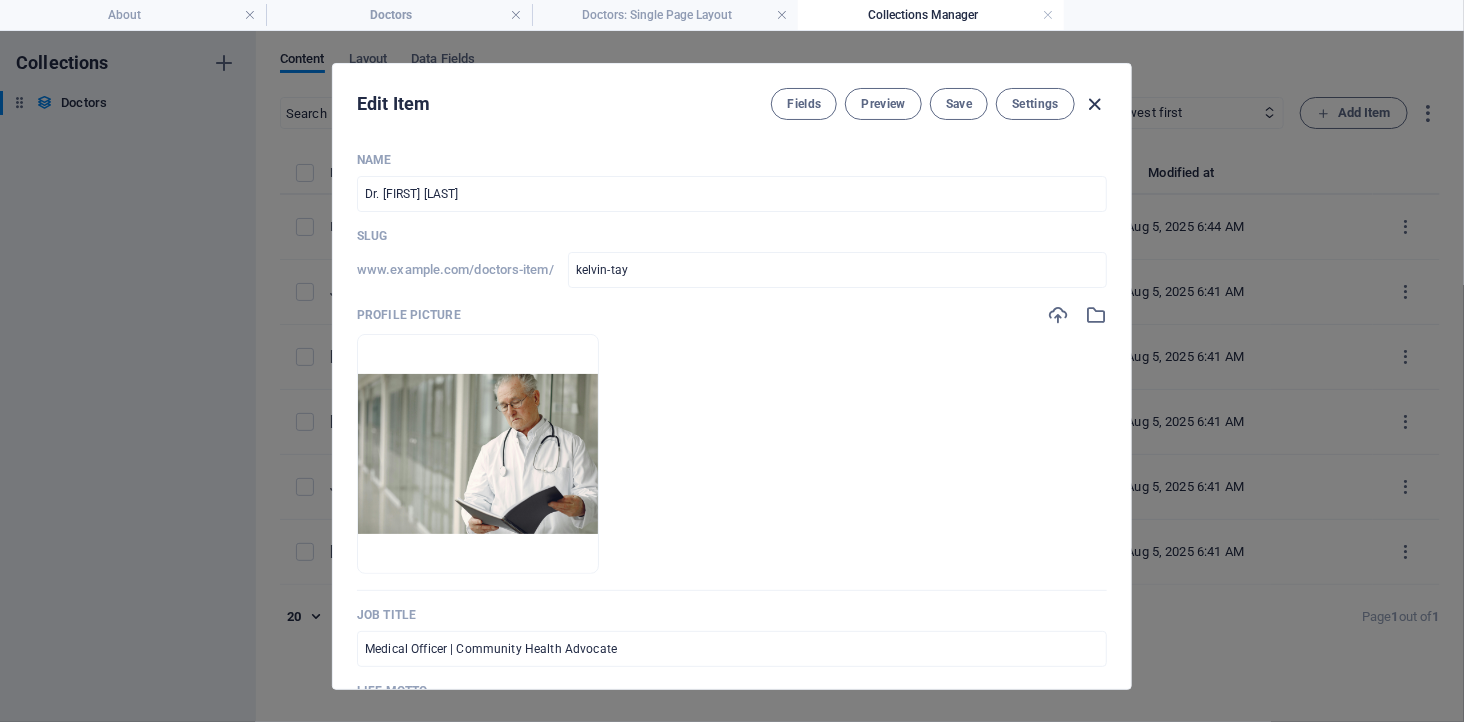 click at bounding box center (1095, 104) 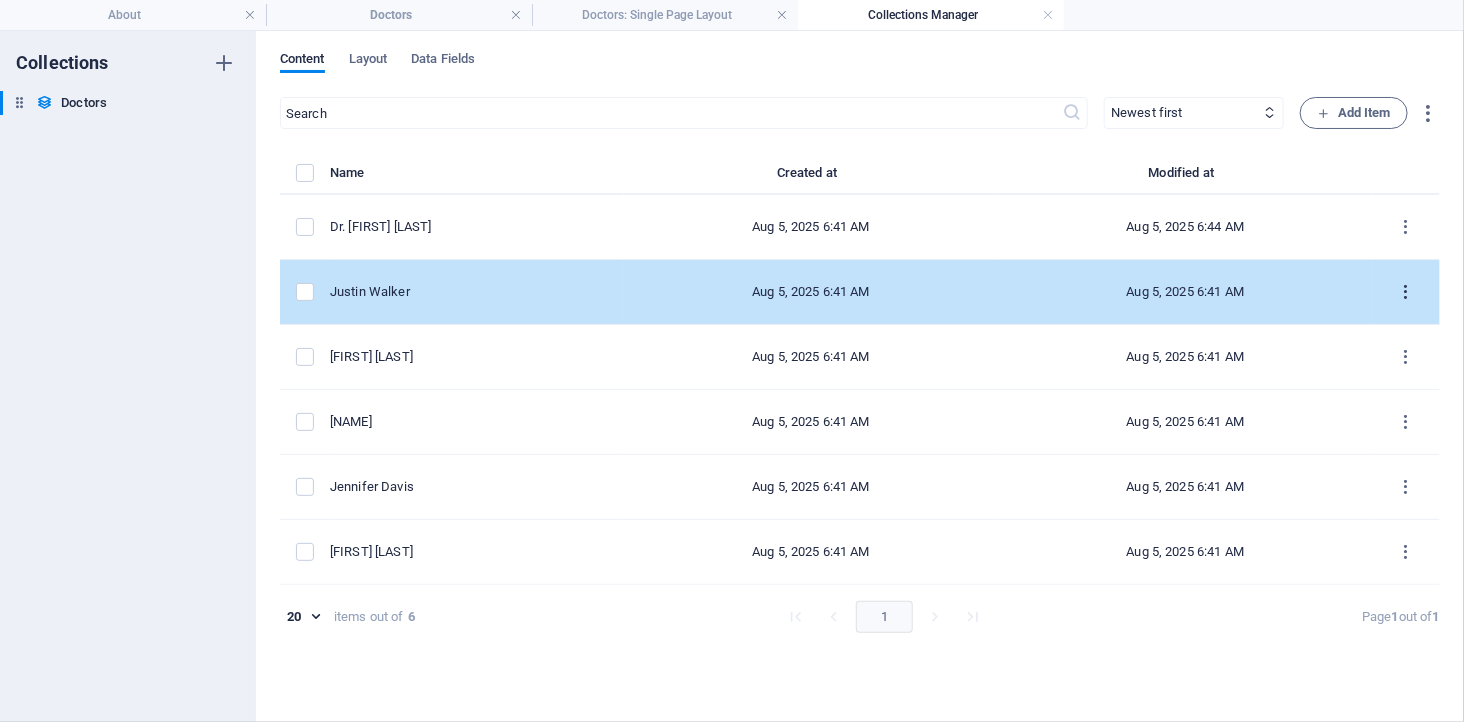 click at bounding box center [1406, 292] 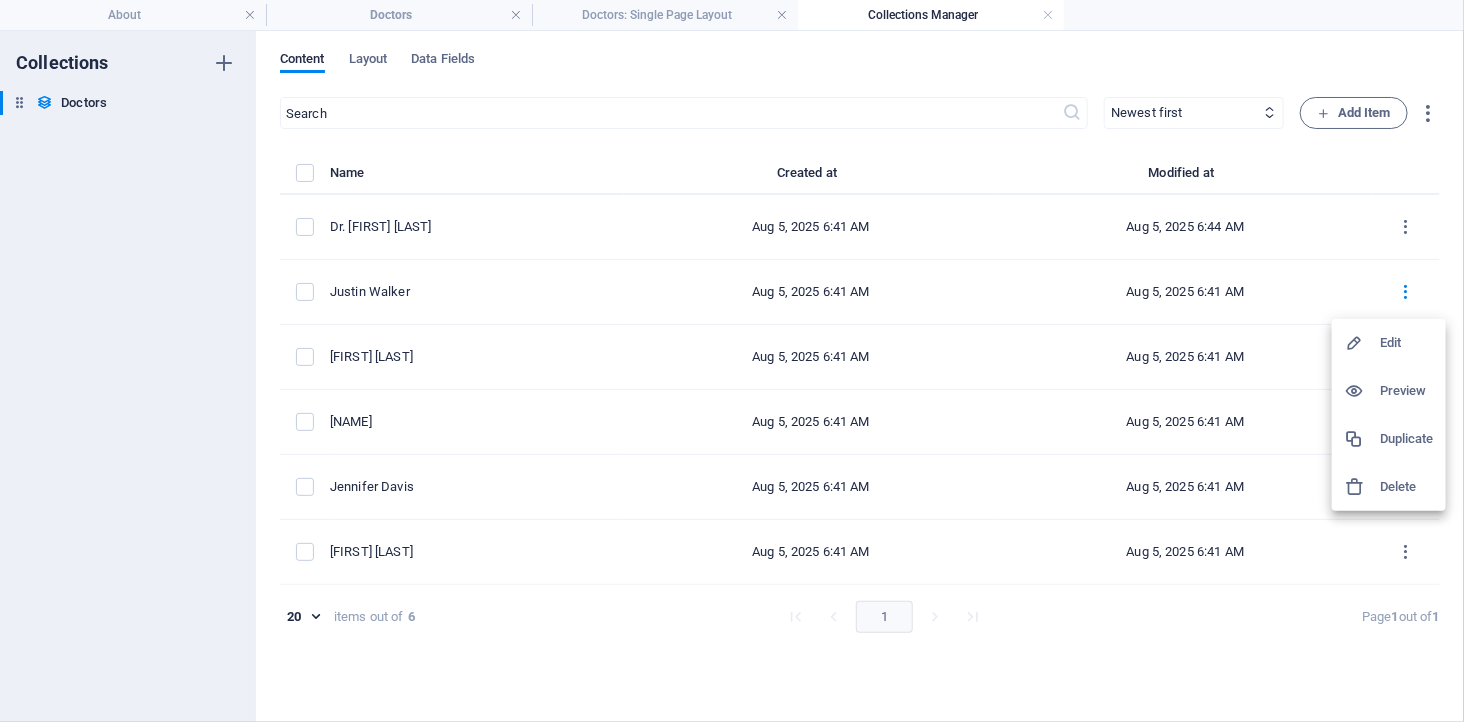 click on "Delete" at bounding box center (1407, 487) 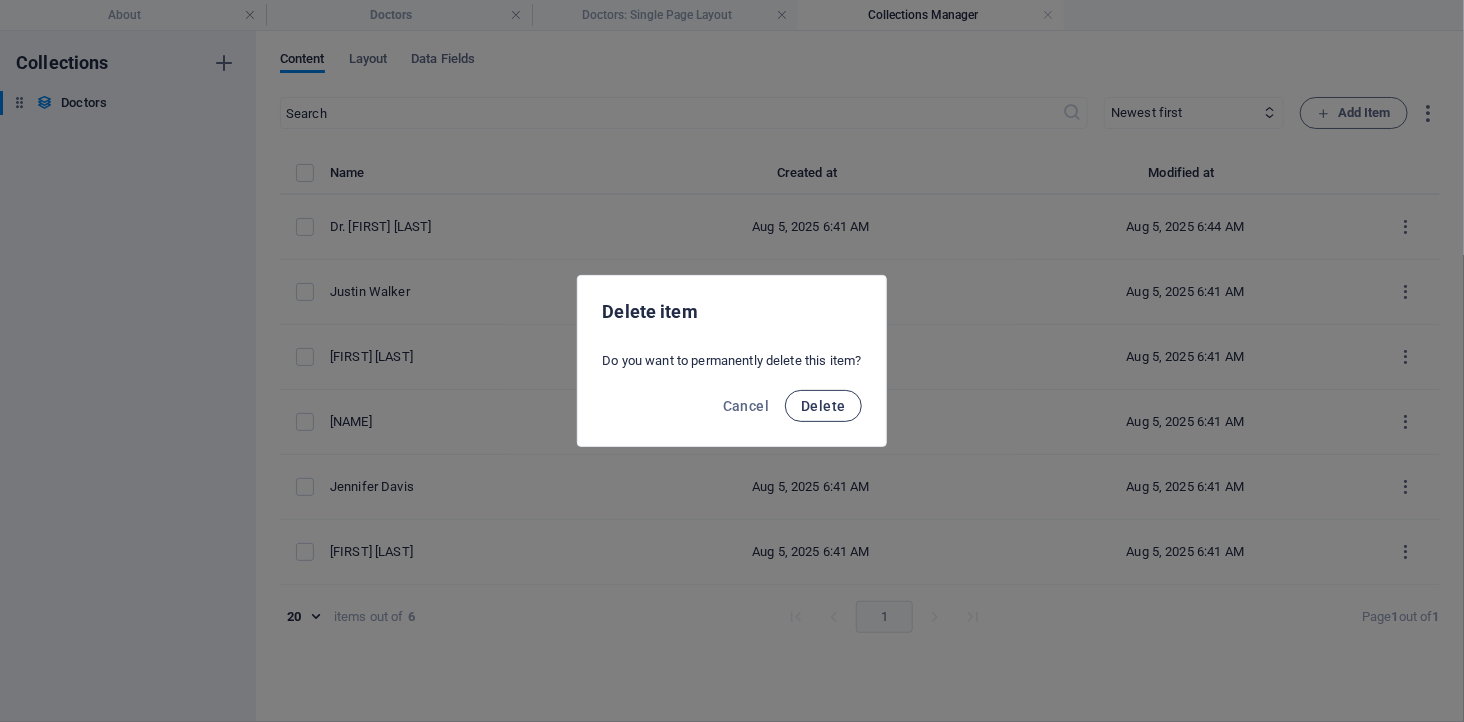 click on "Delete" at bounding box center [823, 406] 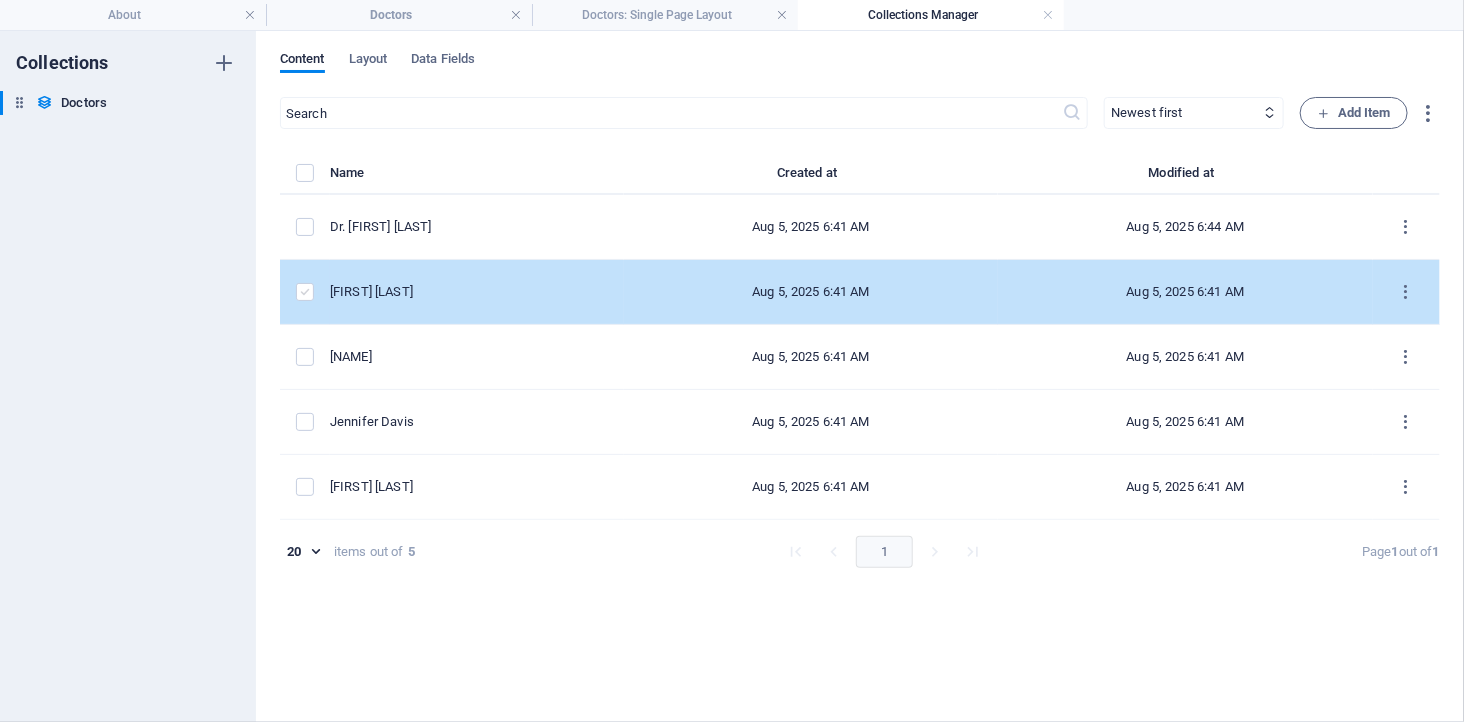 click at bounding box center [305, 292] 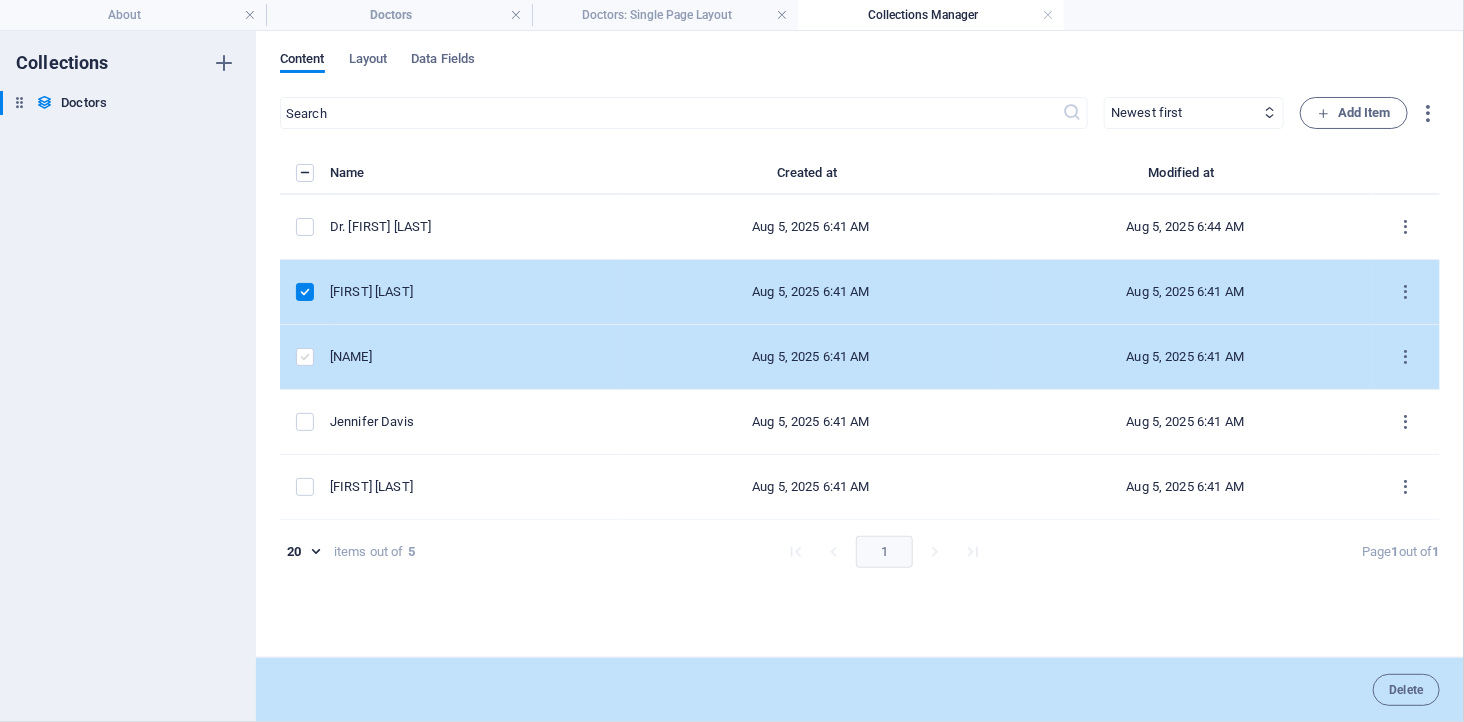 click at bounding box center [305, 357] 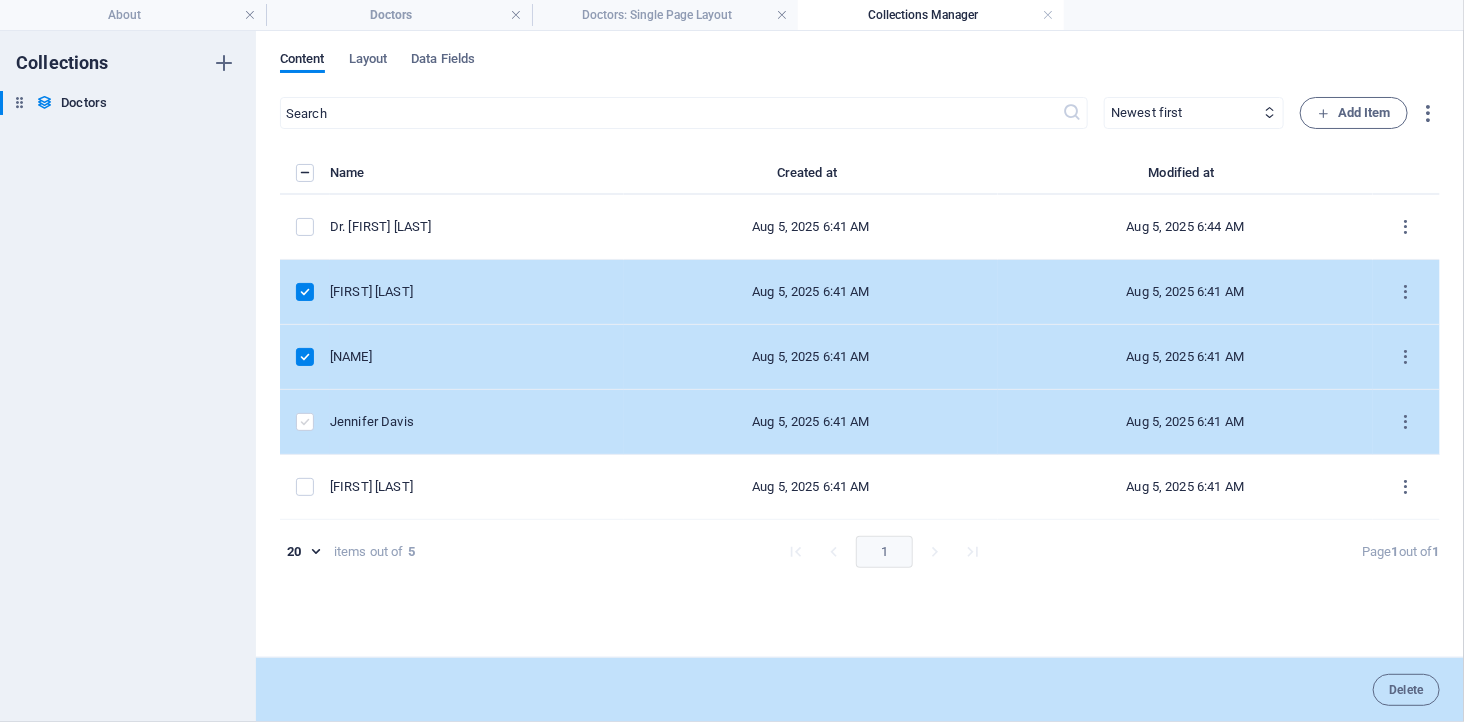 click at bounding box center [305, 422] 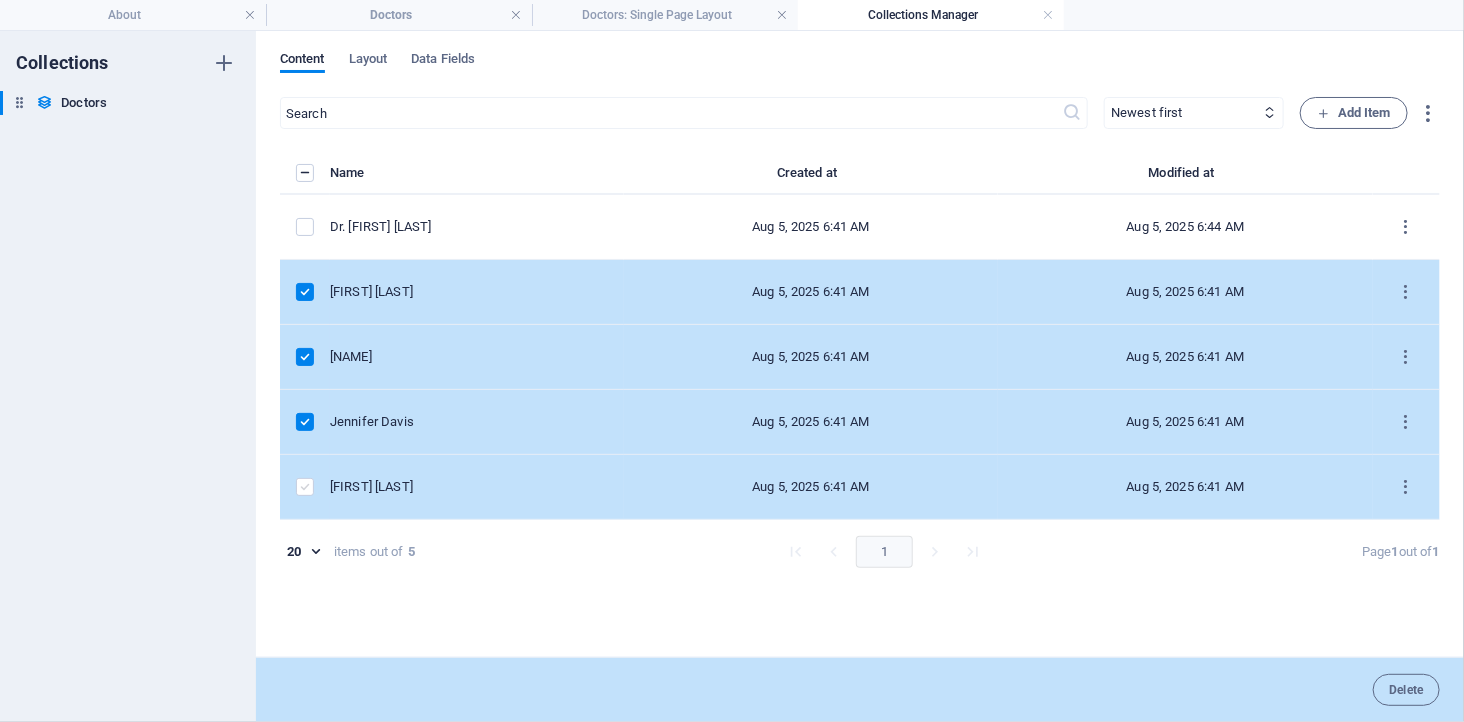 click at bounding box center [305, 487] 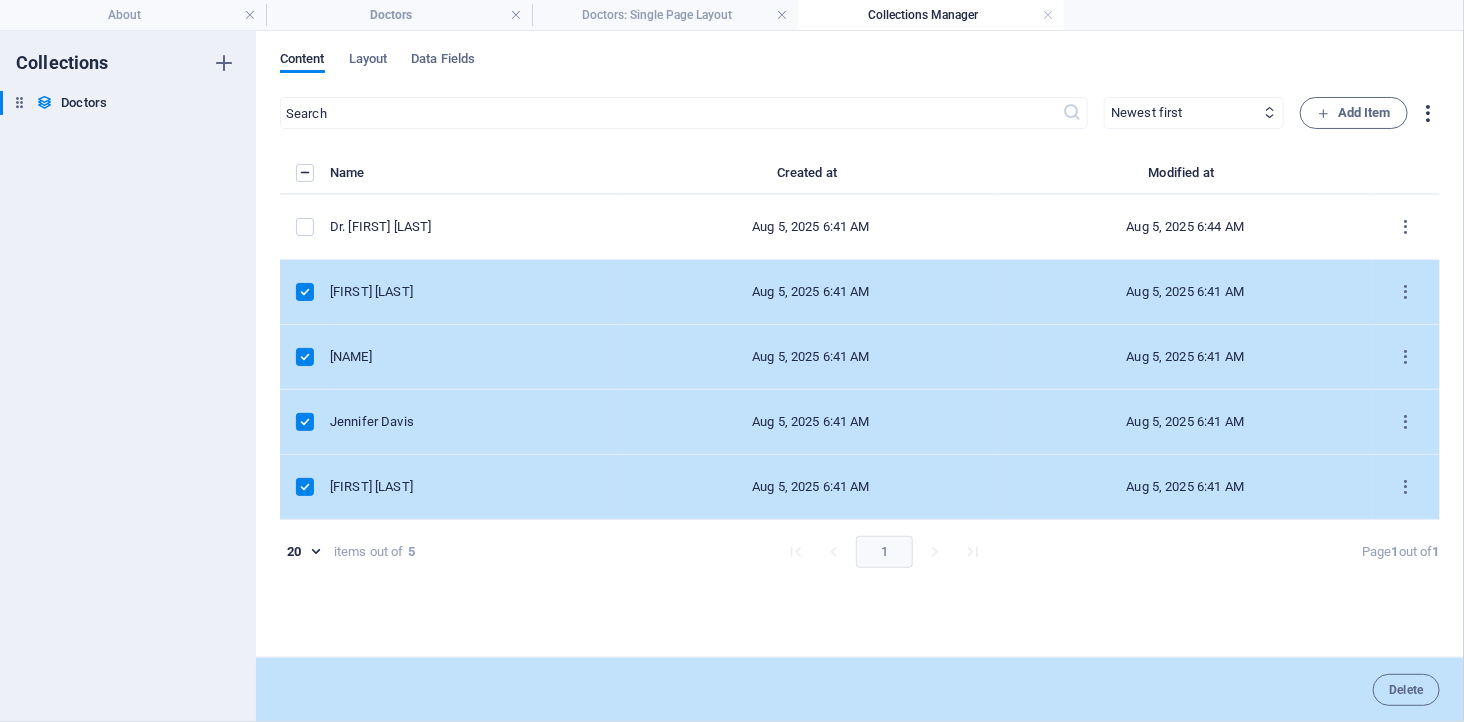 click at bounding box center [1428, 113] 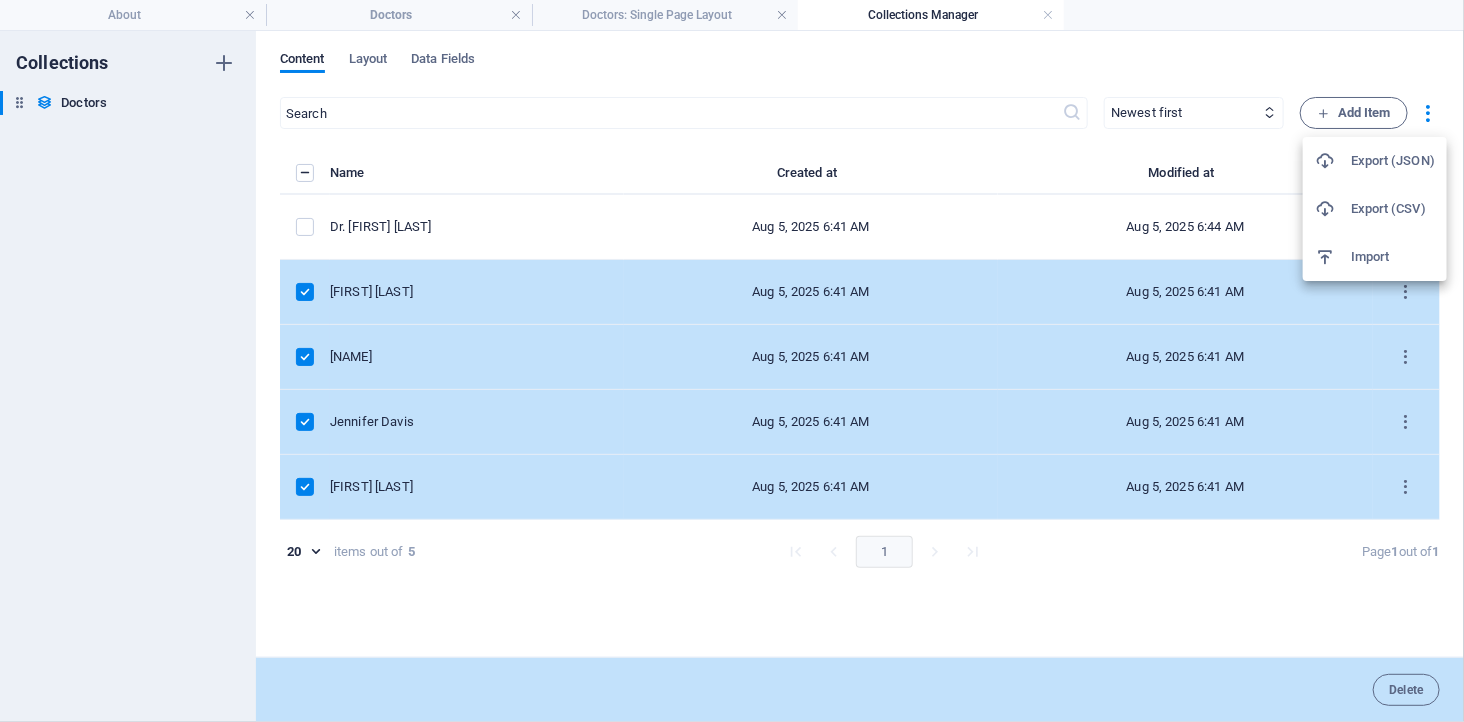 click at bounding box center (732, 361) 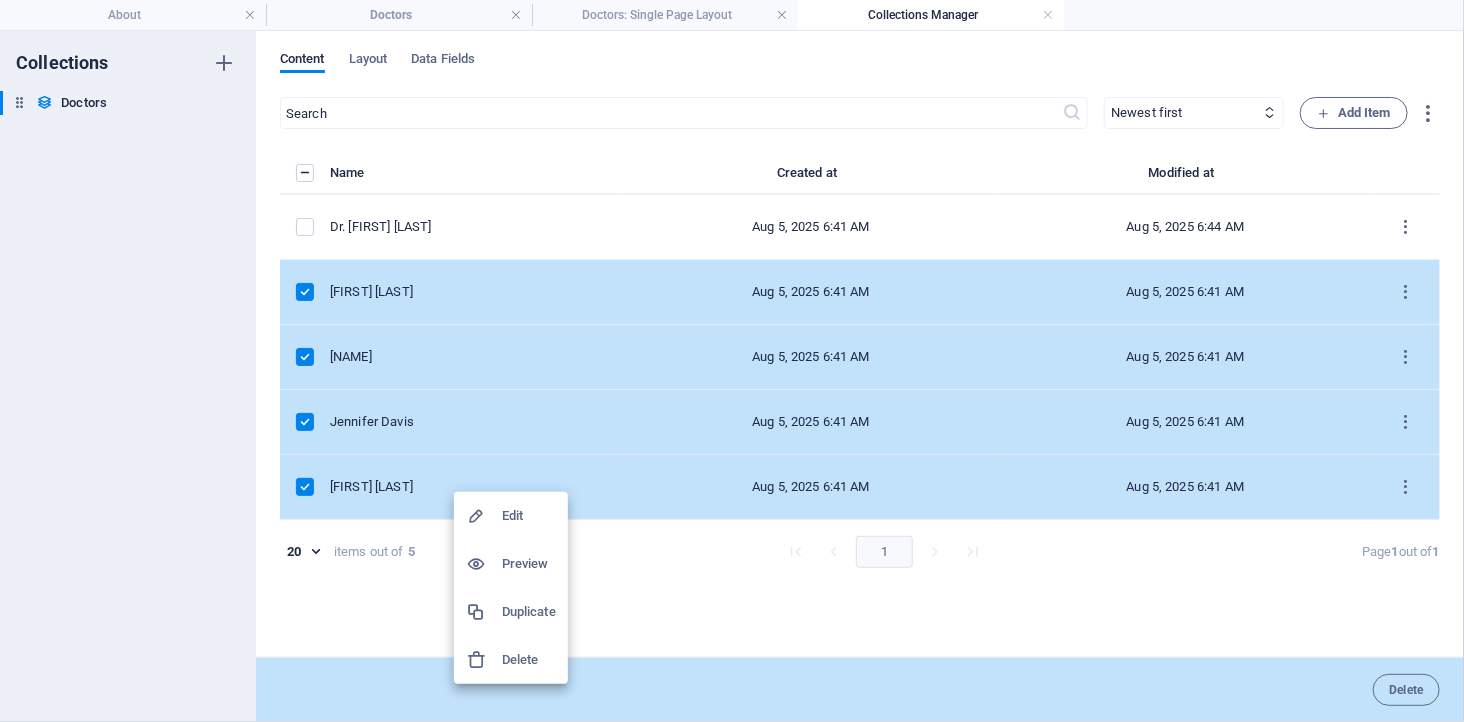 click on "Delete" at bounding box center [529, 660] 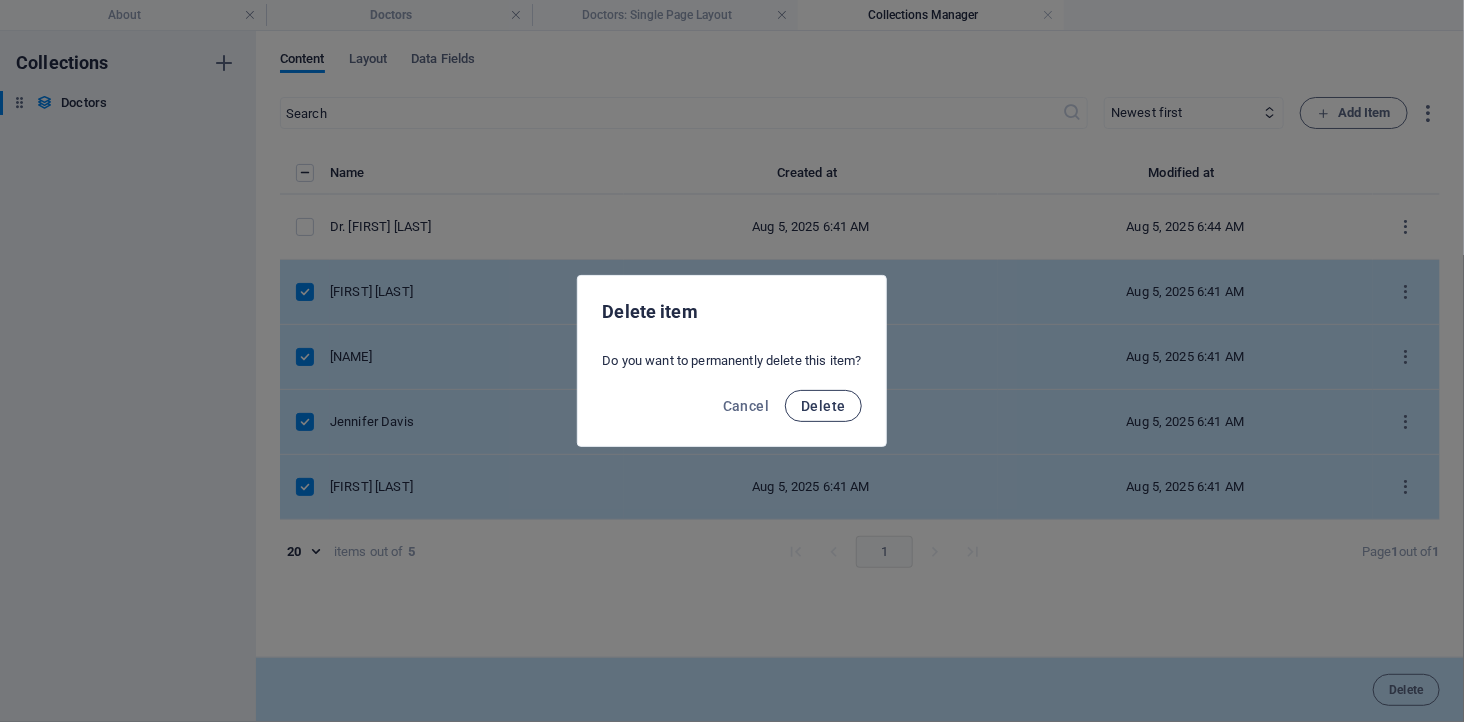 click on "Delete" at bounding box center [823, 406] 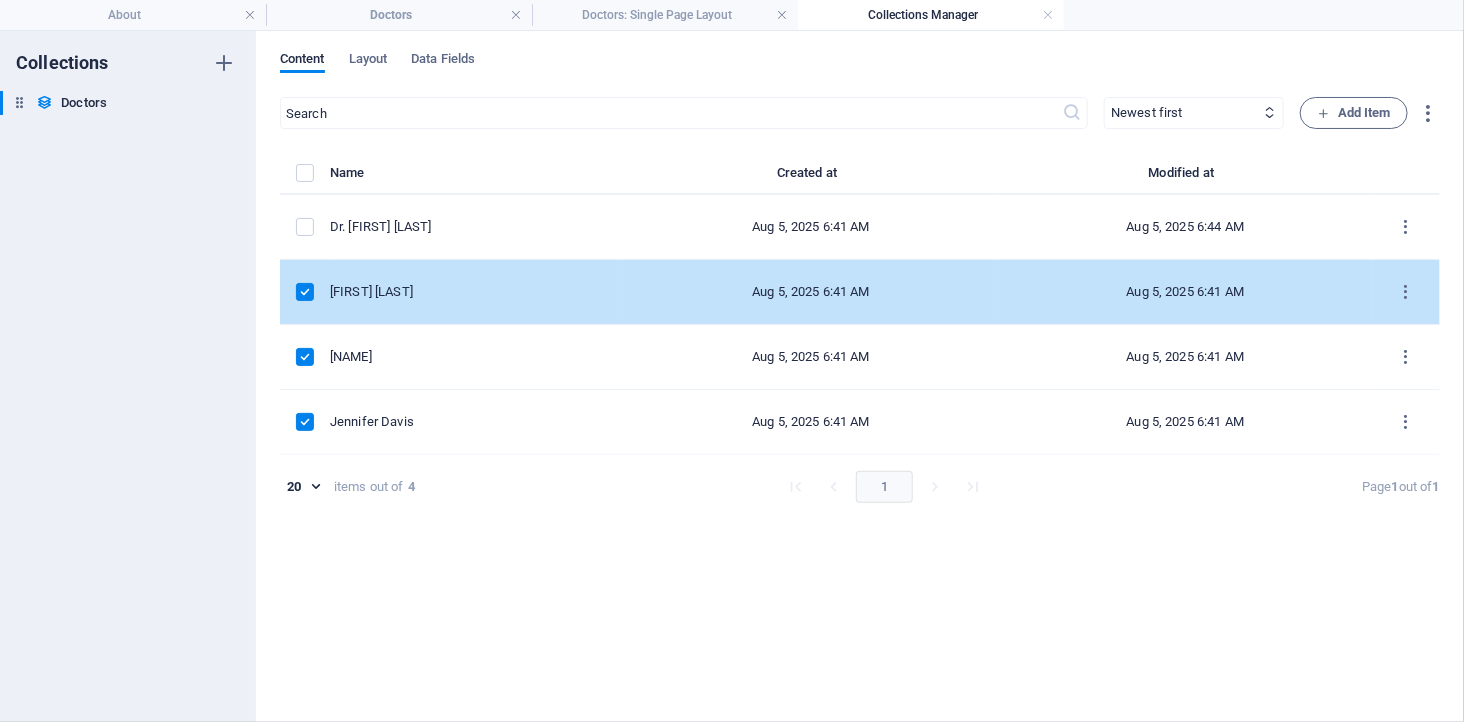 click at bounding box center (305, 292) 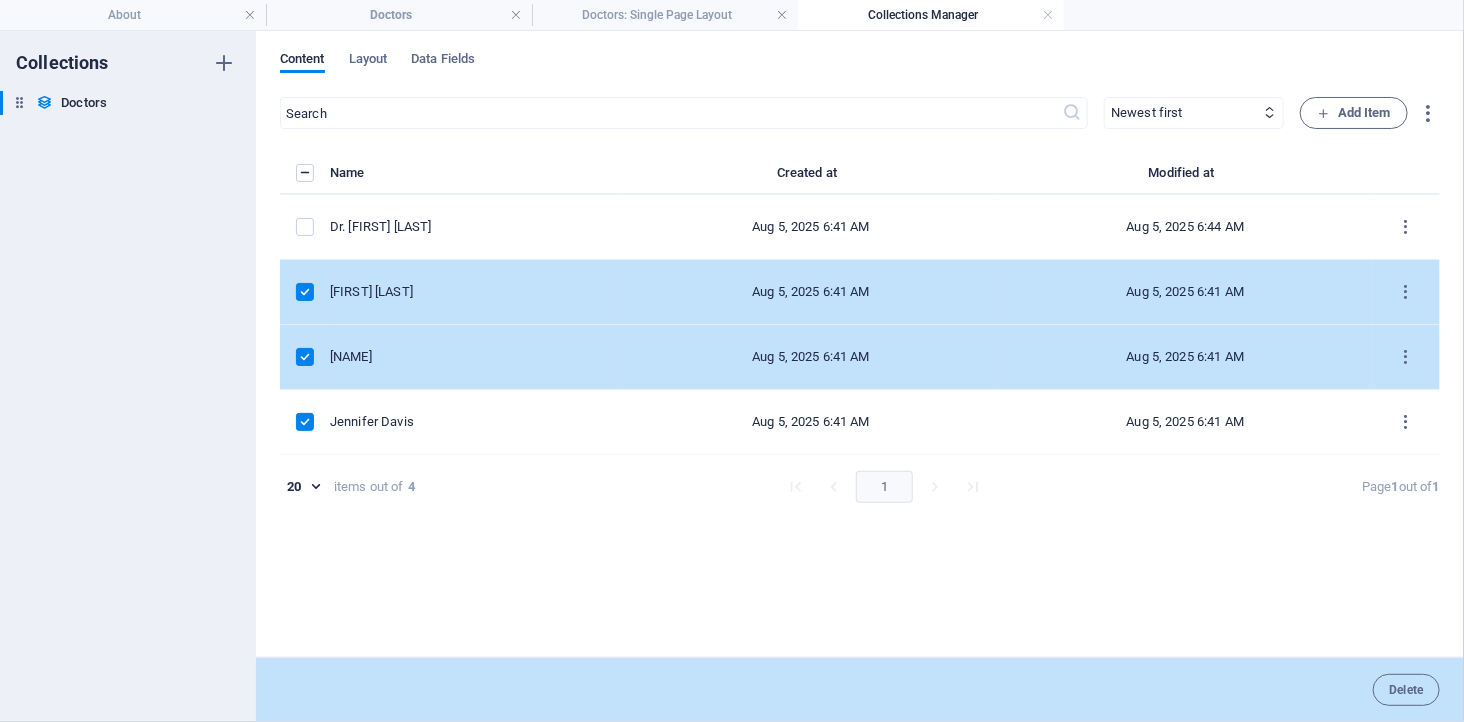 click at bounding box center [305, 357] 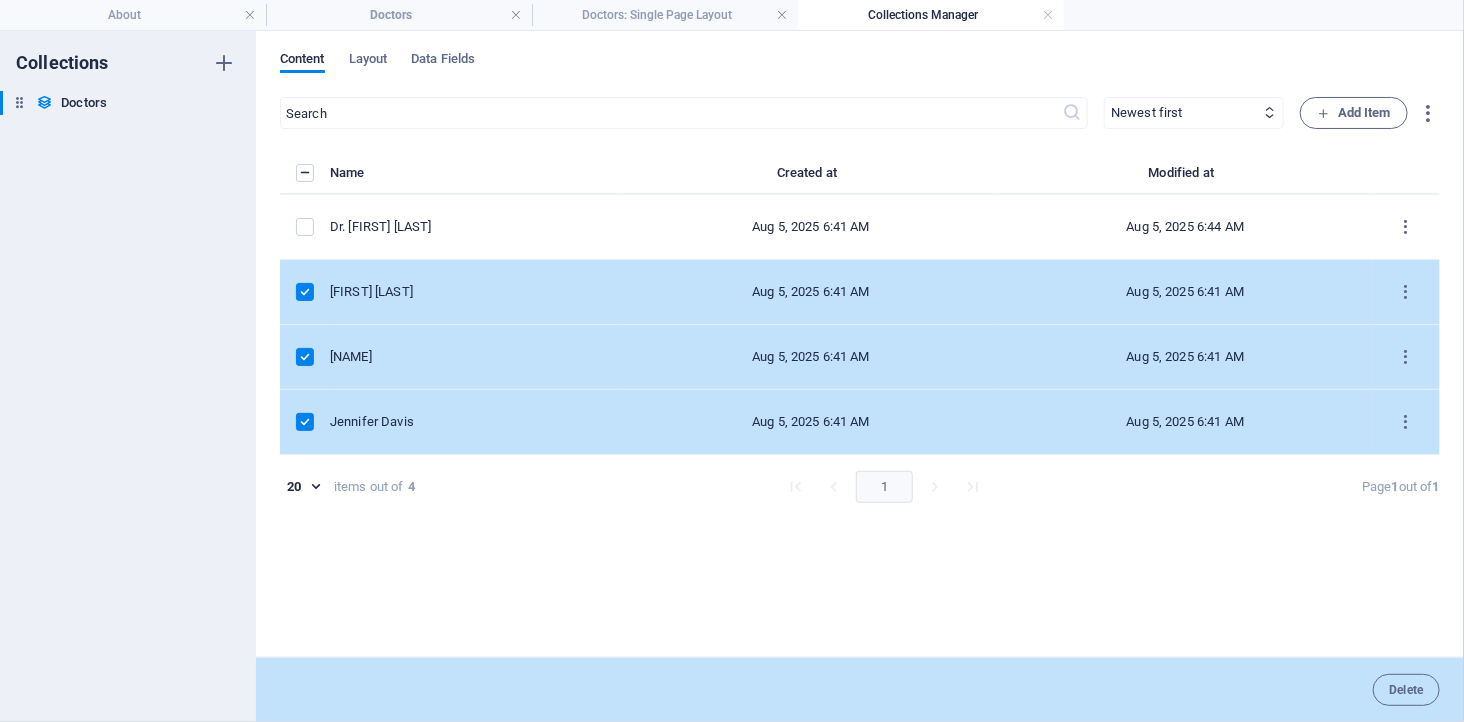 click at bounding box center [305, 422] 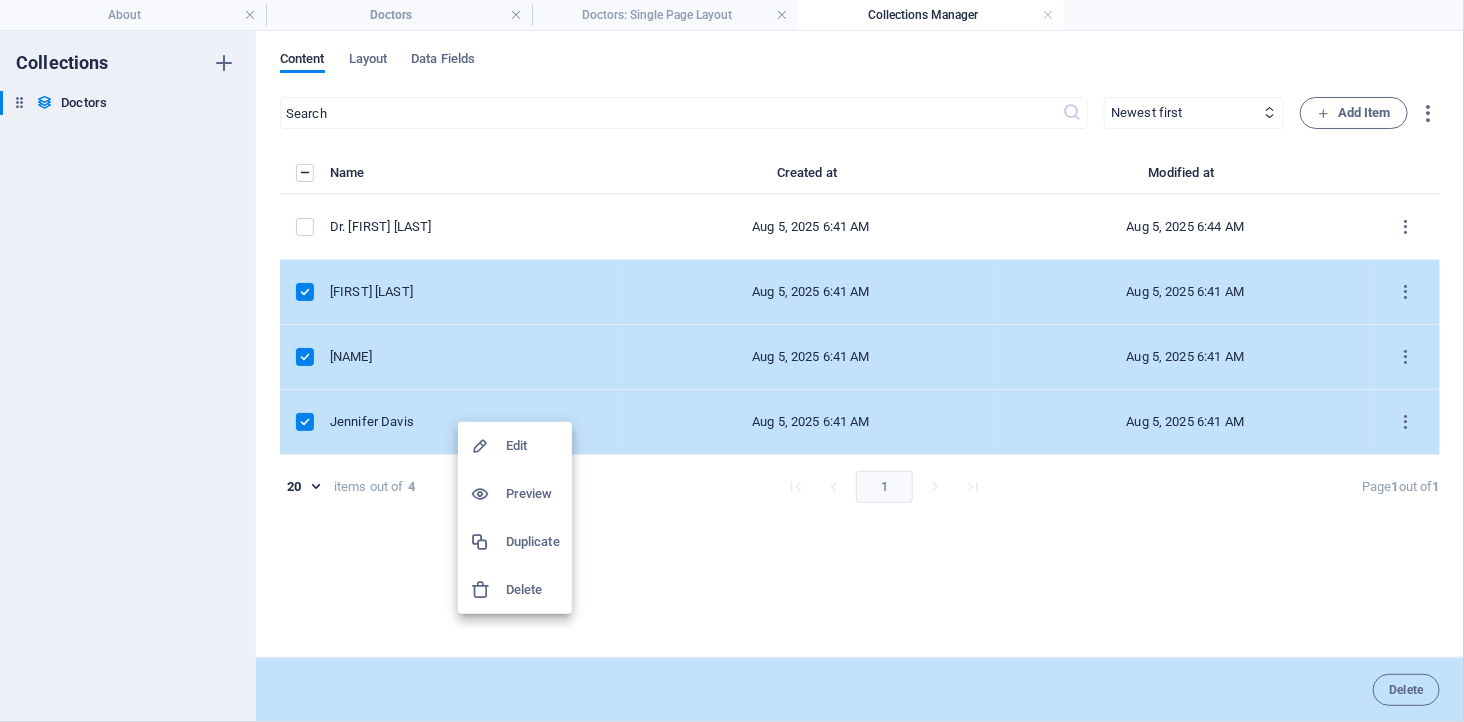 click on "Delete" at bounding box center [533, 590] 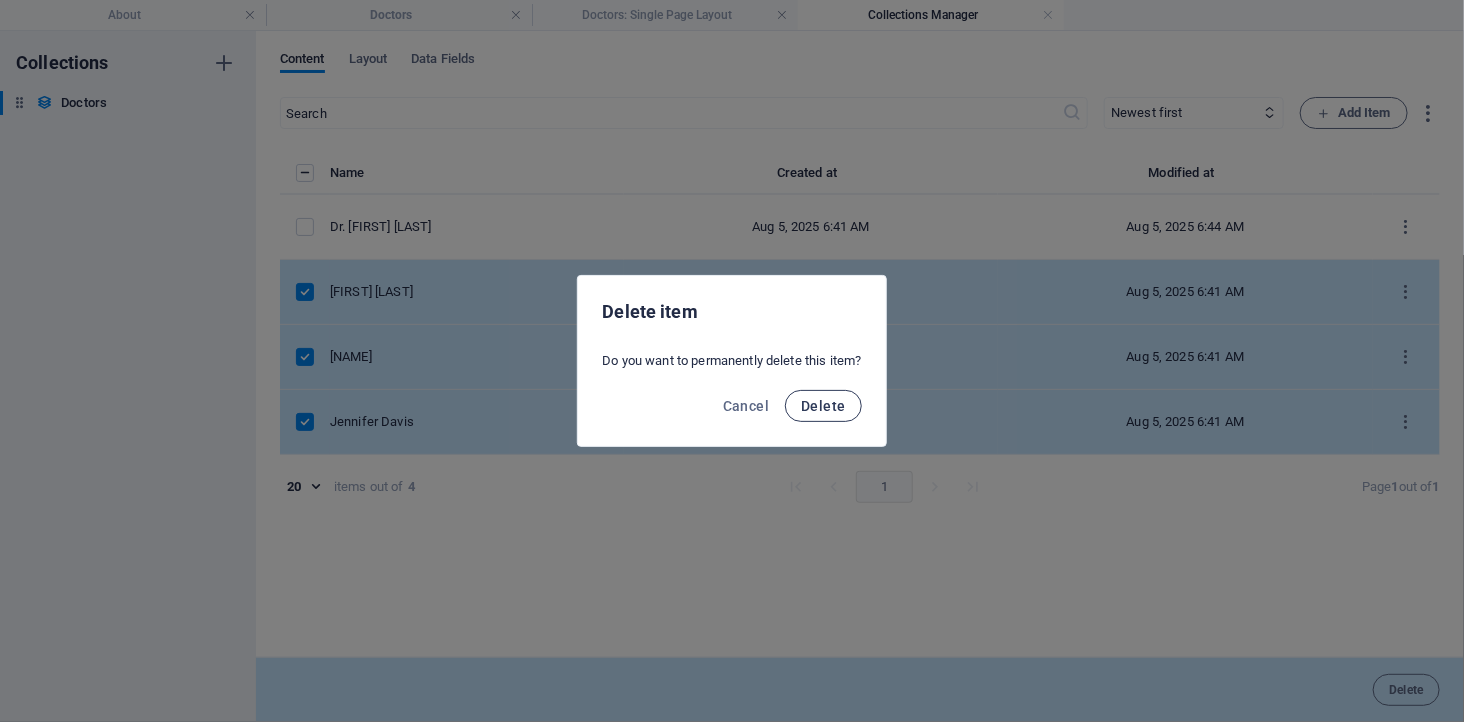 click on "Delete" at bounding box center (823, 406) 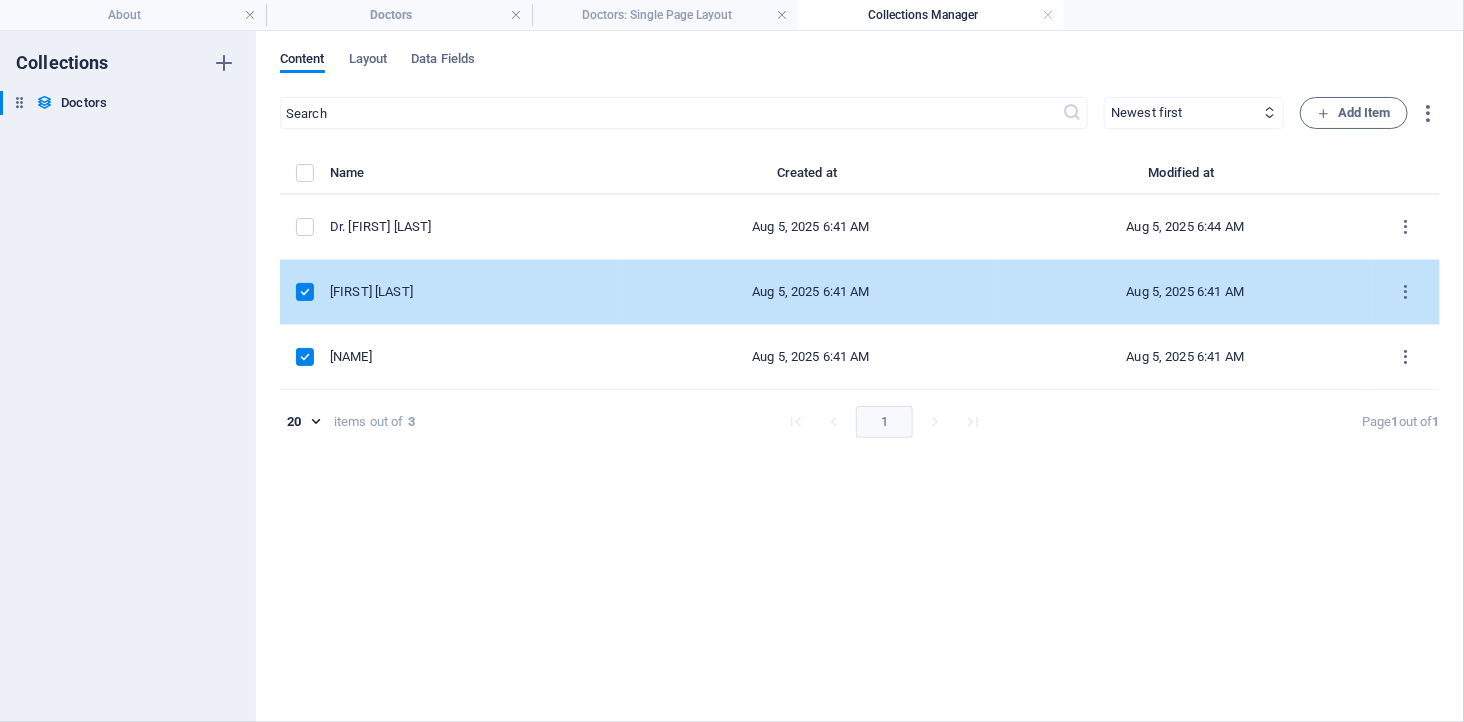 click at bounding box center (305, 292) 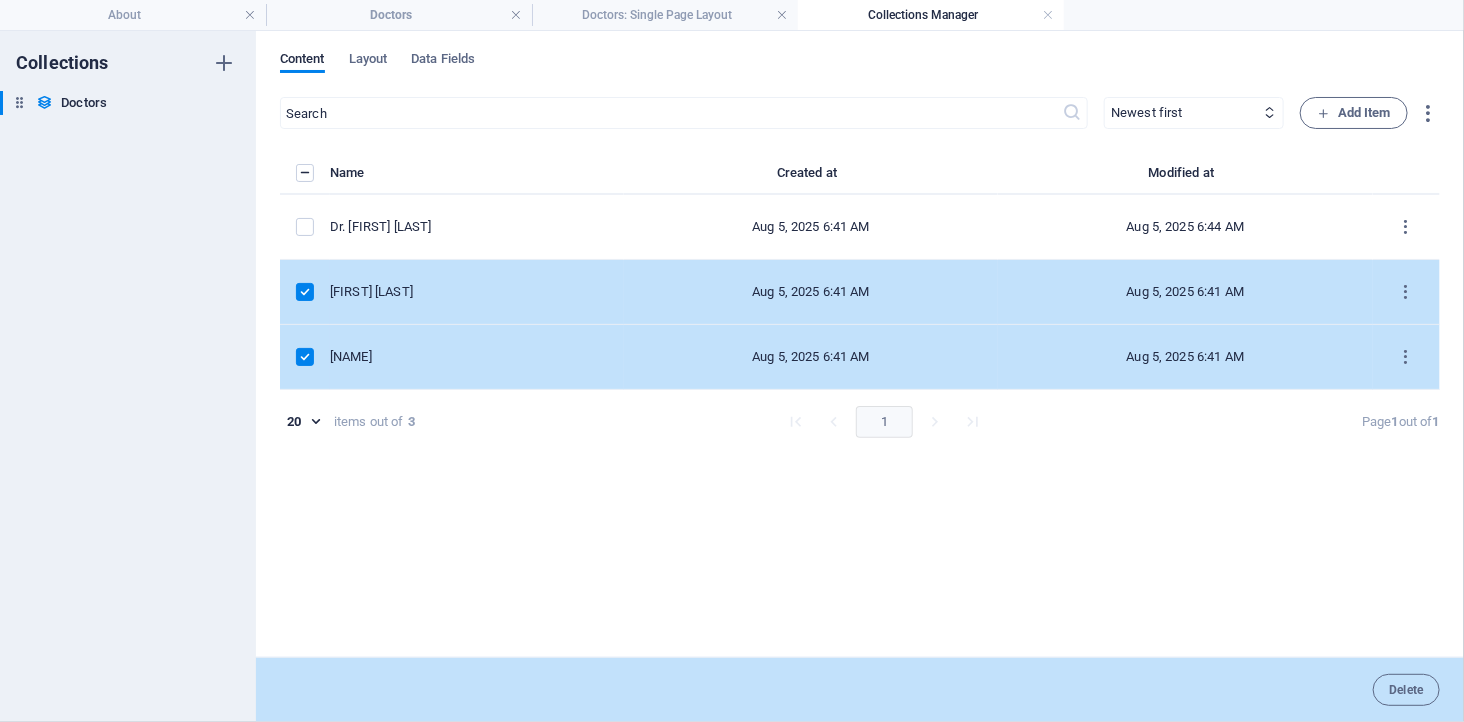 click at bounding box center (305, 357) 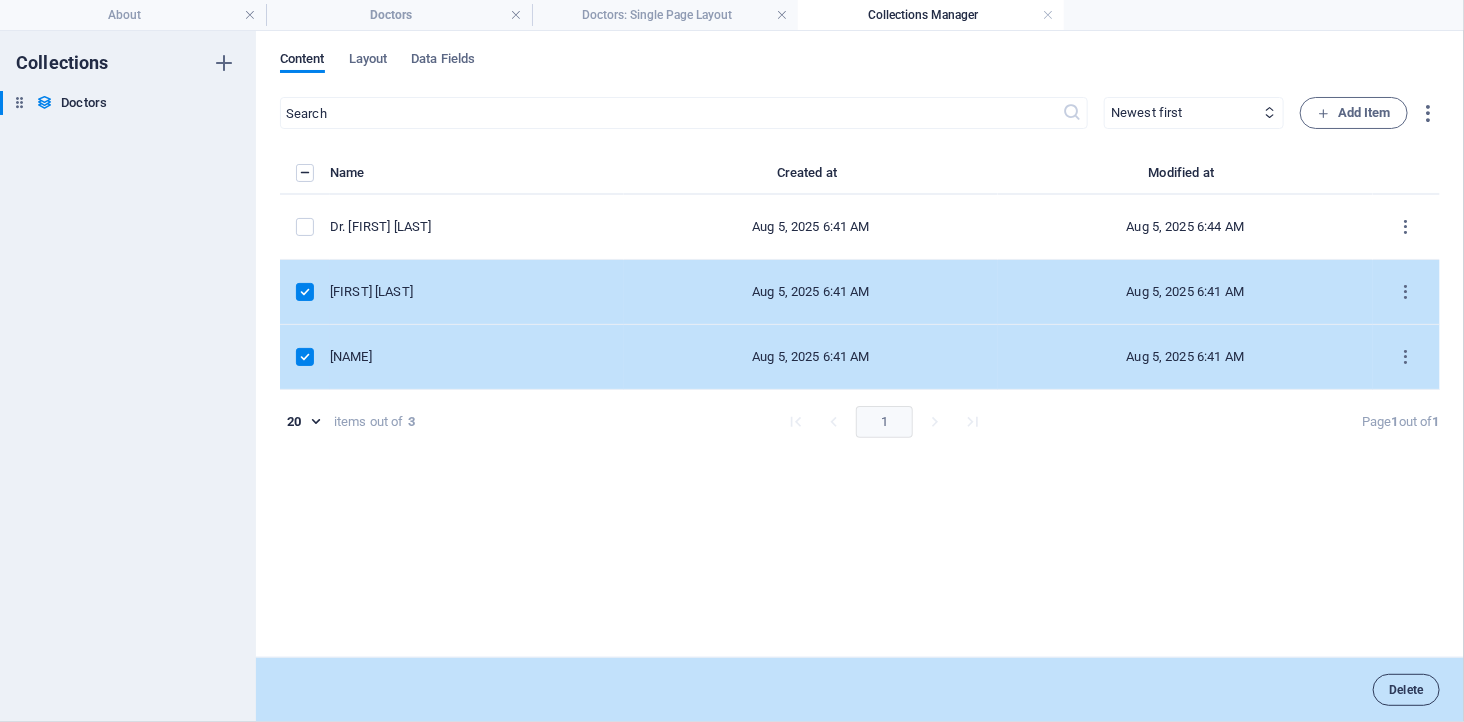 click on "Delete" at bounding box center [1406, 690] 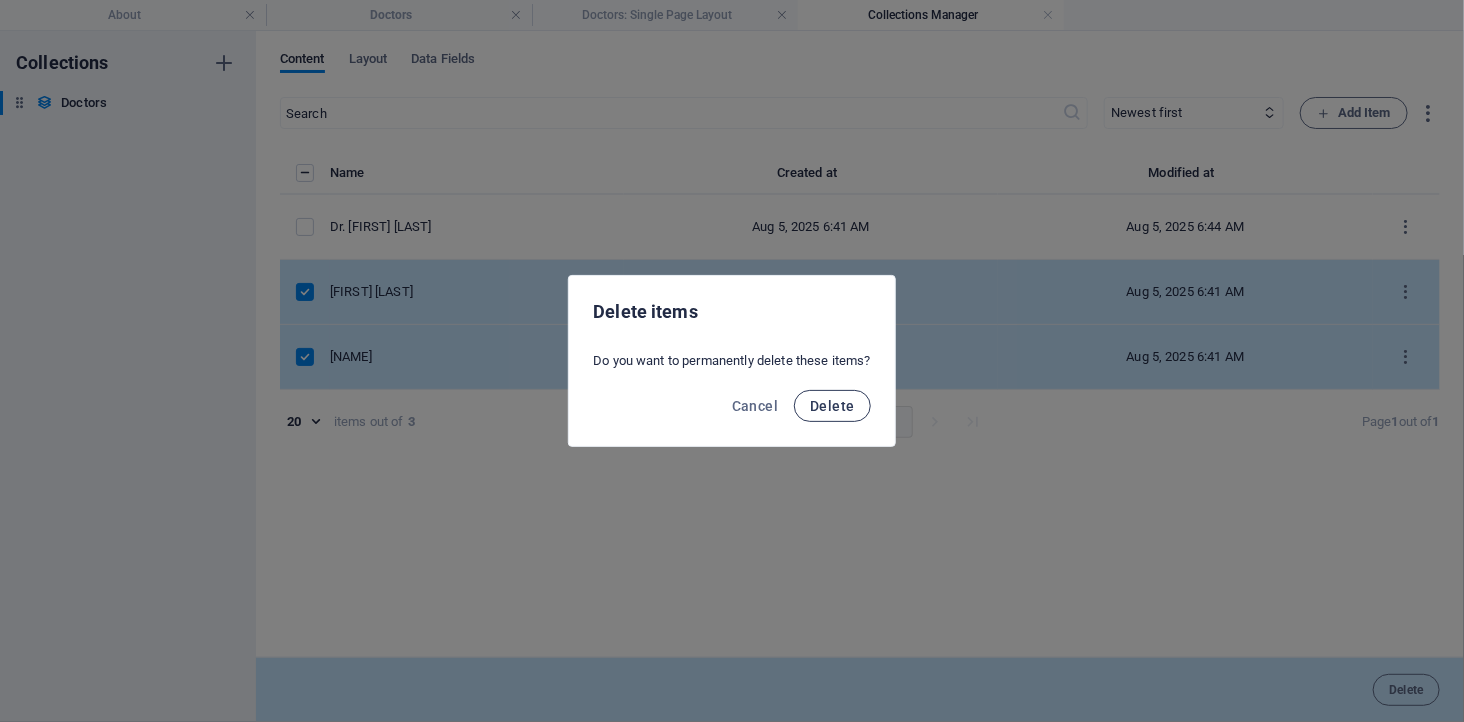 click on "Delete" at bounding box center (832, 406) 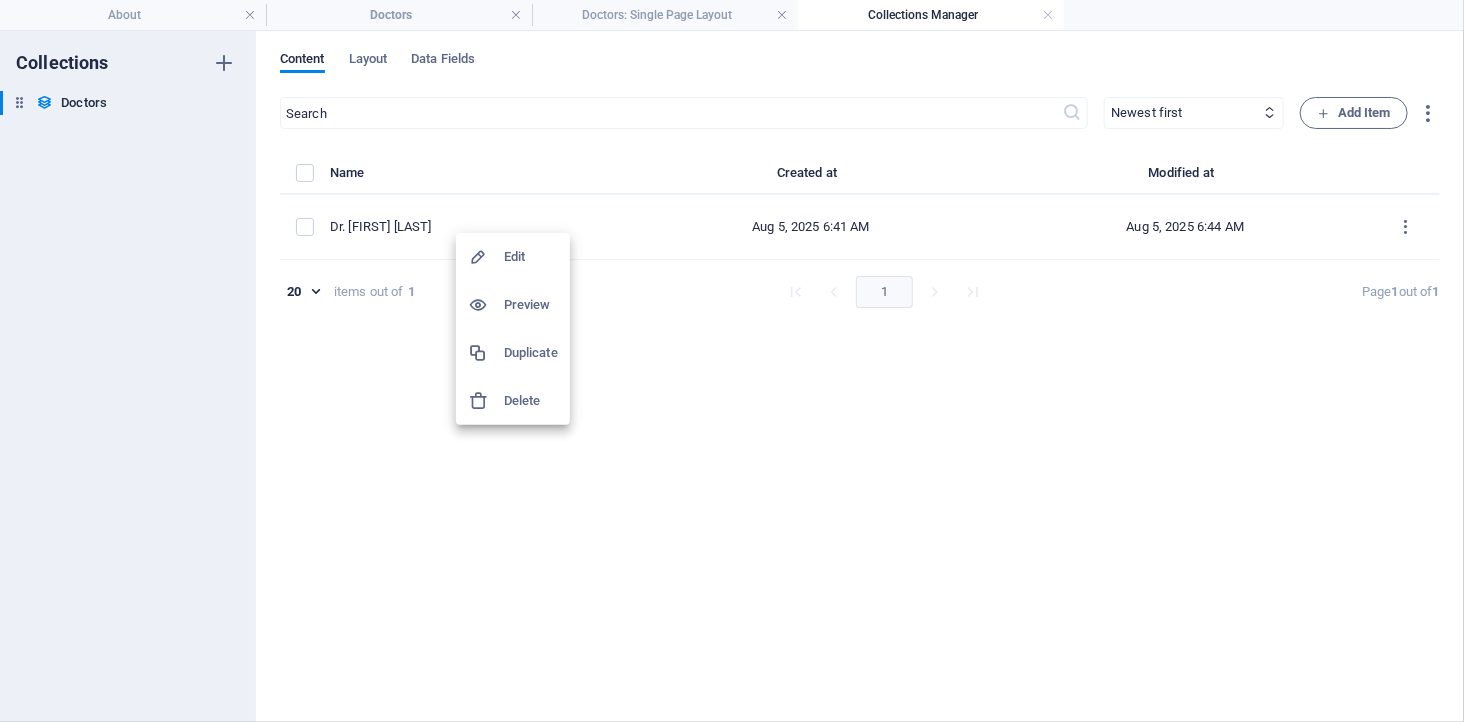 click on "Duplicate" at bounding box center (531, 353) 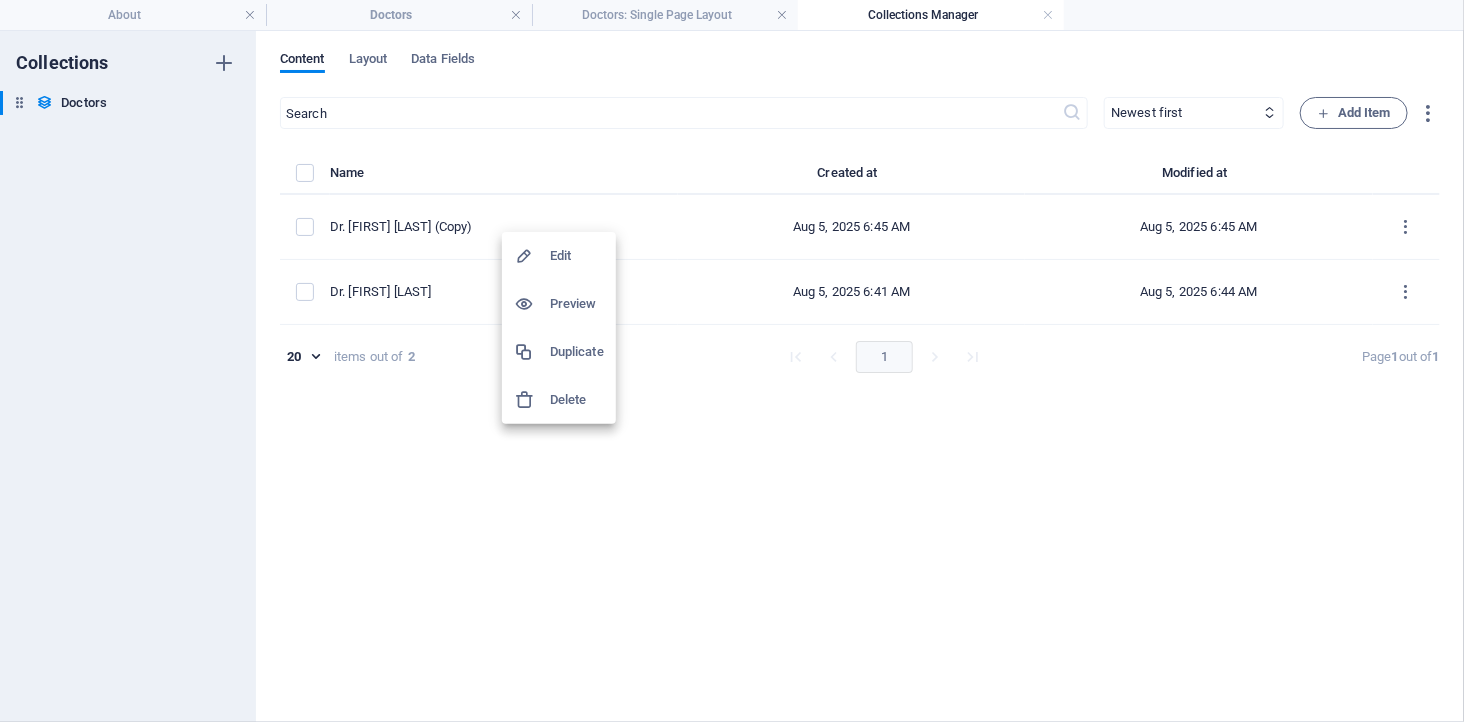 click at bounding box center [732, 361] 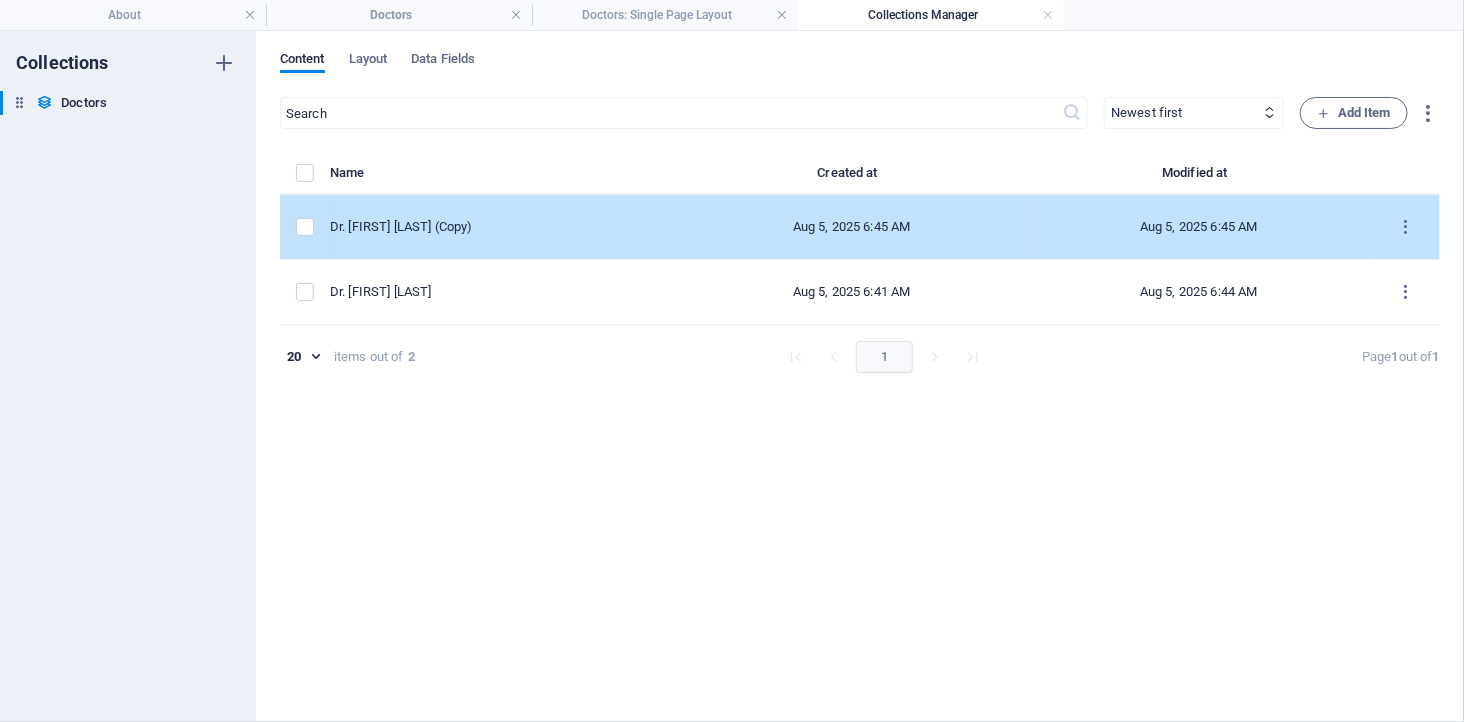 click on "Dr. Kelvin Tay (Copy)" at bounding box center [496, 227] 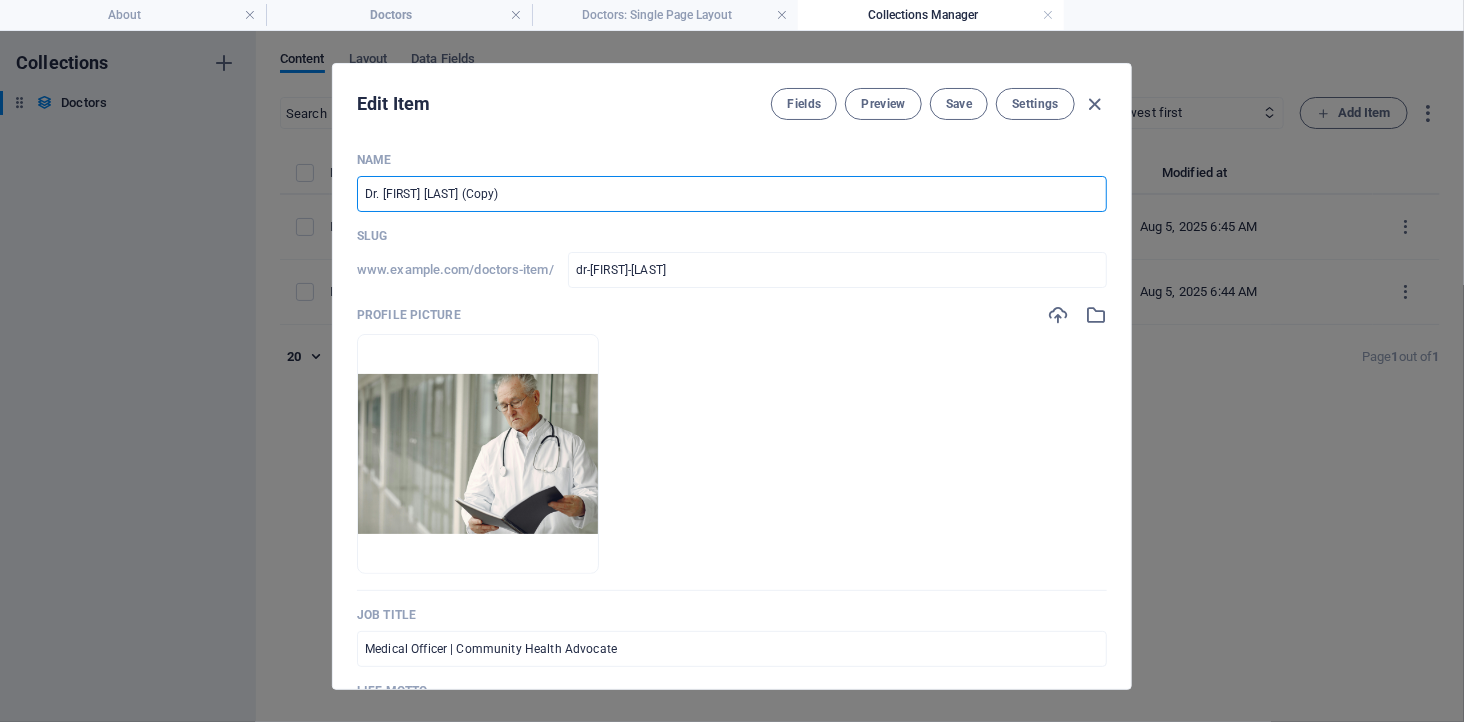 click on "Dr. Kelvin Tay (Copy)" at bounding box center [732, 194] 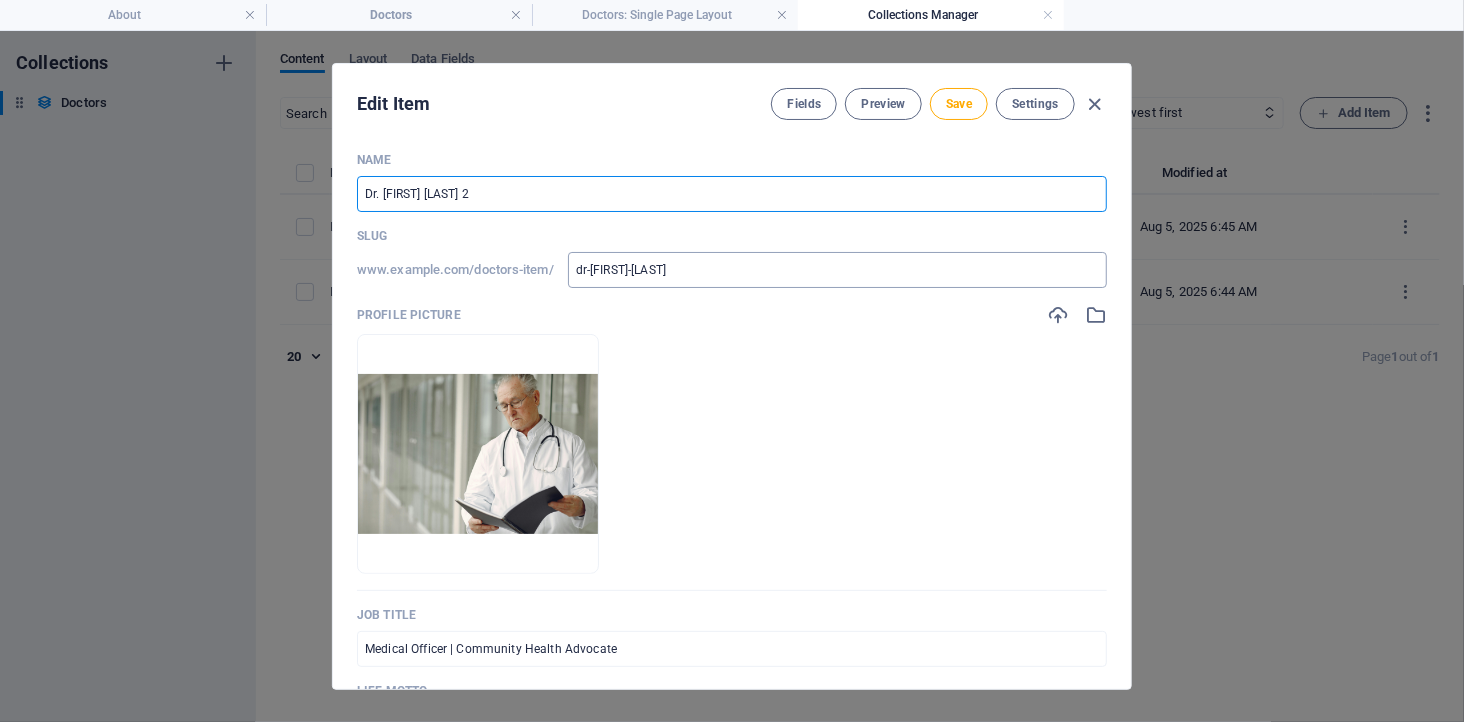 type on "Dr. Kelvin Tay 2" 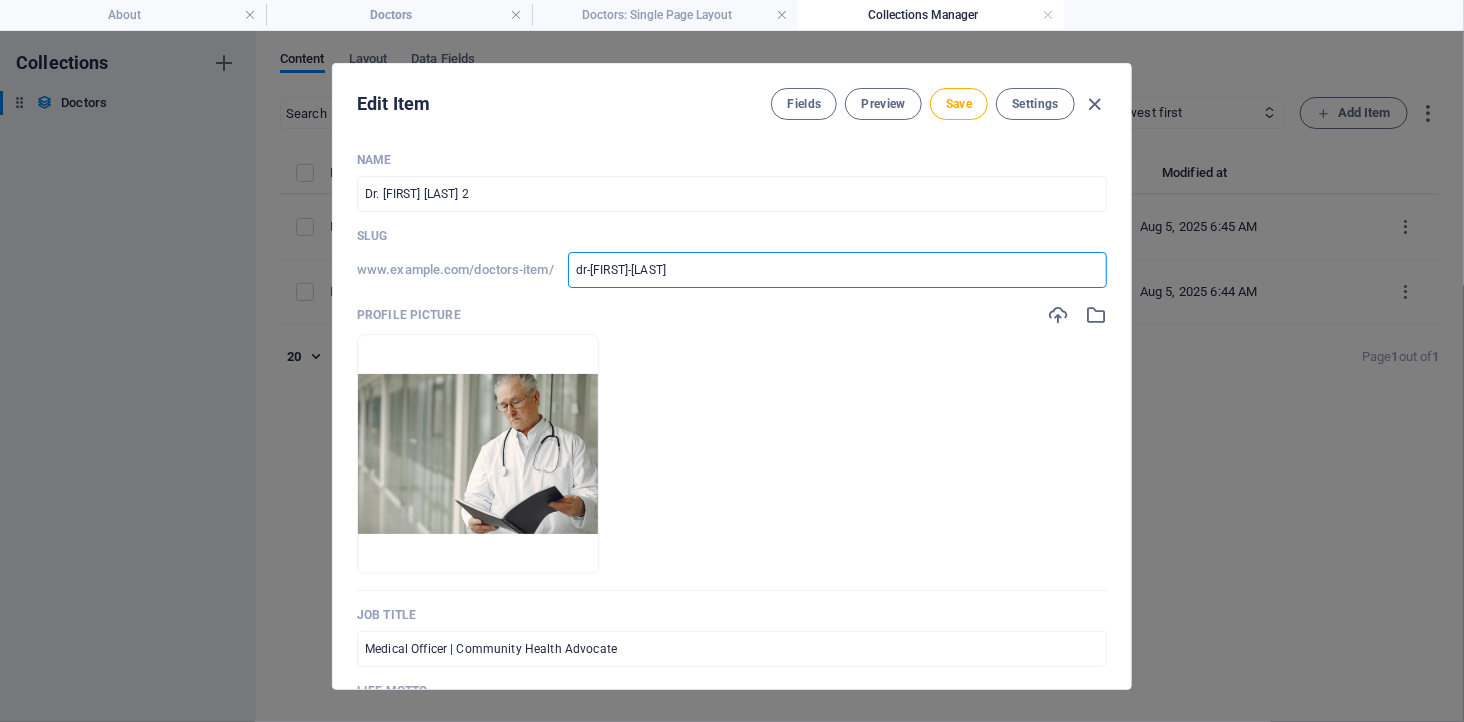 drag, startPoint x: 646, startPoint y: 270, endPoint x: 700, endPoint y: 274, distance: 54.147945 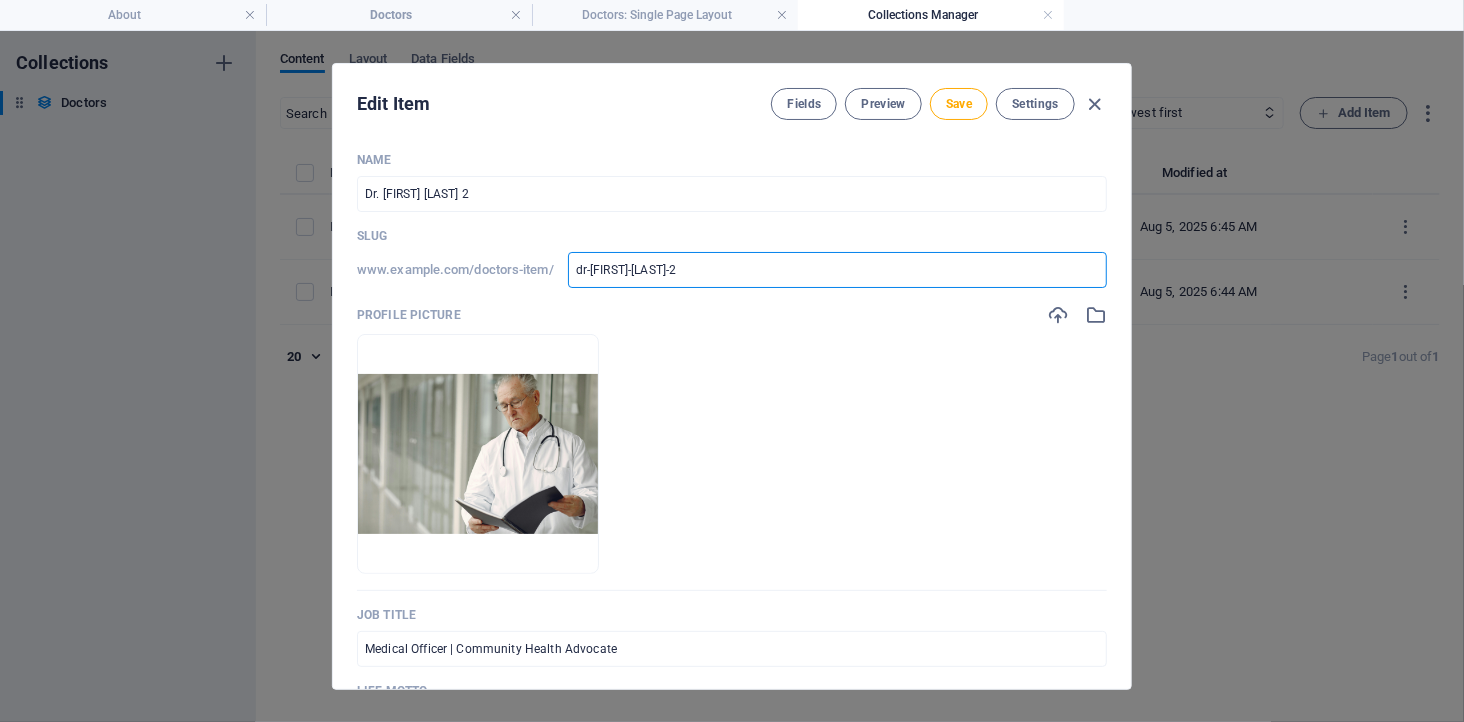 type on "dr-kelvin-tay-2" 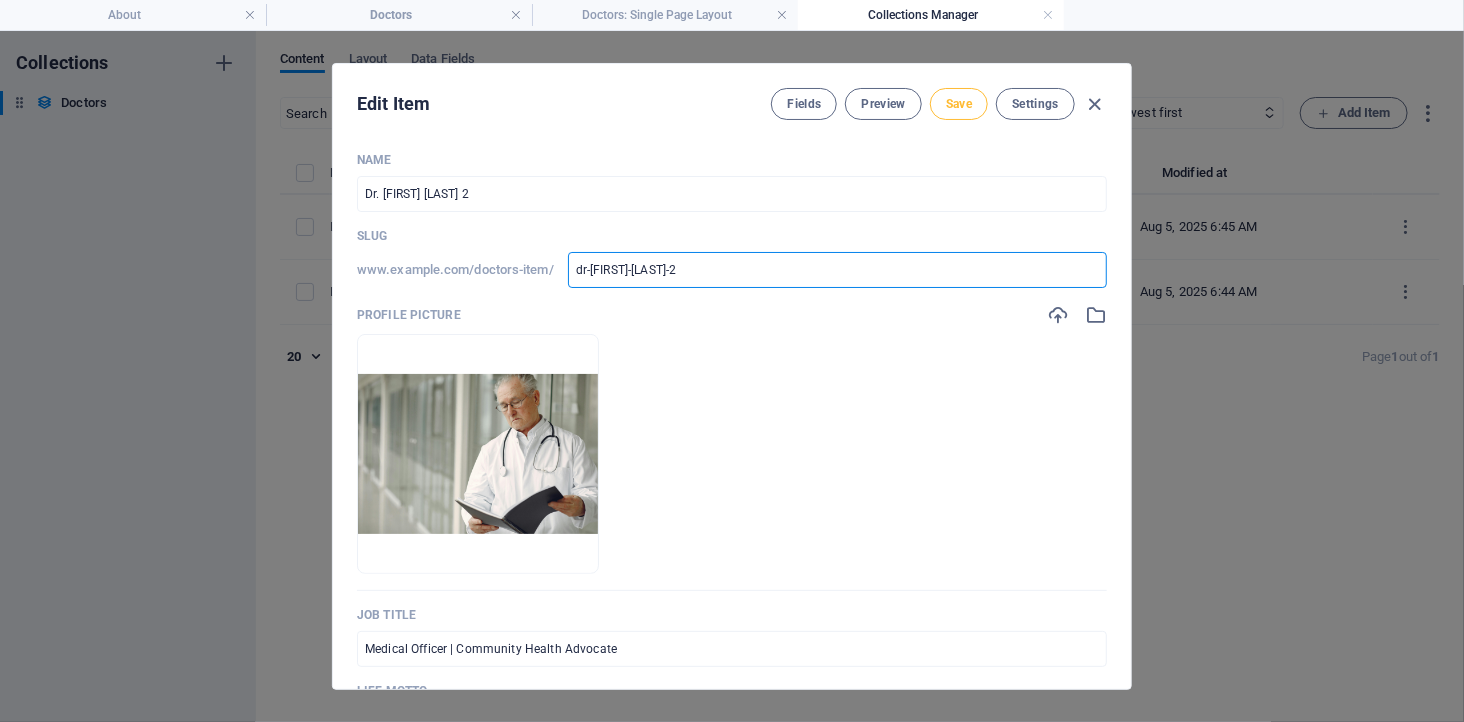 type on "dr-kelvin-tay-2" 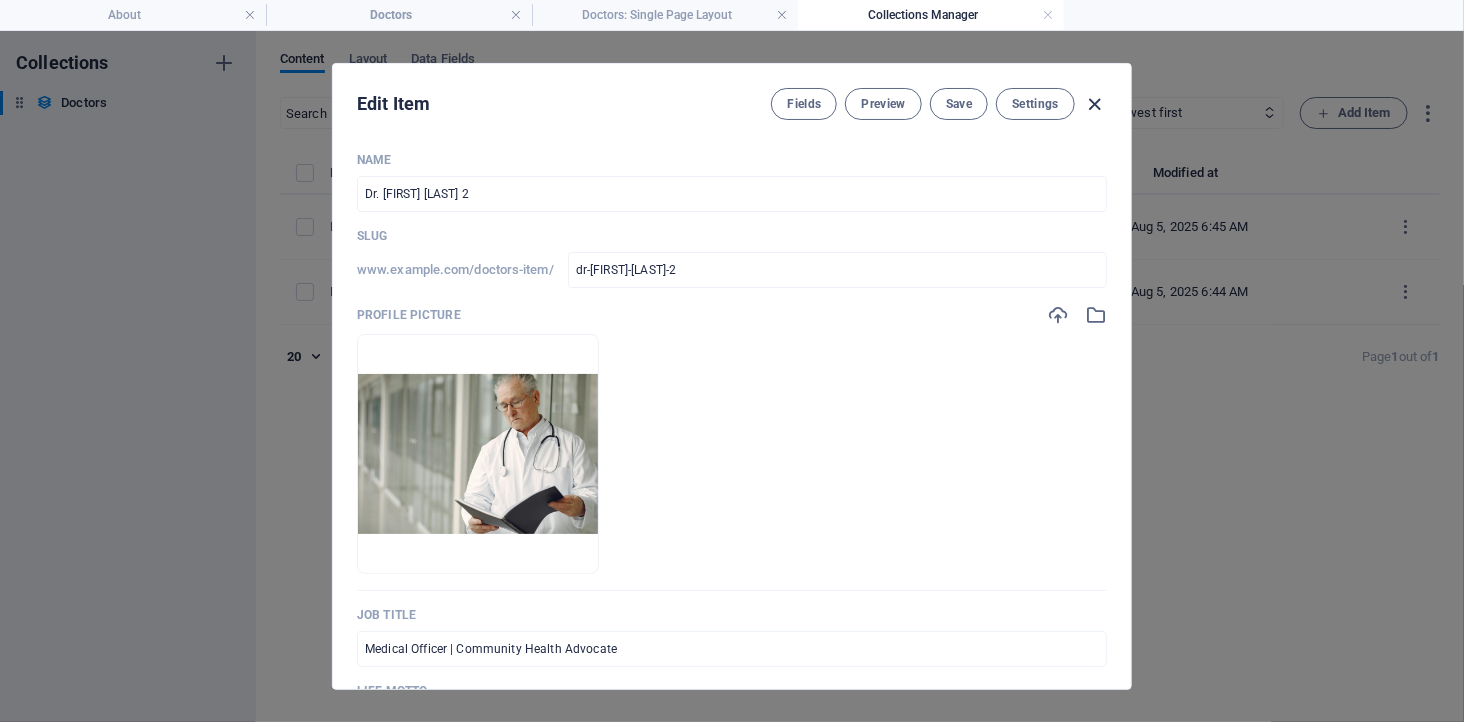 click at bounding box center [1095, 104] 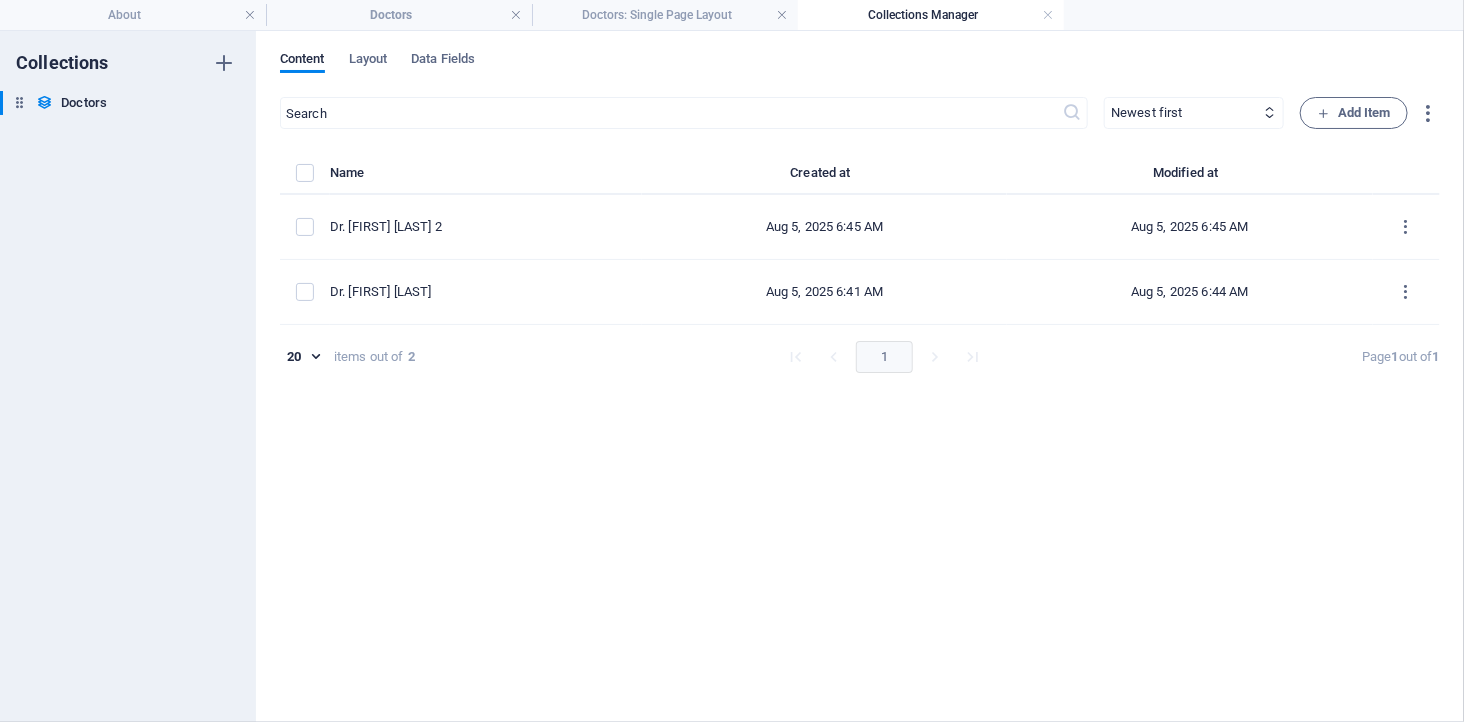 type on "dr-kelvin-tay-2" 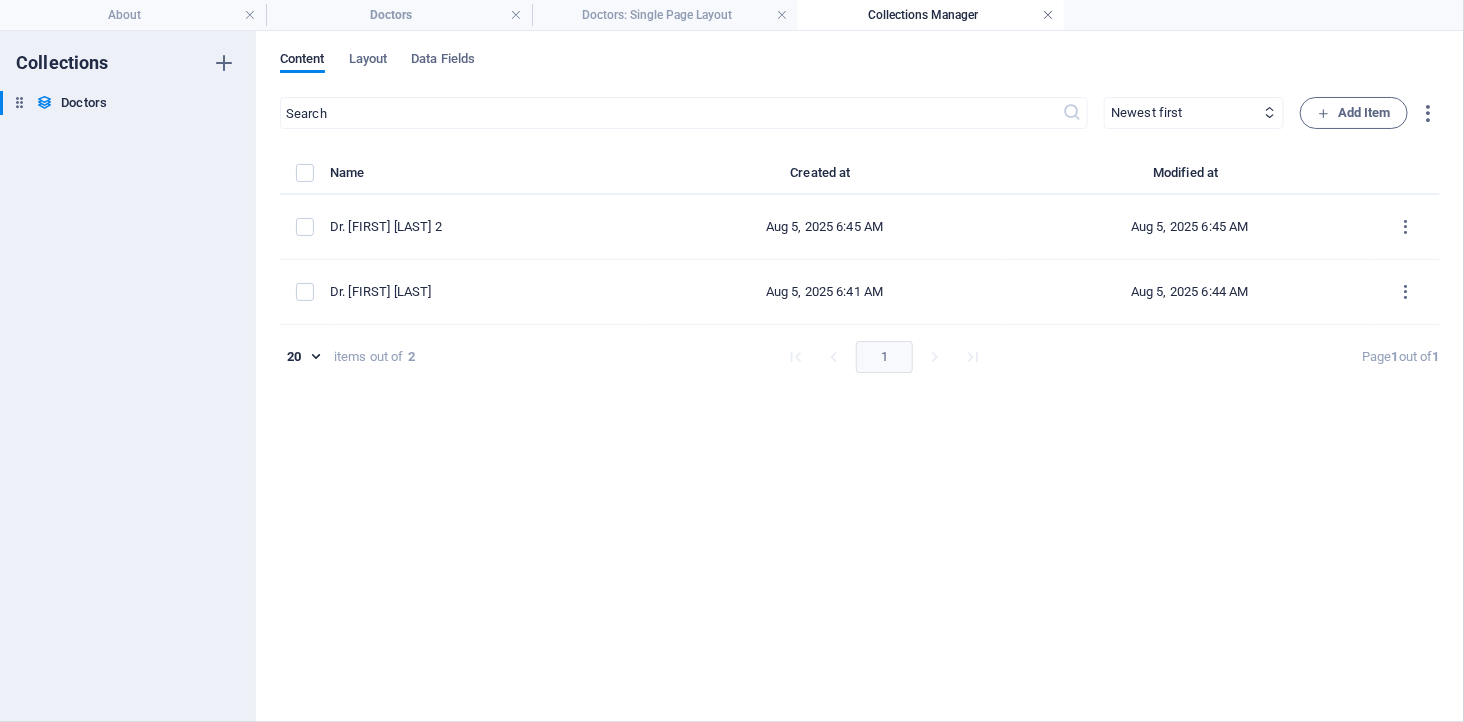 click at bounding box center [1048, 15] 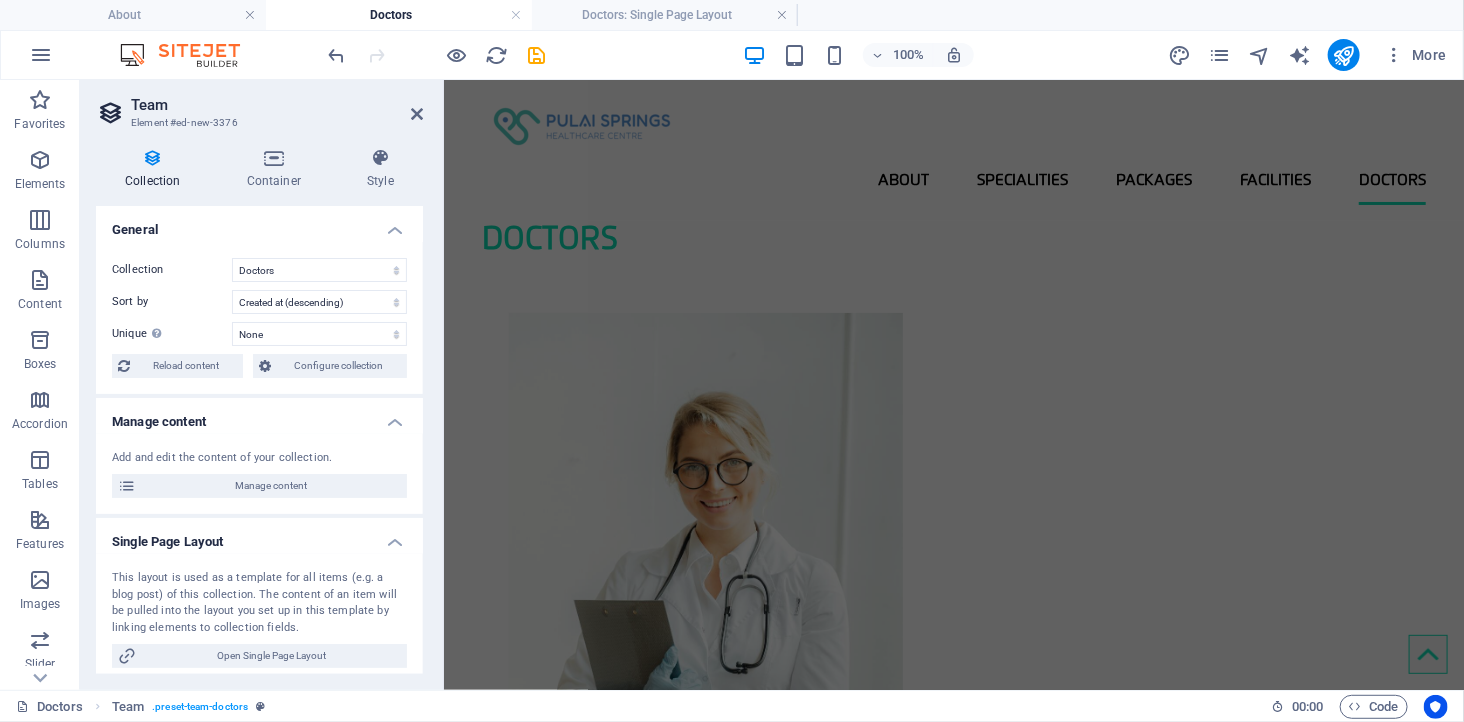 scroll, scrollTop: 641, scrollLeft: 0, axis: vertical 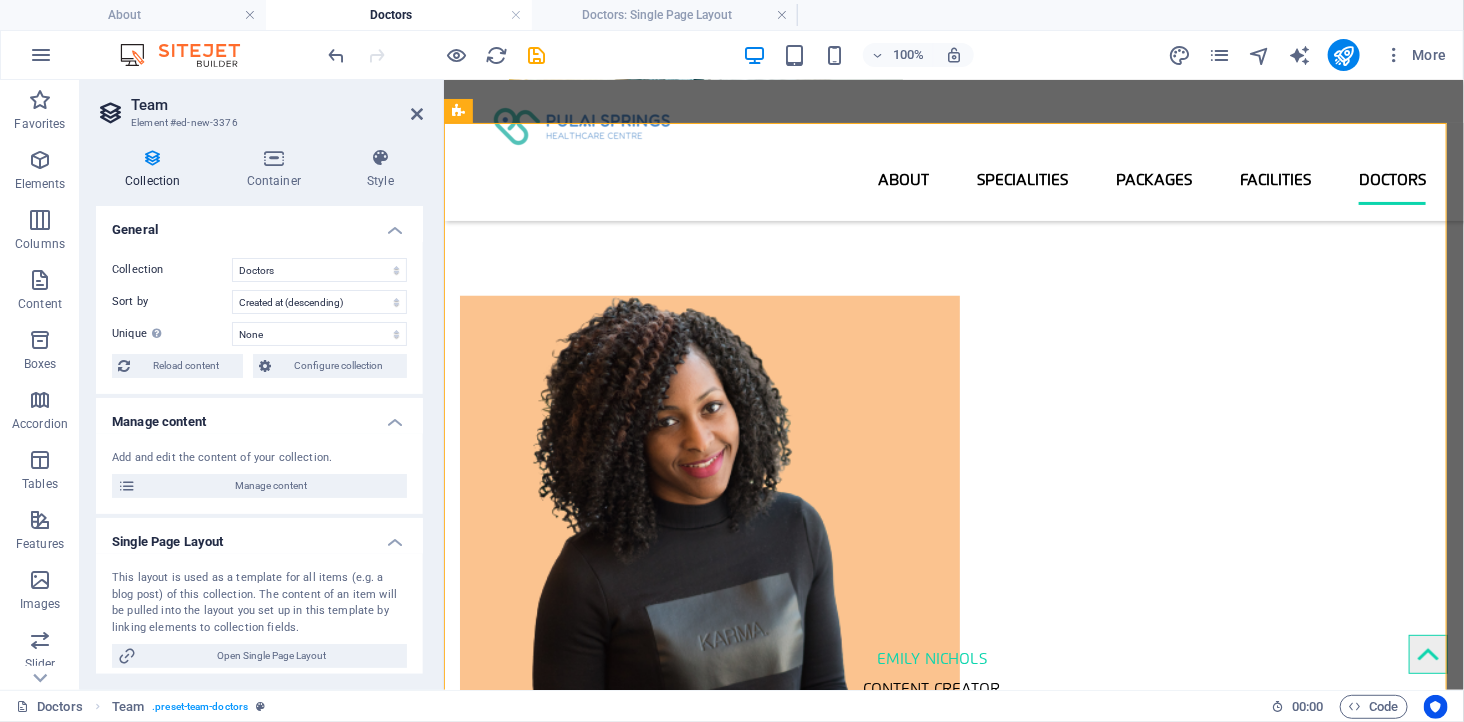 click at bounding box center (537, 55) 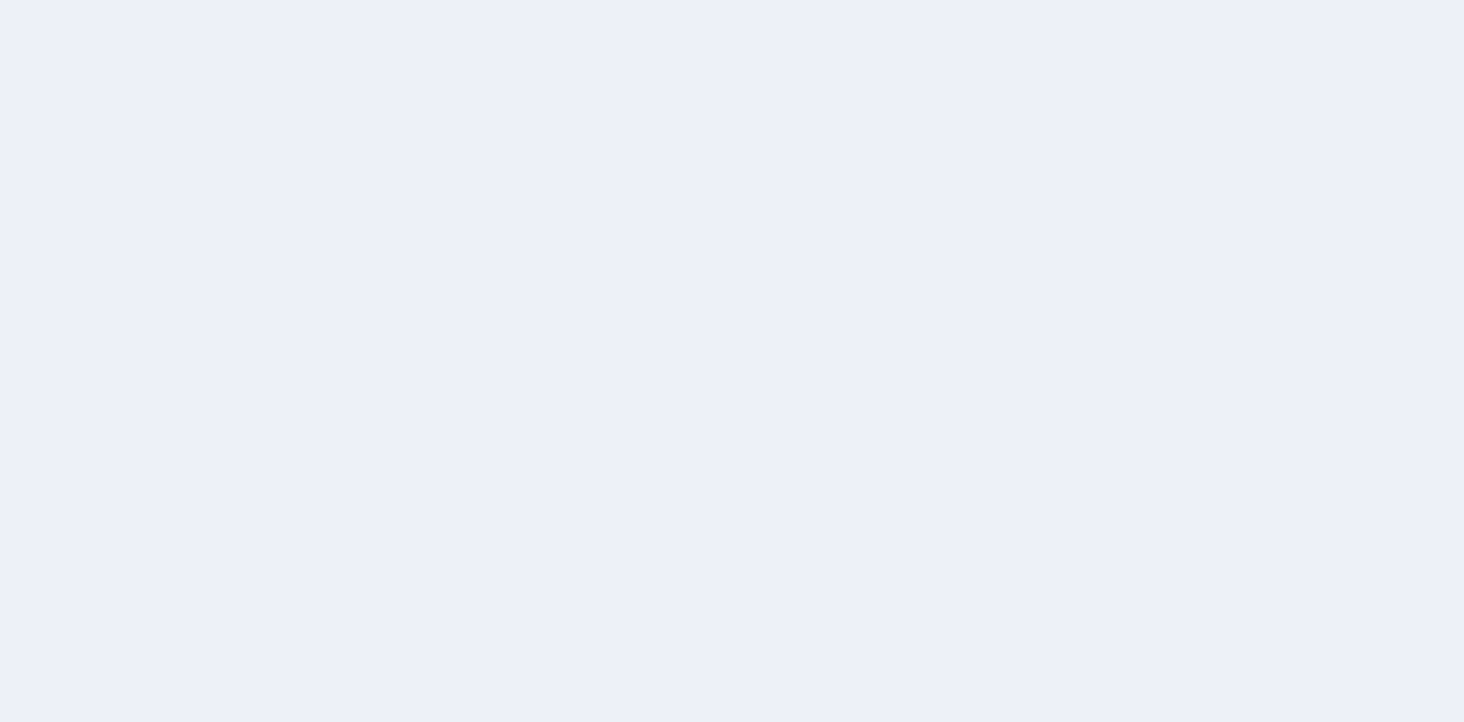 scroll, scrollTop: 0, scrollLeft: 0, axis: both 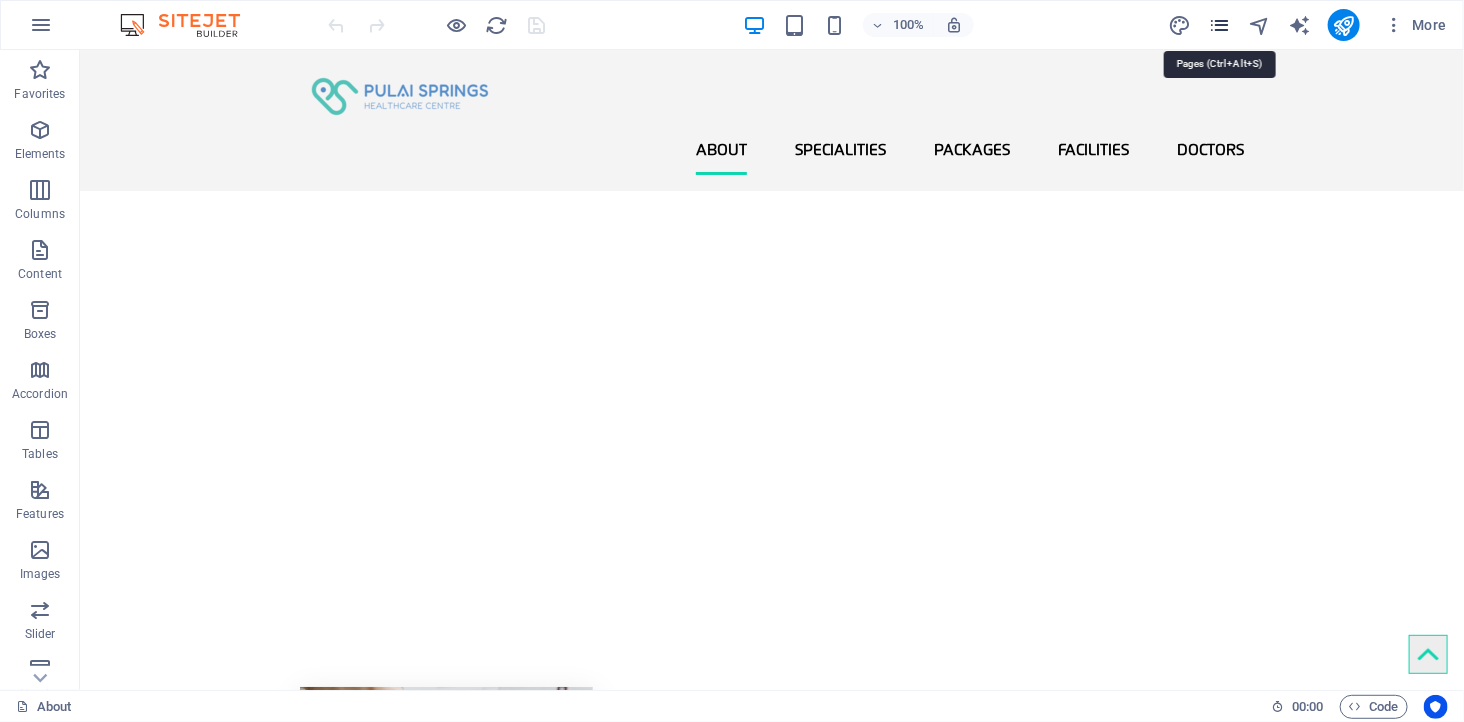 click at bounding box center (1219, 25) 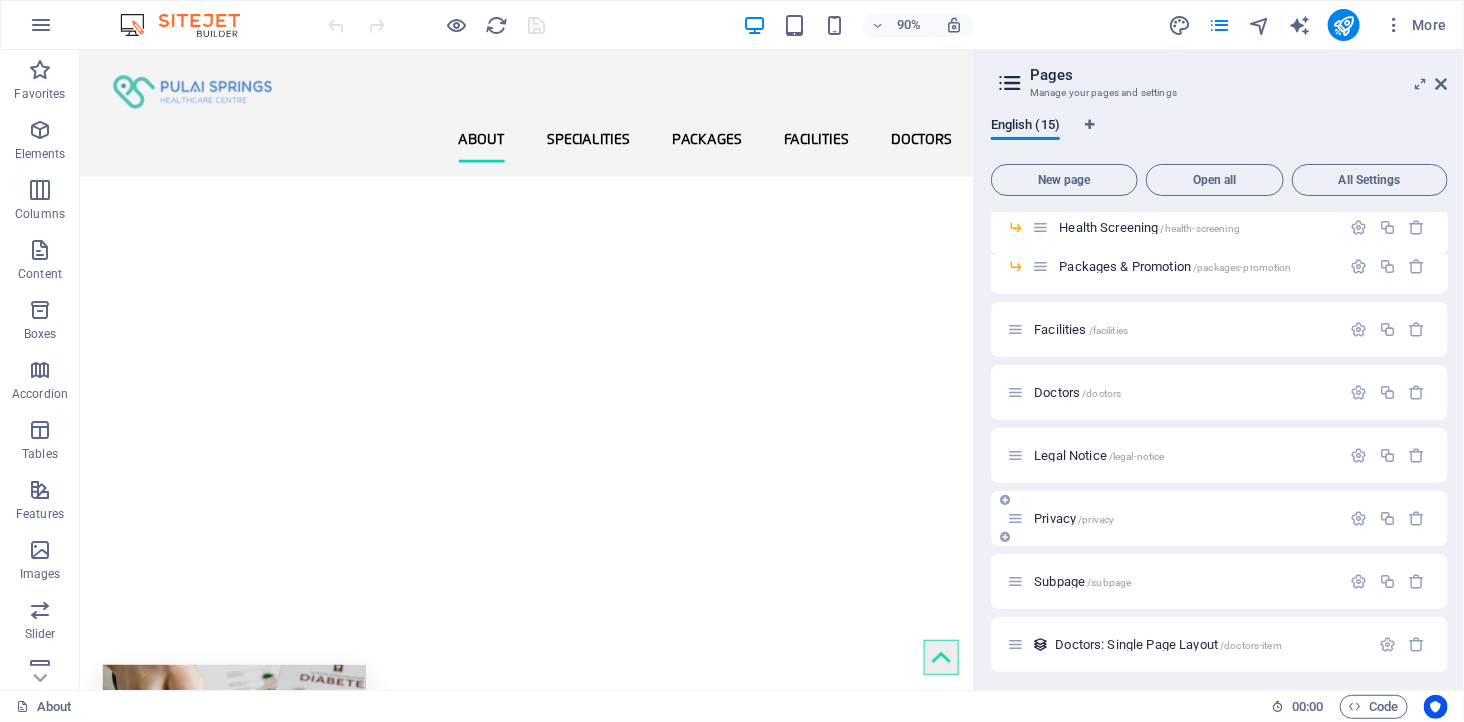 scroll, scrollTop: 337, scrollLeft: 0, axis: vertical 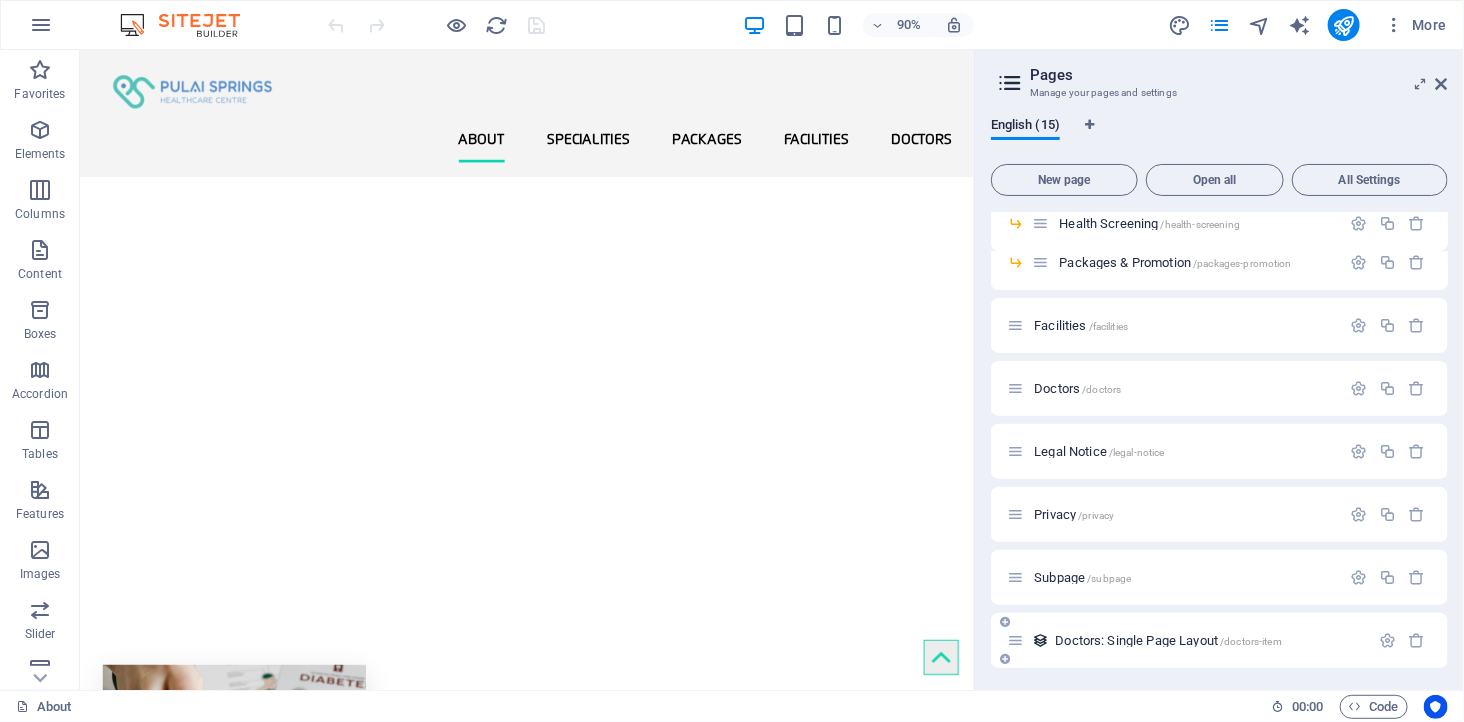 click on "Doctors: Single Page Layout /doctors-item" at bounding box center [1168, 640] 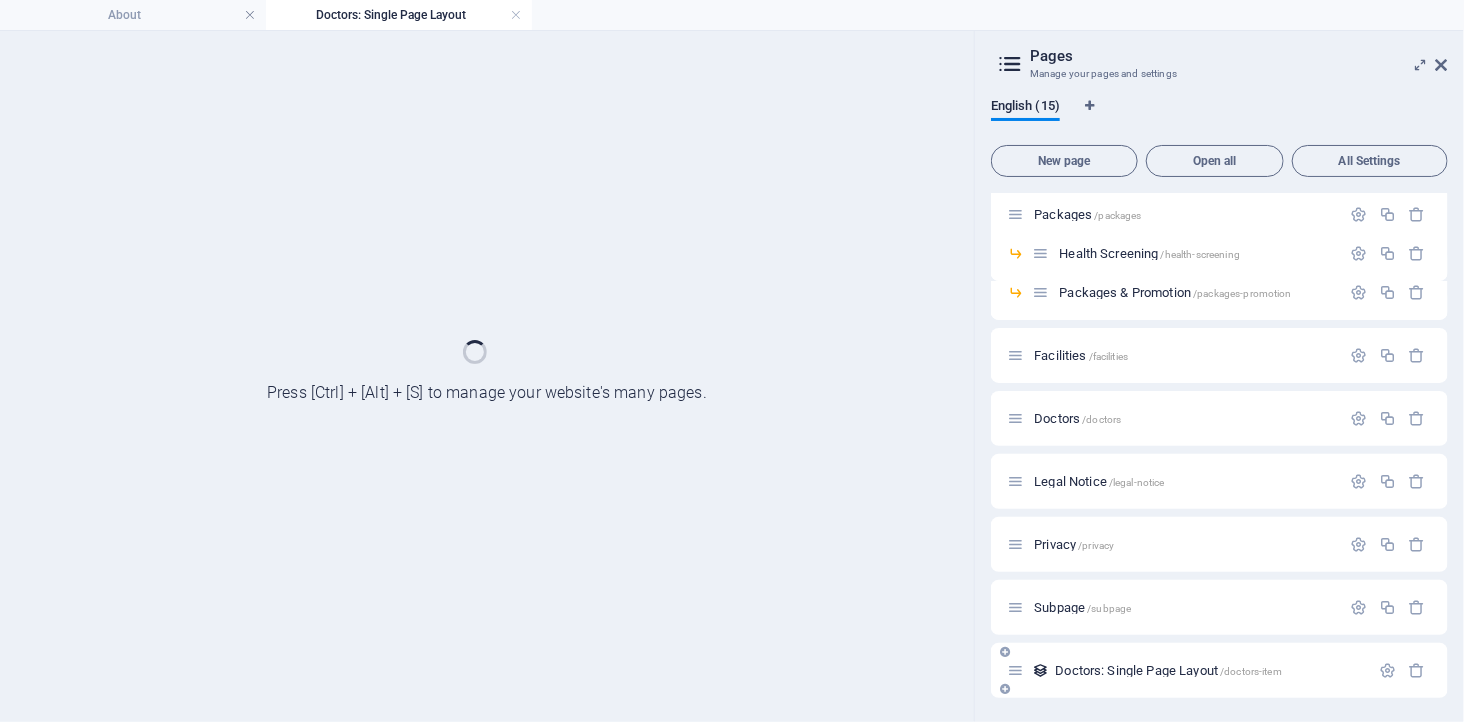 scroll, scrollTop: 286, scrollLeft: 0, axis: vertical 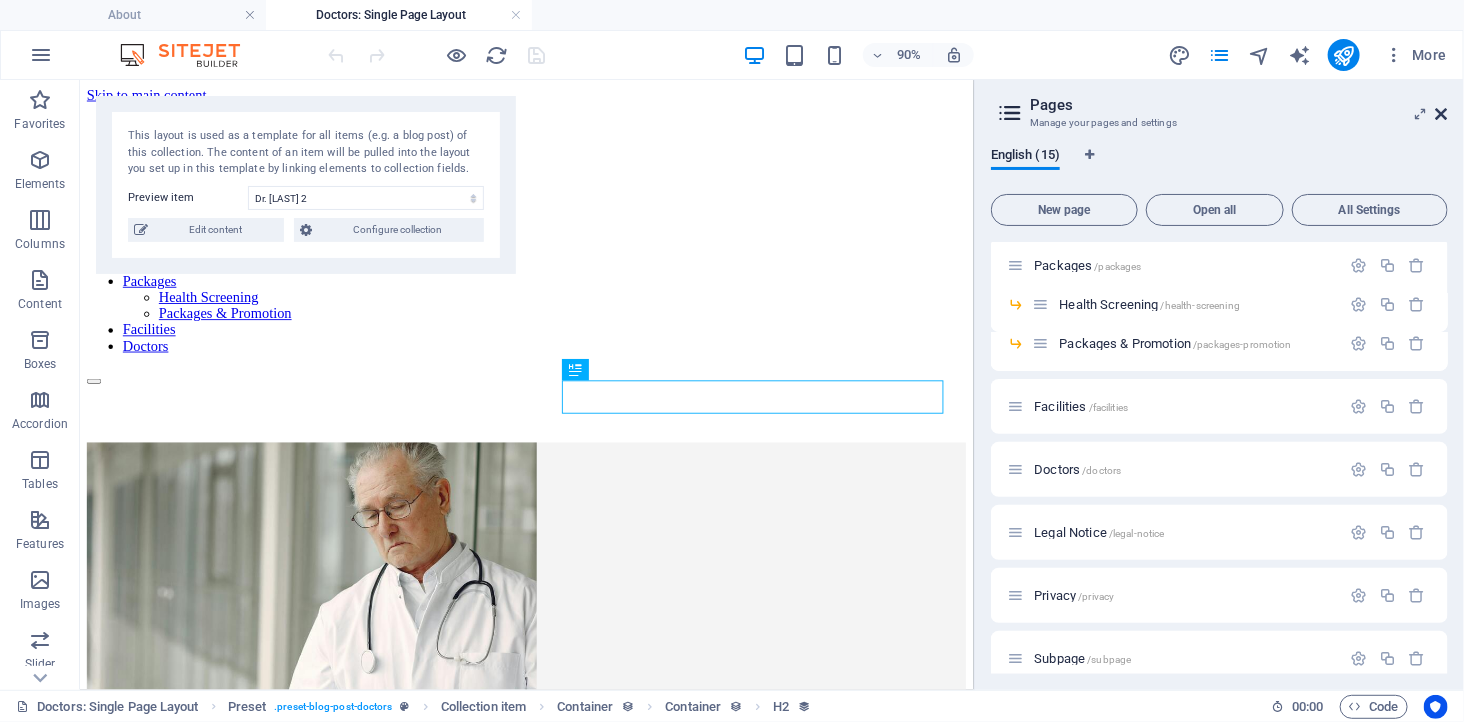 click at bounding box center [1442, 114] 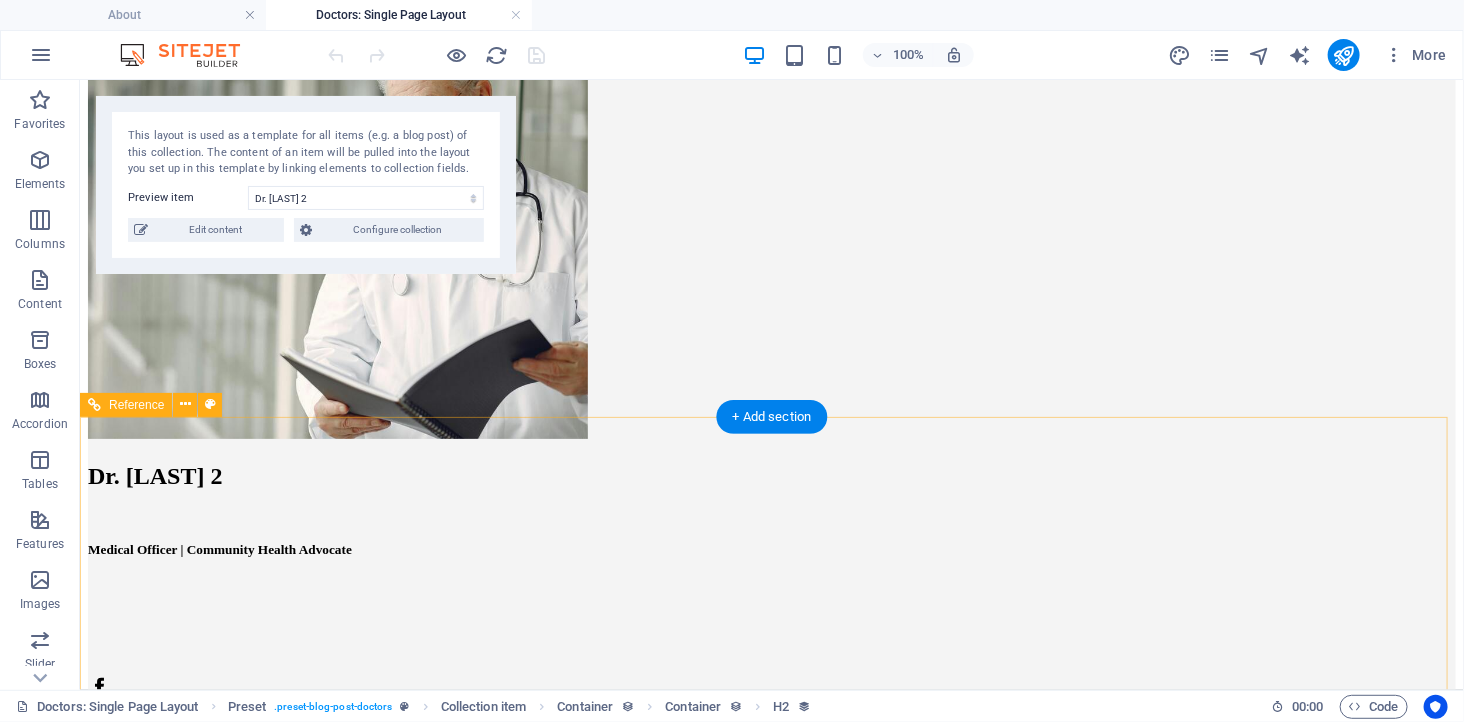 scroll, scrollTop: 0, scrollLeft: 0, axis: both 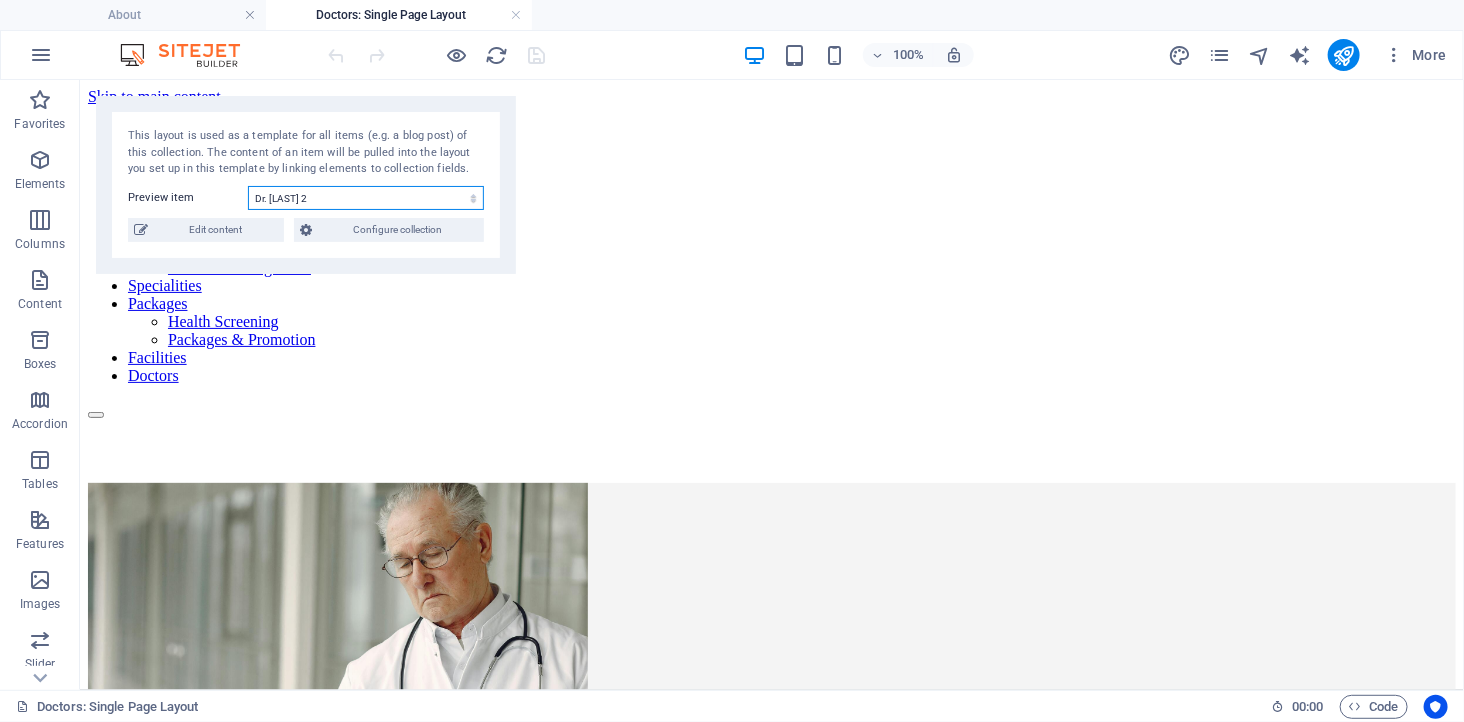 click on "Dr. Kelvin Tay 2 Dr. Kelvin Tay" at bounding box center (366, 198) 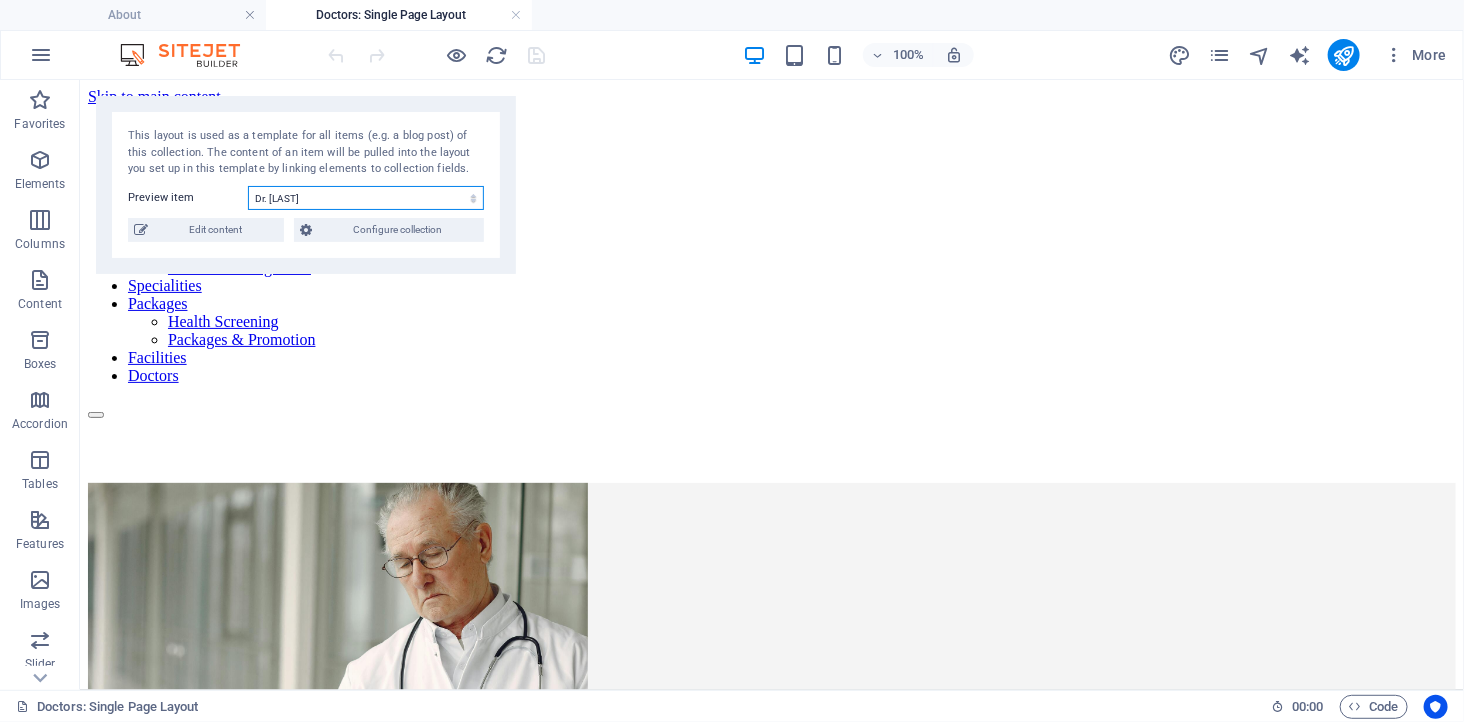 click on "Dr. Kelvin Tay 2 Dr. Kelvin Tay" at bounding box center (366, 198) 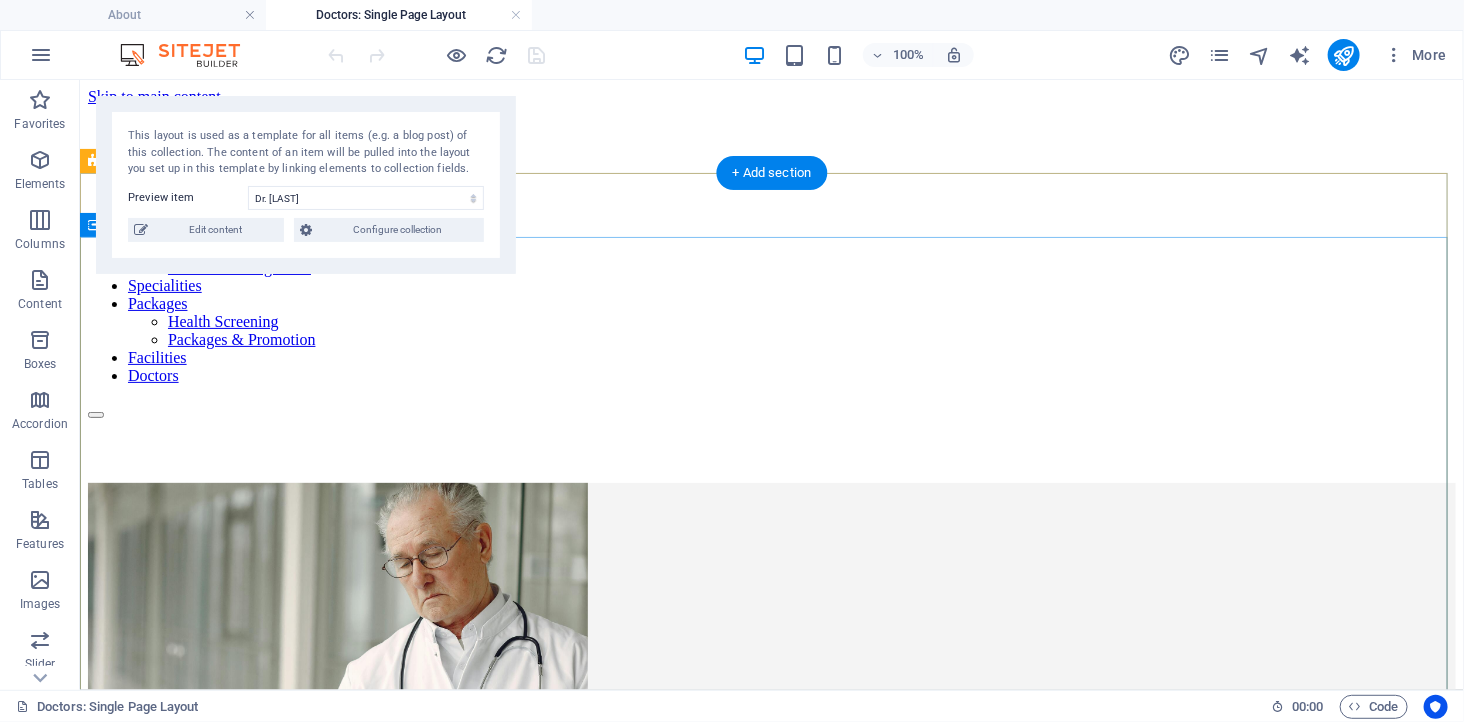 click on "Dr. [LAST] [LAST] | Community Health Advocate" at bounding box center (771, 878) 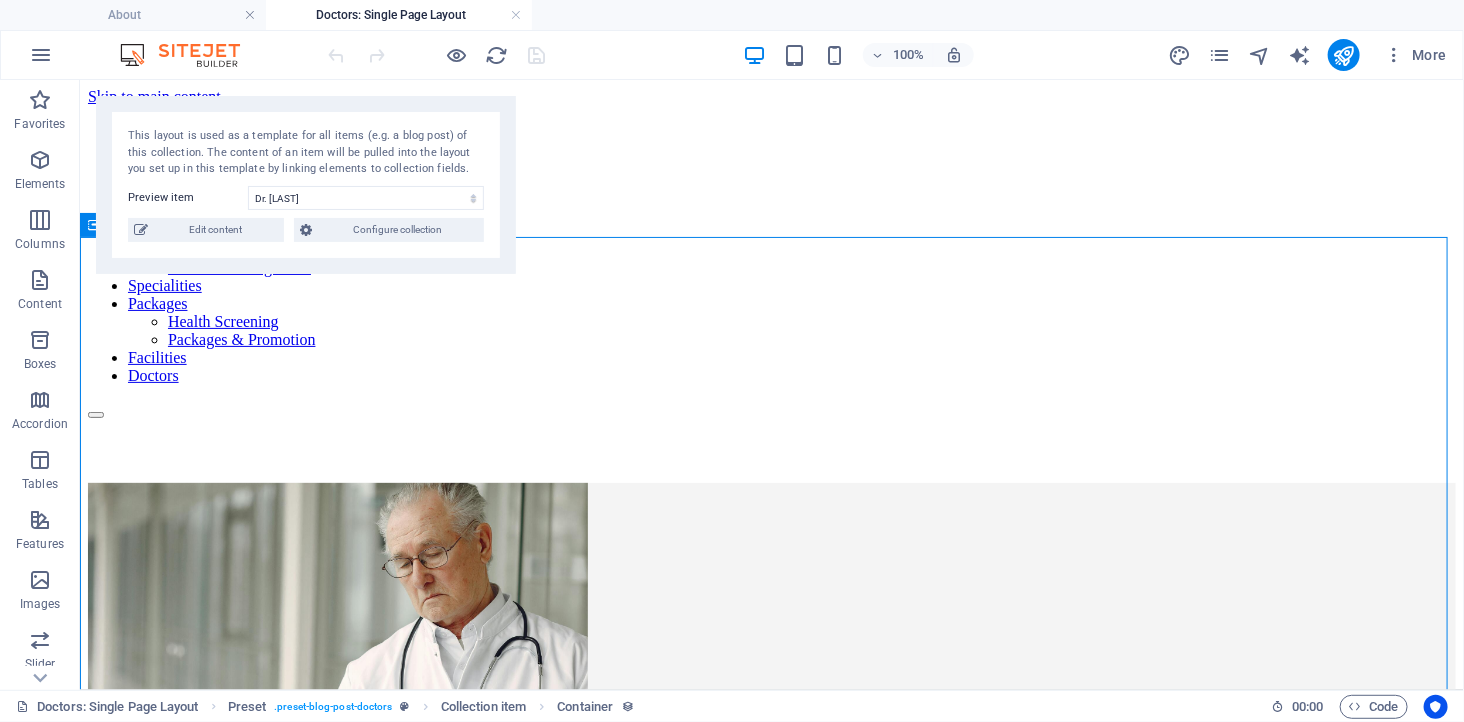 click on "Dr. [LAST] [LAST] | Community Health Advocate" at bounding box center [771, 878] 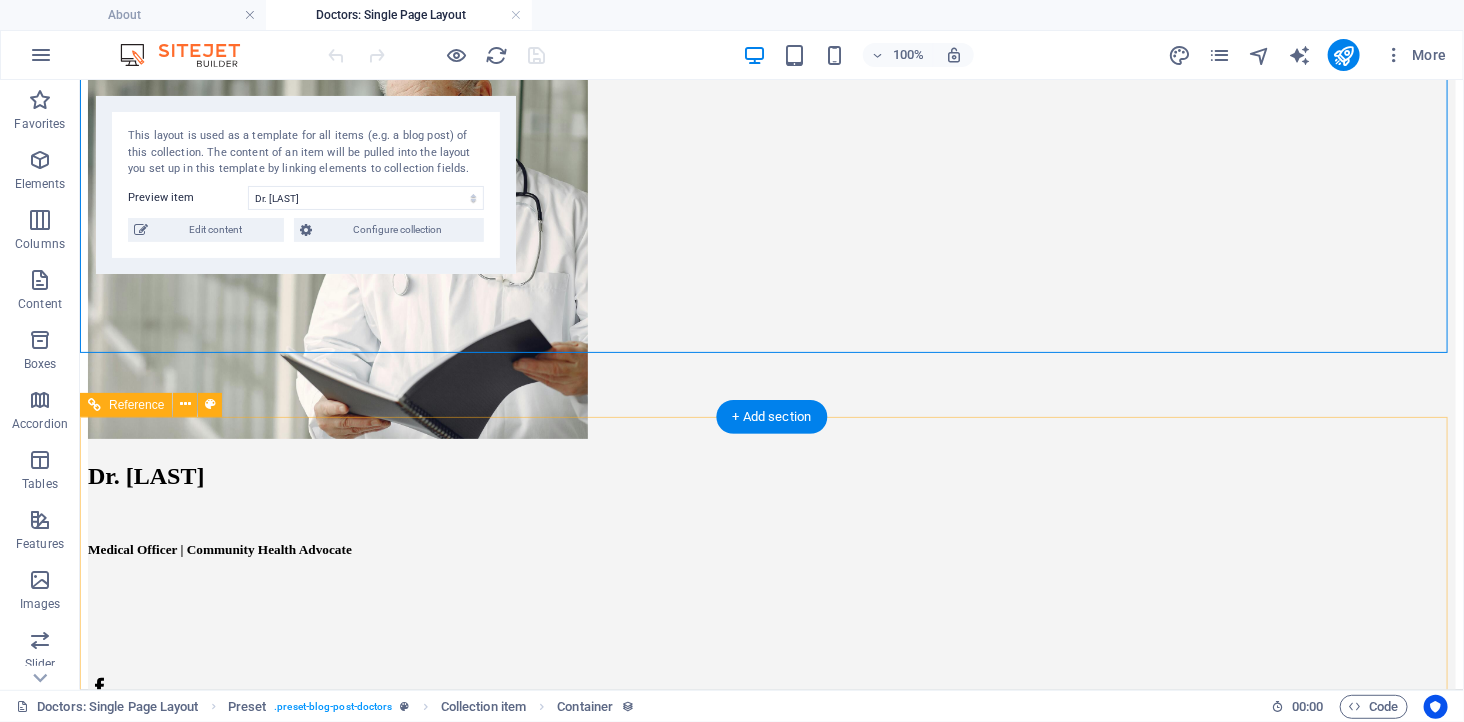scroll, scrollTop: 0, scrollLeft: 0, axis: both 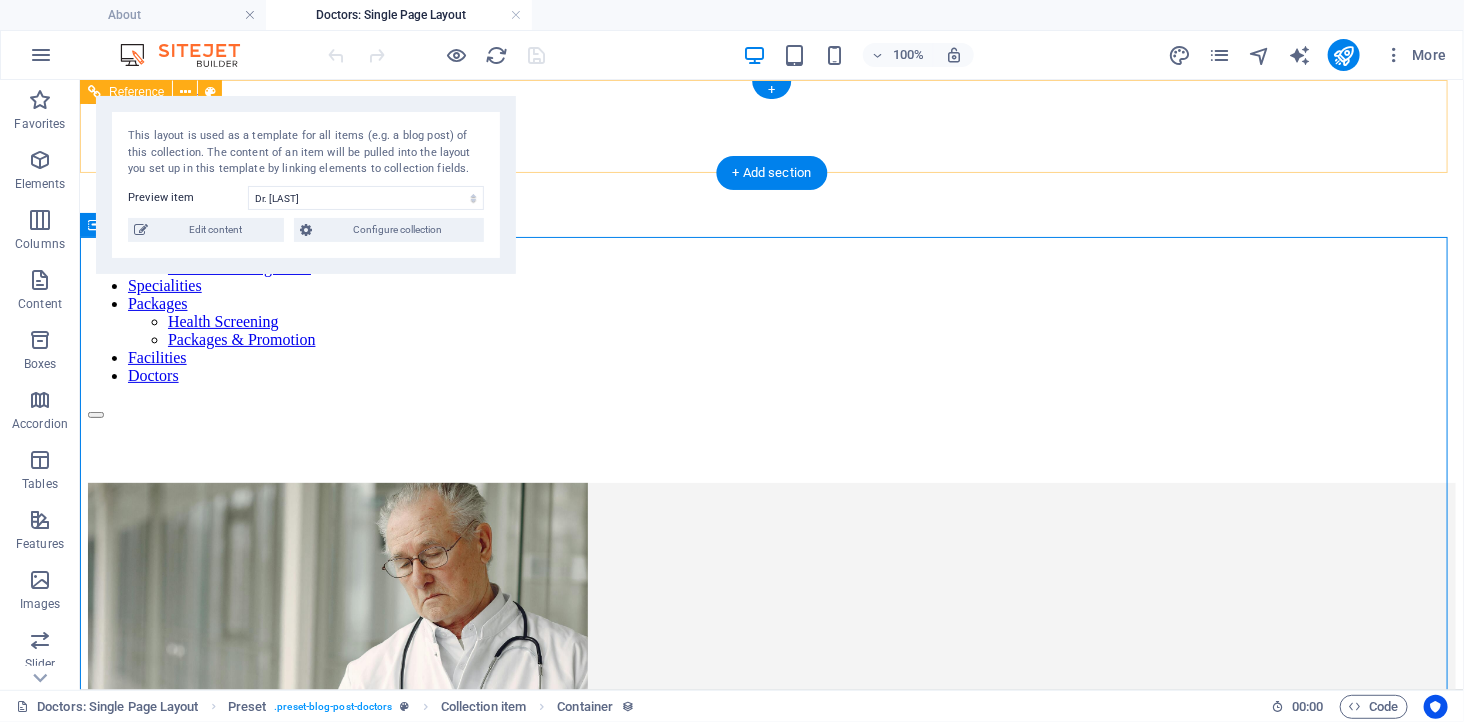 click on "About Pulai Springs Healthcare Centre Pulai Group Mission & Vision Licensed & Regulated Specialities Packages Health Screening Packages & Promotion Facilities Doctors" at bounding box center (771, 285) 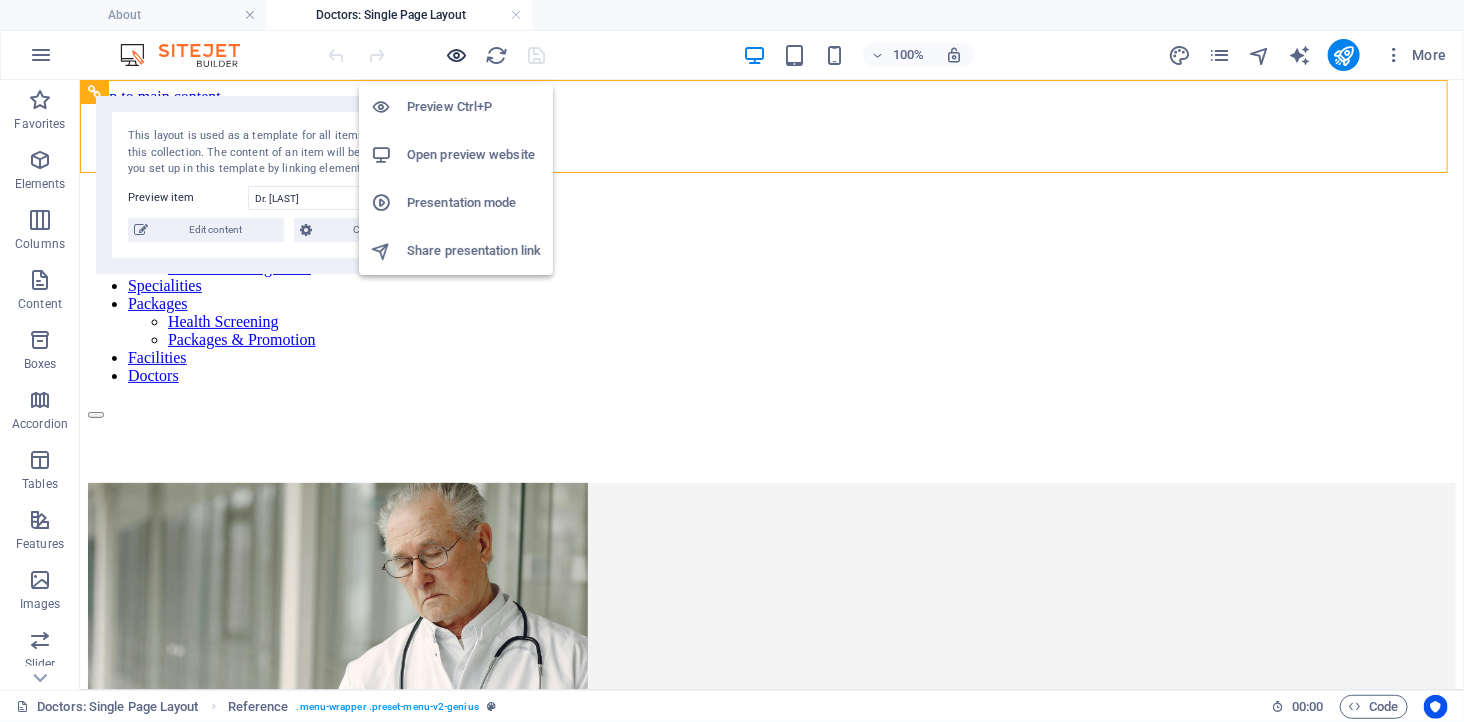 click at bounding box center (457, 55) 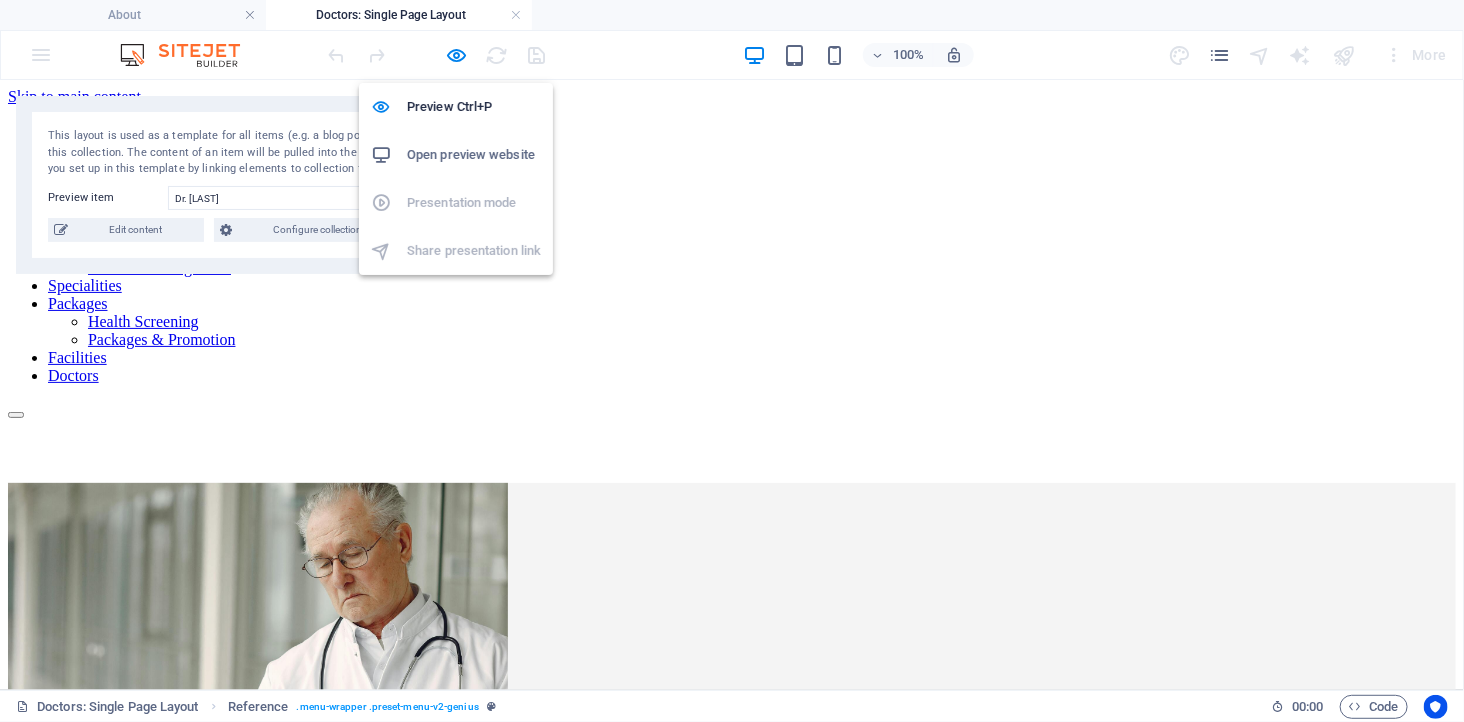 click on "Open preview website" at bounding box center [456, 155] 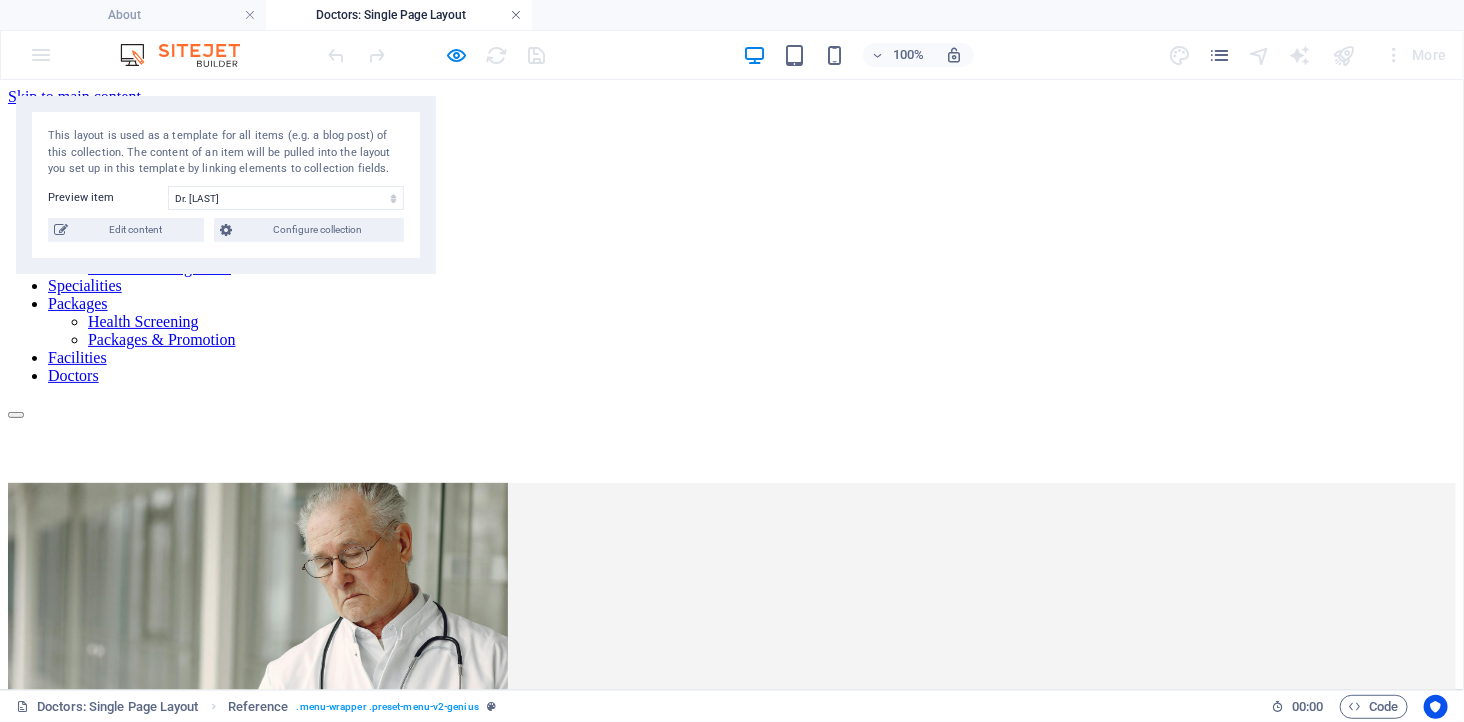 click at bounding box center [516, 15] 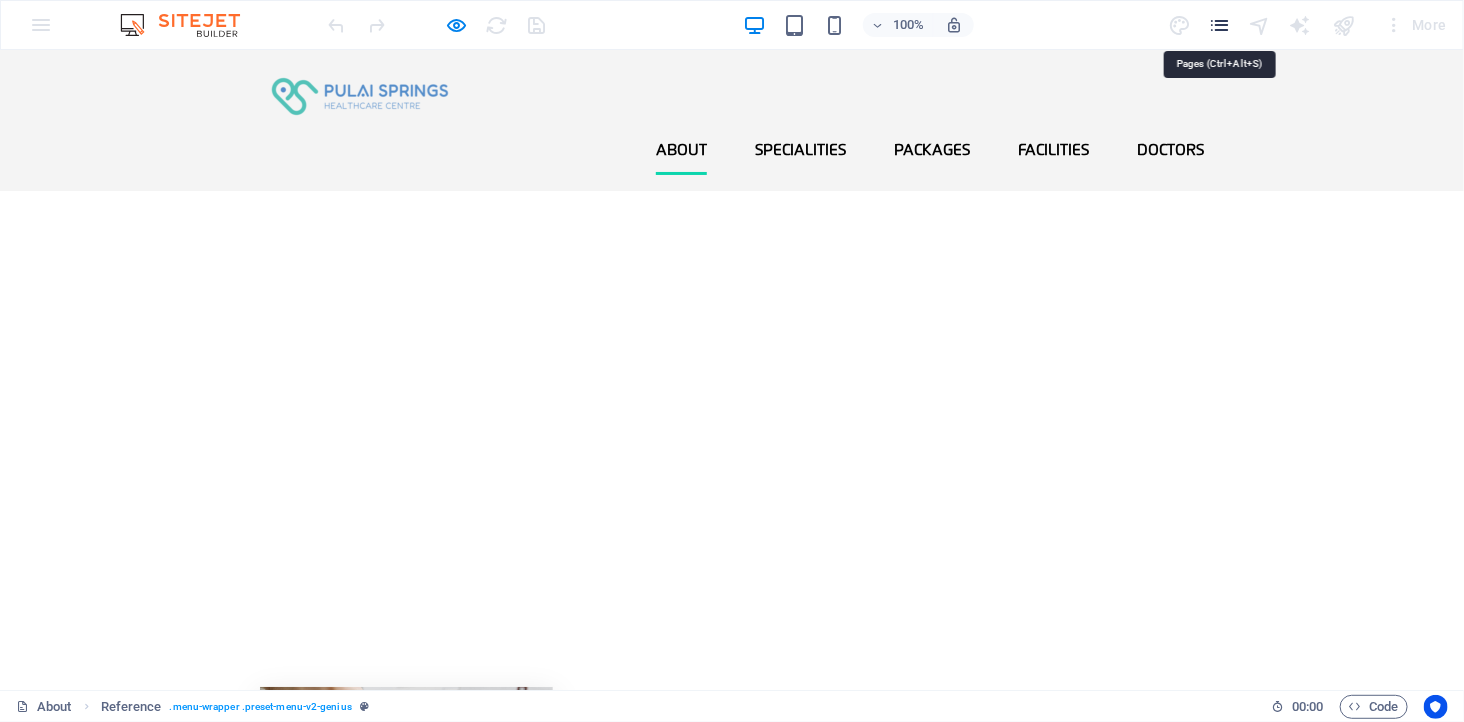 click at bounding box center (1219, 25) 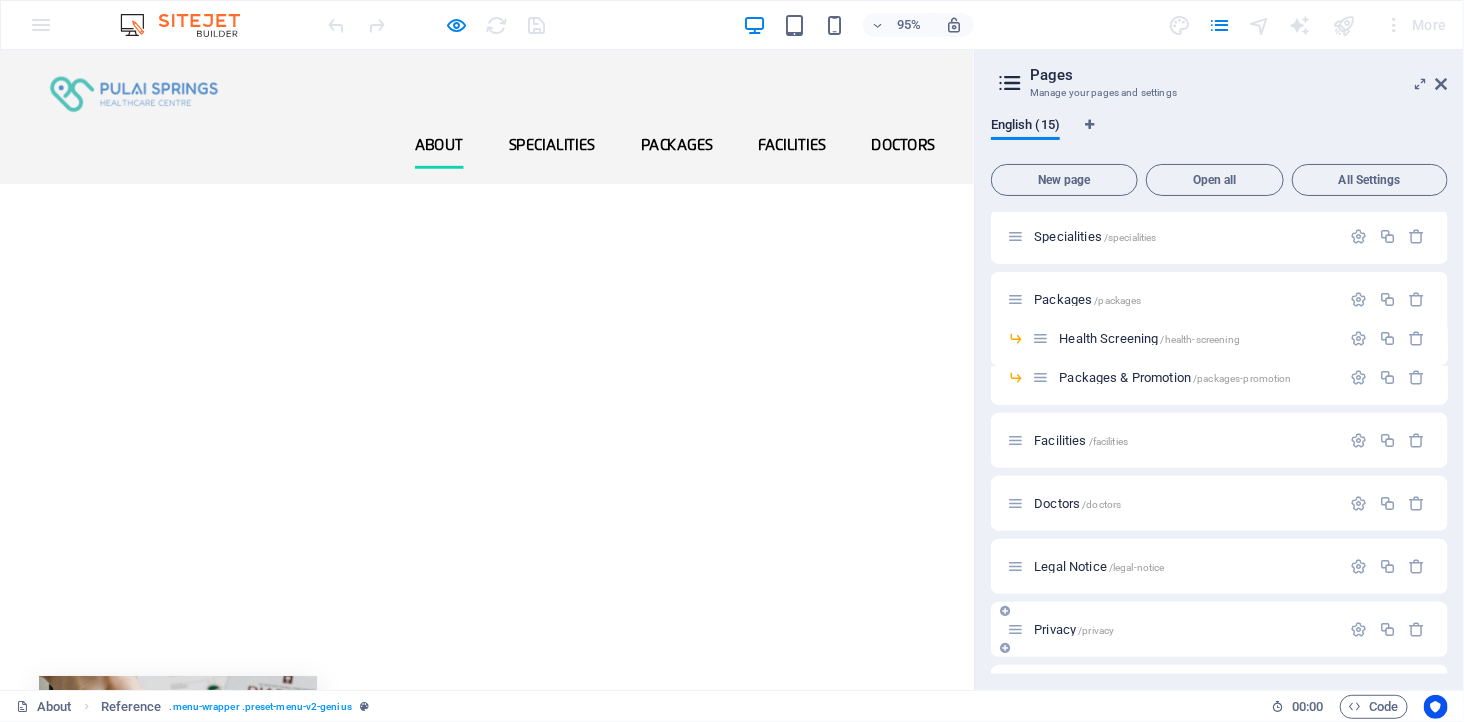 scroll, scrollTop: 337, scrollLeft: 0, axis: vertical 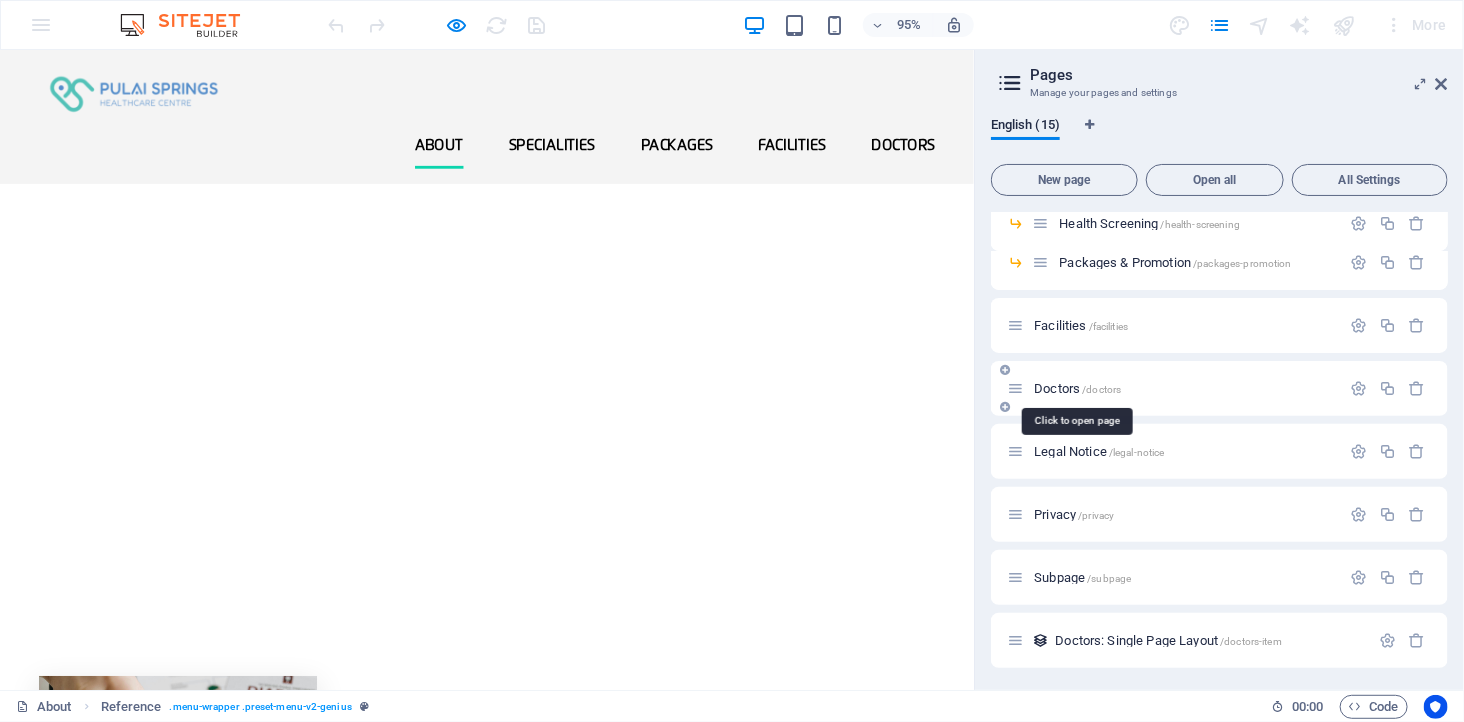 click on "Doctors /doctors" at bounding box center (1077, 388) 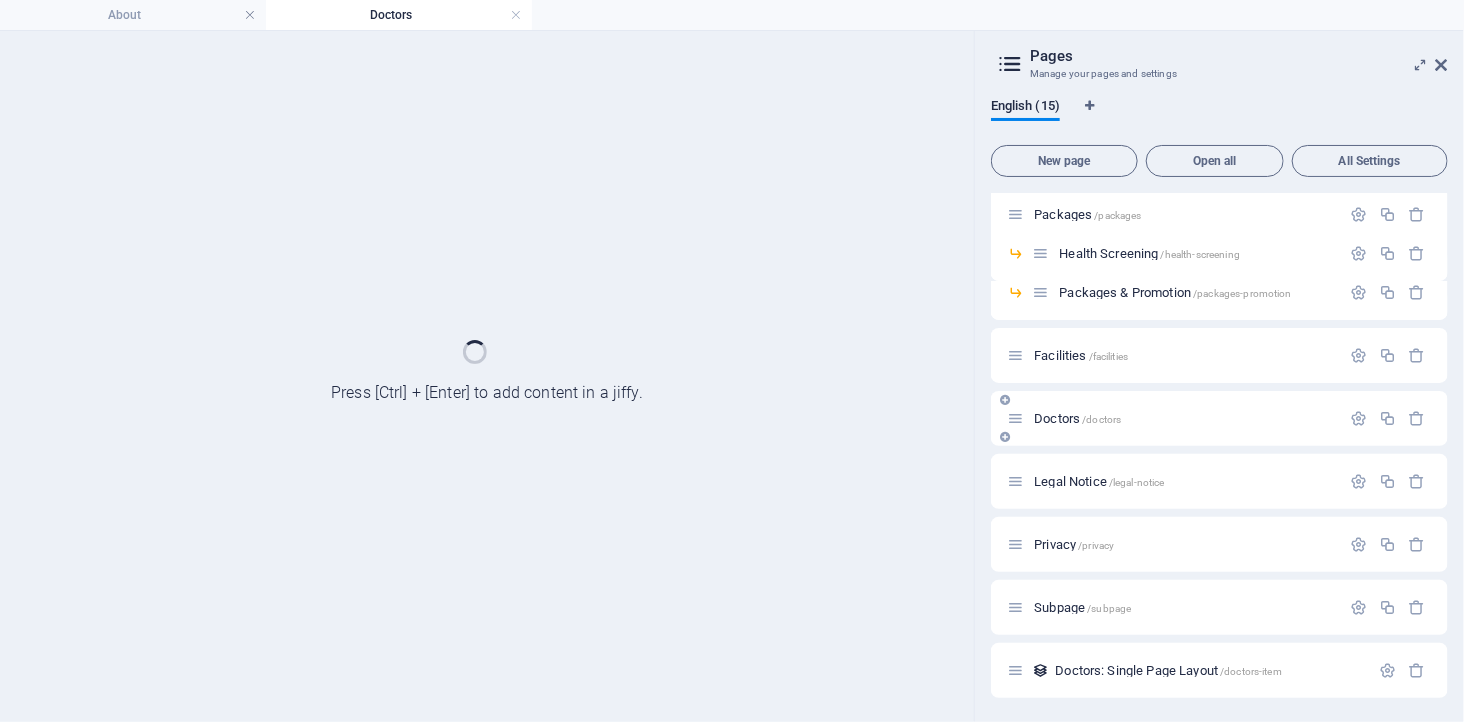 scroll, scrollTop: 286, scrollLeft: 0, axis: vertical 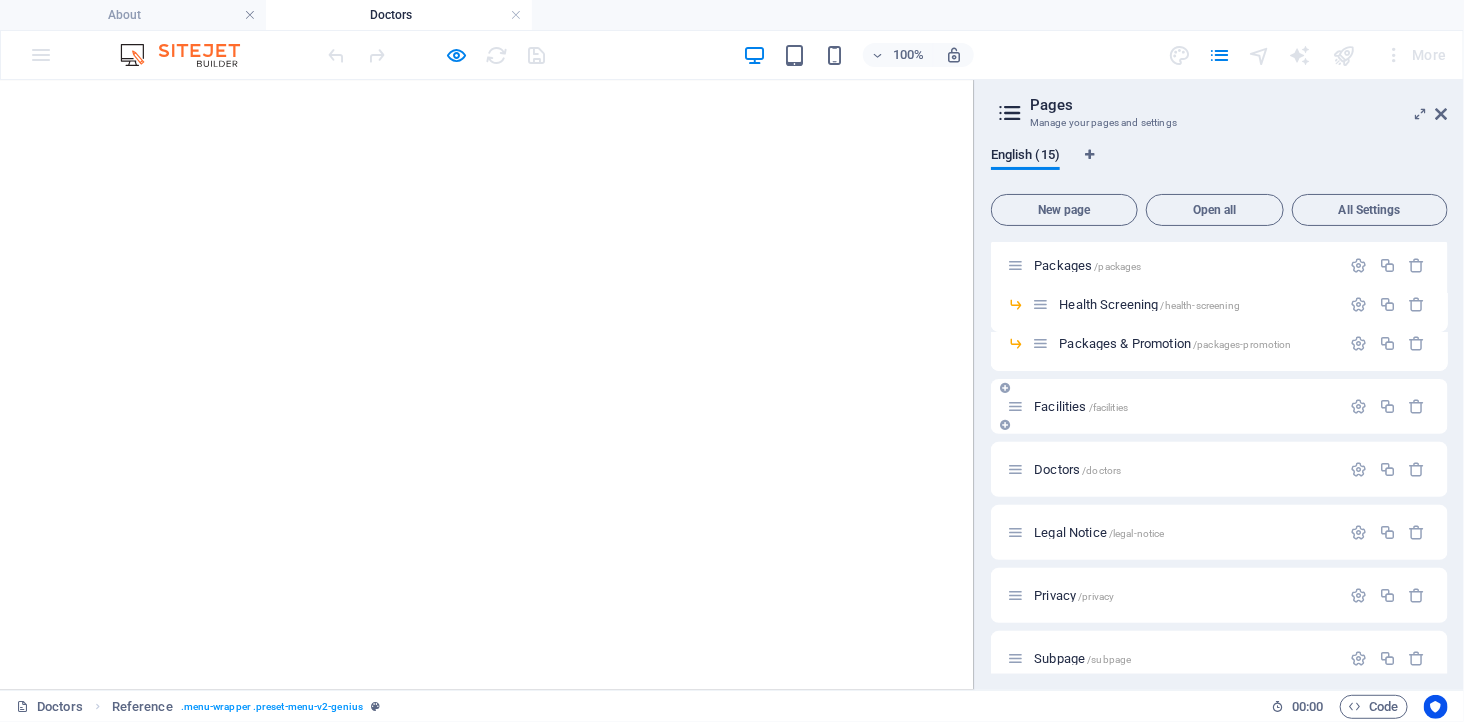click on "Facilities /facilities" at bounding box center [1219, 406] 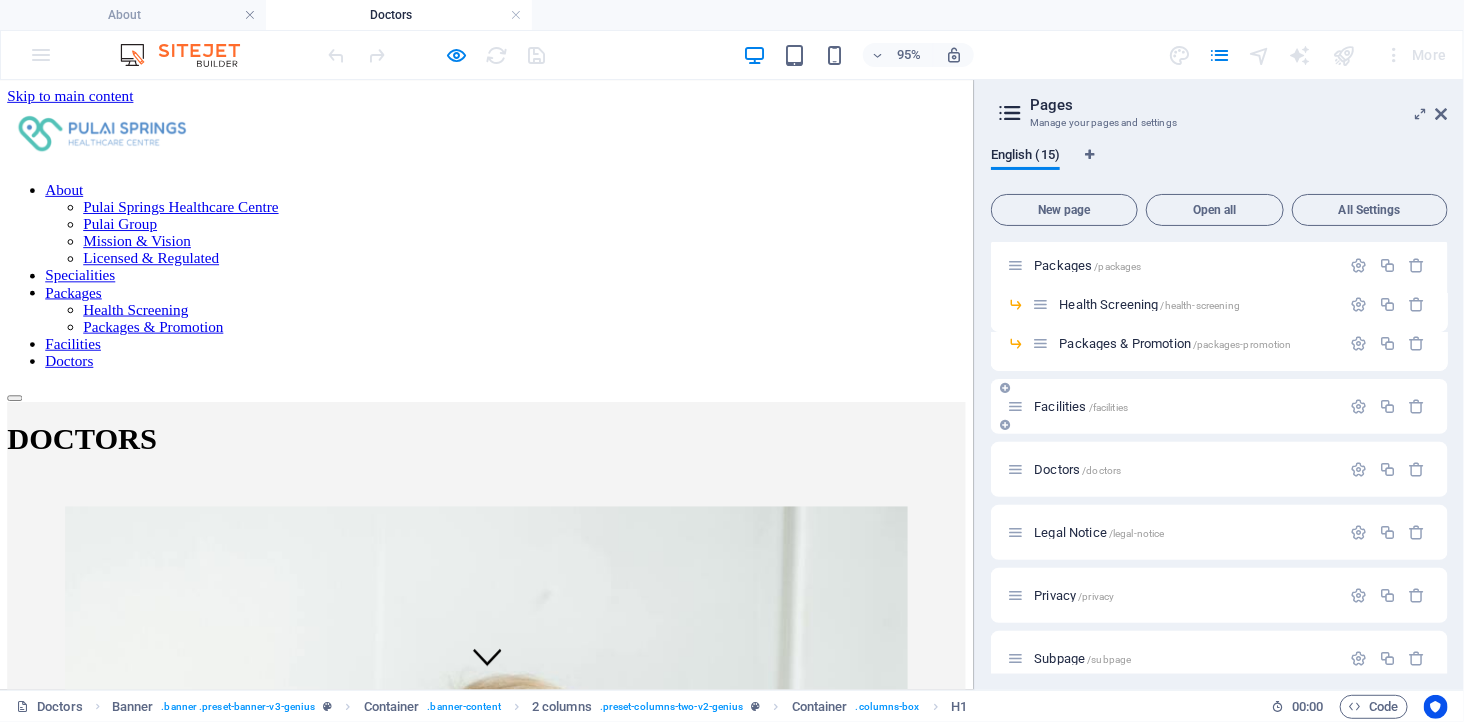 scroll, scrollTop: 0, scrollLeft: 0, axis: both 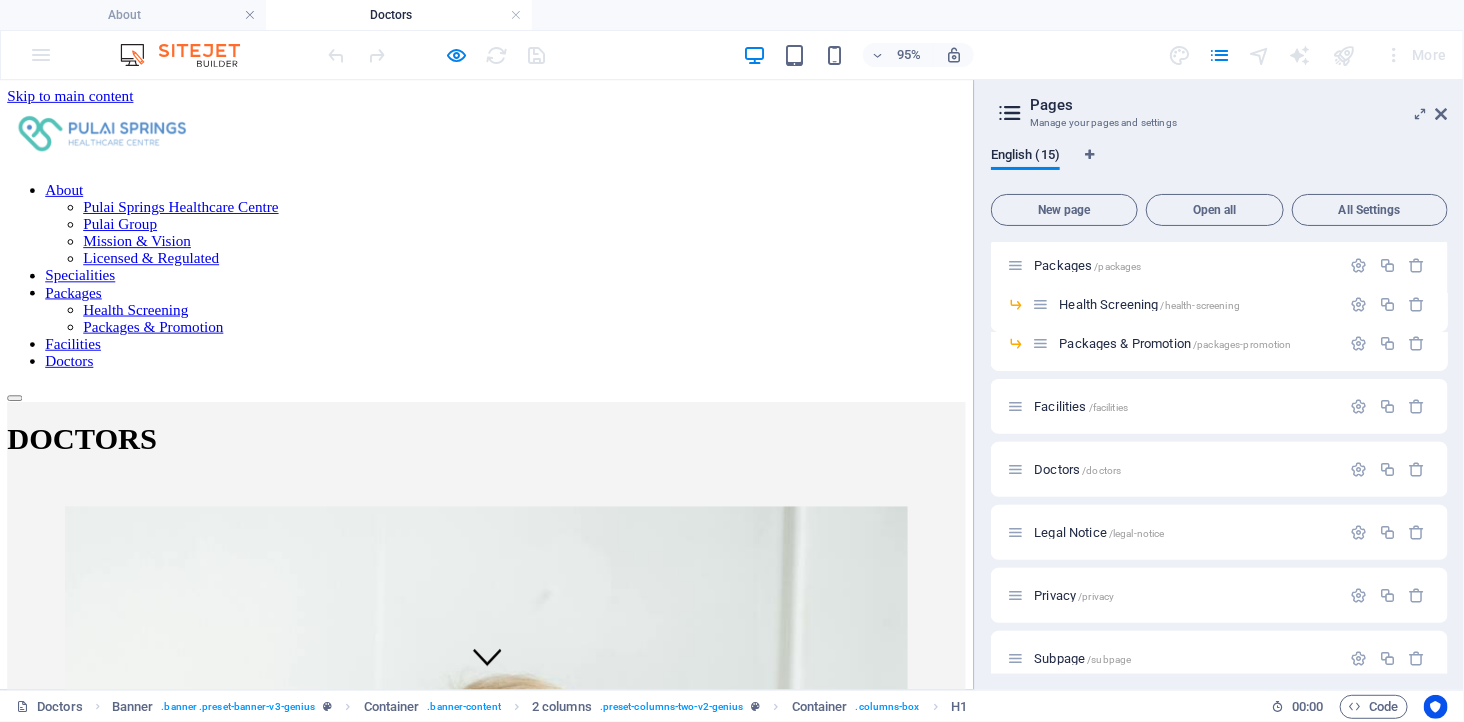 click on "[OCCUPATION]S" at bounding box center (512, 1141) 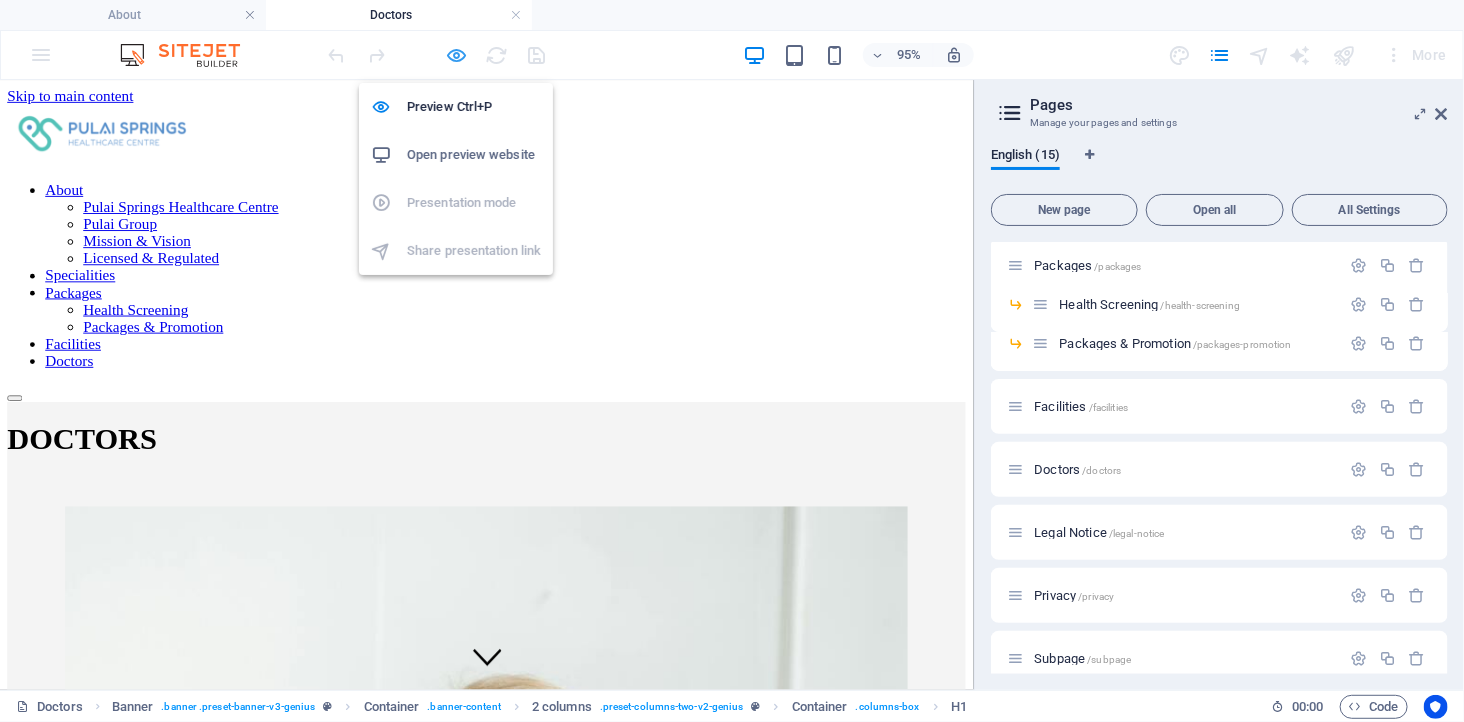 click at bounding box center [457, 55] 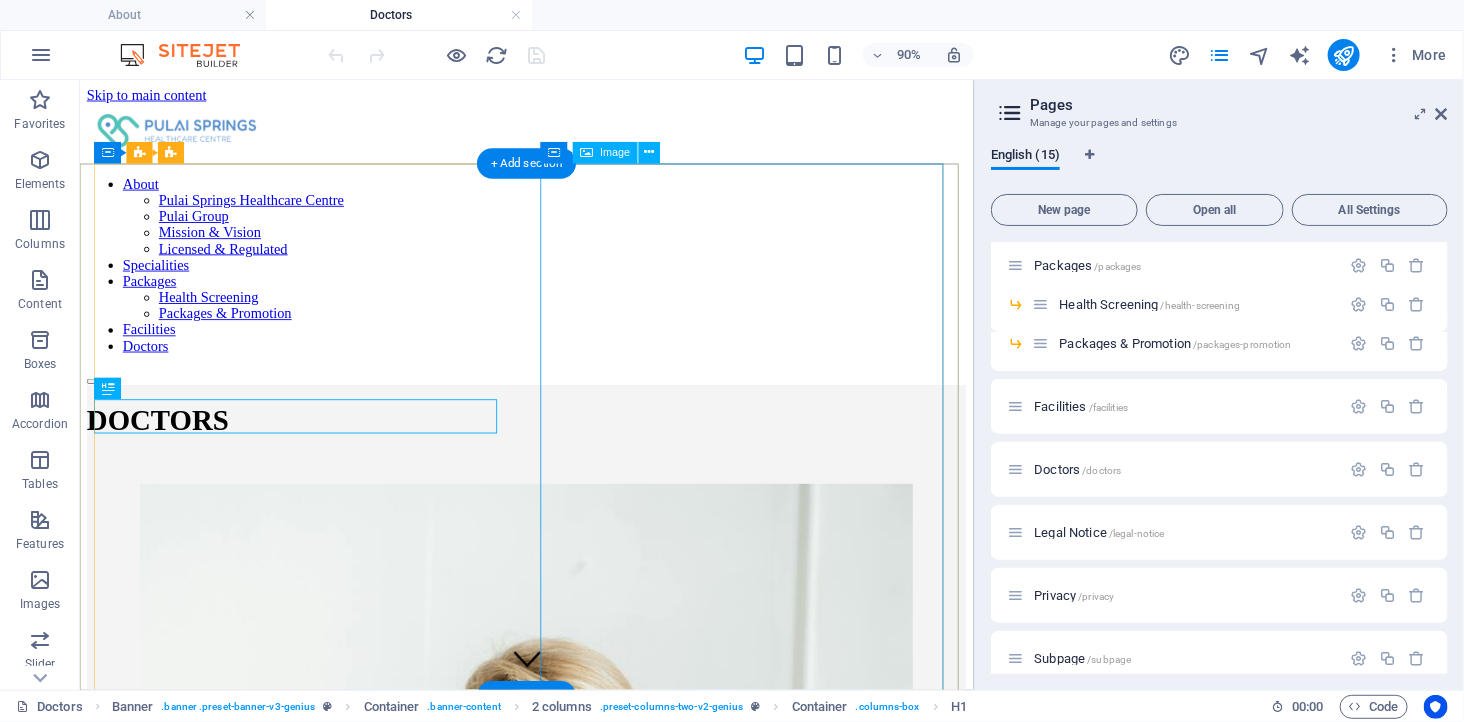 click at bounding box center [575, 1175] 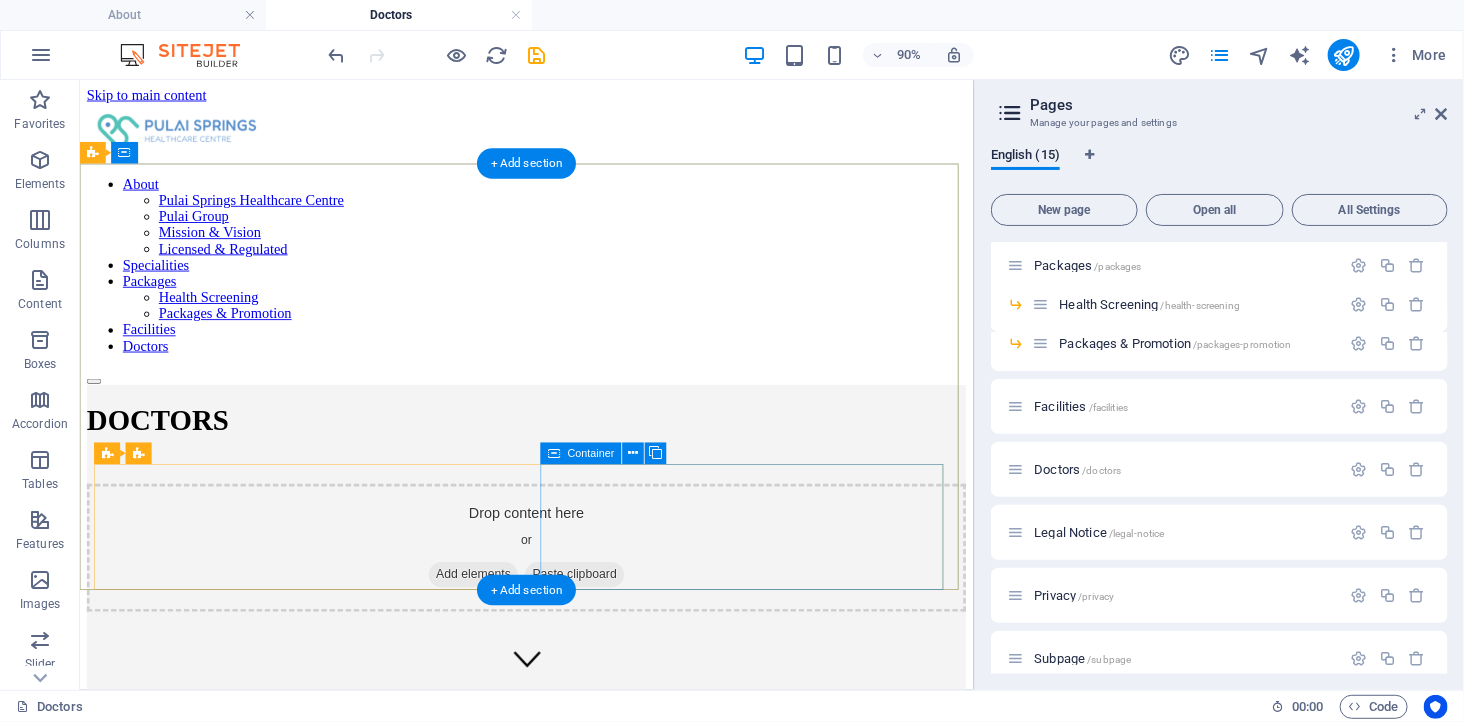 click on "Drop content here or  Add elements  Paste clipboard" at bounding box center (575, 599) 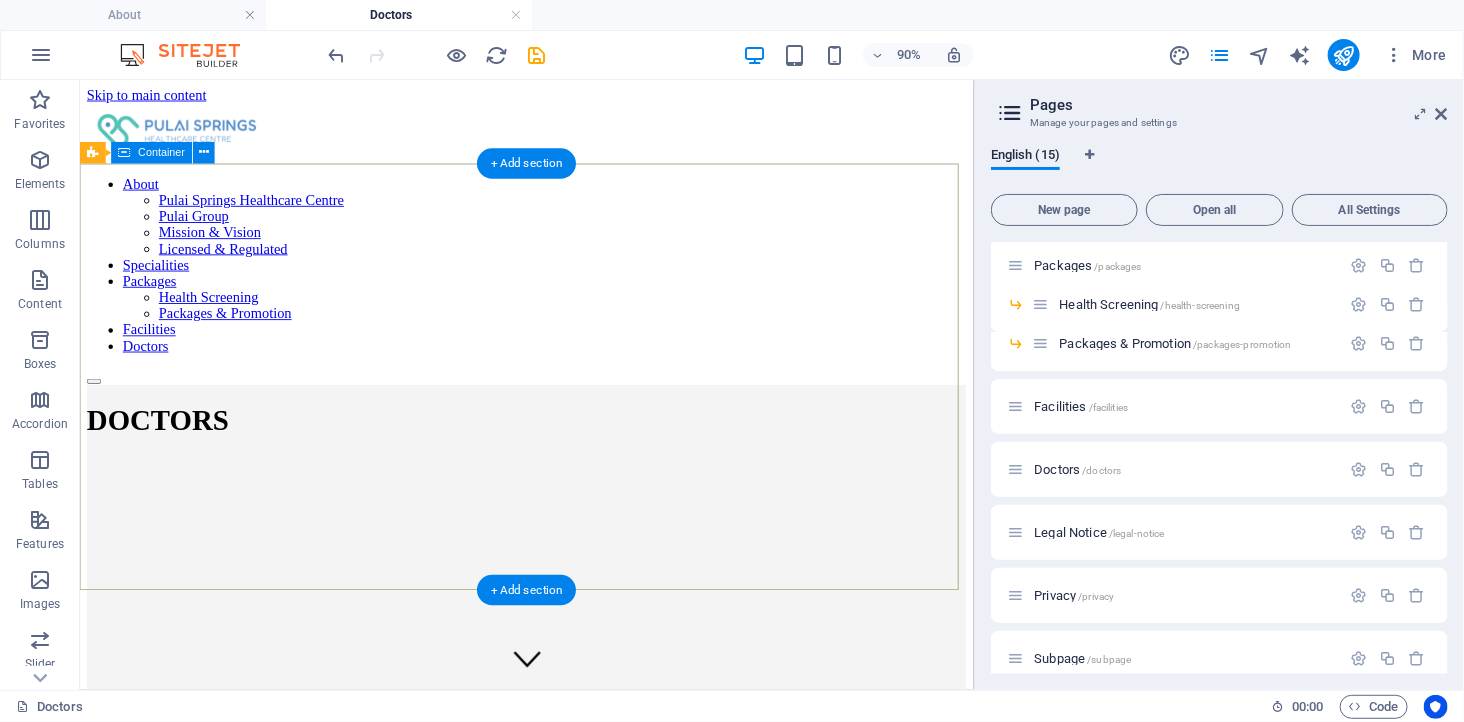 click on "[OCCUPATION]S" at bounding box center [575, 473] 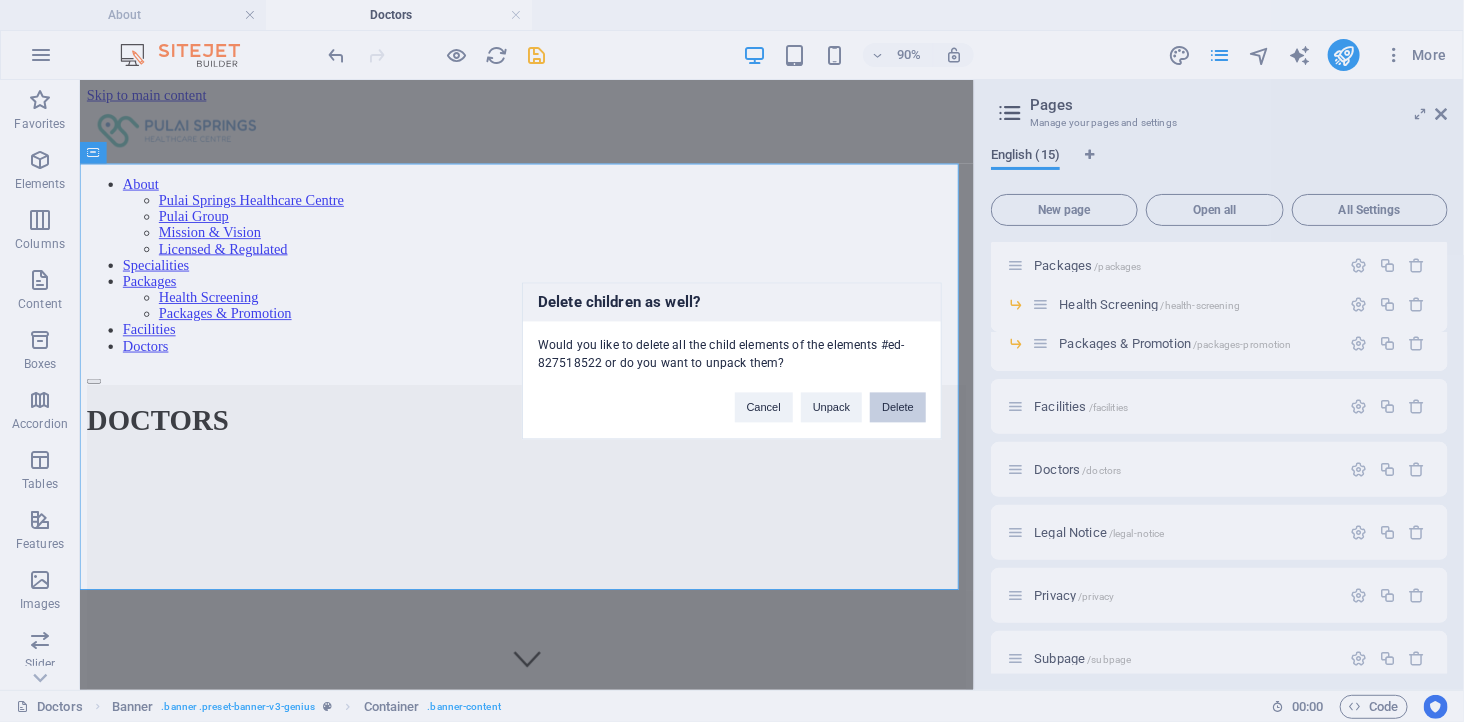 click on "Delete" at bounding box center (898, 408) 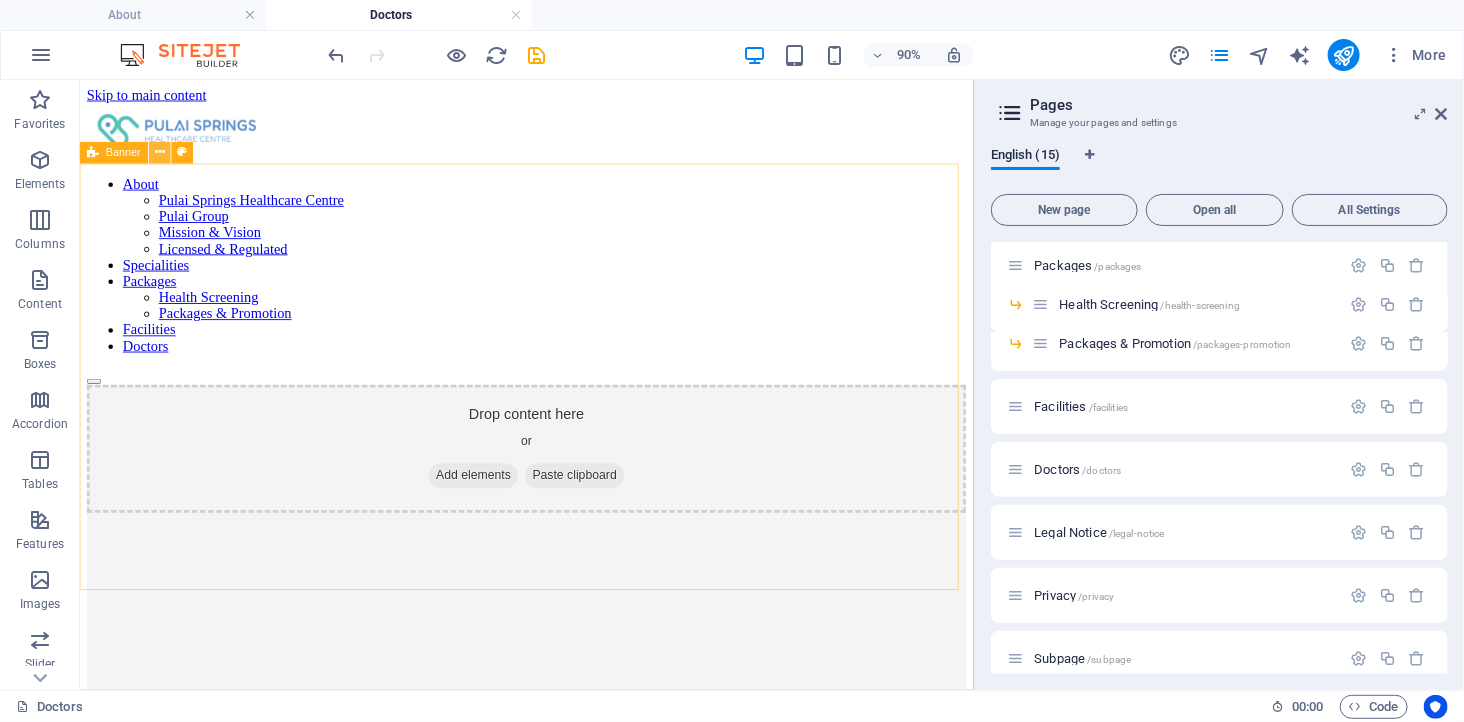 click at bounding box center (160, 152) 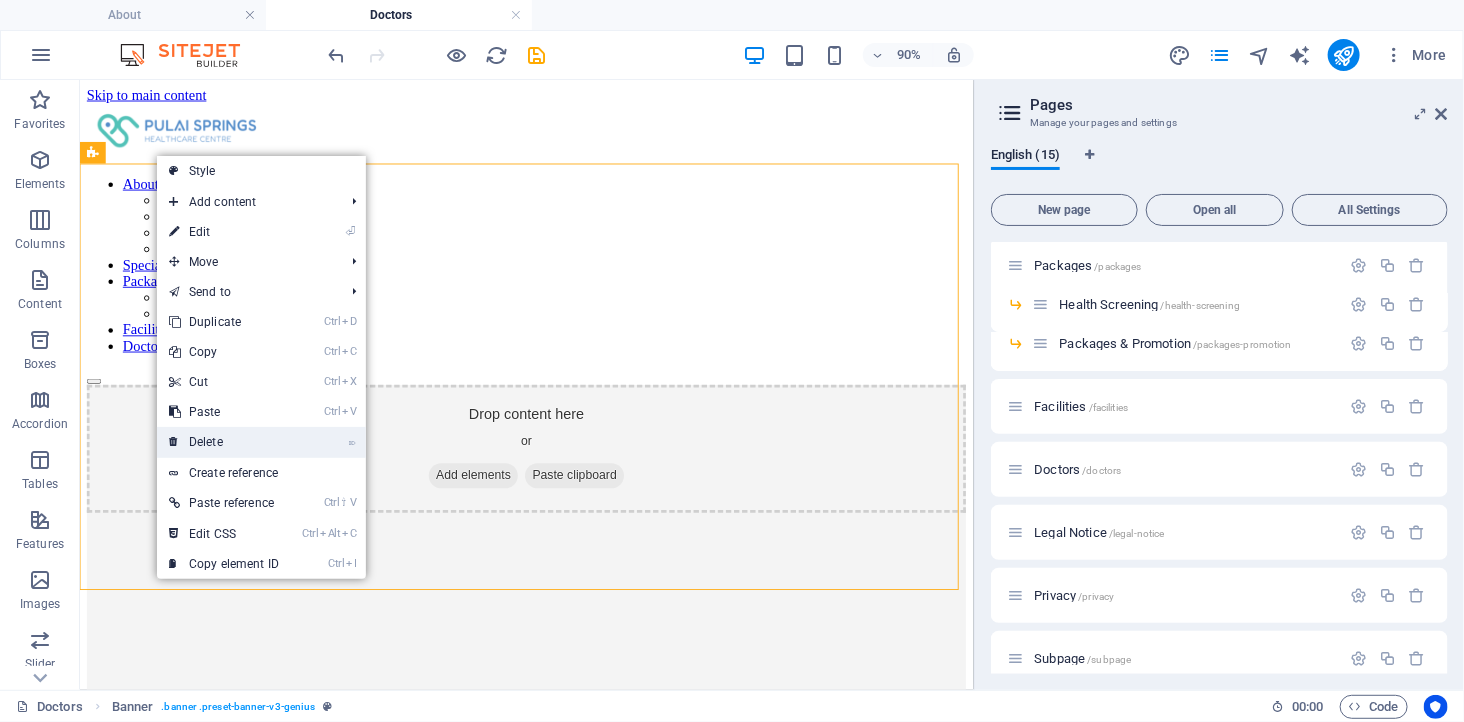 click on "⌦  Delete" at bounding box center [224, 442] 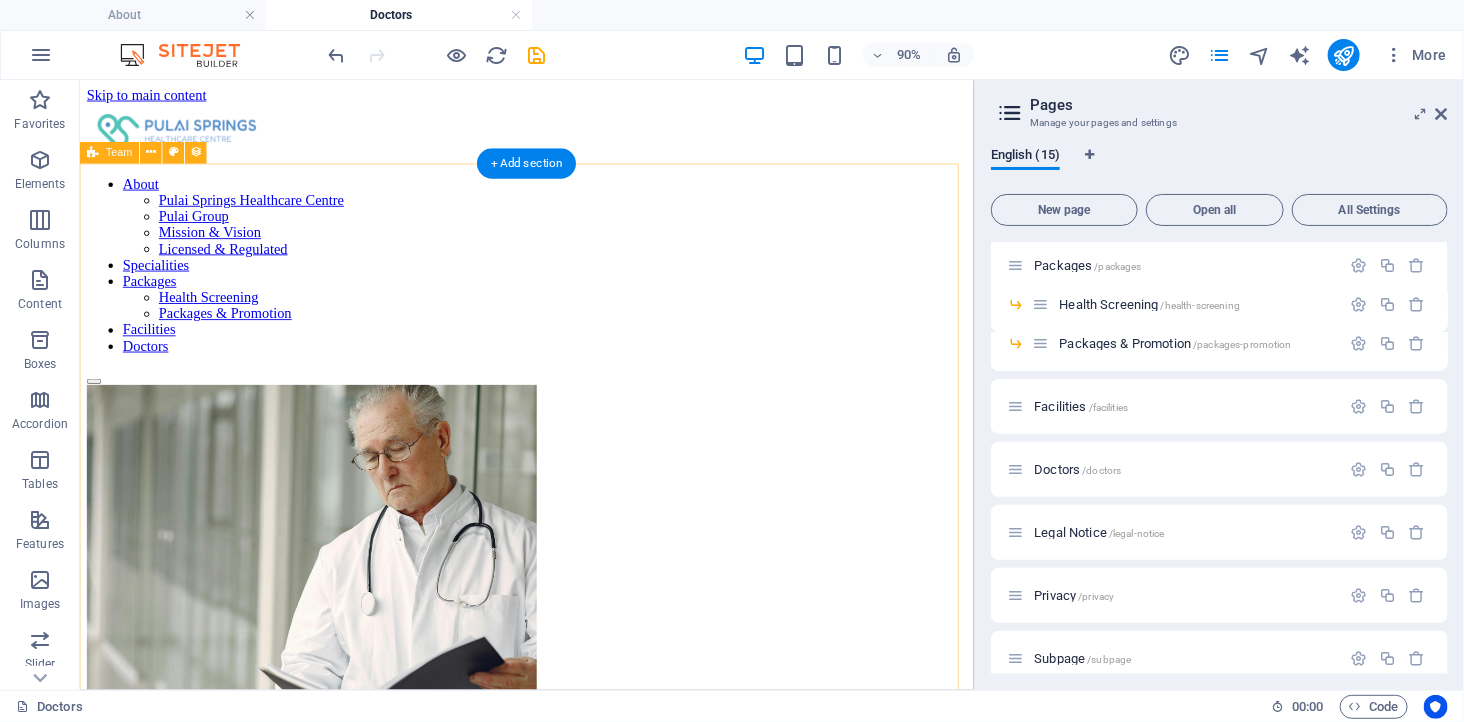 click on "Dr. Kelvin Tay 2 Medical Officer | Community Health Advocate Dr. Kelvin Tay Medical Officer | Community Health Advocate  Previous Next" at bounding box center [575, 1068] 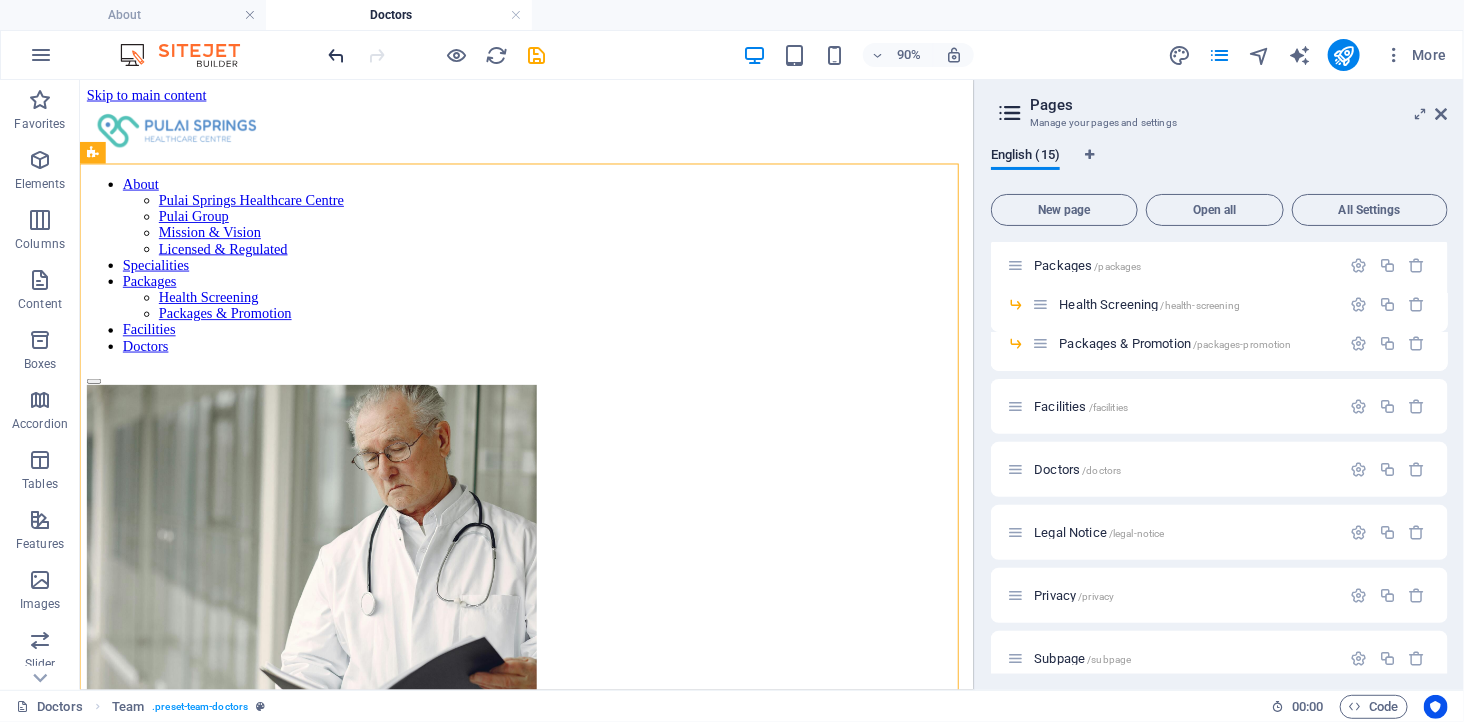 click at bounding box center (337, 55) 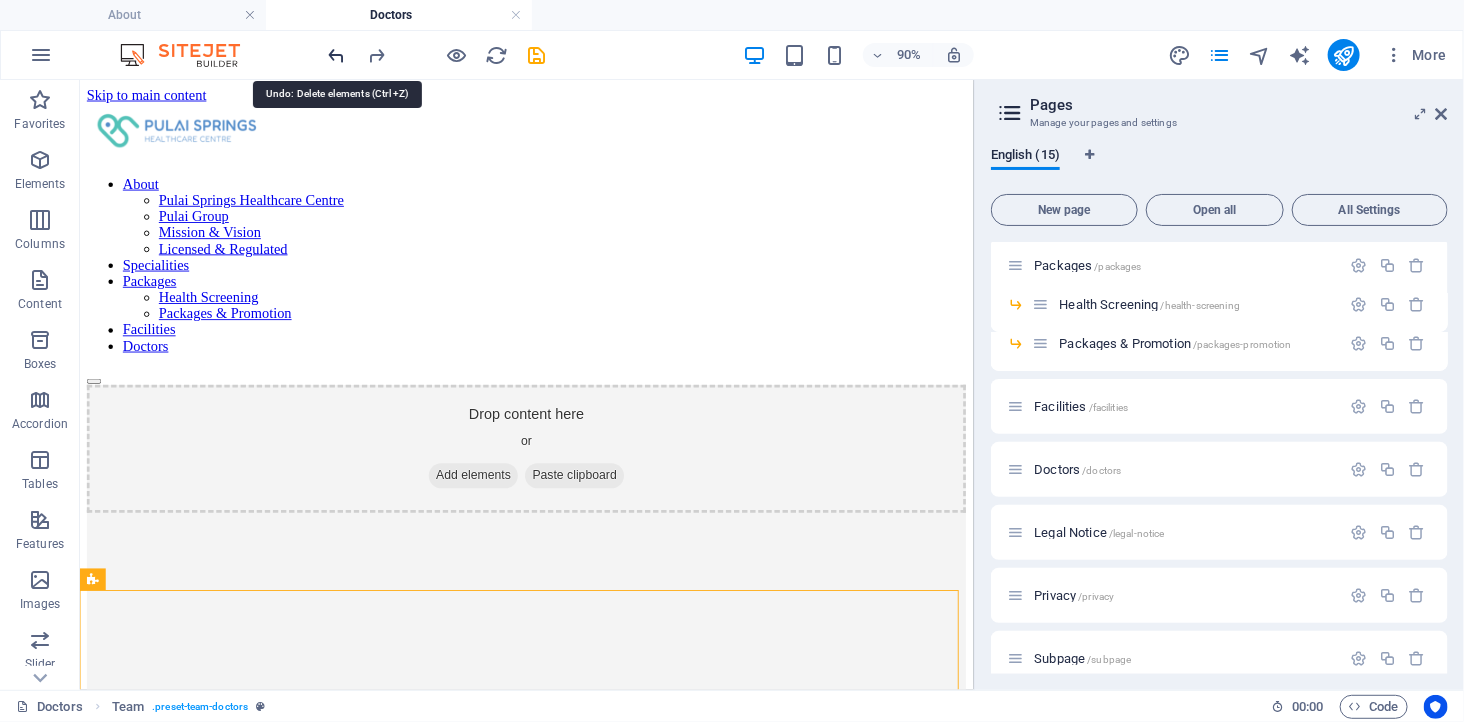 click at bounding box center [337, 55] 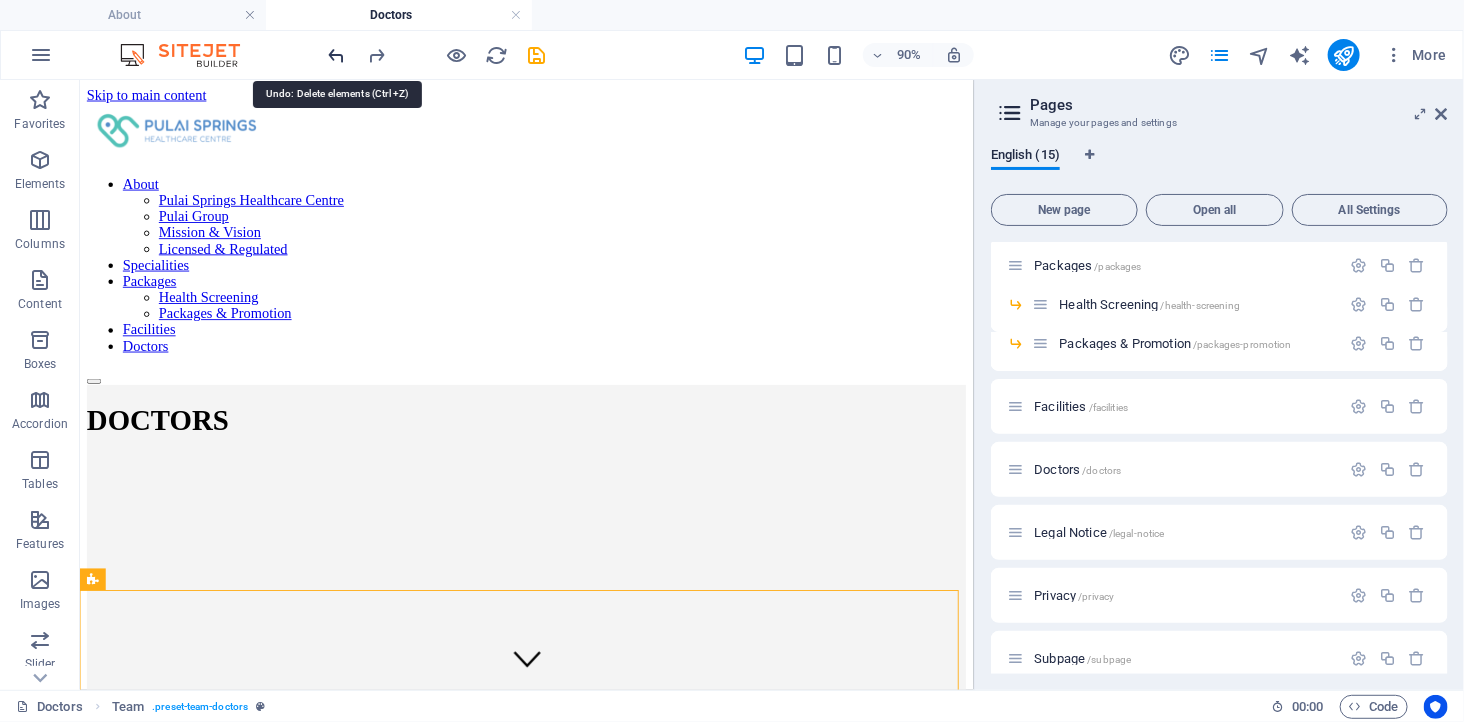 click at bounding box center [337, 55] 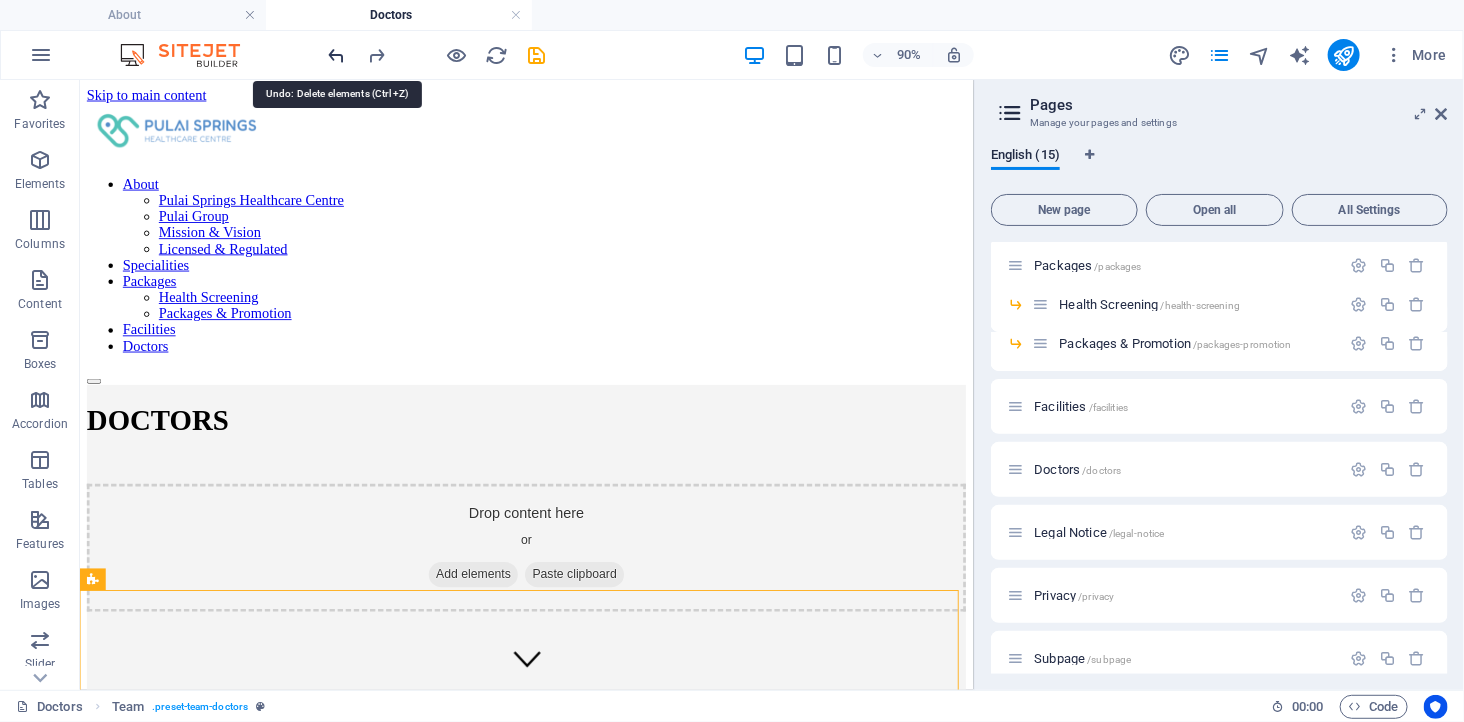 click at bounding box center (337, 55) 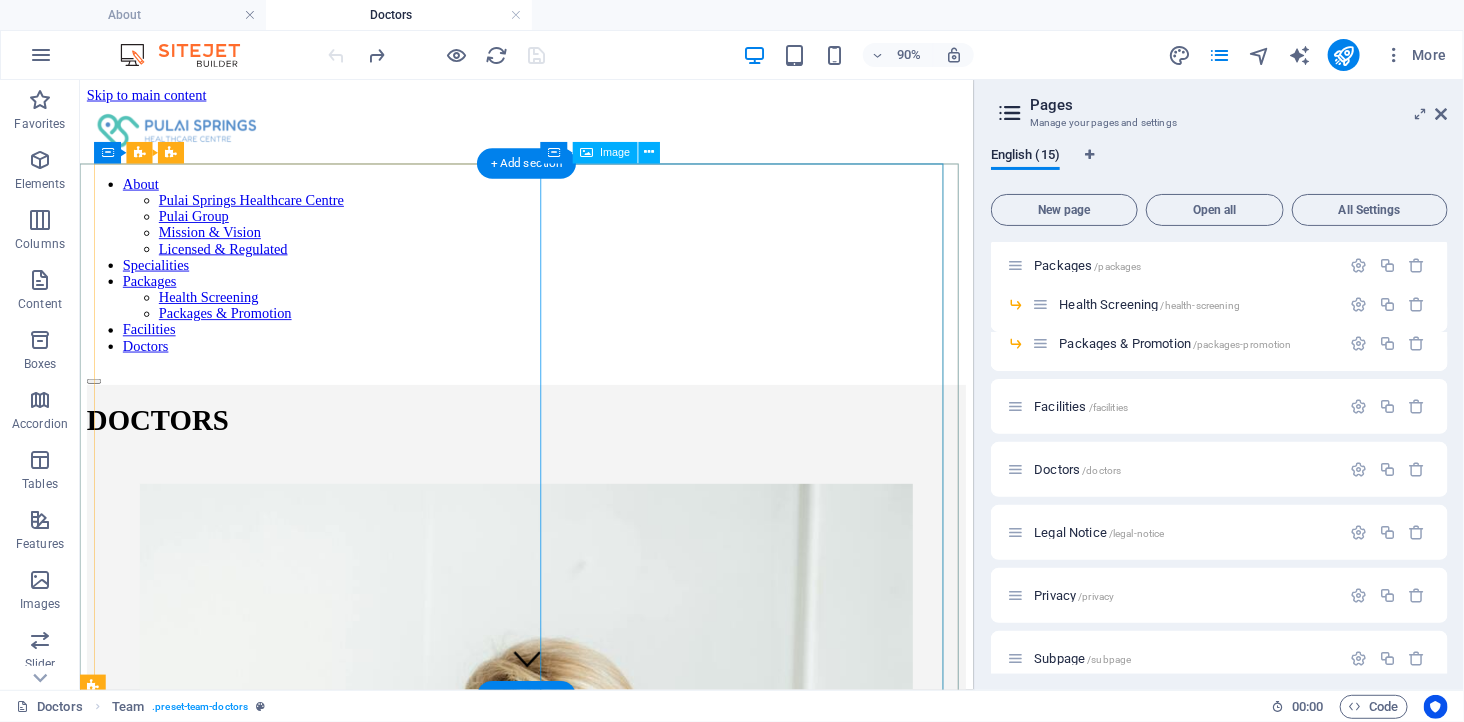 click at bounding box center (575, 1175) 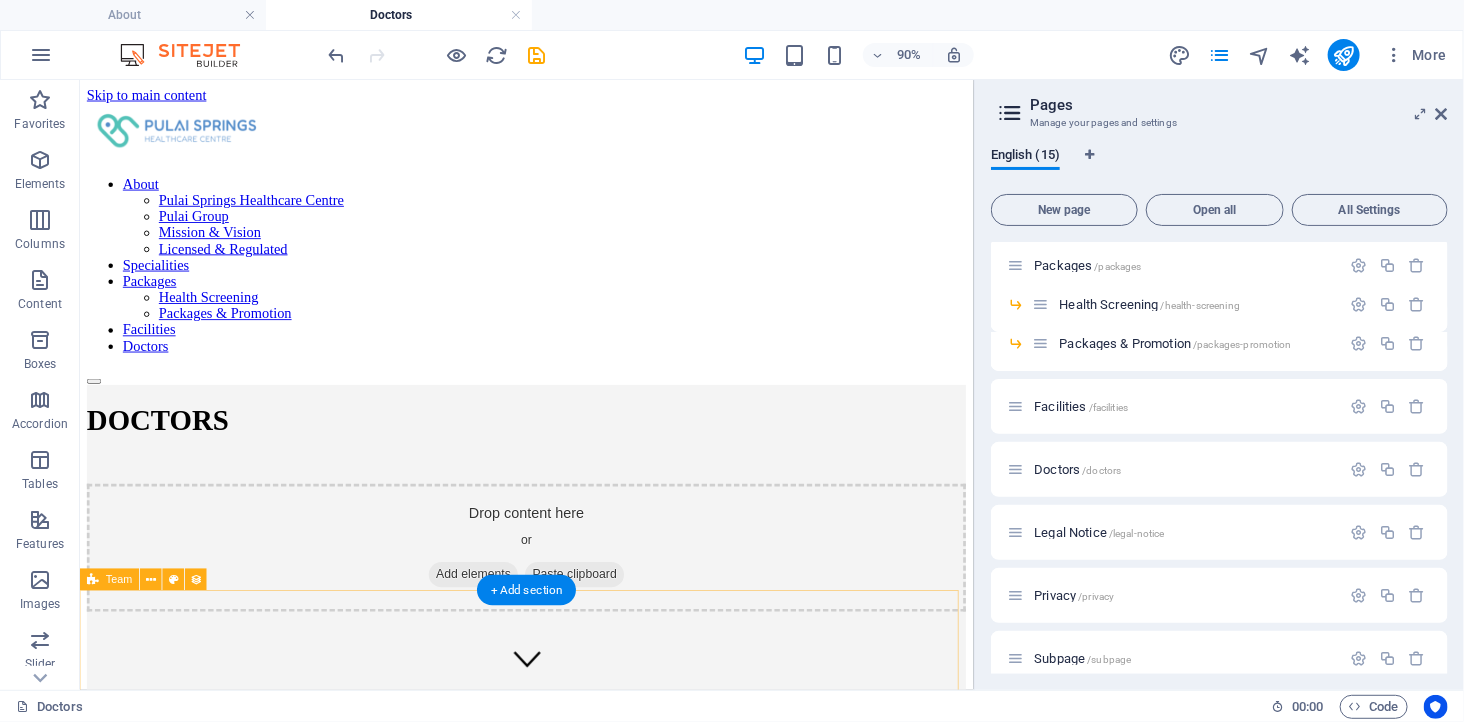 click on "Dr. Kelvin Tay 2 Medical Officer | Community Health Advocate Dr. Kelvin Tay Medical Officer | Community Health Advocate  Previous Next" at bounding box center (575, 1543) 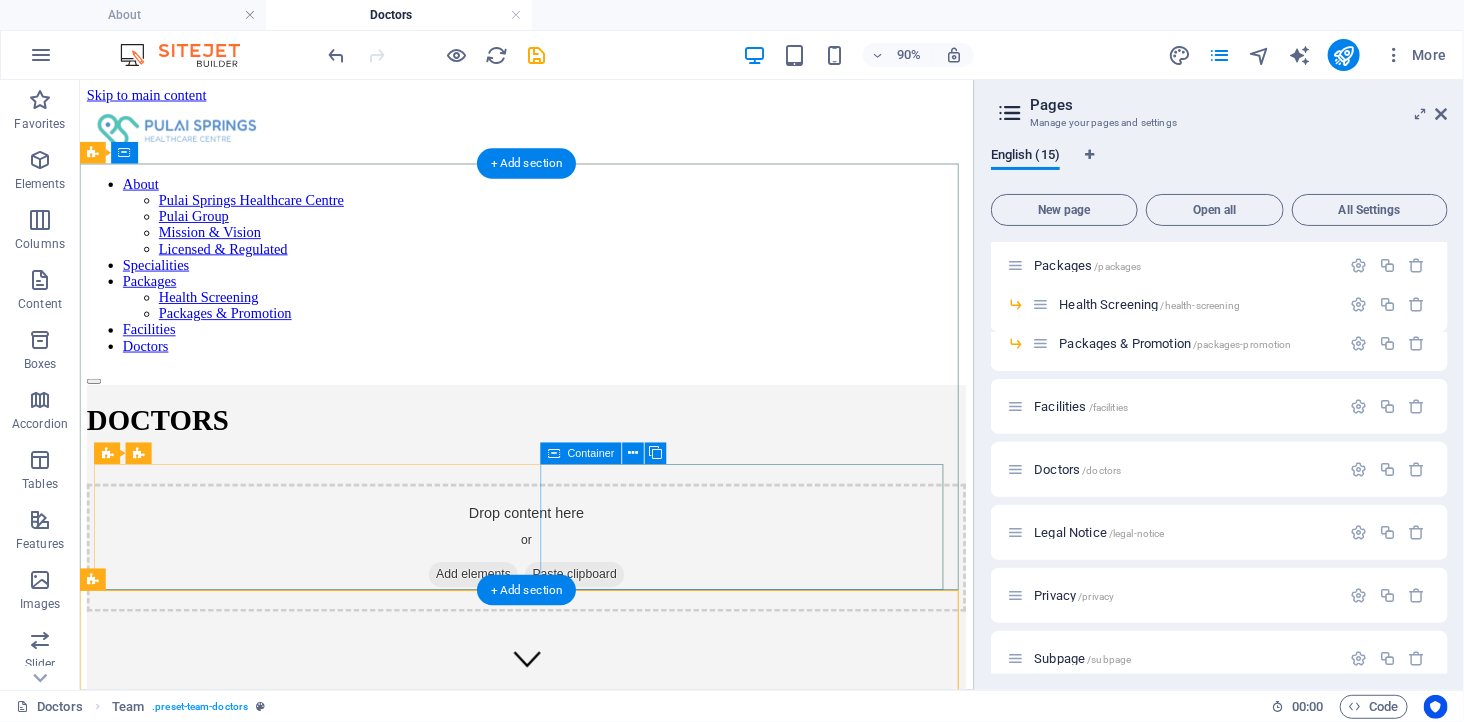 click on "Add elements" at bounding box center (516, 629) 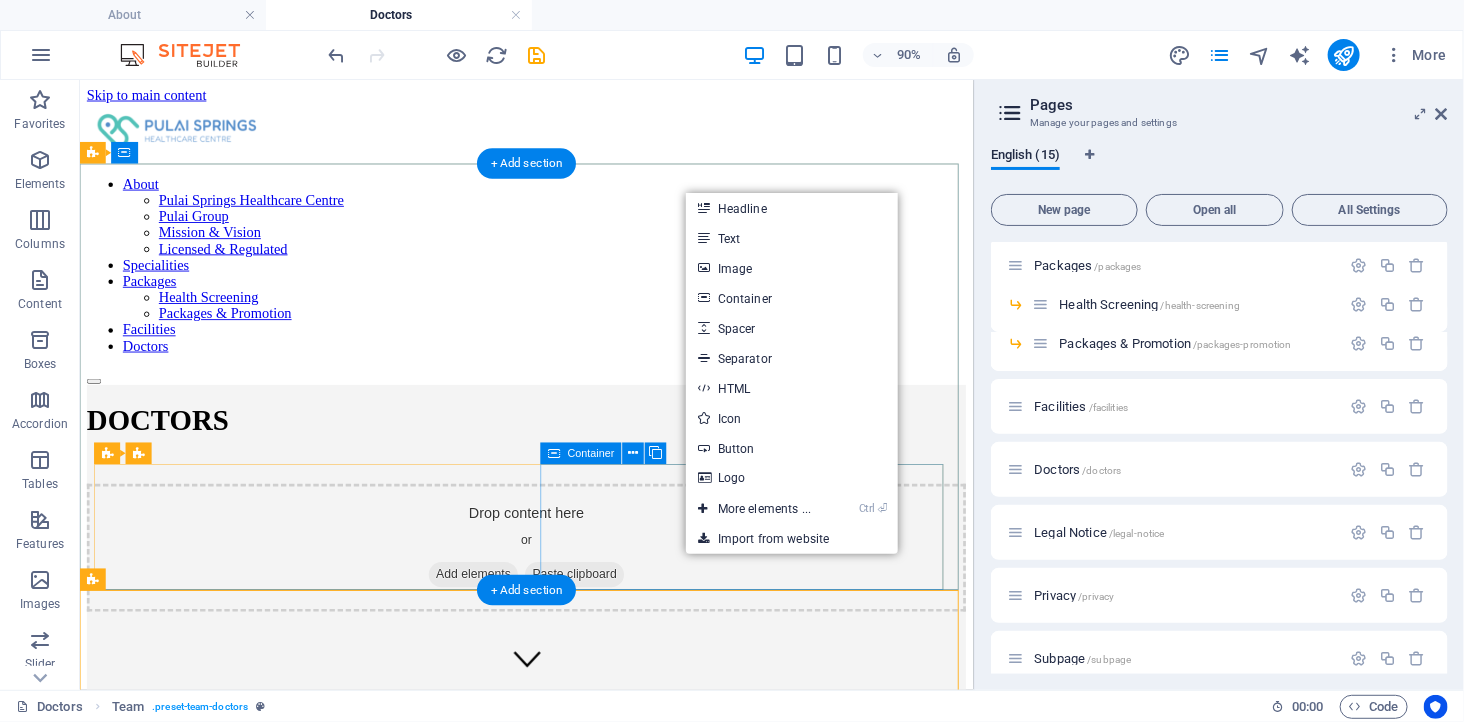 click on "Drop content here or  Add elements  Paste clipboard" at bounding box center [575, 599] 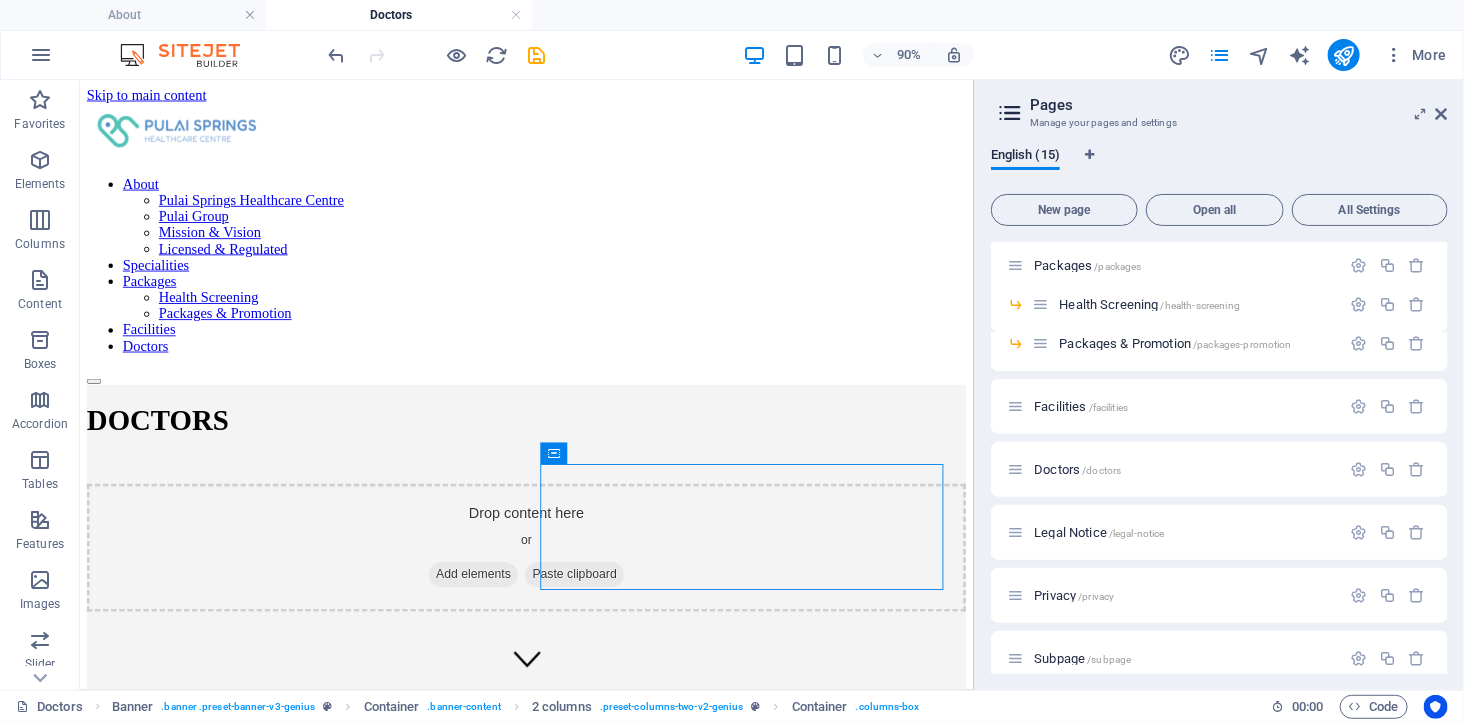 click on "90% More" at bounding box center (732, 55) 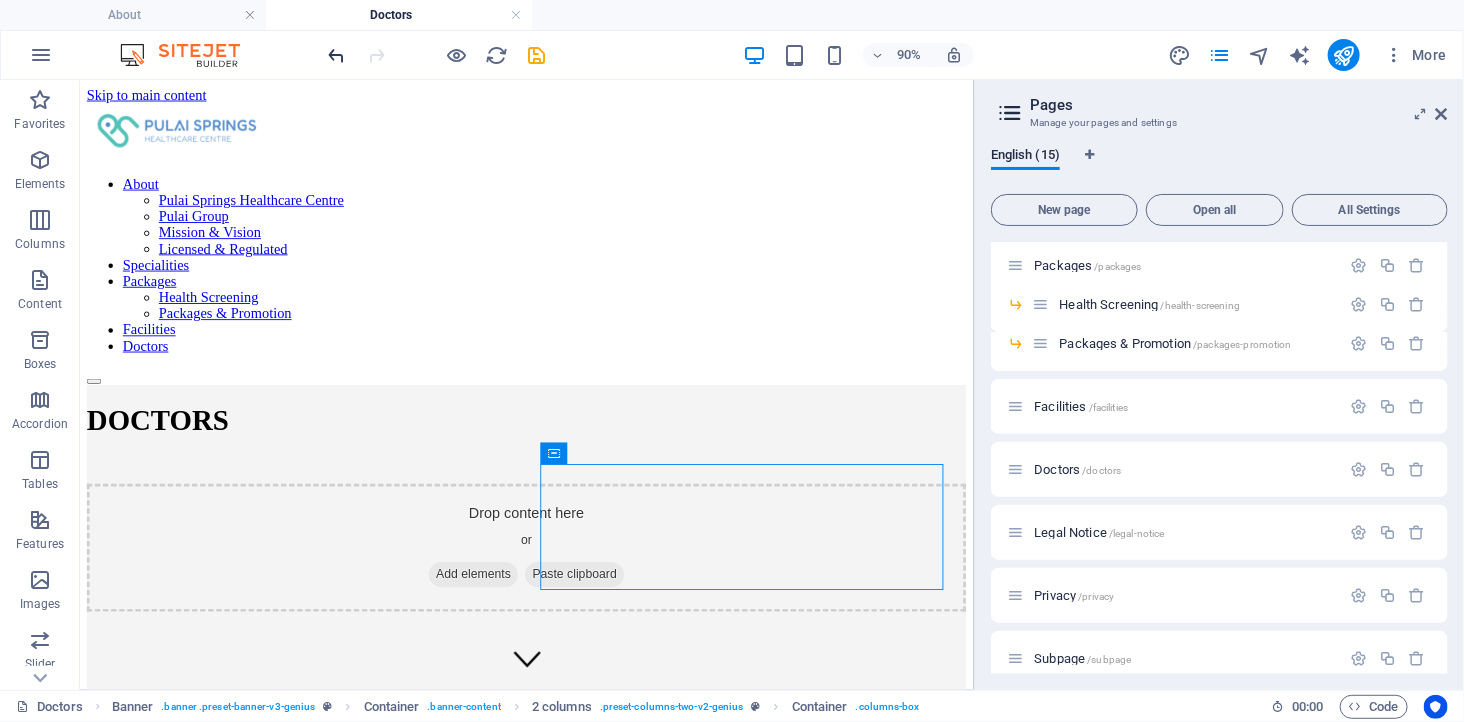 click at bounding box center (337, 55) 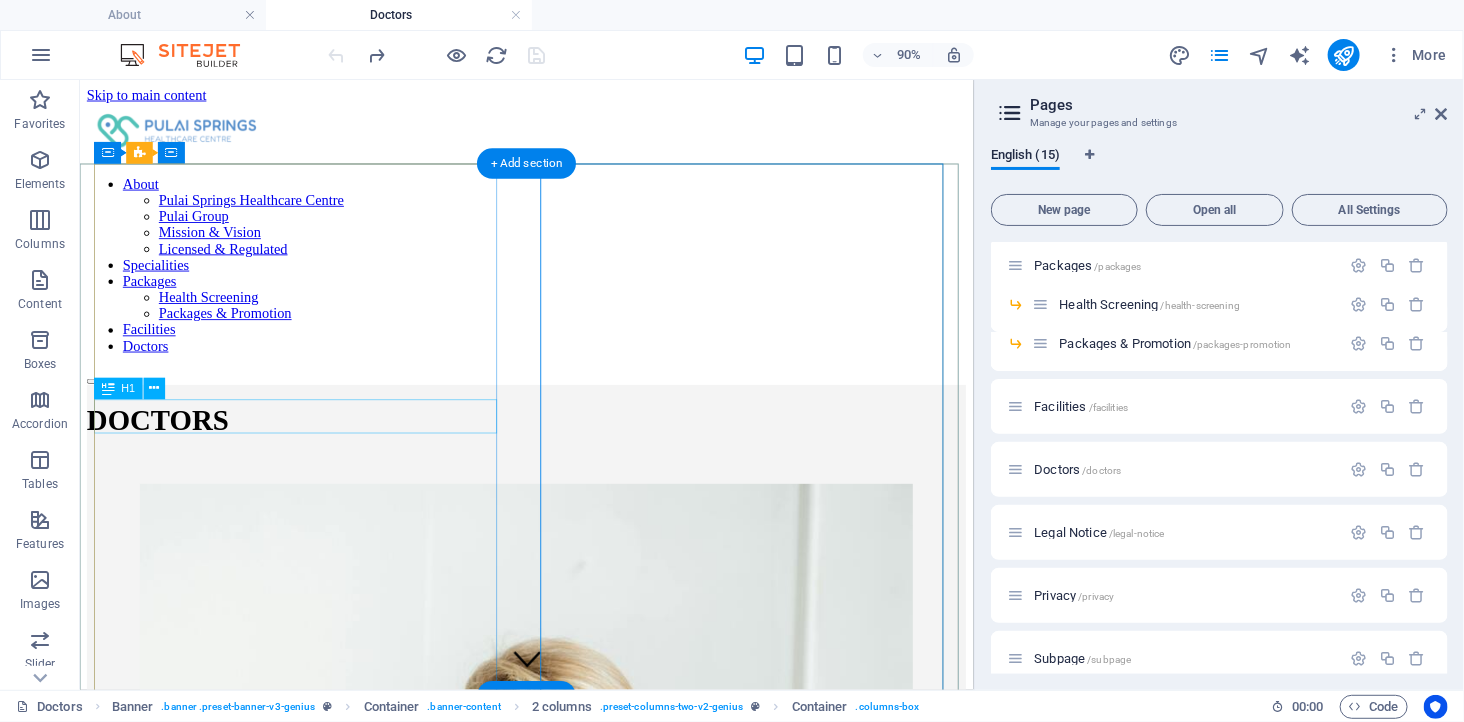 click on "[OCCUPATION]S" at bounding box center [575, 457] 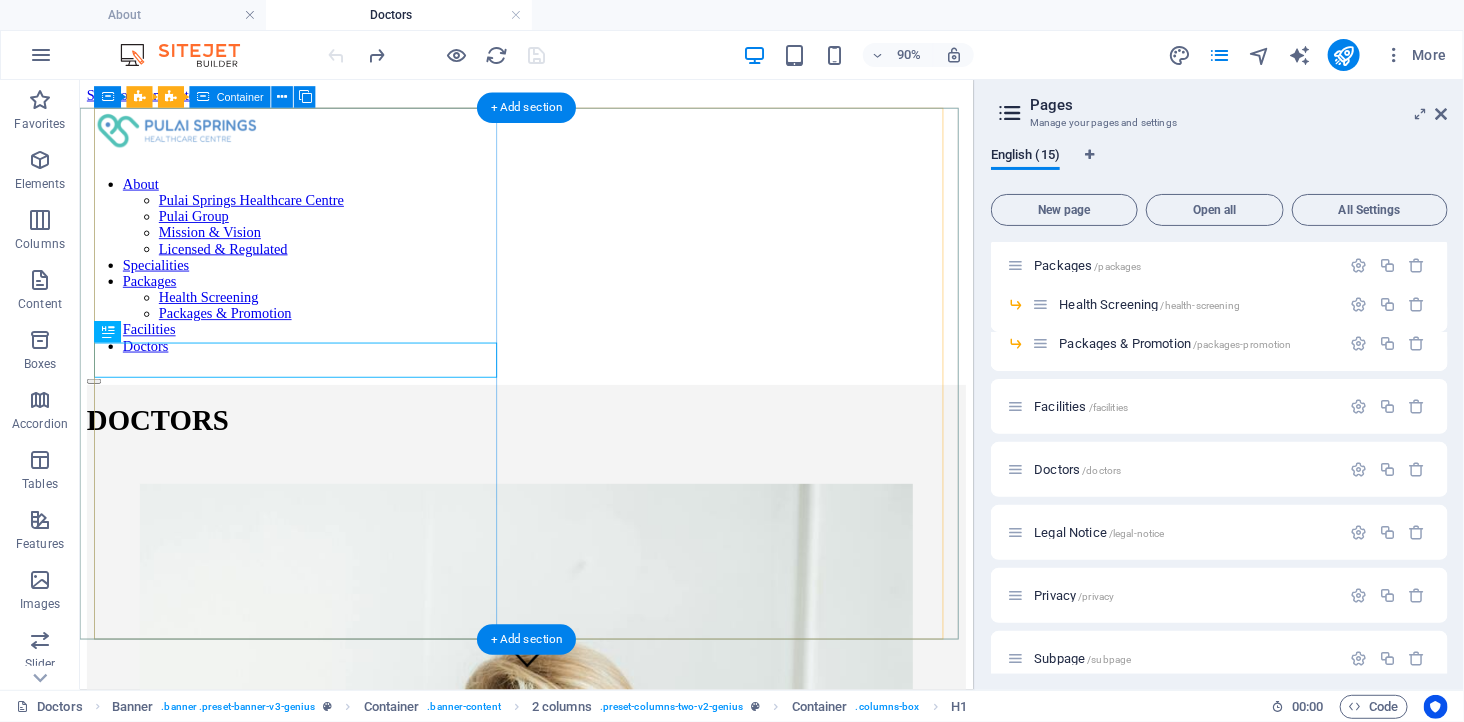 scroll, scrollTop: 444, scrollLeft: 0, axis: vertical 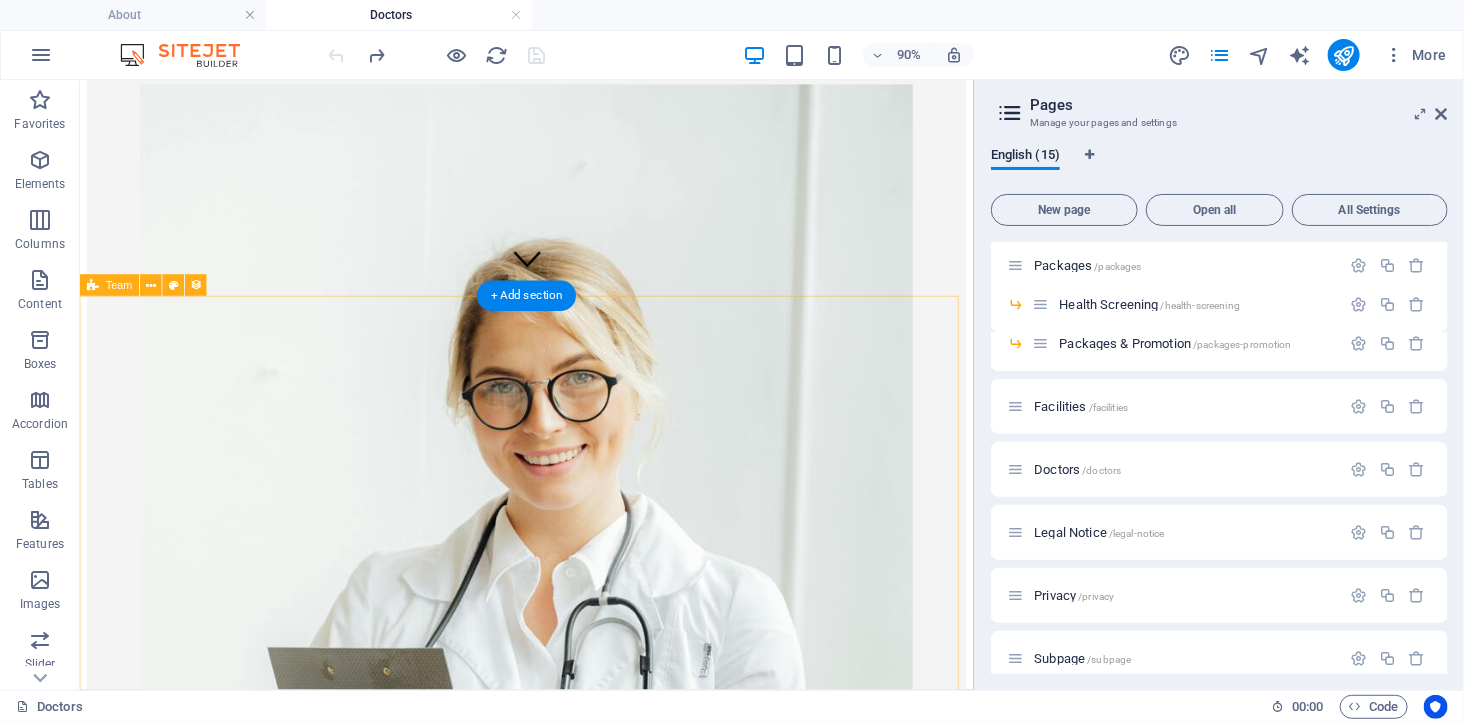 click on "Dr. Kelvin Tay 2 Medical Officer | Community Health Advocate Dr. Kelvin Tay Medical Officer | Community Health Advocate  Previous Next" at bounding box center (575, 2028) 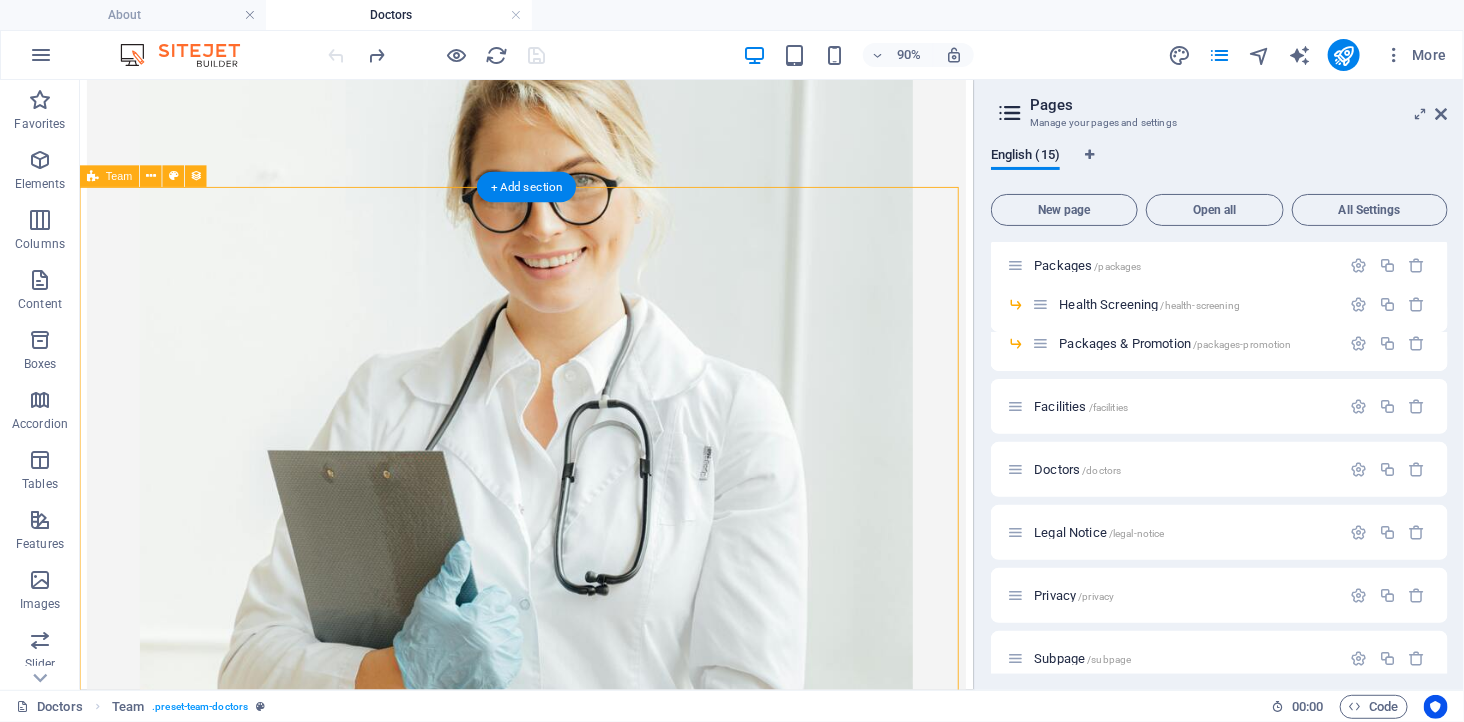 scroll, scrollTop: 555, scrollLeft: 0, axis: vertical 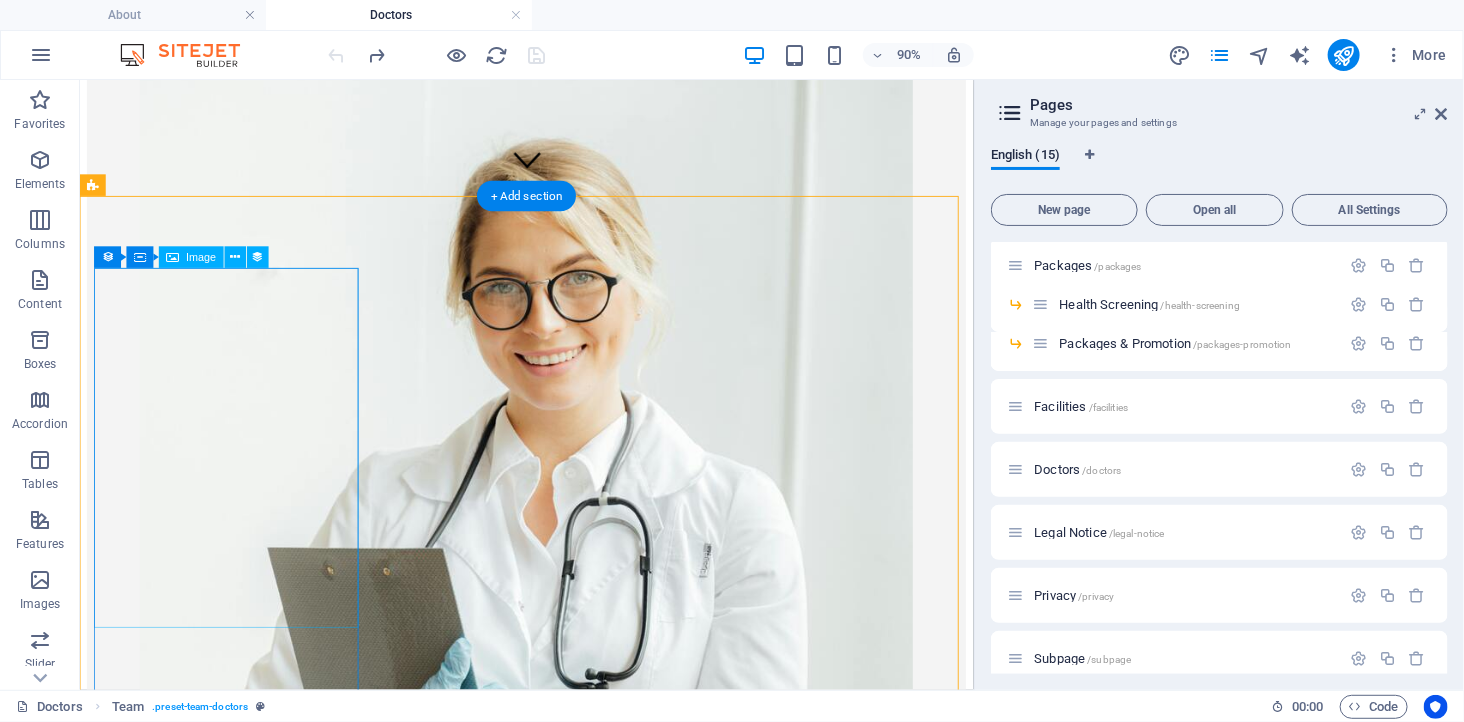 click at bounding box center (575, 1469) 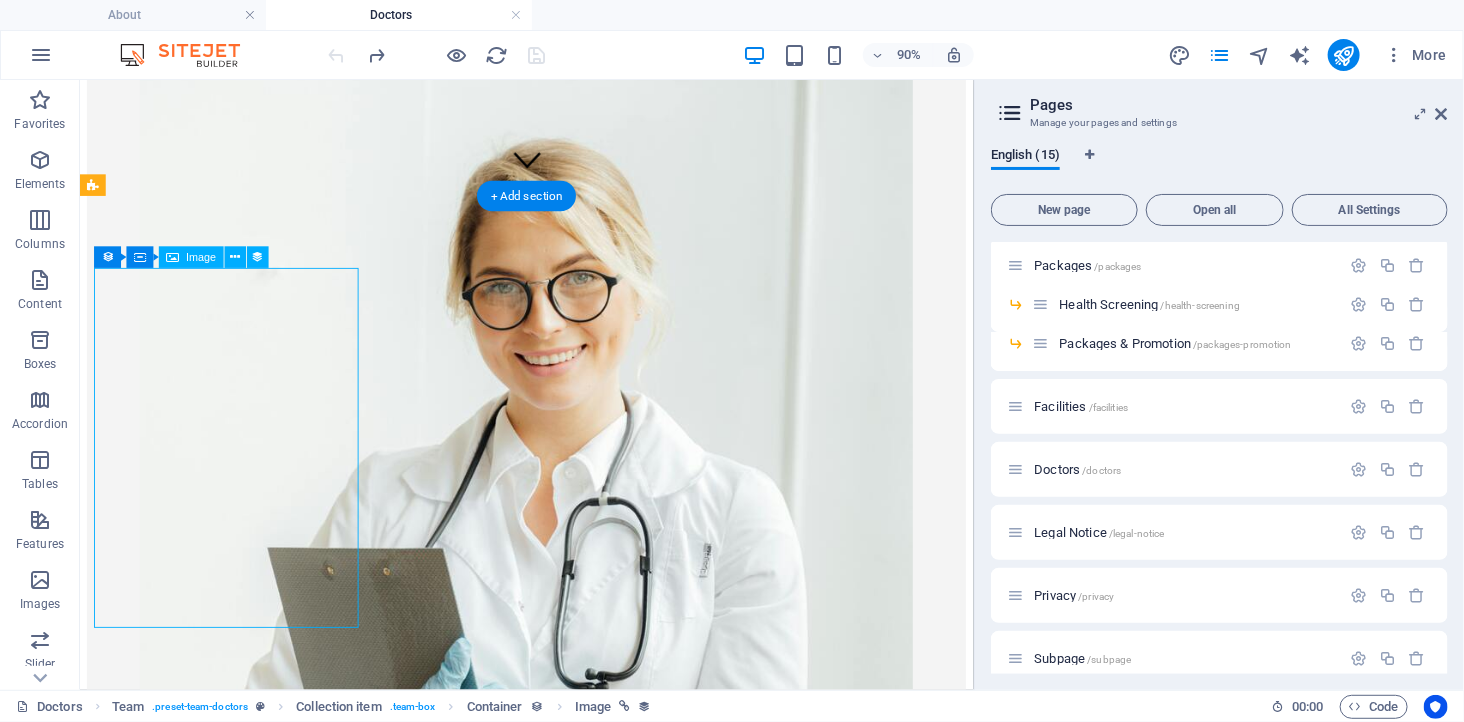 click at bounding box center (575, 1469) 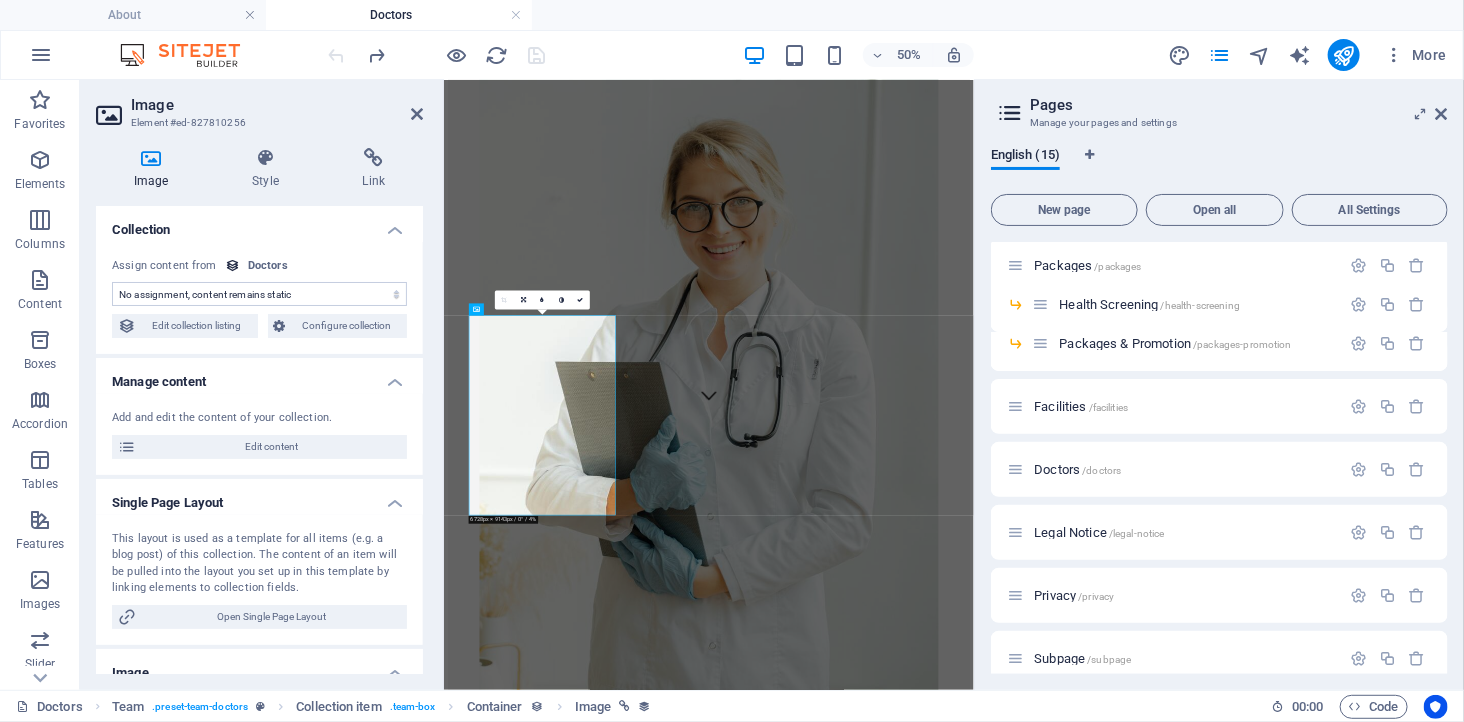 select on "image" 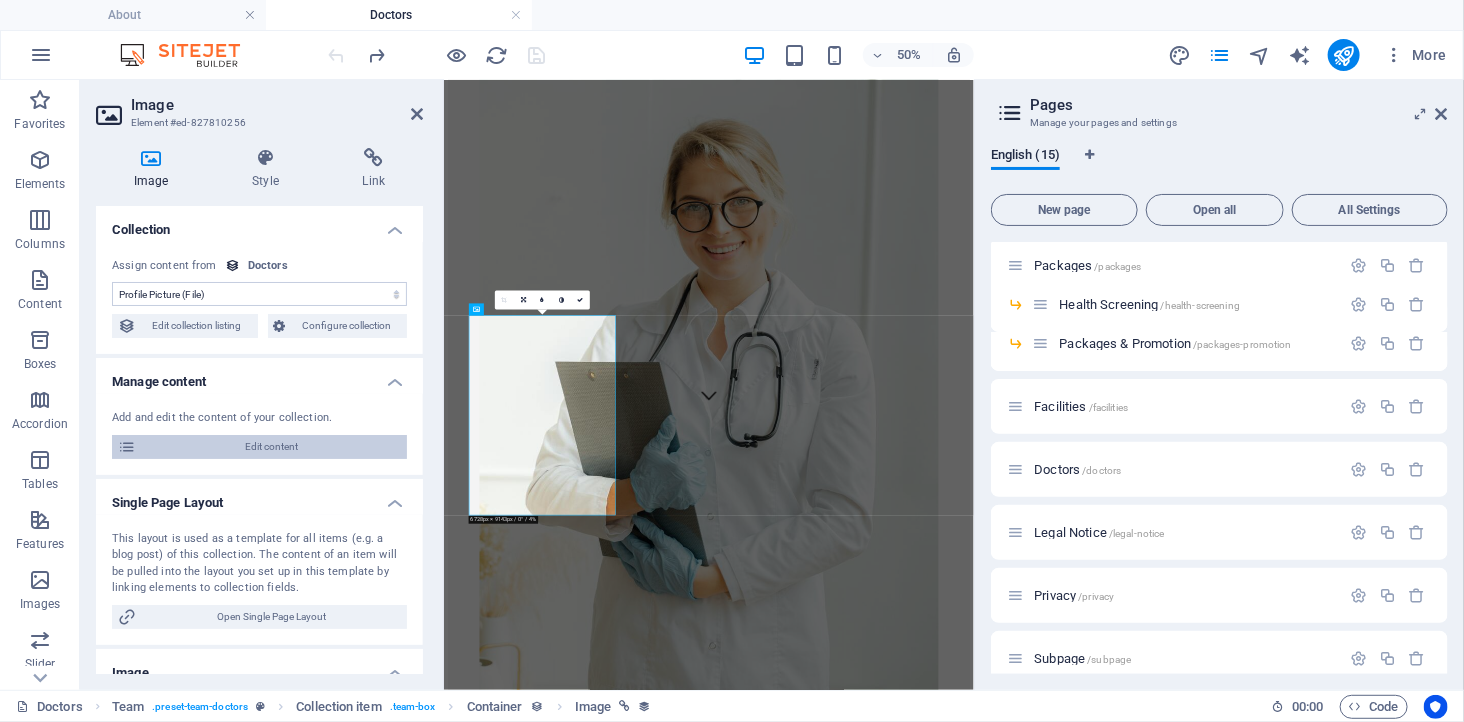 click on "Edit content" at bounding box center (271, 447) 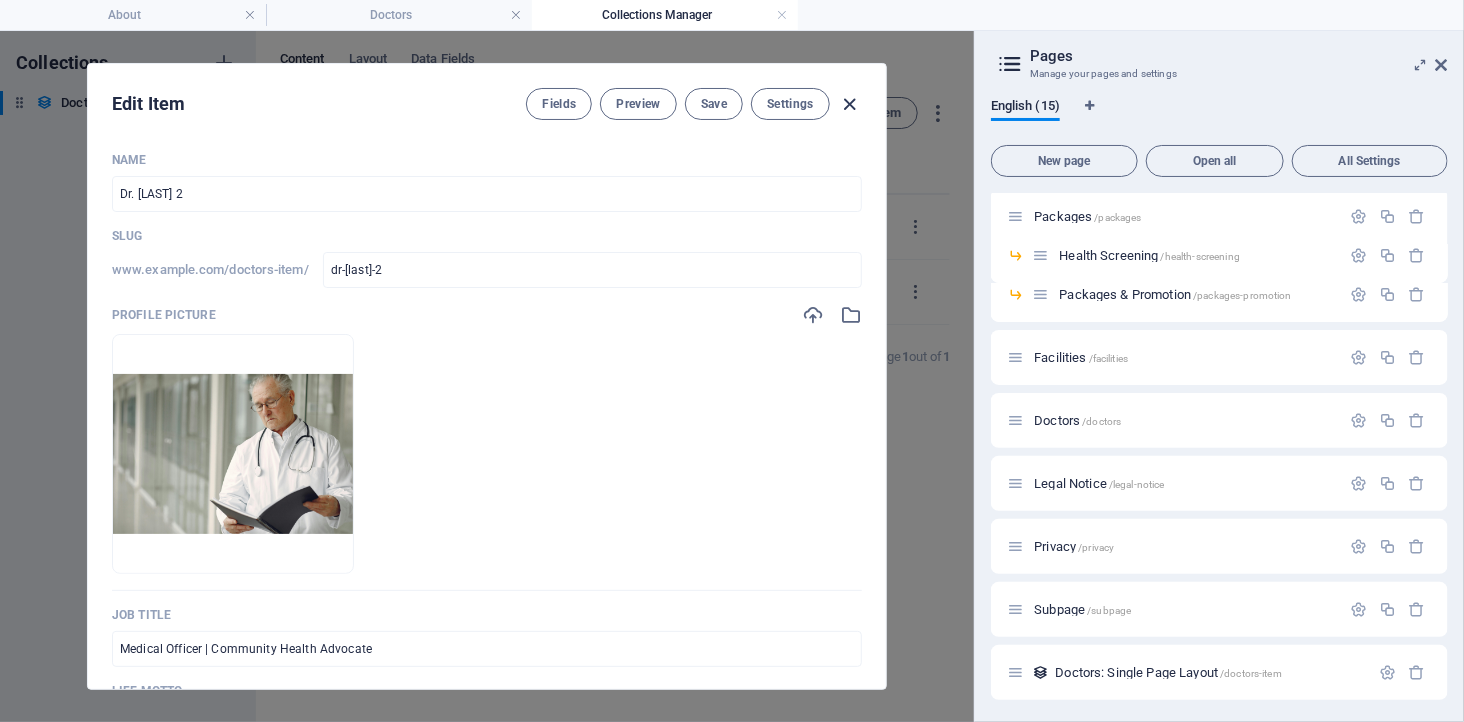 click at bounding box center [850, 104] 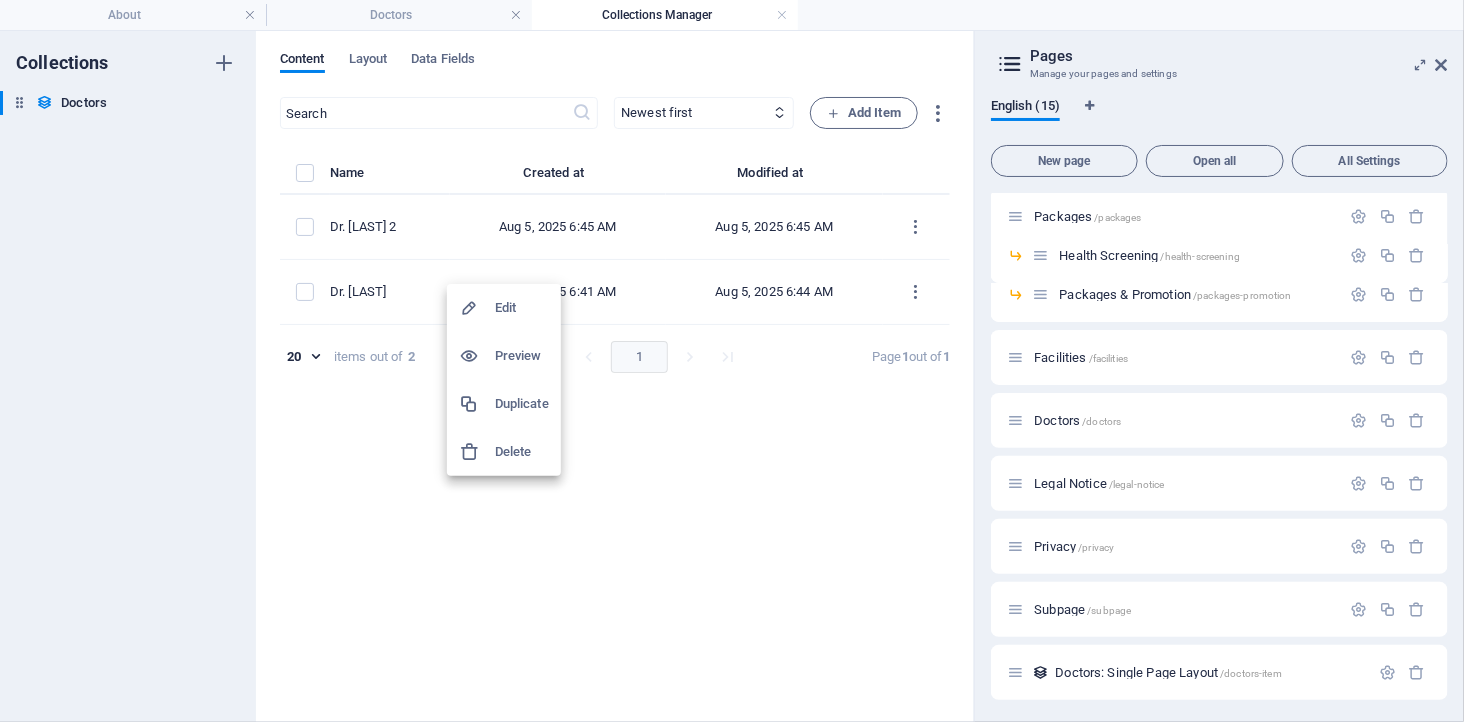 click on "Duplicate" at bounding box center [522, 404] 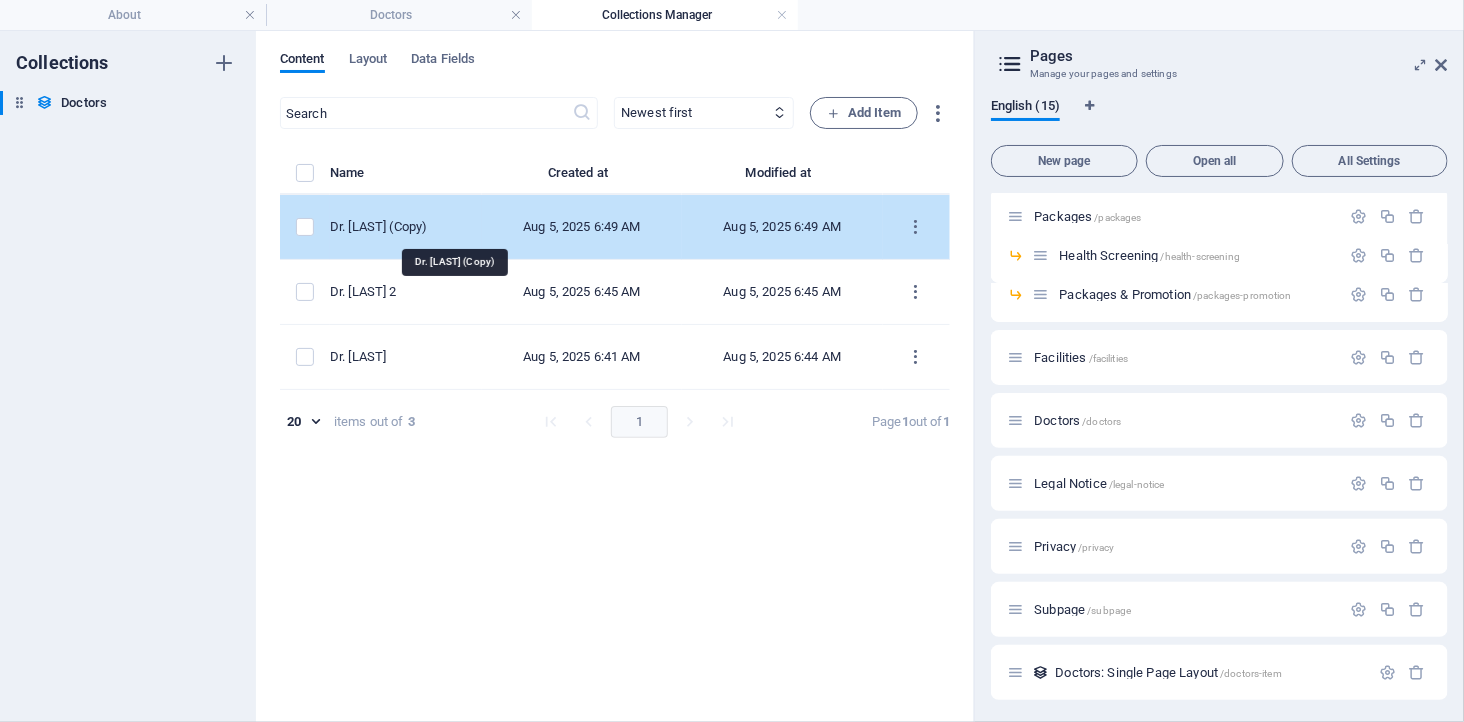 click on "Dr. Kelvin Tay (Copy)" at bounding box center [398, 227] 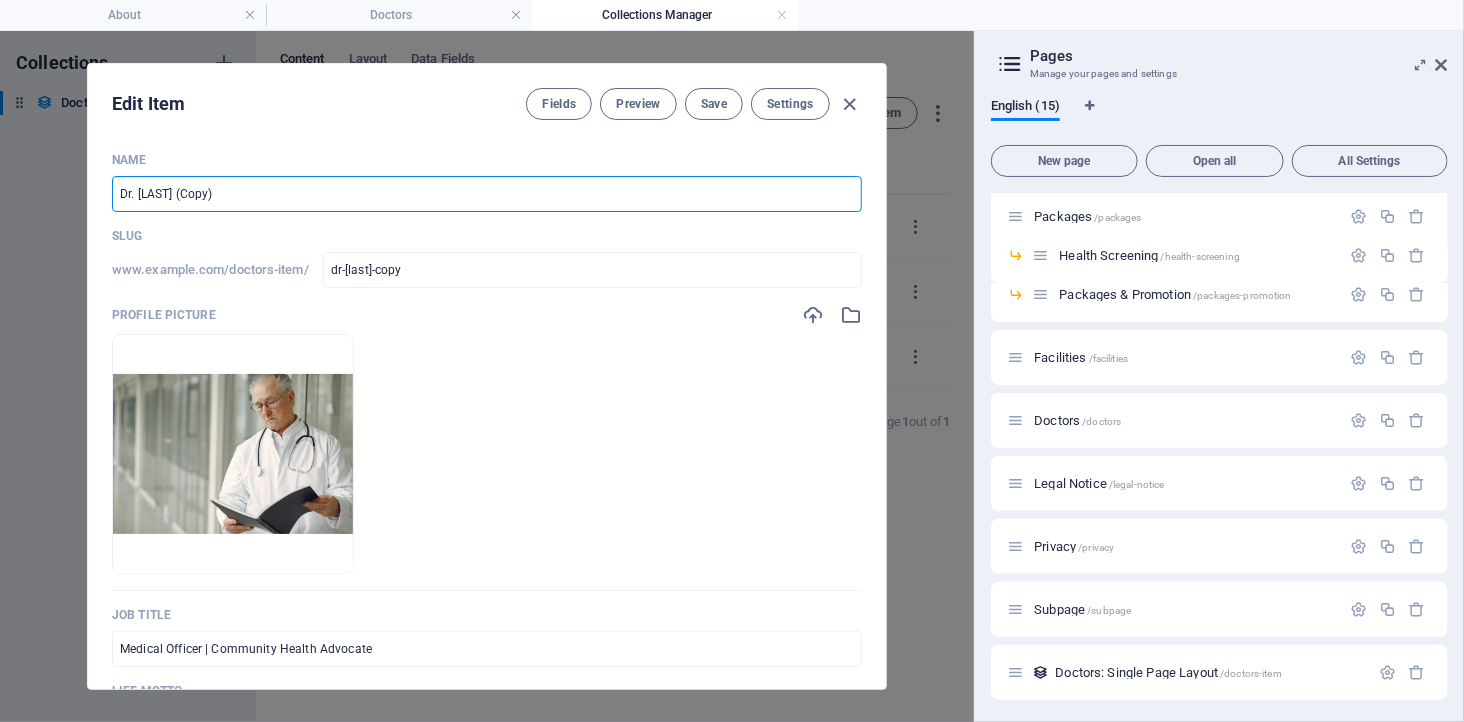 drag, startPoint x: 194, startPoint y: 193, endPoint x: 304, endPoint y: 194, distance: 110.00455 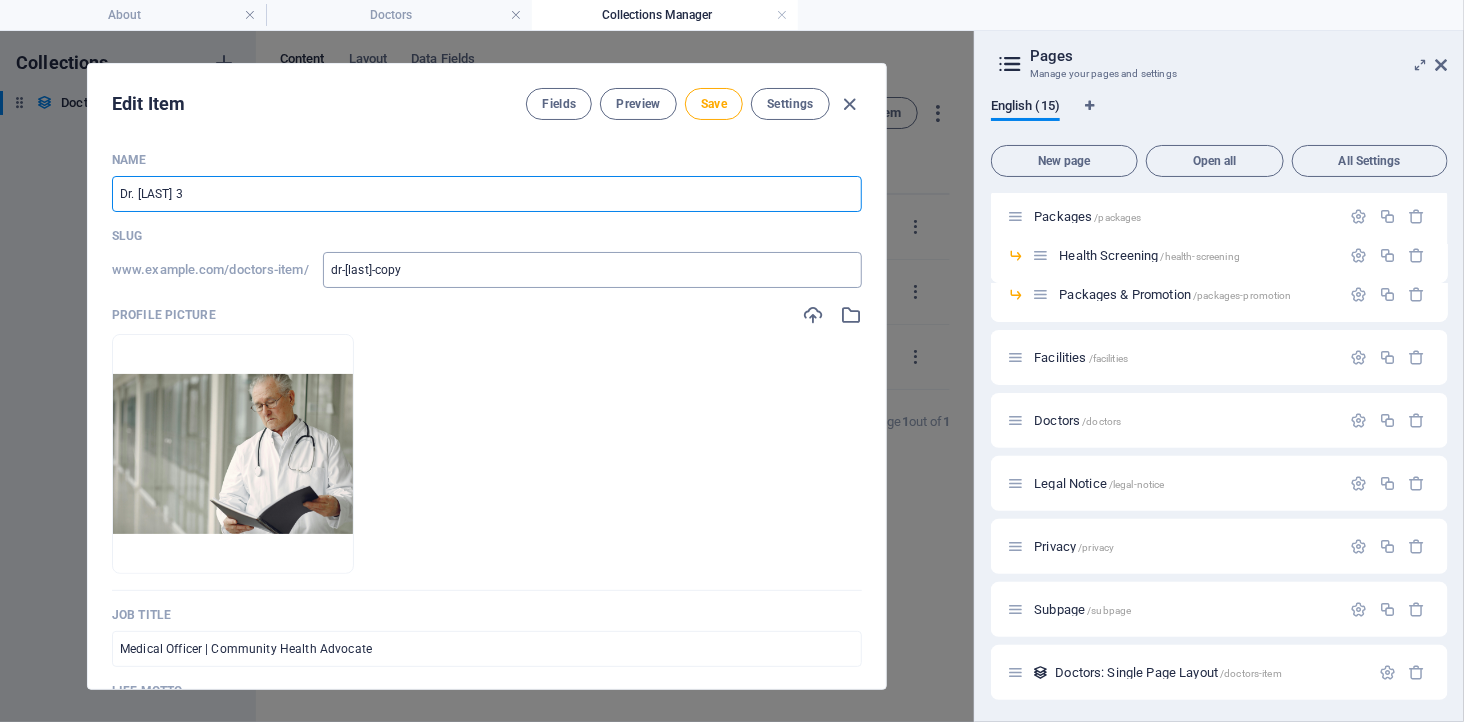 type on "Dr. Kelvin Tay 3" 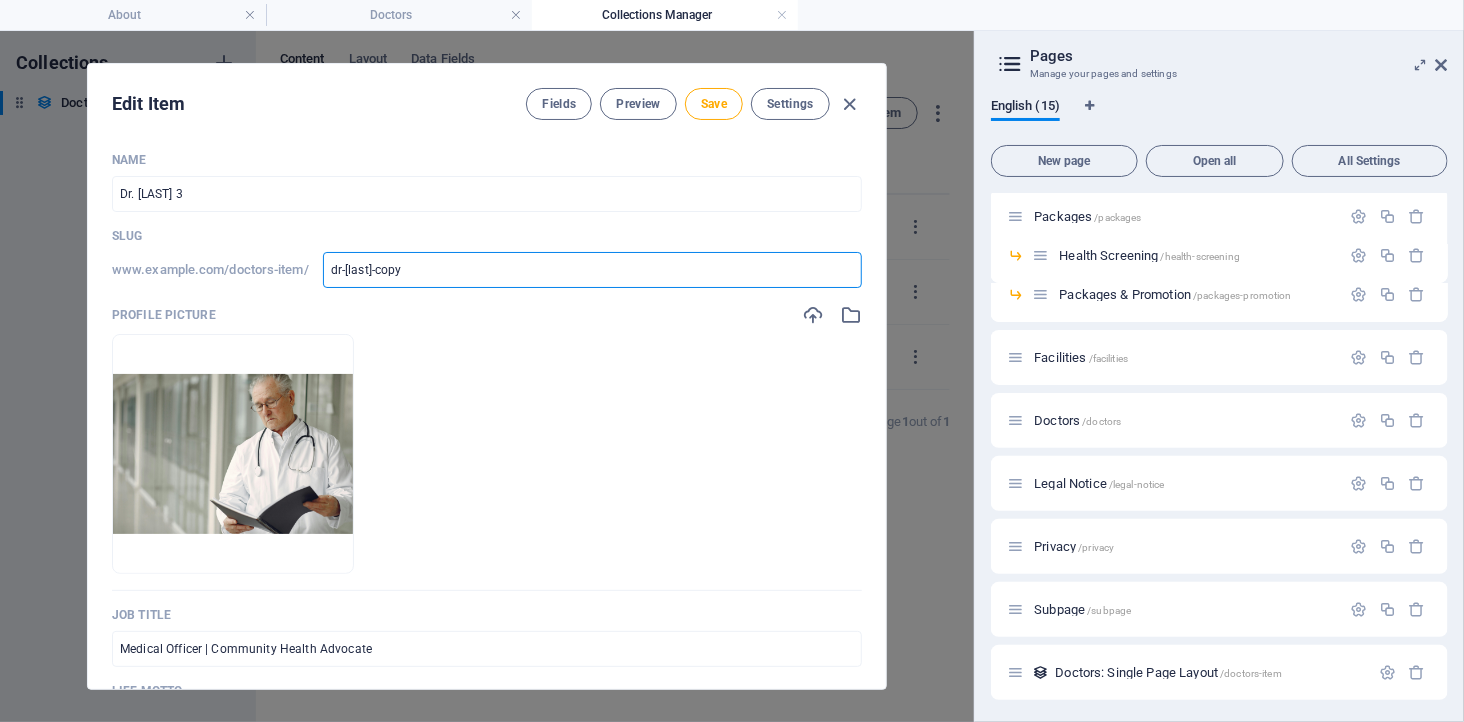 drag, startPoint x: 403, startPoint y: 264, endPoint x: 444, endPoint y: 264, distance: 41 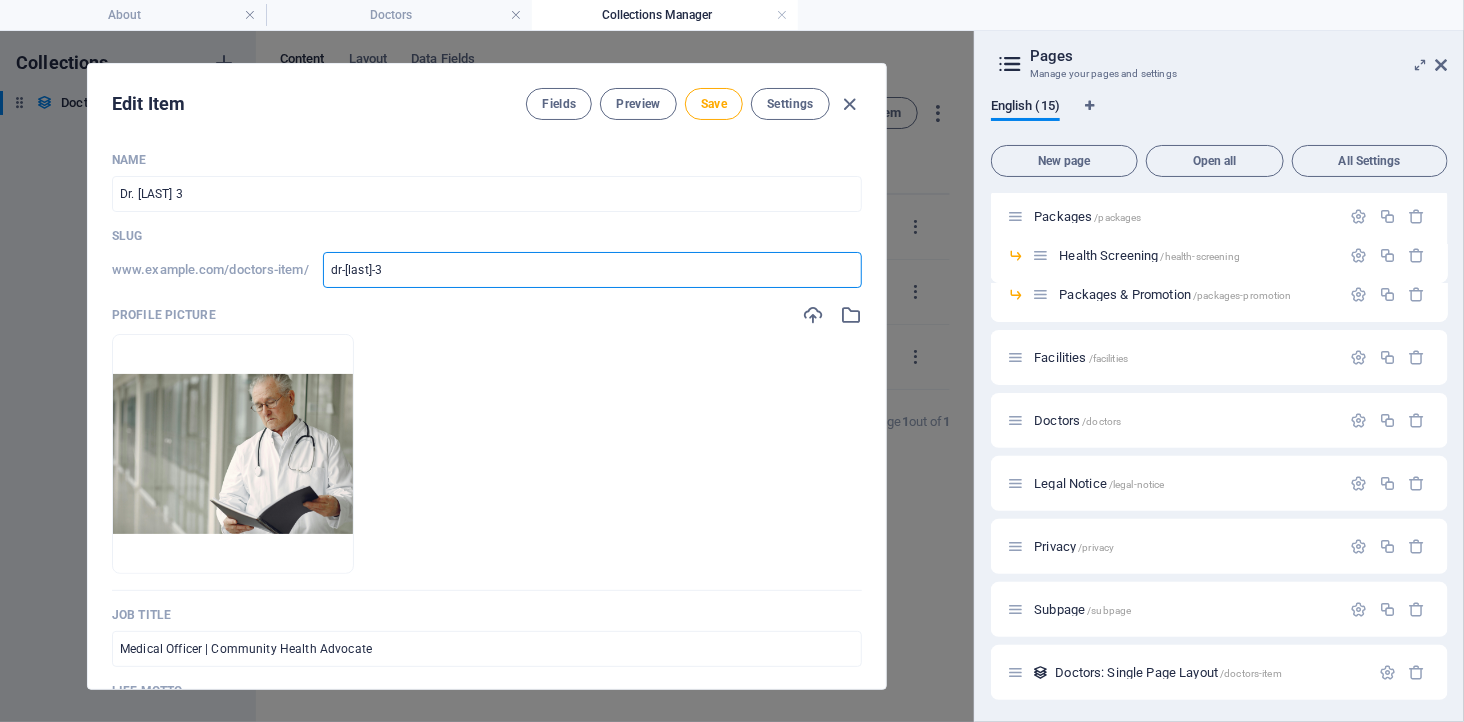 type on "dr-kelvin-tay-3" 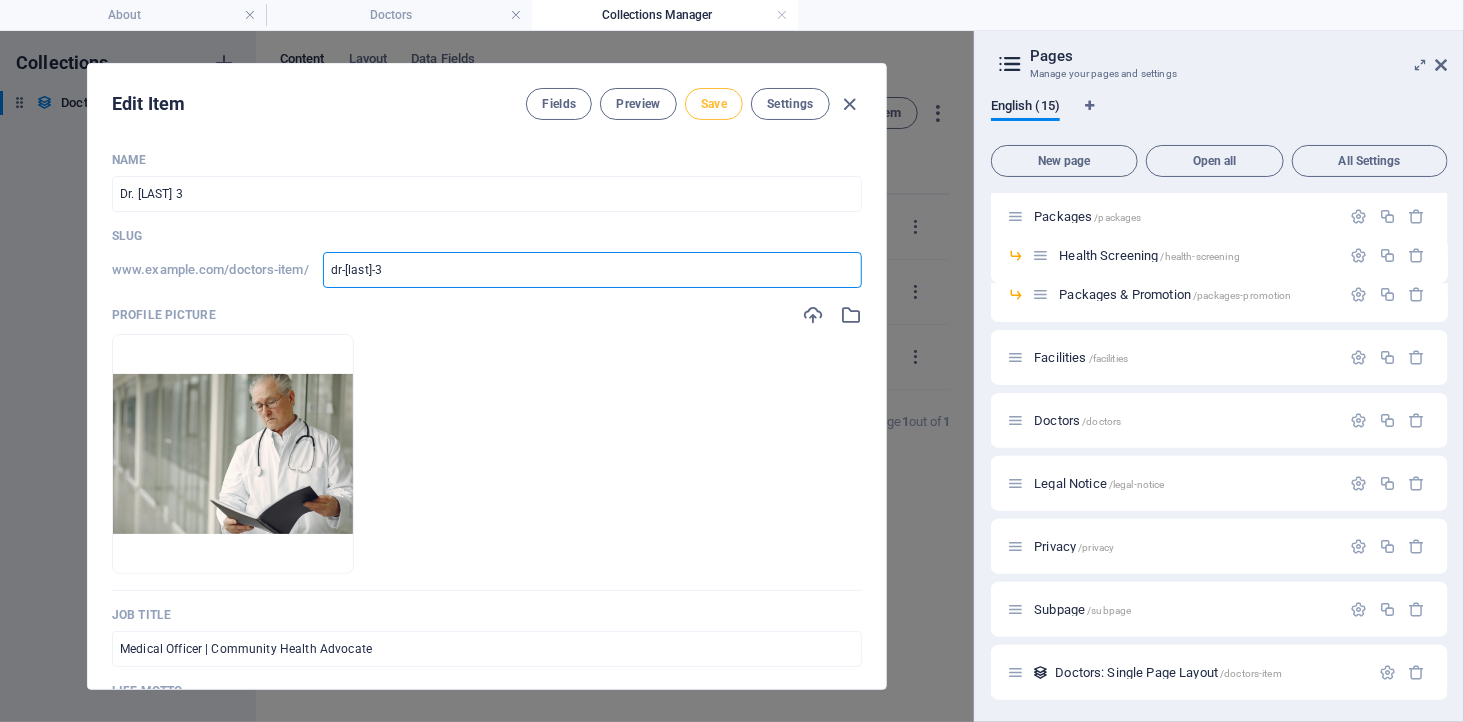 type on "dr-kelvin-tay-3" 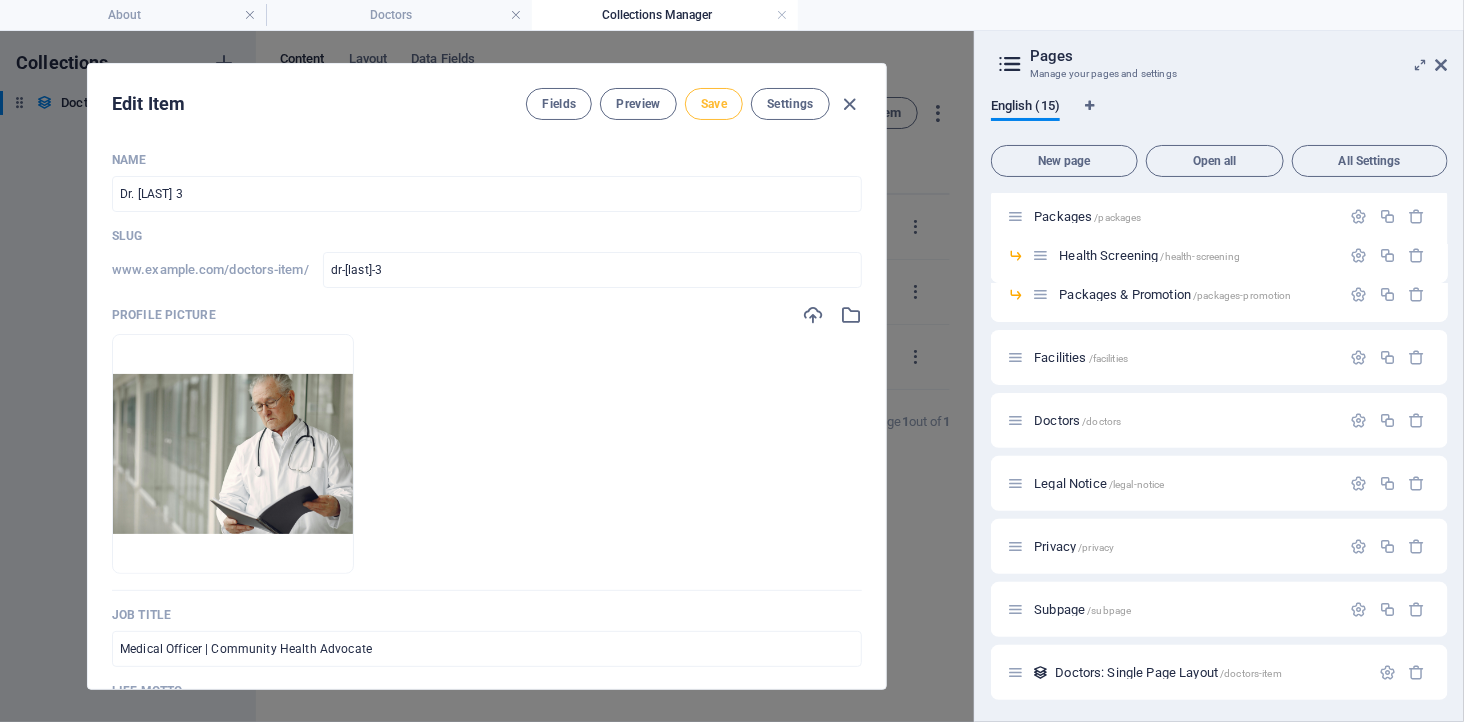 click on "Save" at bounding box center (714, 104) 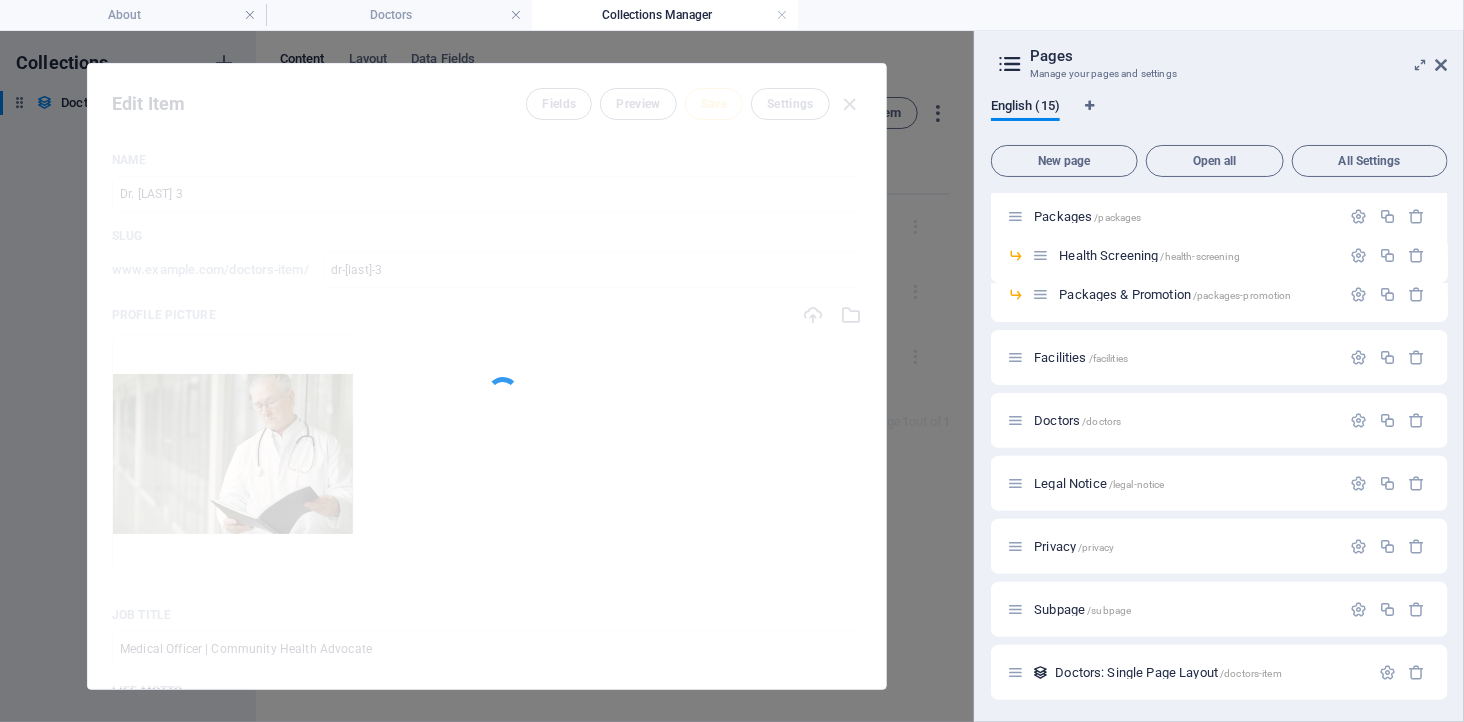 type on "dr-kelvin-tay-3" 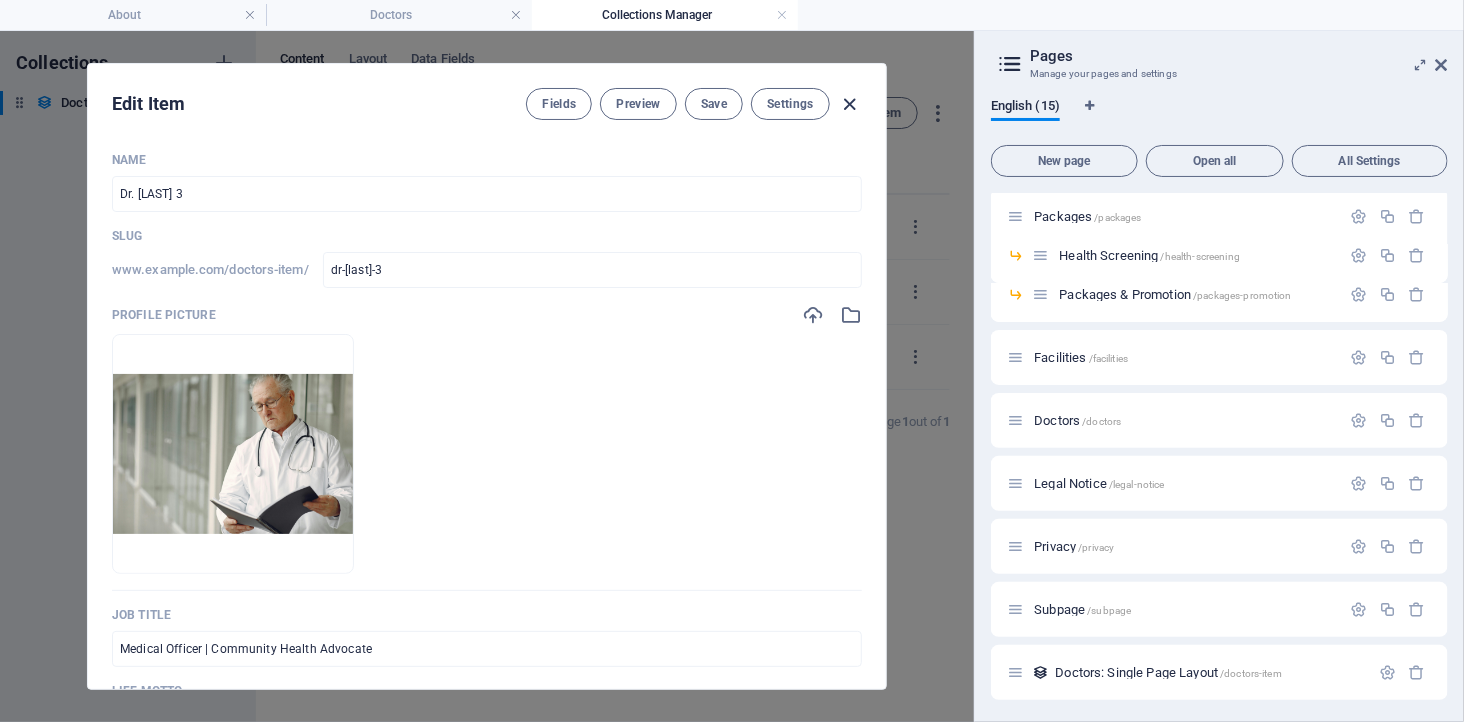 click at bounding box center (850, 104) 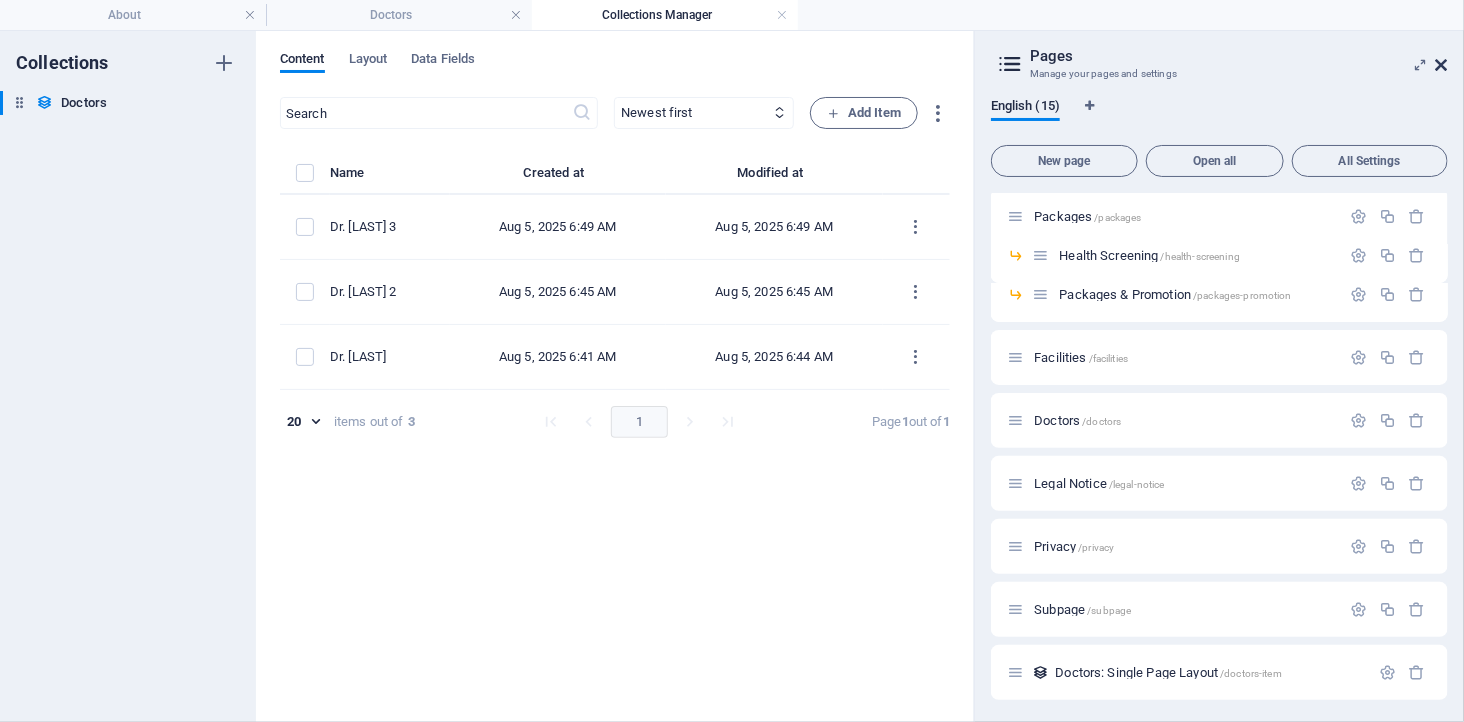 click at bounding box center (1442, 65) 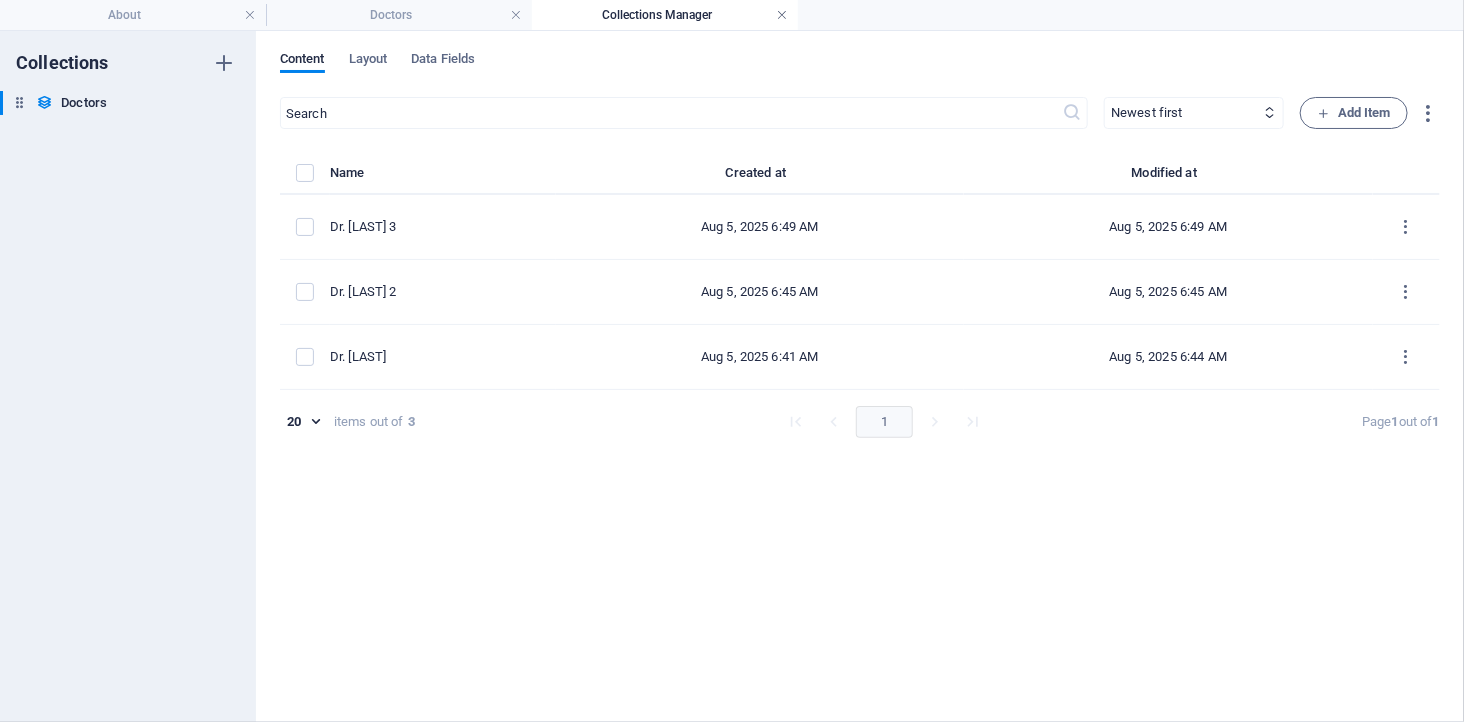 click at bounding box center (782, 15) 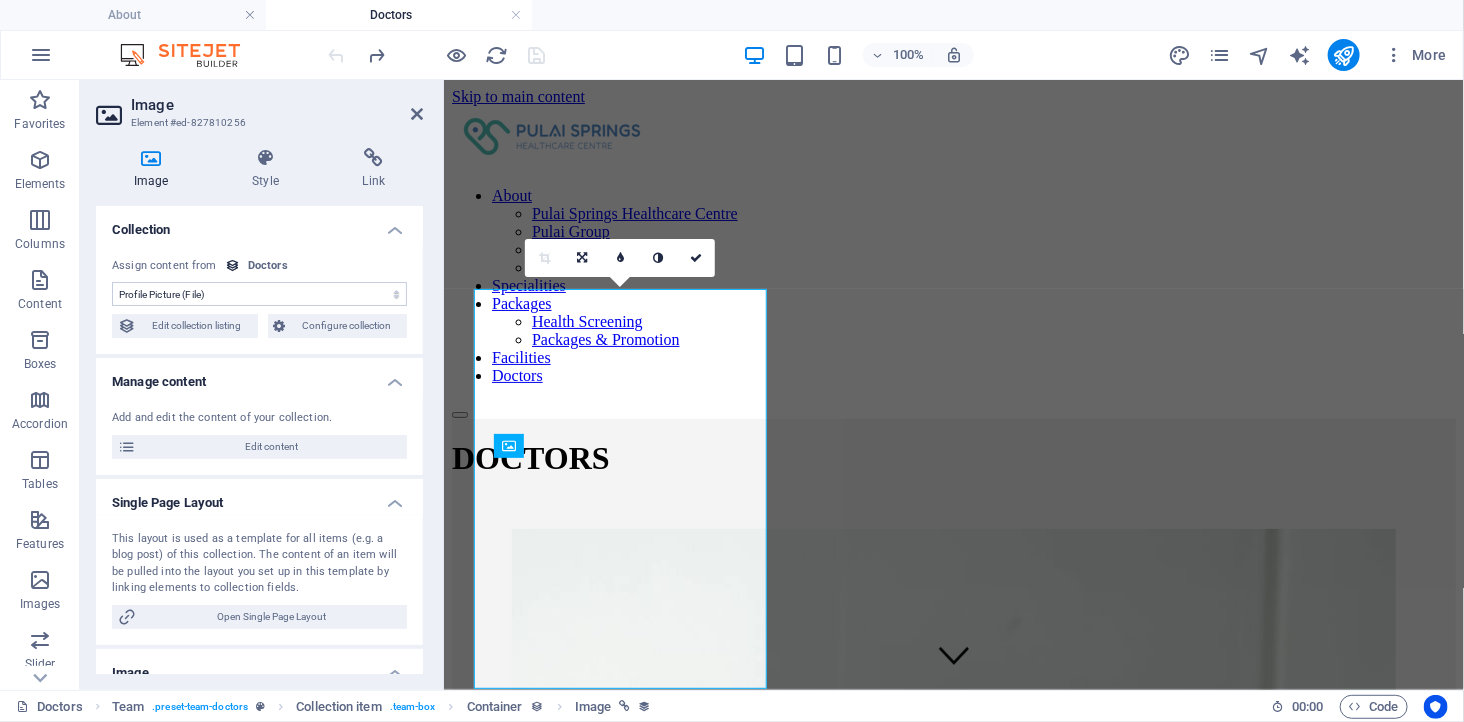 scroll, scrollTop: 555, scrollLeft: 0, axis: vertical 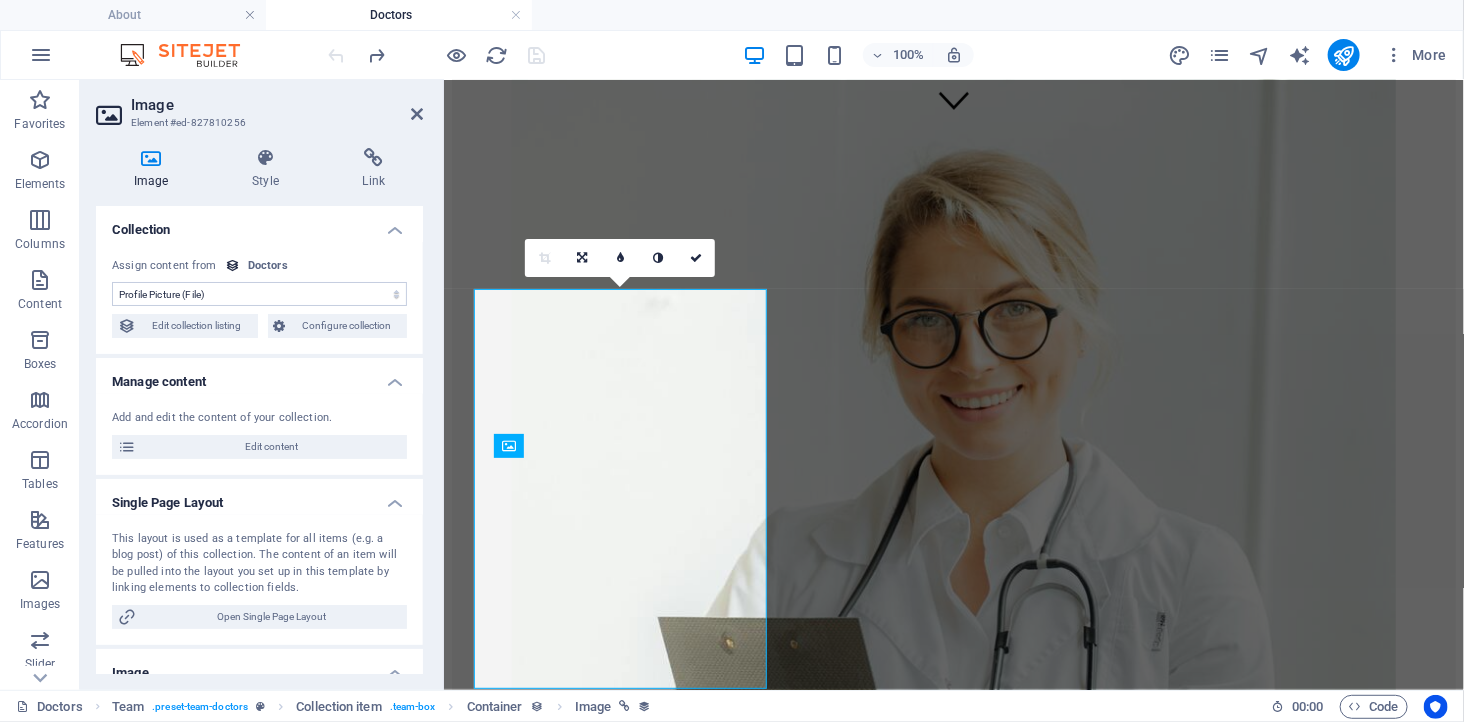 click at bounding box center [437, 55] 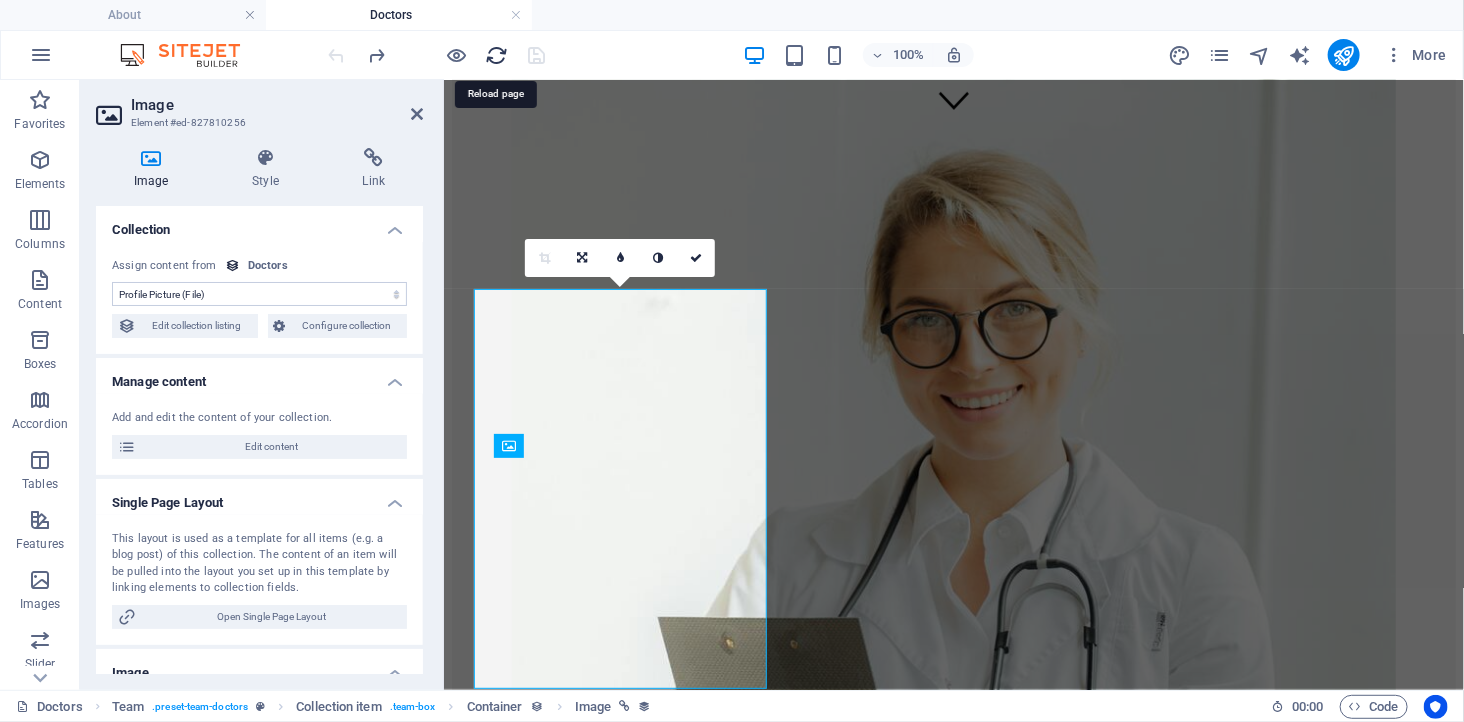 click at bounding box center [497, 55] 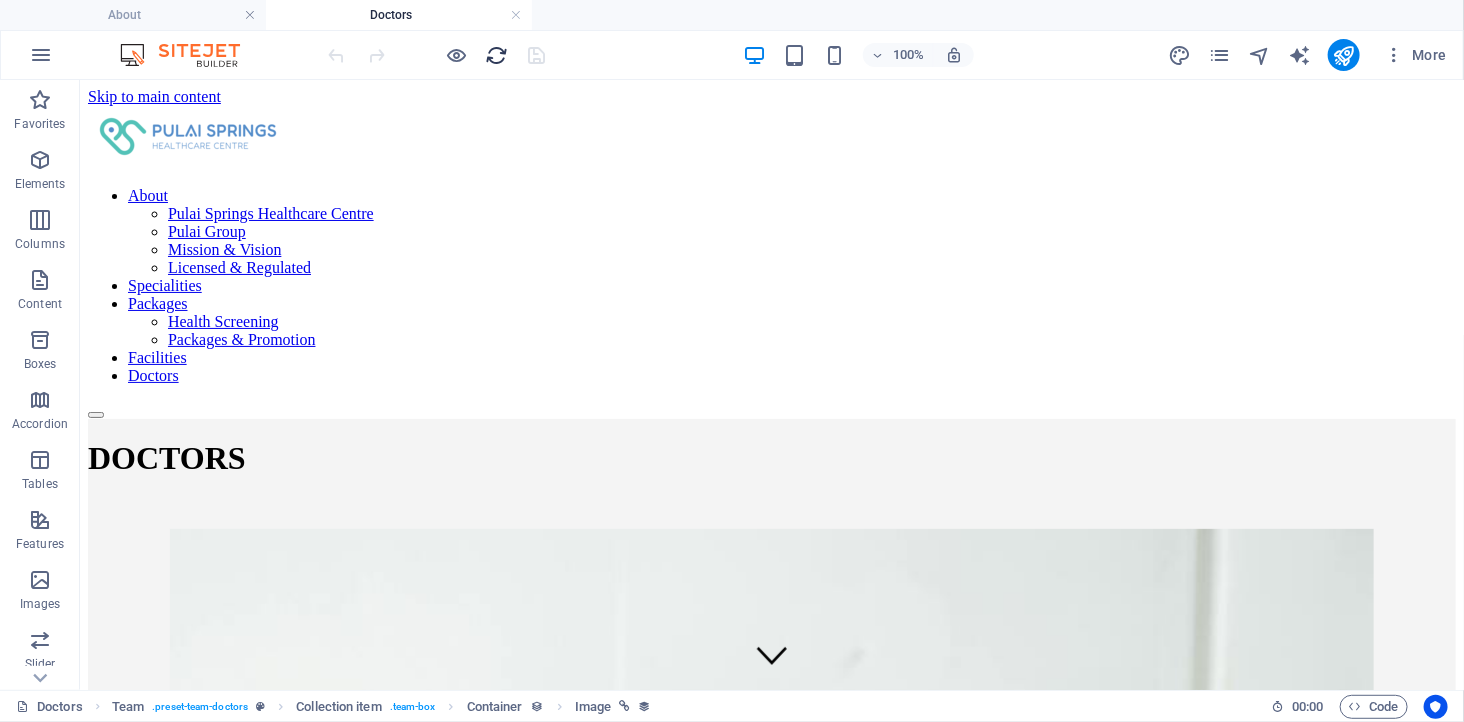 scroll, scrollTop: 0, scrollLeft: 0, axis: both 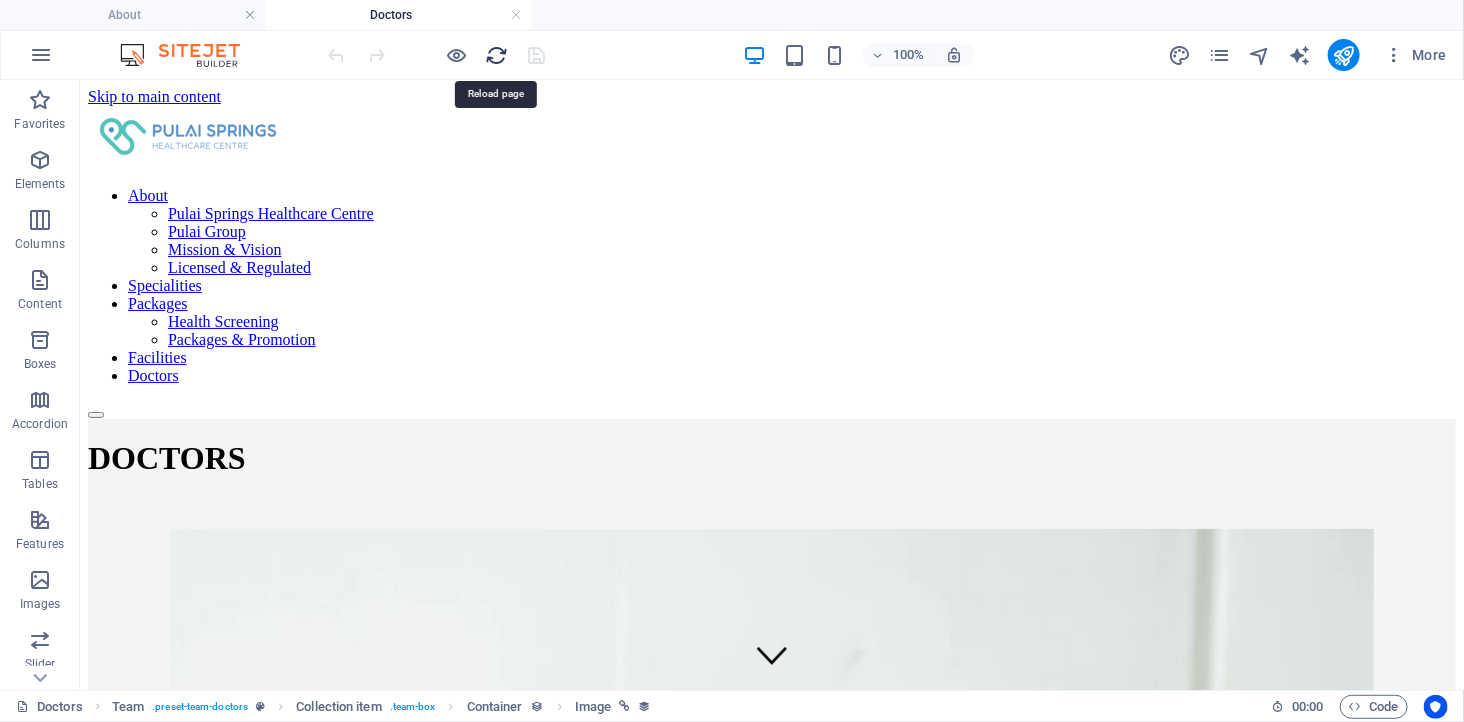 click at bounding box center (497, 55) 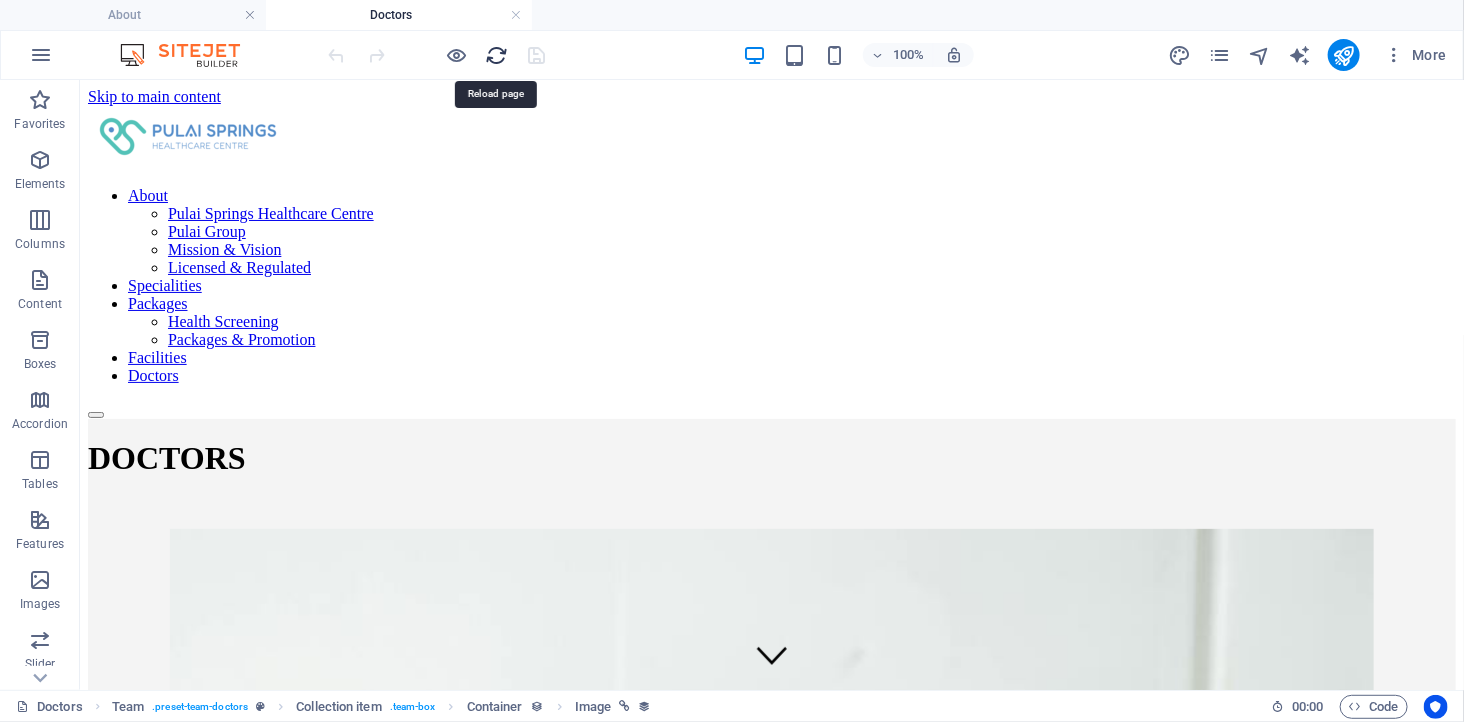 scroll, scrollTop: 0, scrollLeft: 0, axis: both 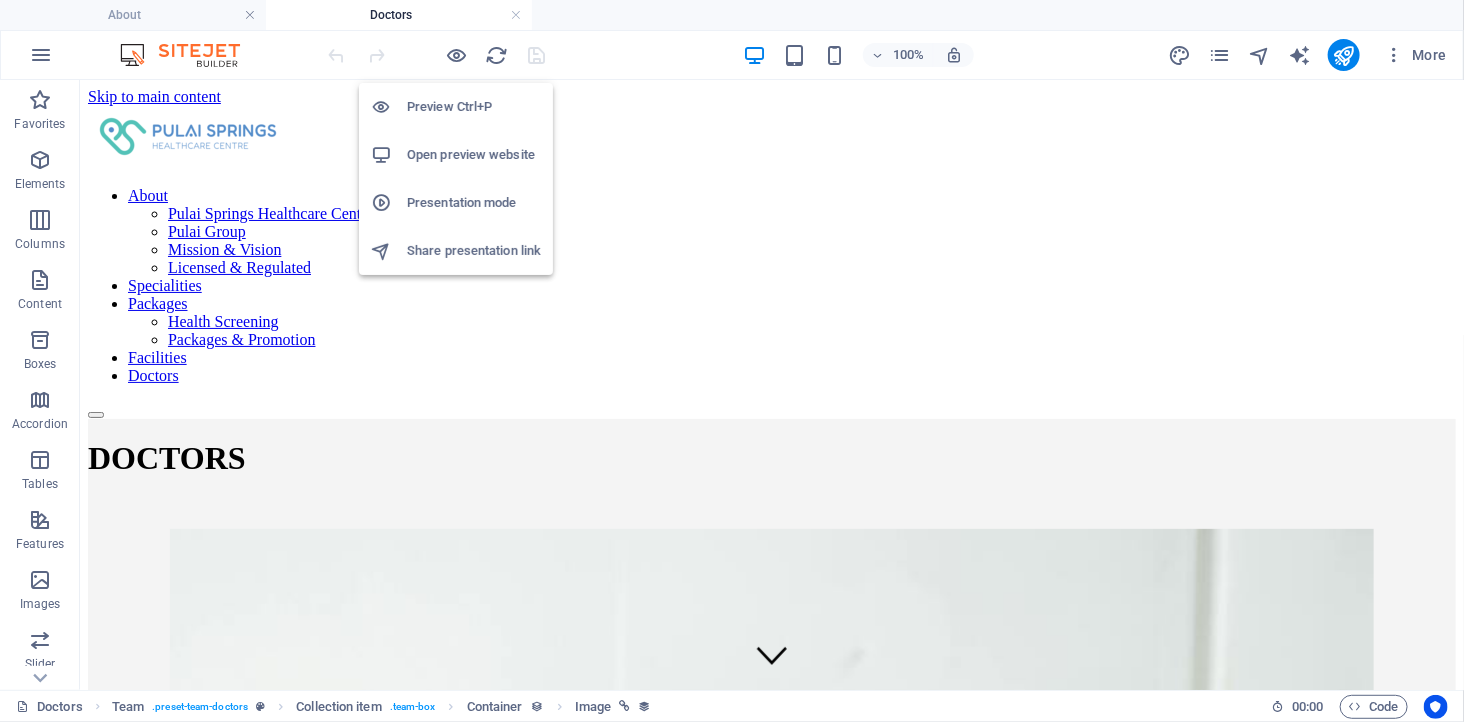 click on "Open preview website" at bounding box center [474, 155] 